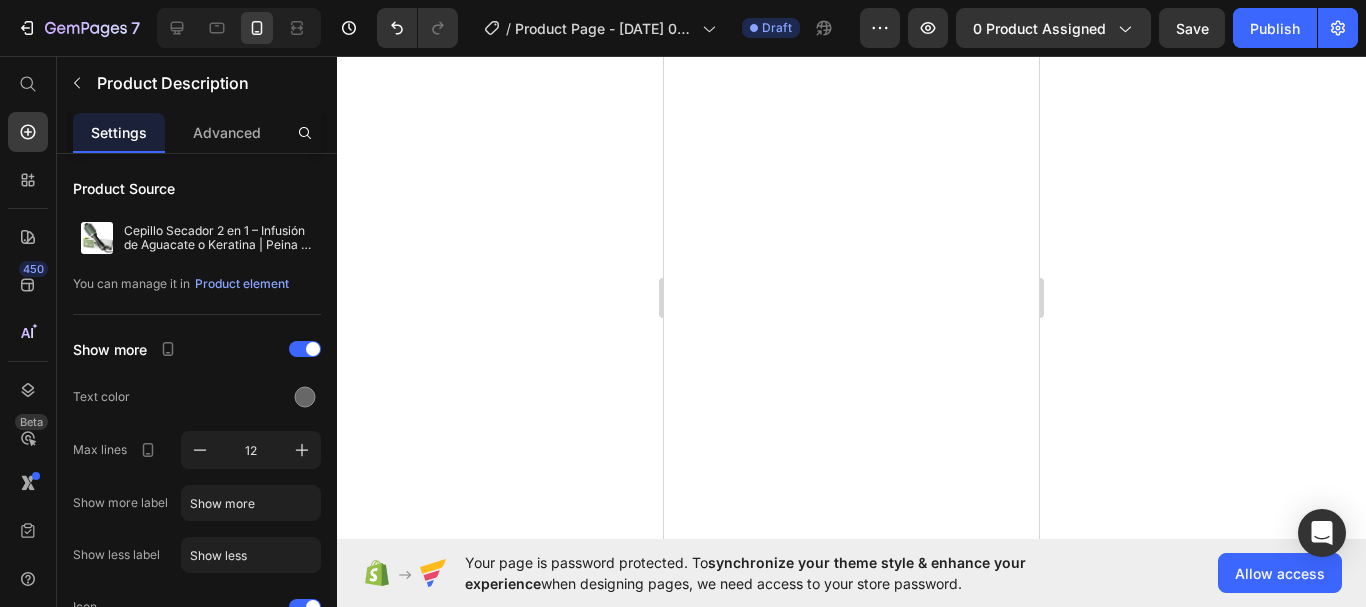 scroll, scrollTop: 0, scrollLeft: 0, axis: both 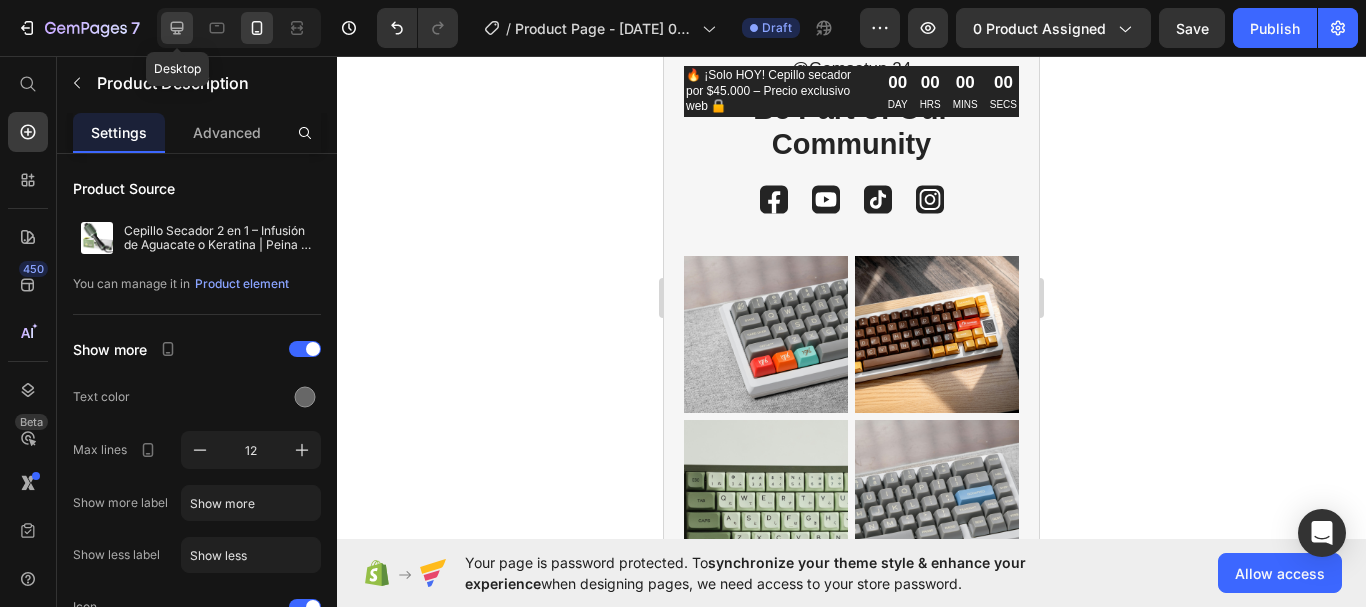 click 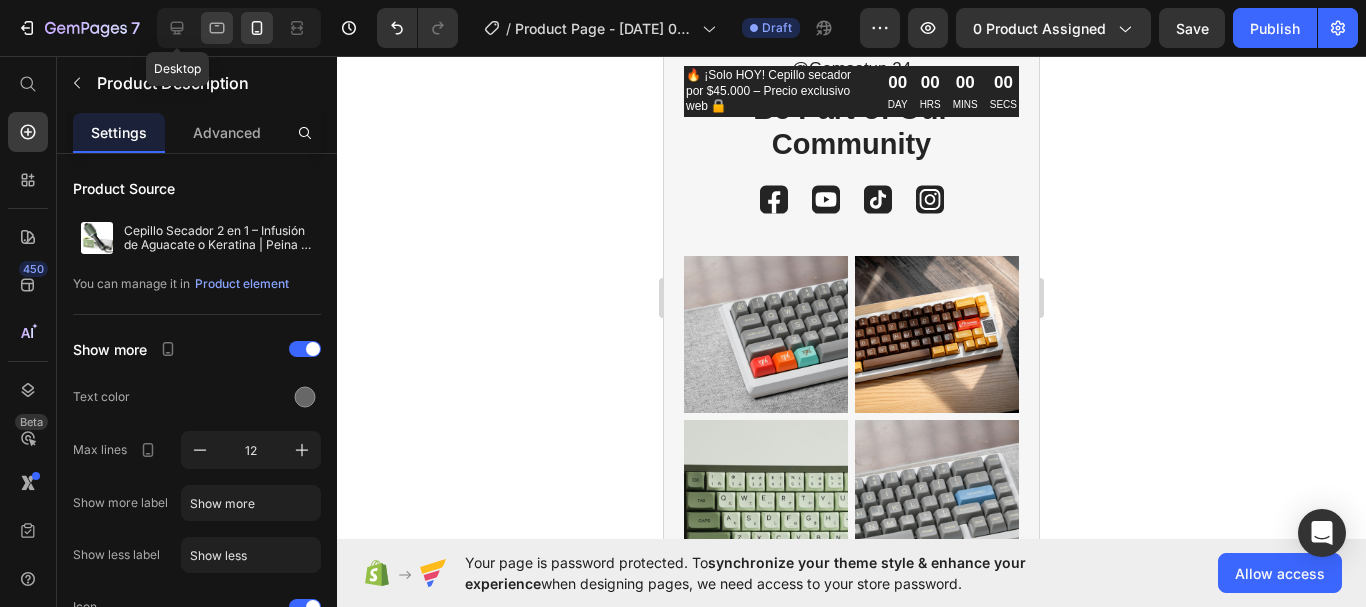 type on "16" 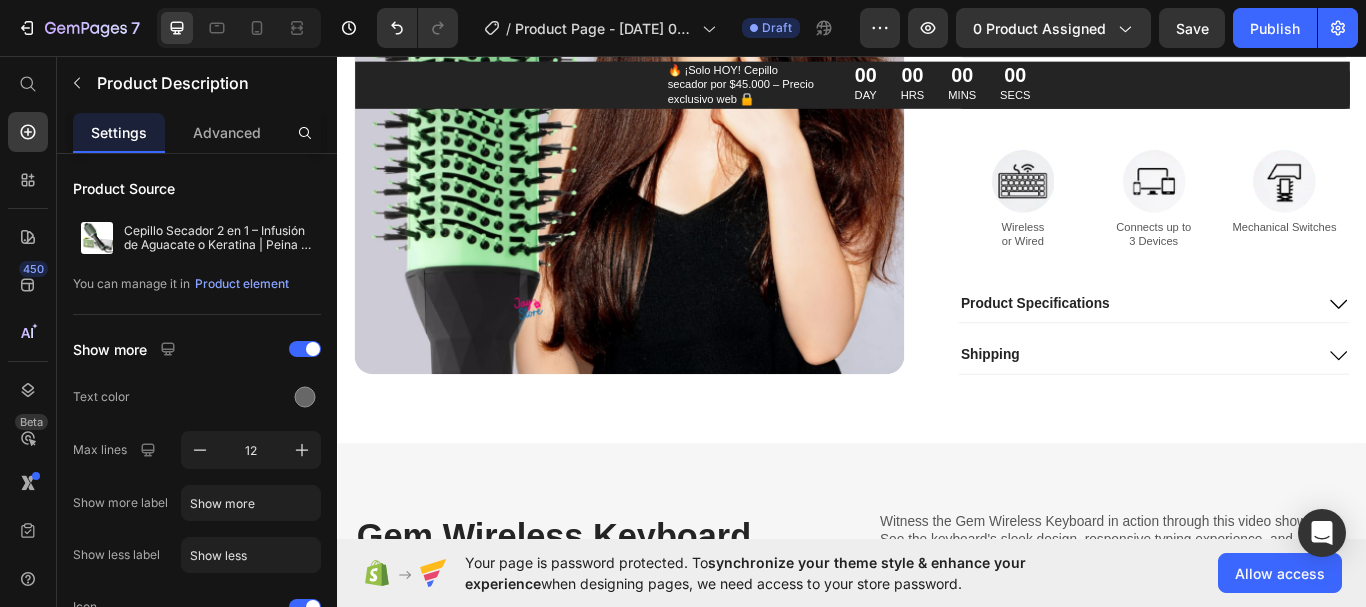 scroll, scrollTop: 1516, scrollLeft: 0, axis: vertical 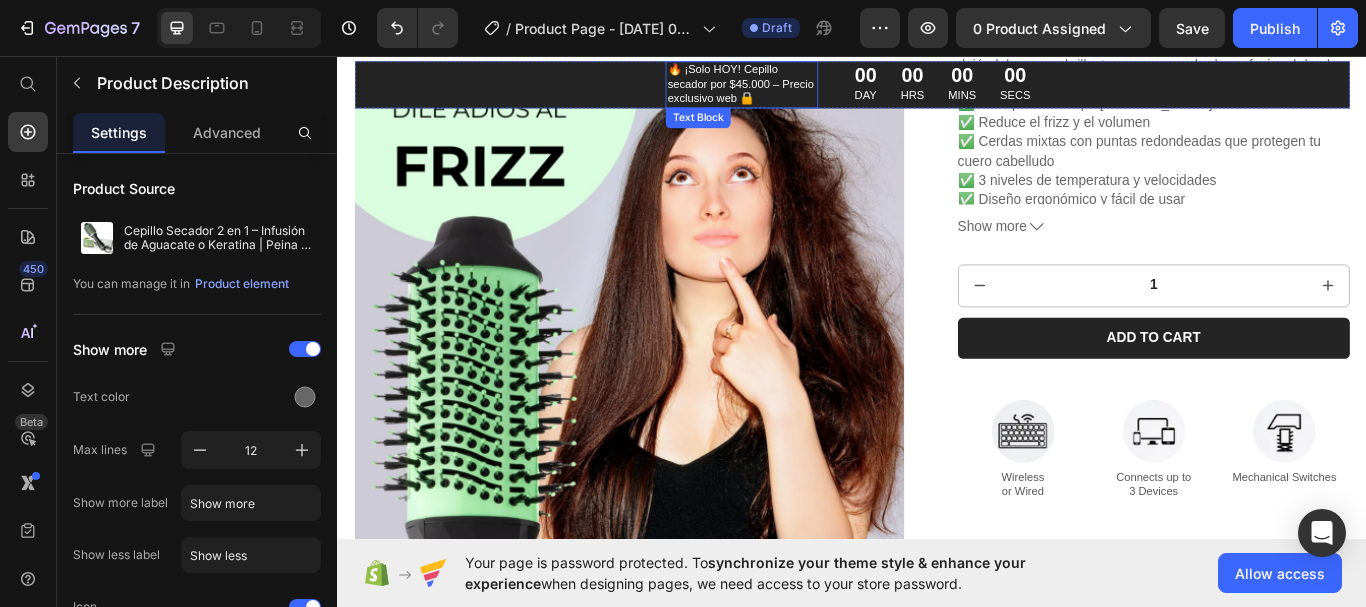 click on "🔥 ¡Solo HOY! Cepillo secador por $45.000 – Precio exclusivo web 🔒" at bounding box center [808, 90] 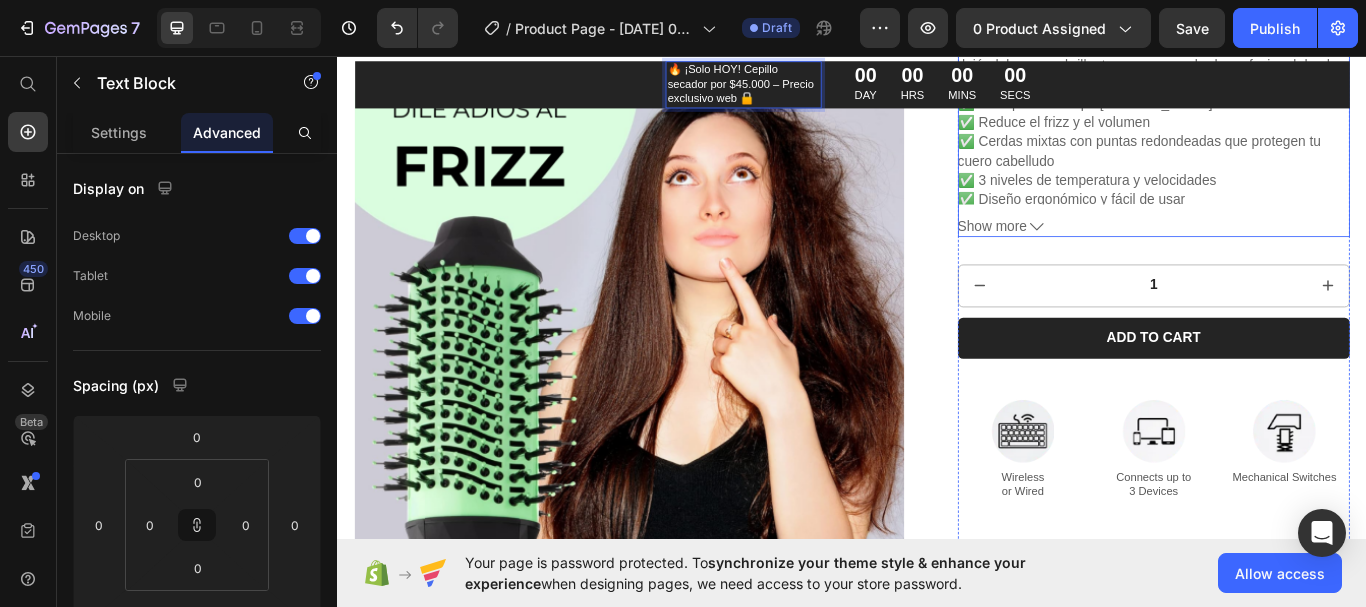 click on "✅ Ideal para todo tipo [PERSON_NAME] ✅ Reduce el frizz y el volumen ✅ Cerdas mixtas con puntas redondeadas que protegen tu cuero cabelludo ✅ 3 niveles de temperatura y velocidades ✅ Diseño ergonómico y fácil de usar ✅ Garantía de 6 meses" at bounding box center [1272, 179] 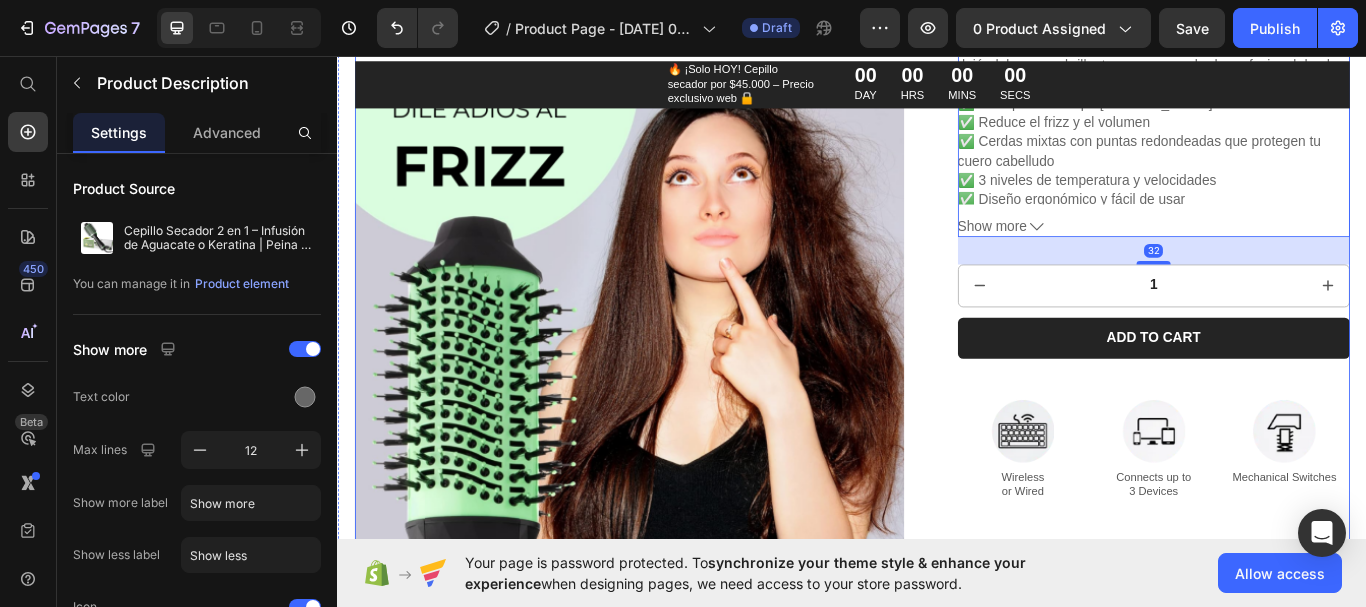 click on "Product Images
Icon
Icon
Icon
Icon
Icon Icon List 2,500+ Verified Reviews! Text Block Row Cepillo Secador 2 en 1 – Infusión de Aguacate o Keratina | Peina y Seca Rápido Product Title $45.000,00 Product Price $40.000,00 Product Price 0% OFF Discount Tag Row This product has only default variant Product Variants & Swatches 💚  ¡Transforma tu rutina capilar en minutos! Este poderoso  cepillo secador 2 en 1  con infusión de  aguacate o keratina  seca, peina y da forma al cabello al mismo tiempo, dejándolo suave, brillante y con un acabado profesional desde casa.
✅ Ideal para todo tipo de cabello ✅ Reduce el frizz y el volumen ✅ Cerdas mixtas con puntas redondeadas que protegen tu cuero cabelludo ✅ 3 niveles de temperatura y velocidades ✅ Diseño ergonómico y fácil de usar ✅ Garantía de 6 meses
✨  Aguacate:  Nutrición intensa y brillo natural ✨  Keratina:
haz tu pedido ahora . Show more   32" at bounding box center [937, -272] 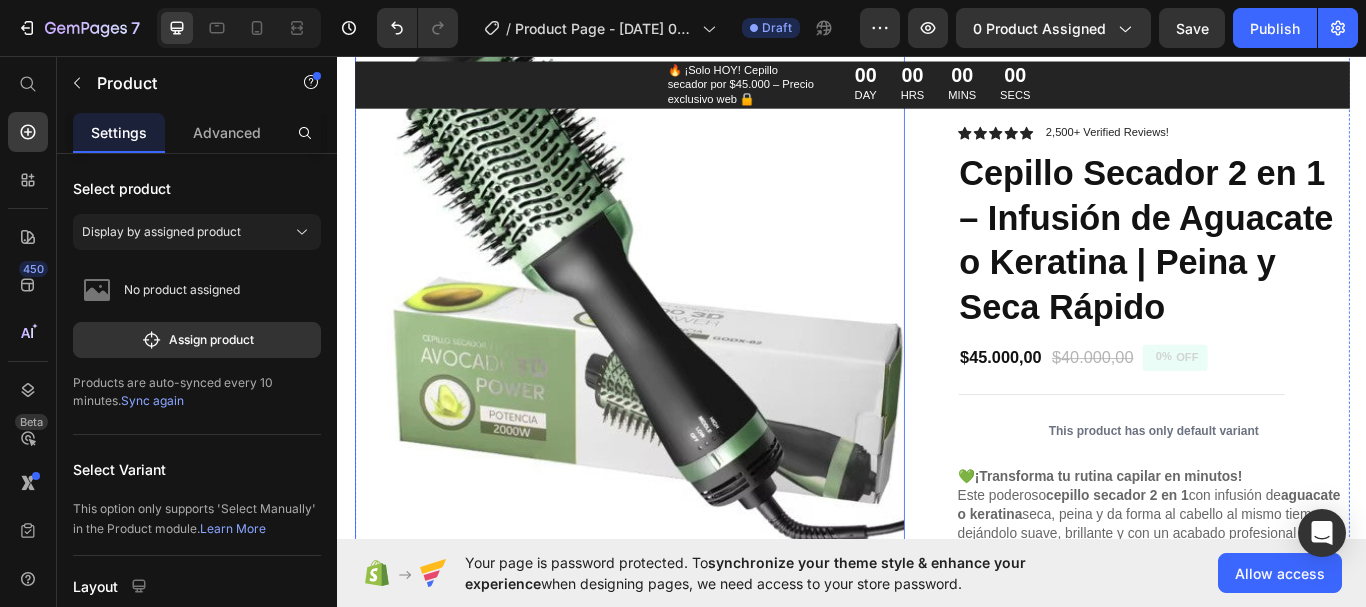 scroll, scrollTop: 100, scrollLeft: 0, axis: vertical 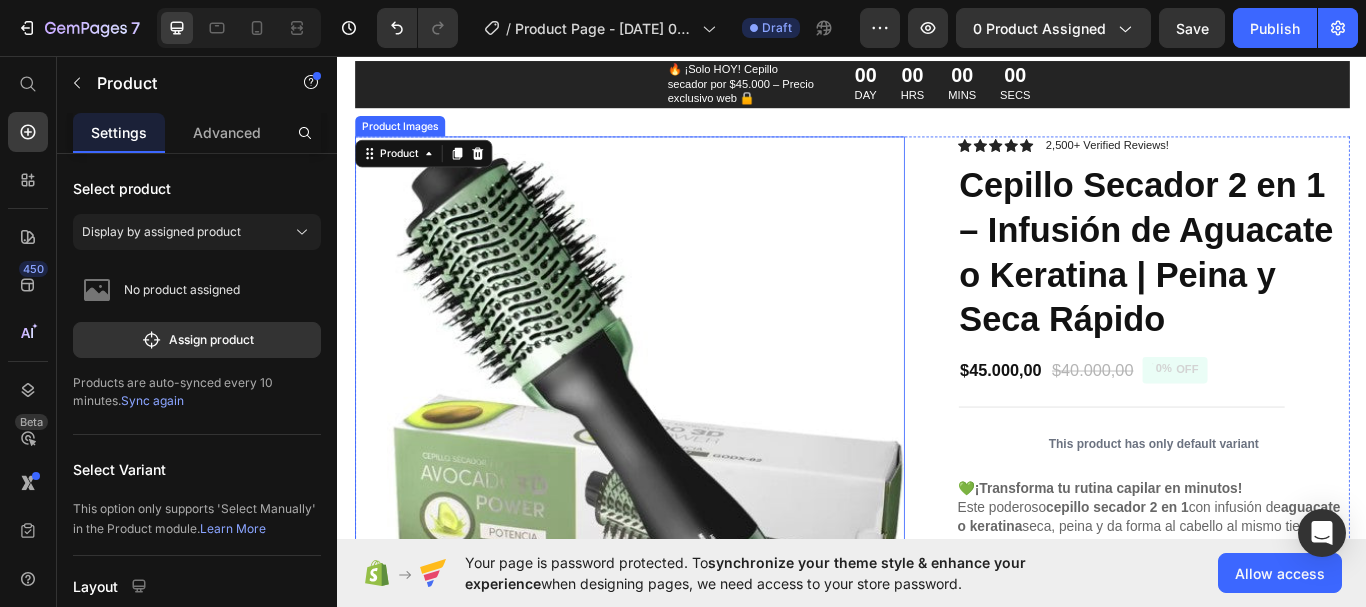 click at bounding box center (677, 471) 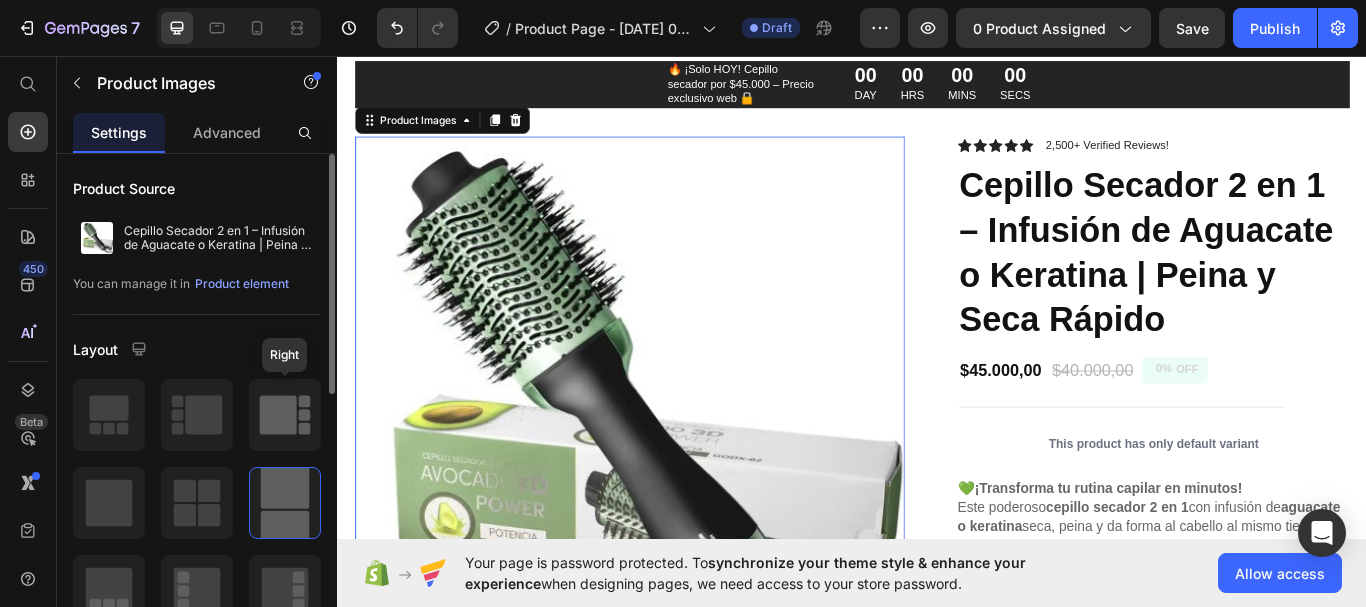 click 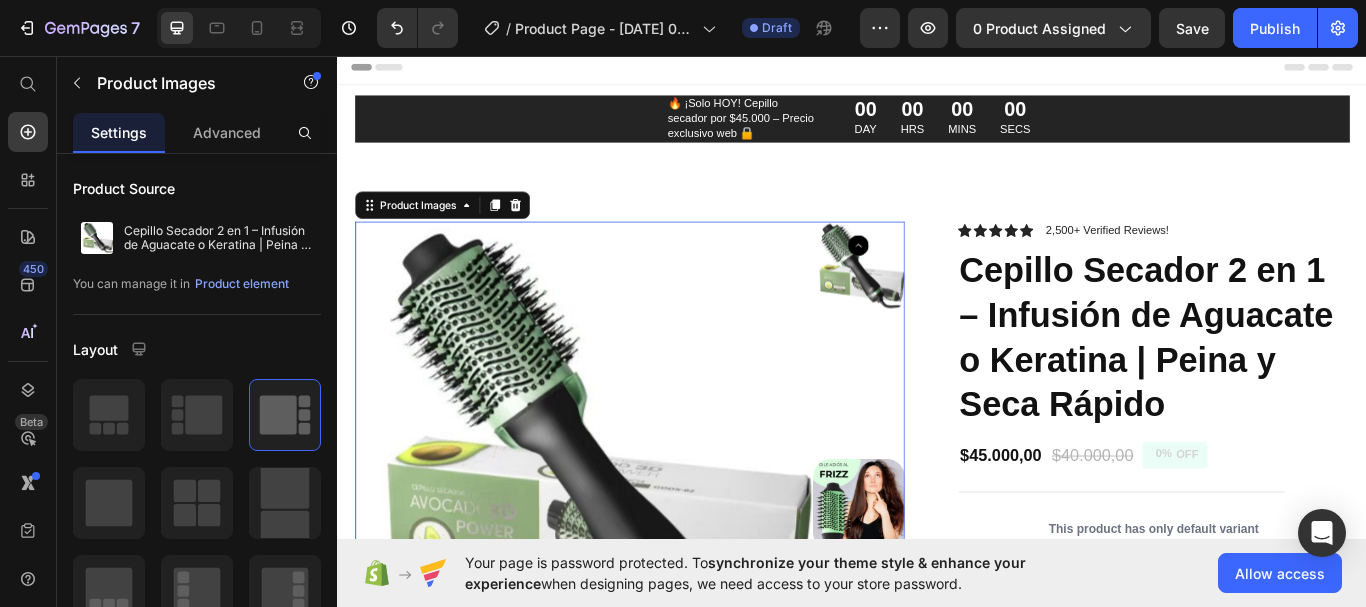 scroll, scrollTop: 0, scrollLeft: 0, axis: both 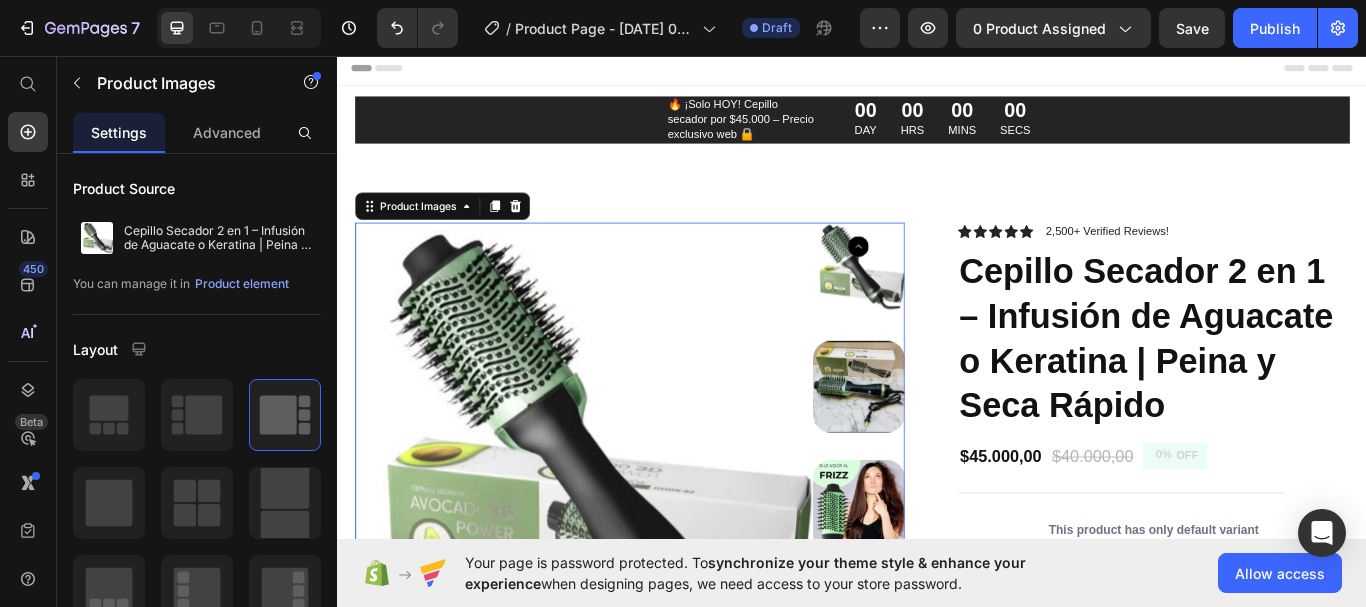 click at bounding box center [944, 442] 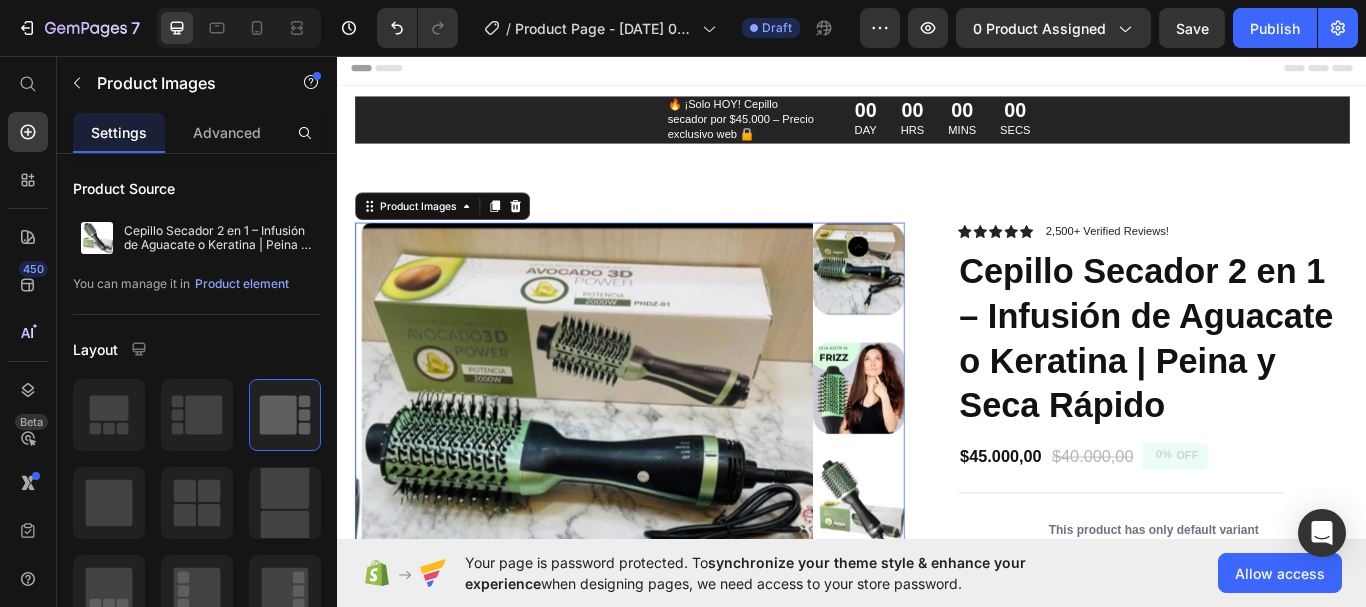 click at bounding box center [944, 444] 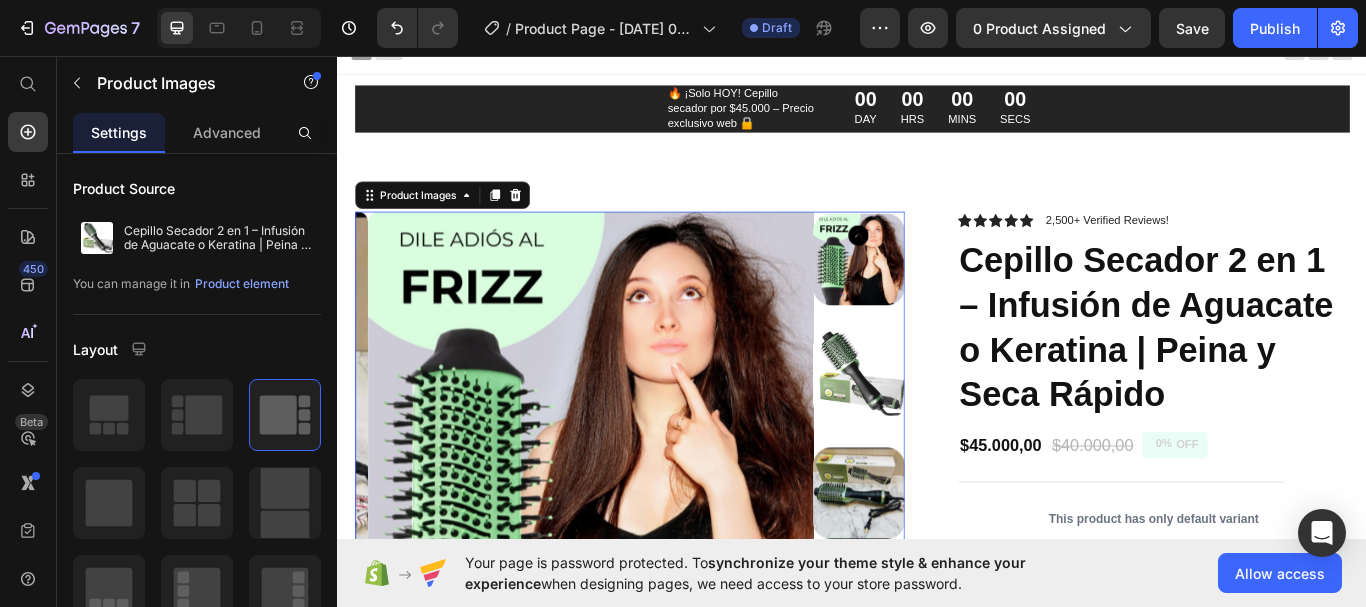 scroll, scrollTop: 0, scrollLeft: 0, axis: both 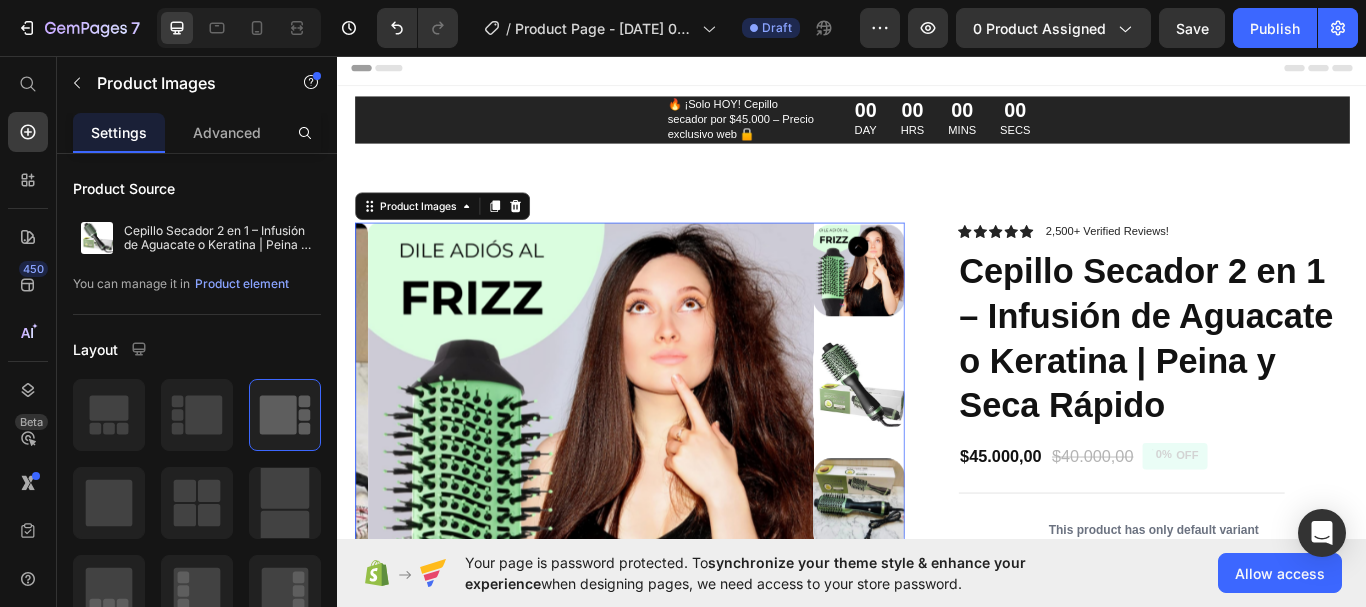 click at bounding box center (944, 441) 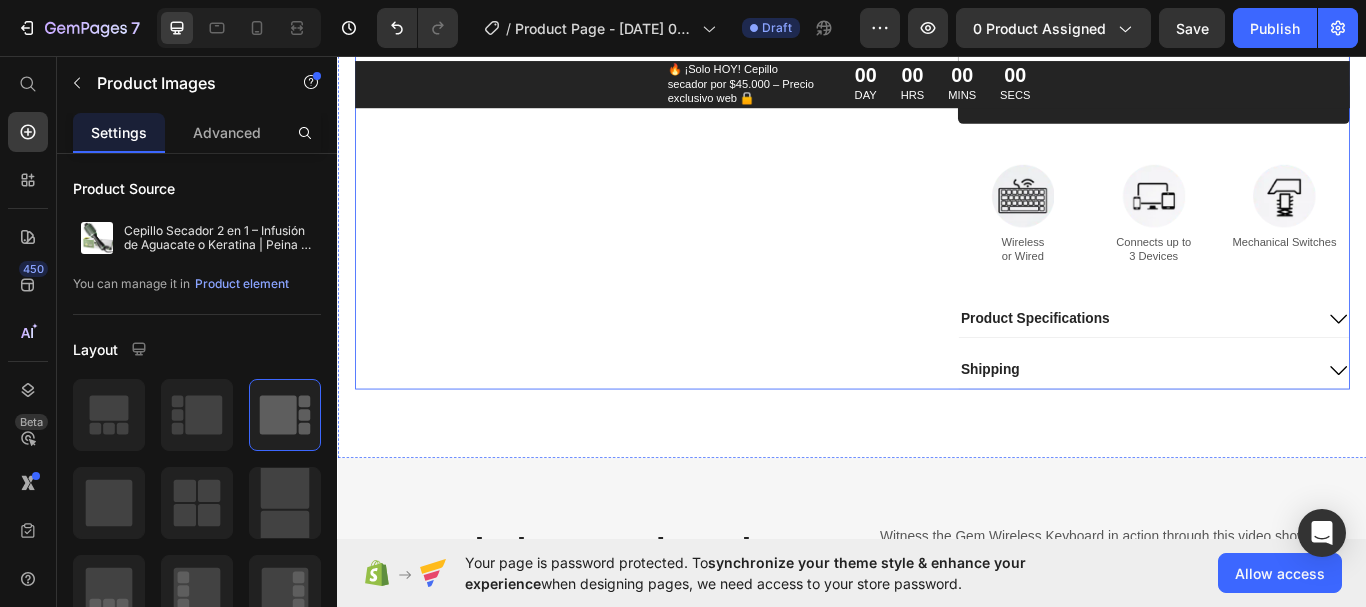 scroll, scrollTop: 900, scrollLeft: 0, axis: vertical 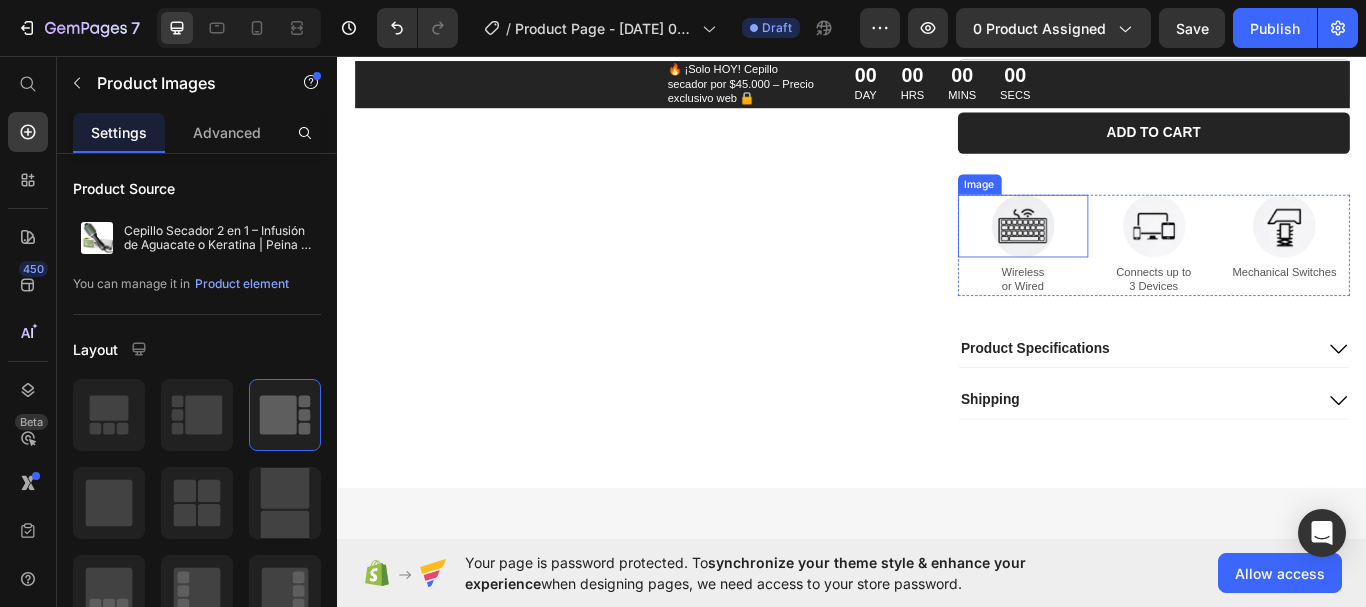 click at bounding box center [1136, 255] 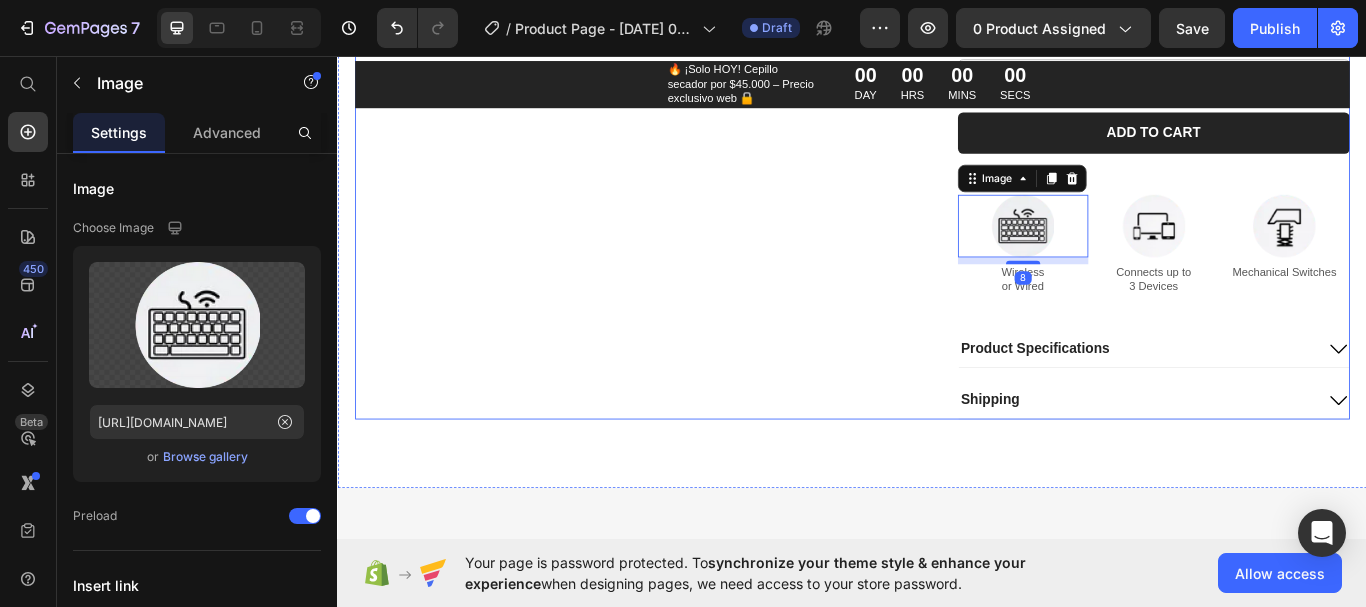 click on "Product Images" at bounding box center (677, -84) 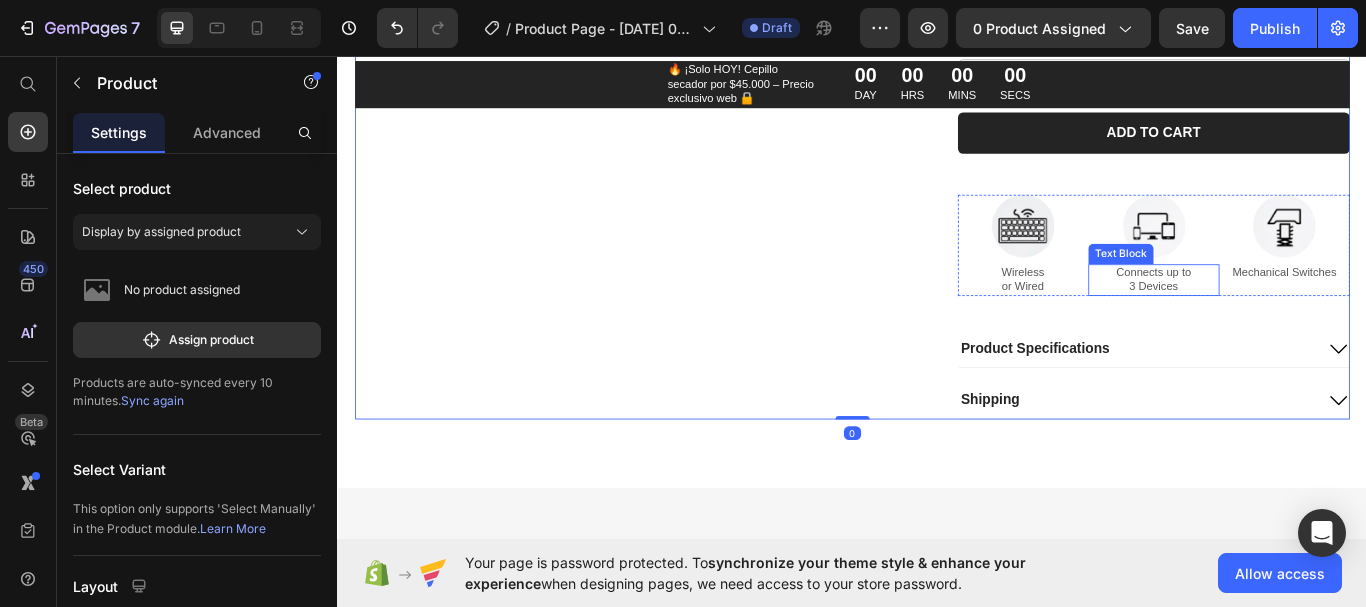 click on "Text Block" at bounding box center (1250, 288) 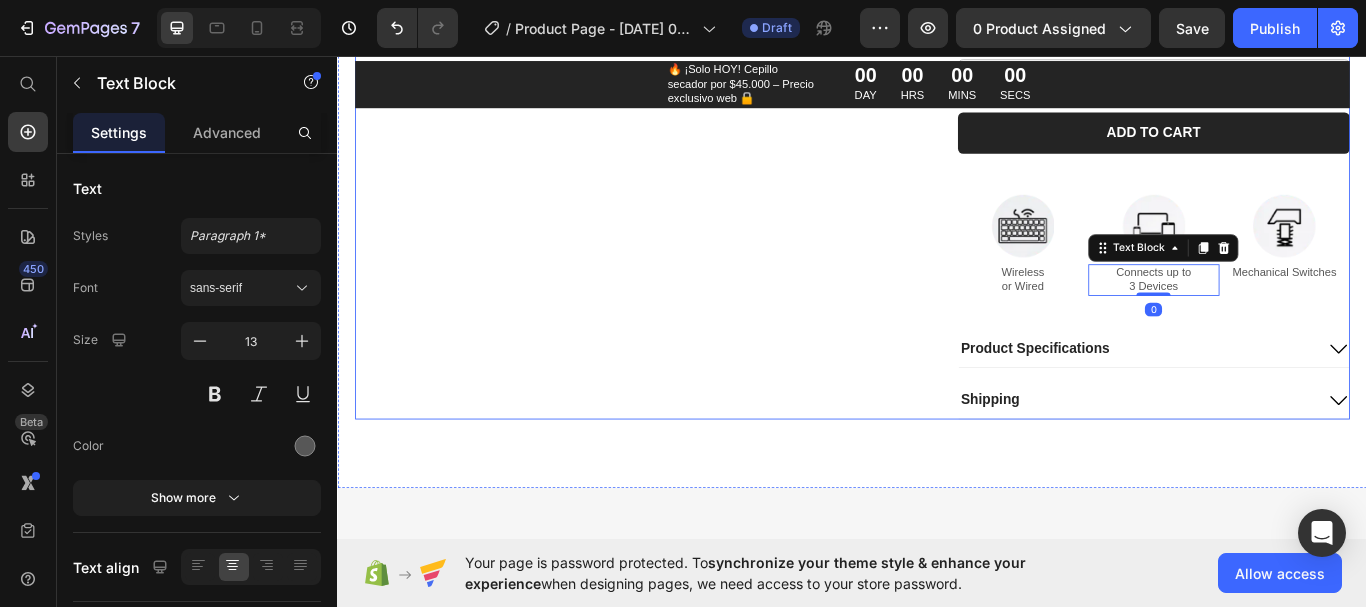 click on "Product Images" at bounding box center (677, -84) 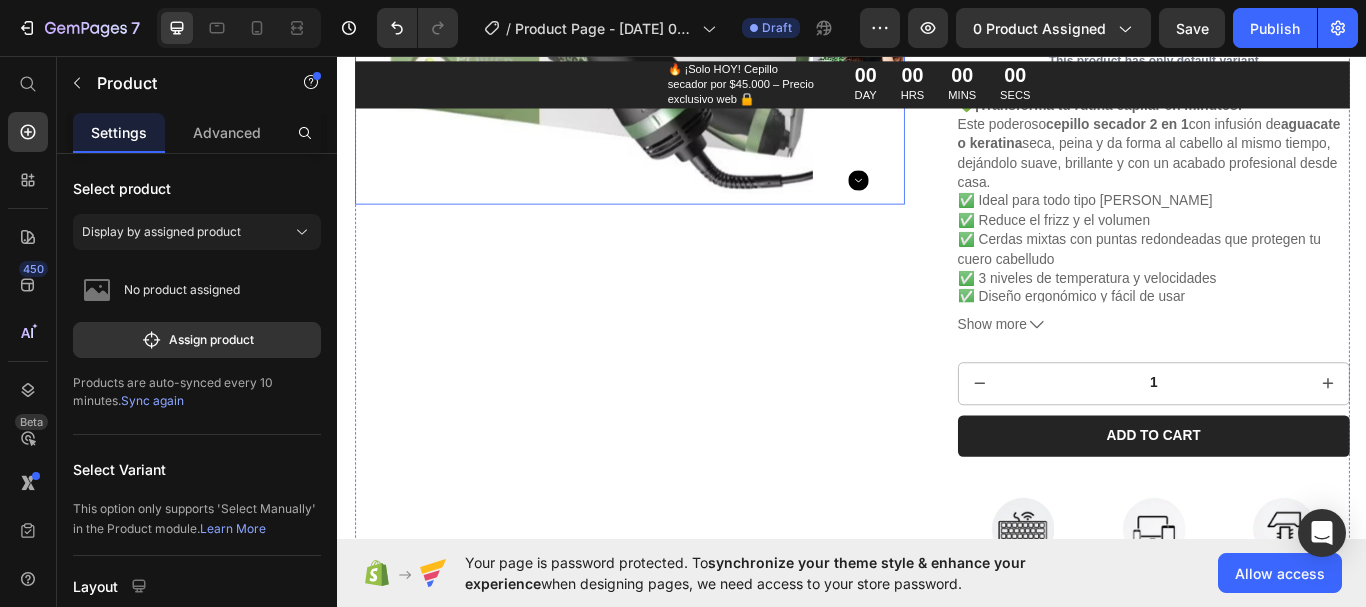 scroll, scrollTop: 600, scrollLeft: 0, axis: vertical 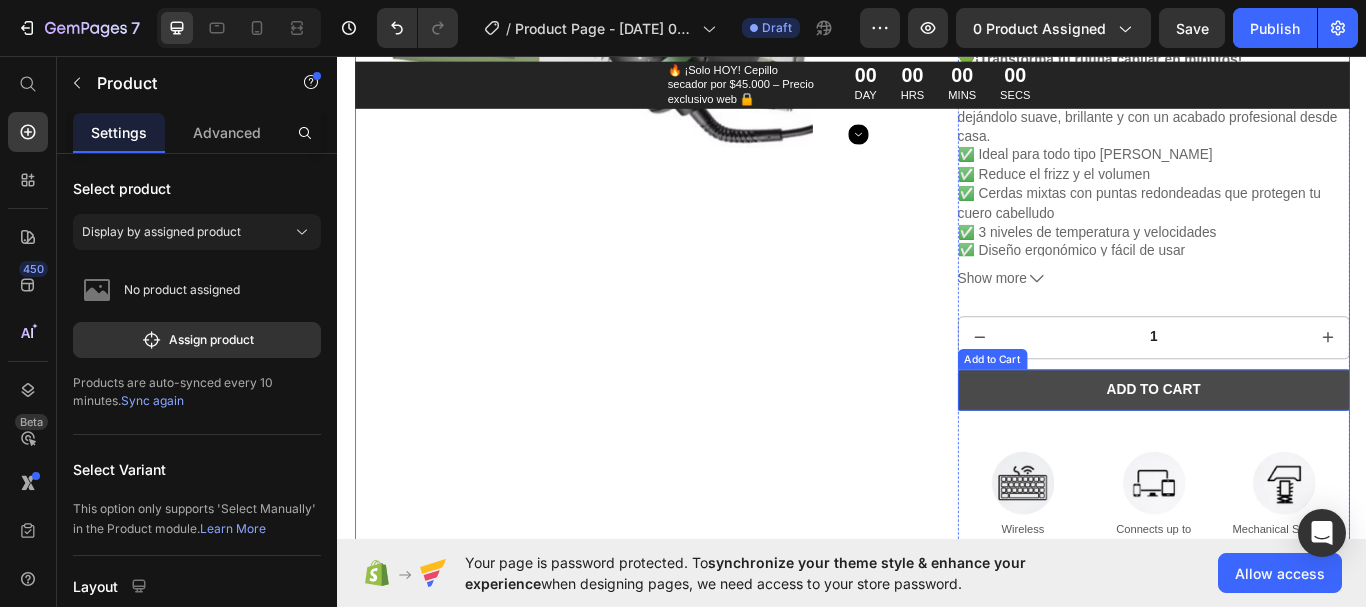 click on "Add to cart" at bounding box center (1289, 447) 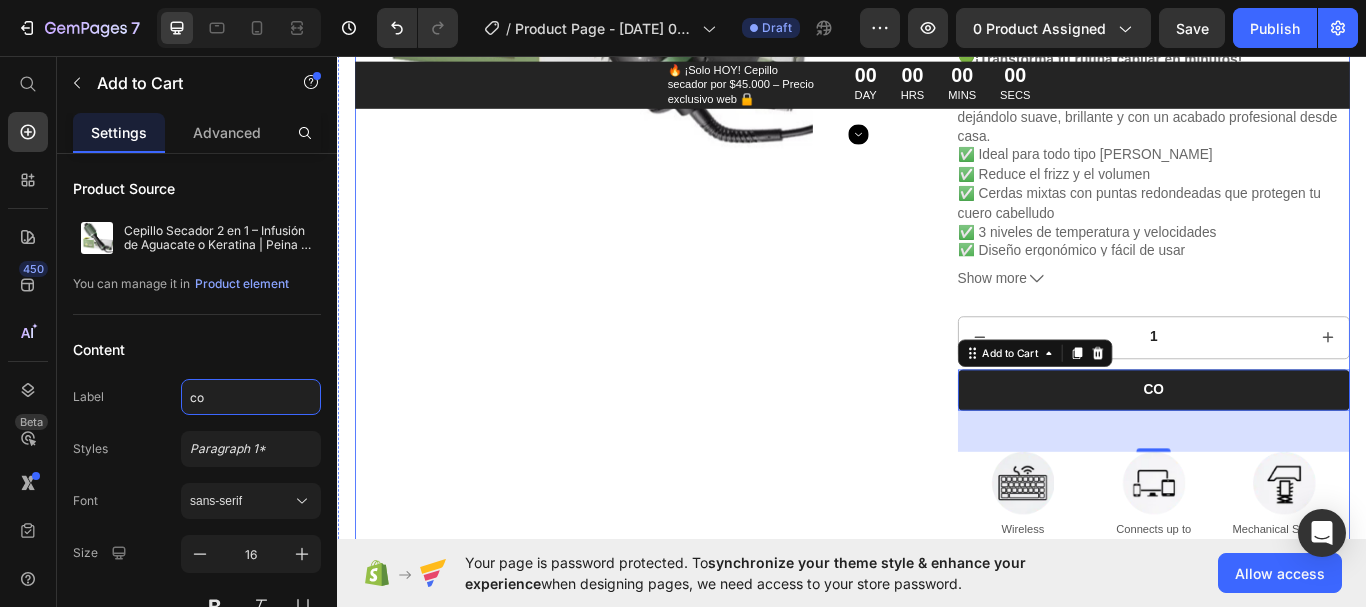 type on "c" 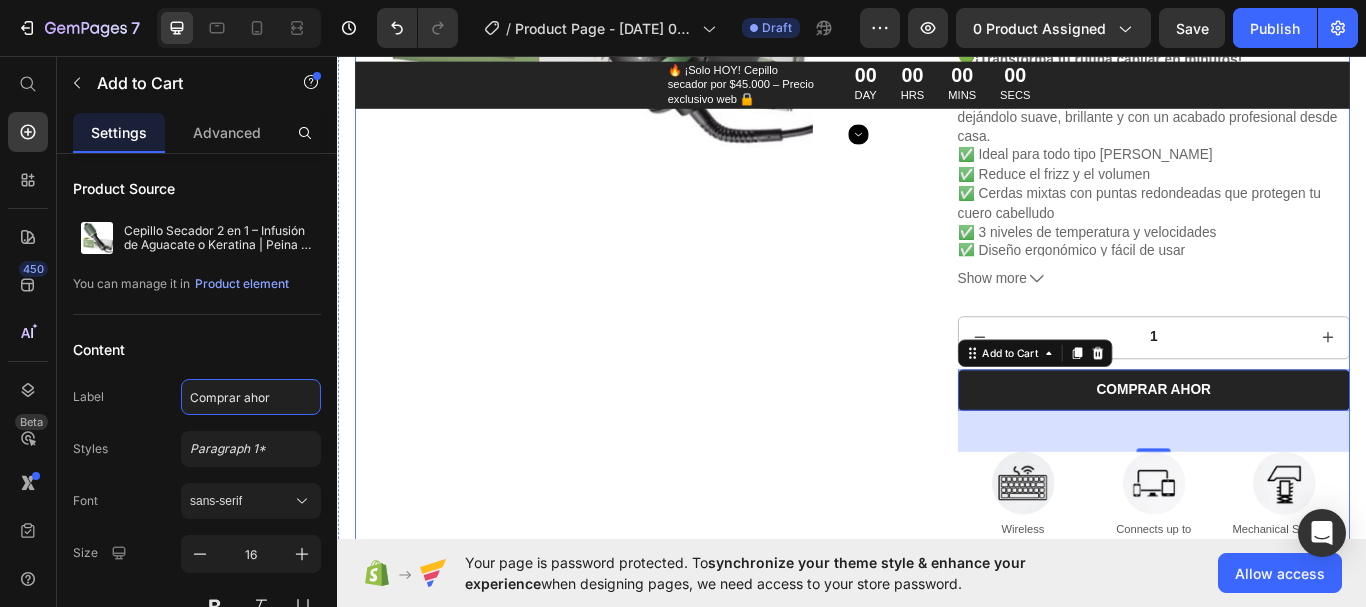 type on "Comprar ahora" 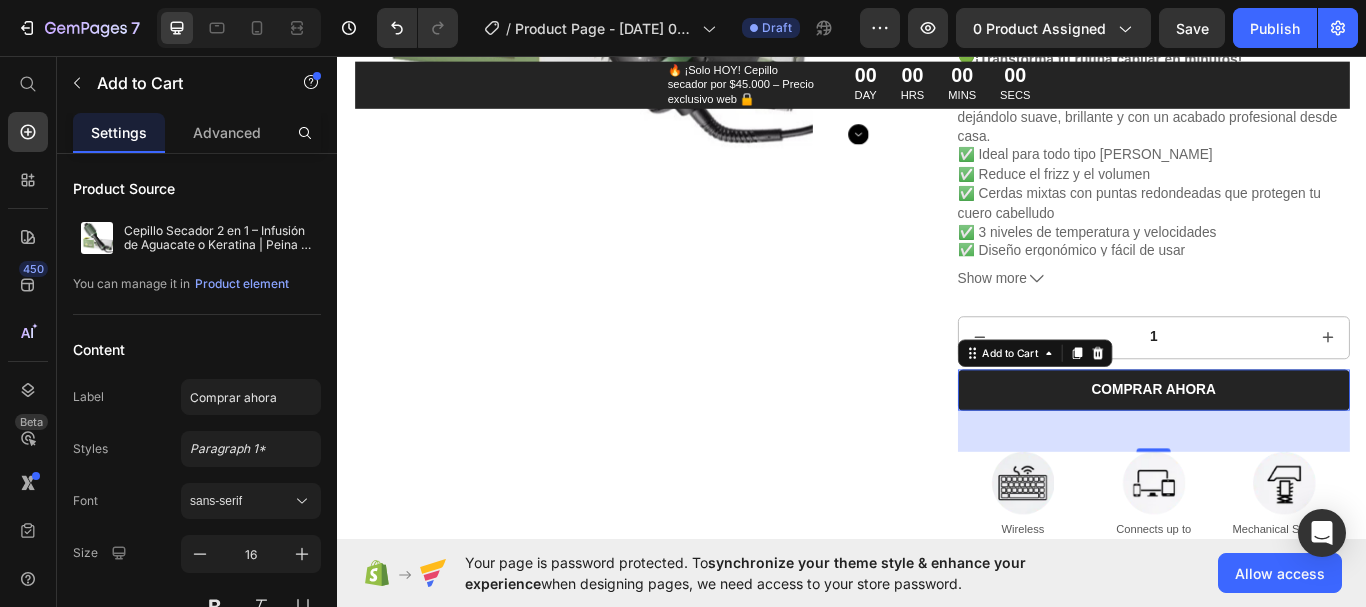 click on "Product Images" at bounding box center (677, 216) 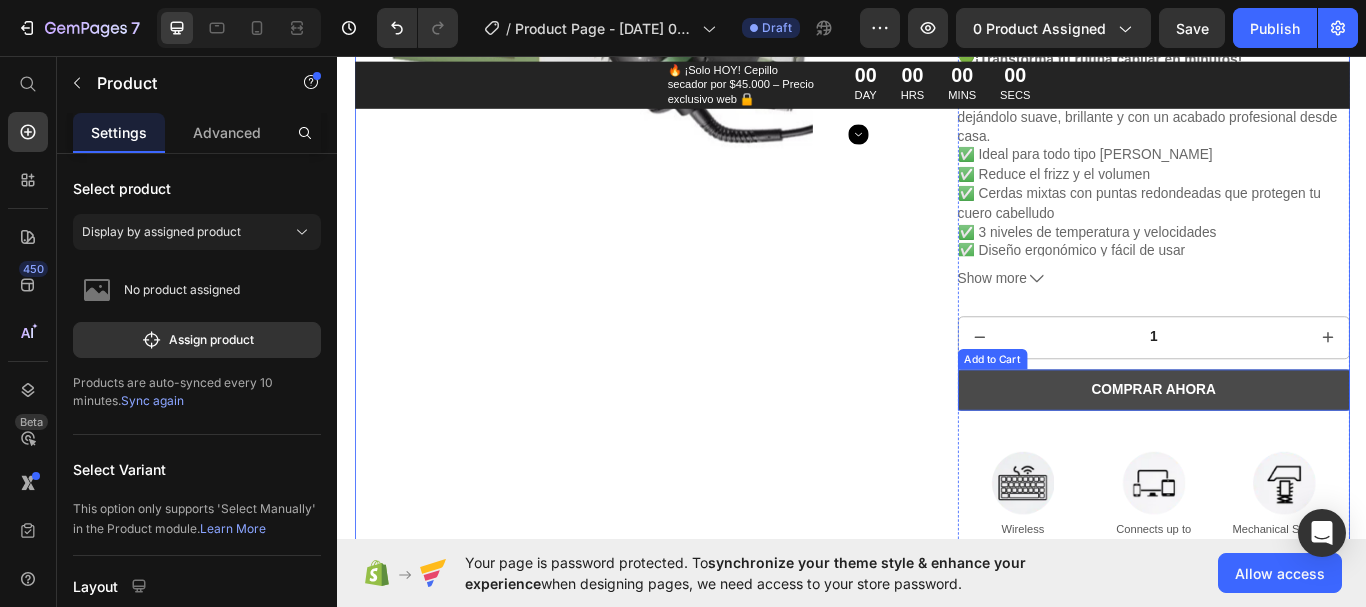 click on "Comprar ahora" at bounding box center [1289, 447] 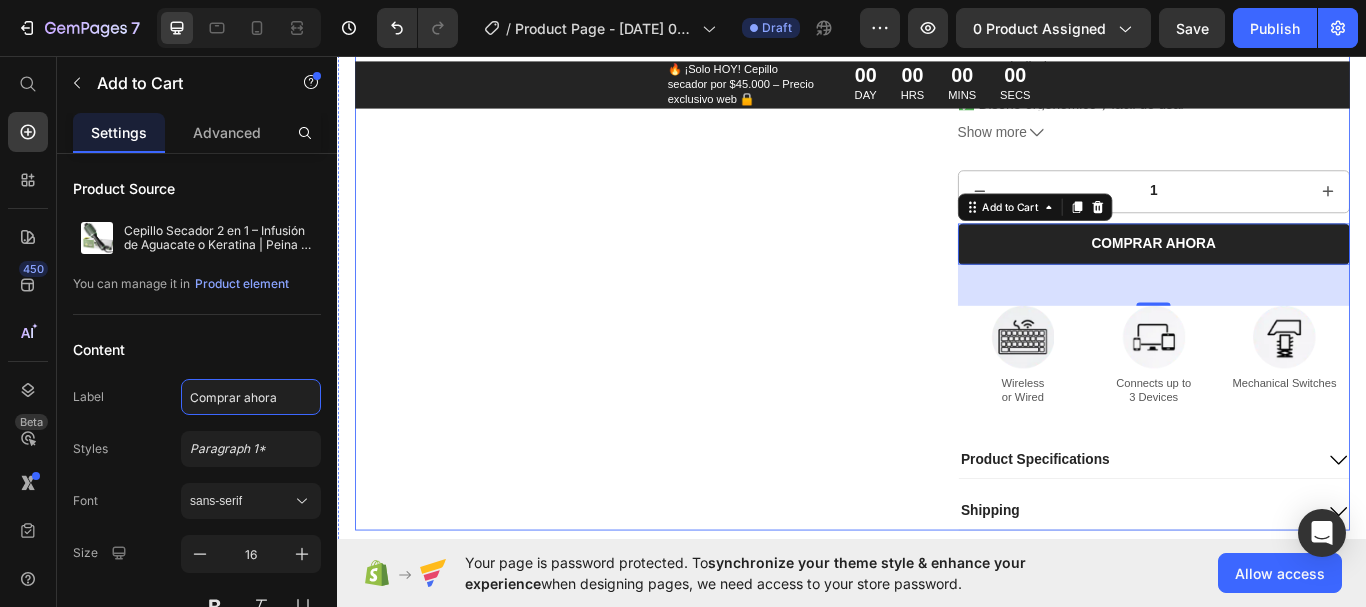 scroll, scrollTop: 800, scrollLeft: 0, axis: vertical 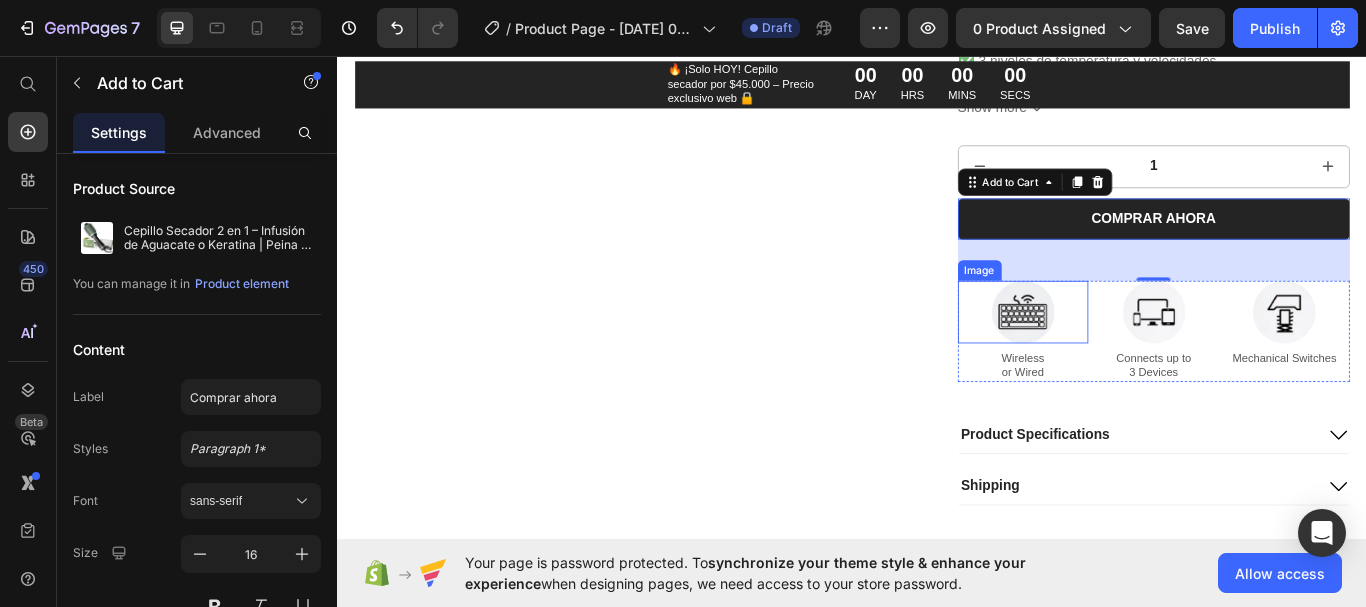 click at bounding box center (1136, 355) 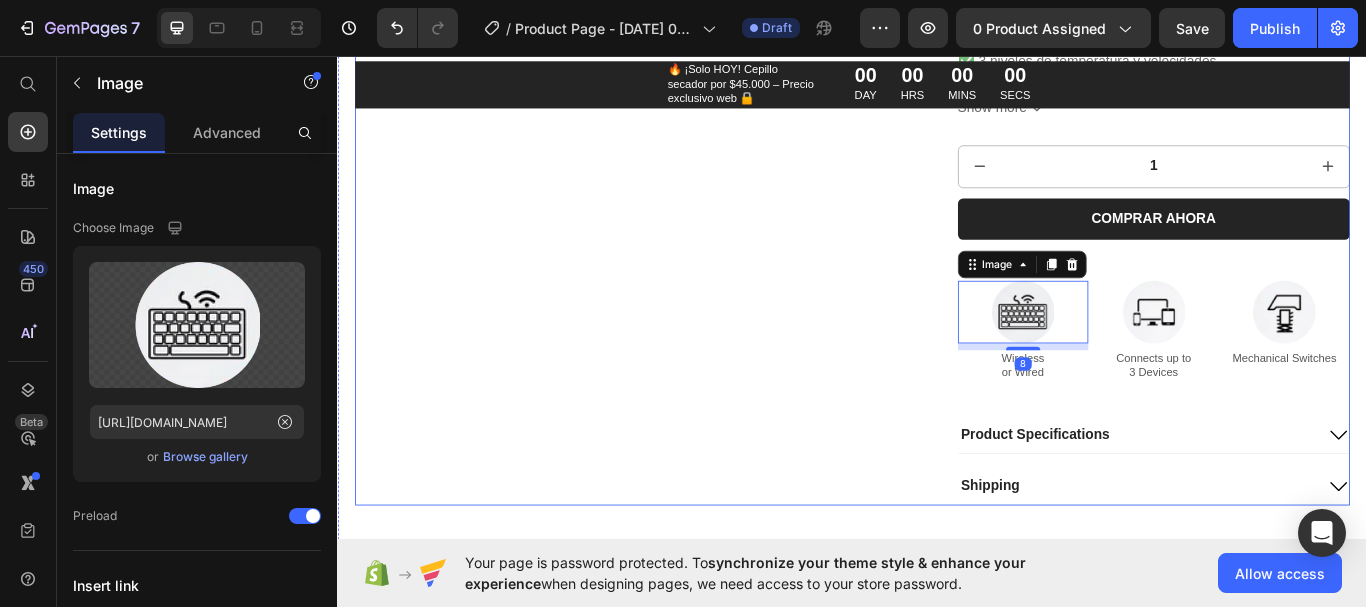 click on "Product Images" at bounding box center (677, 16) 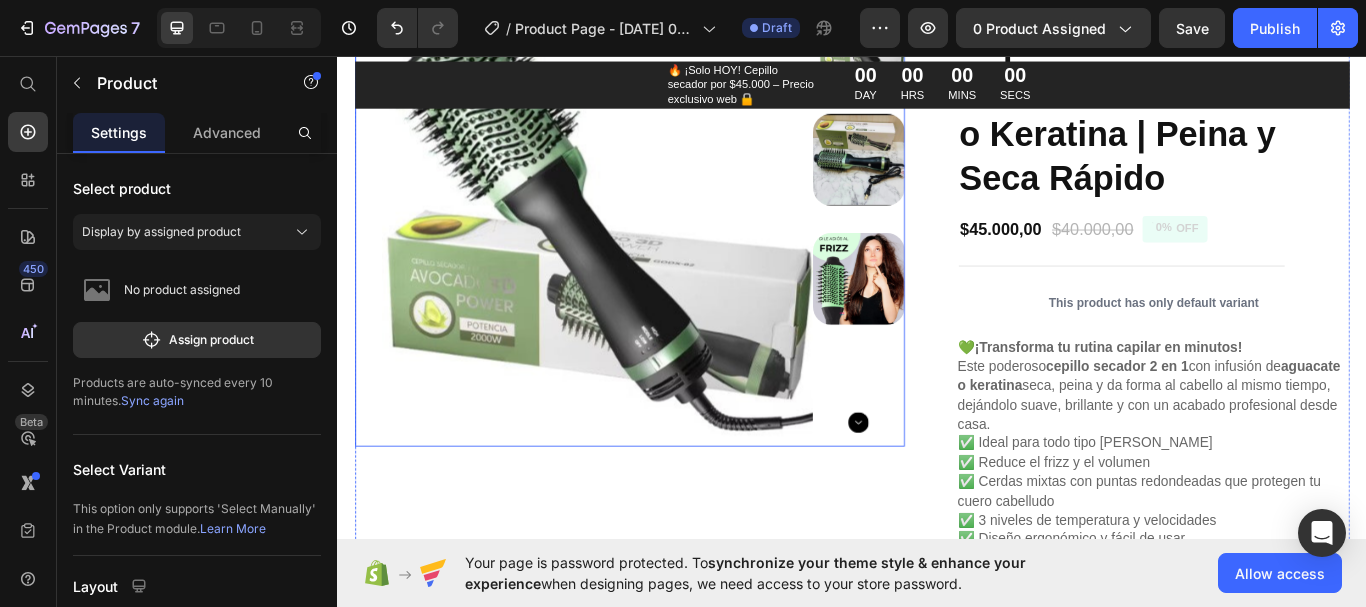 scroll, scrollTop: 100, scrollLeft: 0, axis: vertical 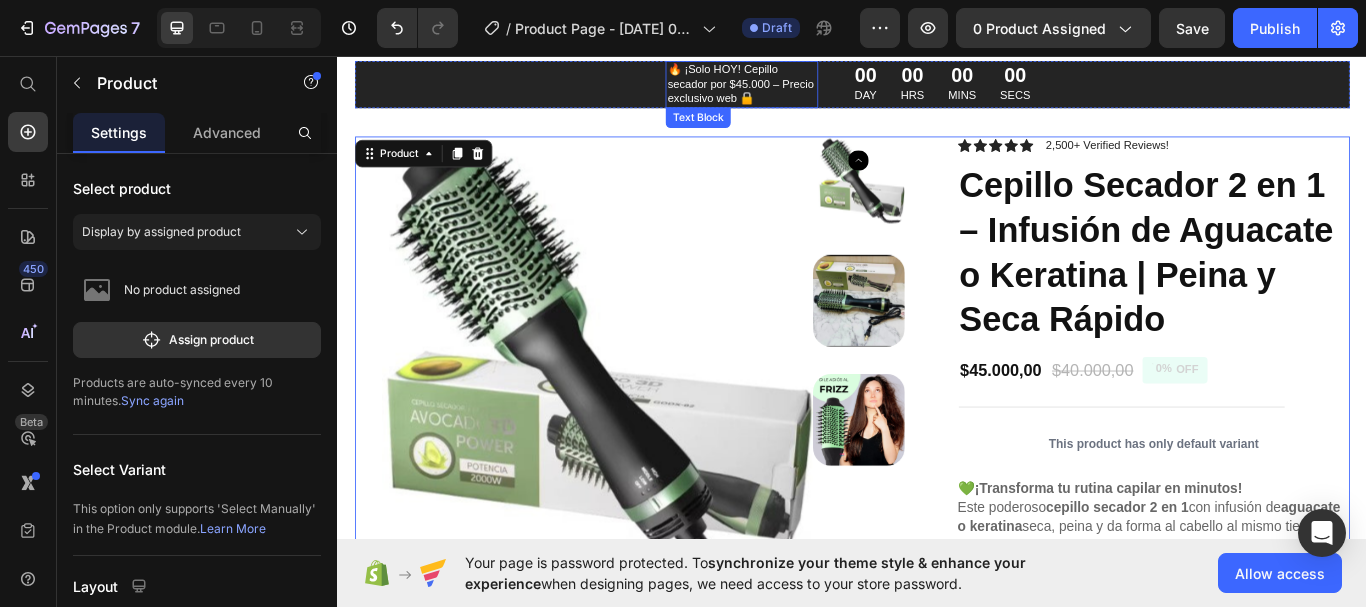 click on "🔥 ¡Solo HOY! Cepillo secador por $45.000 – Precio exclusivo web 🔒" at bounding box center [808, 90] 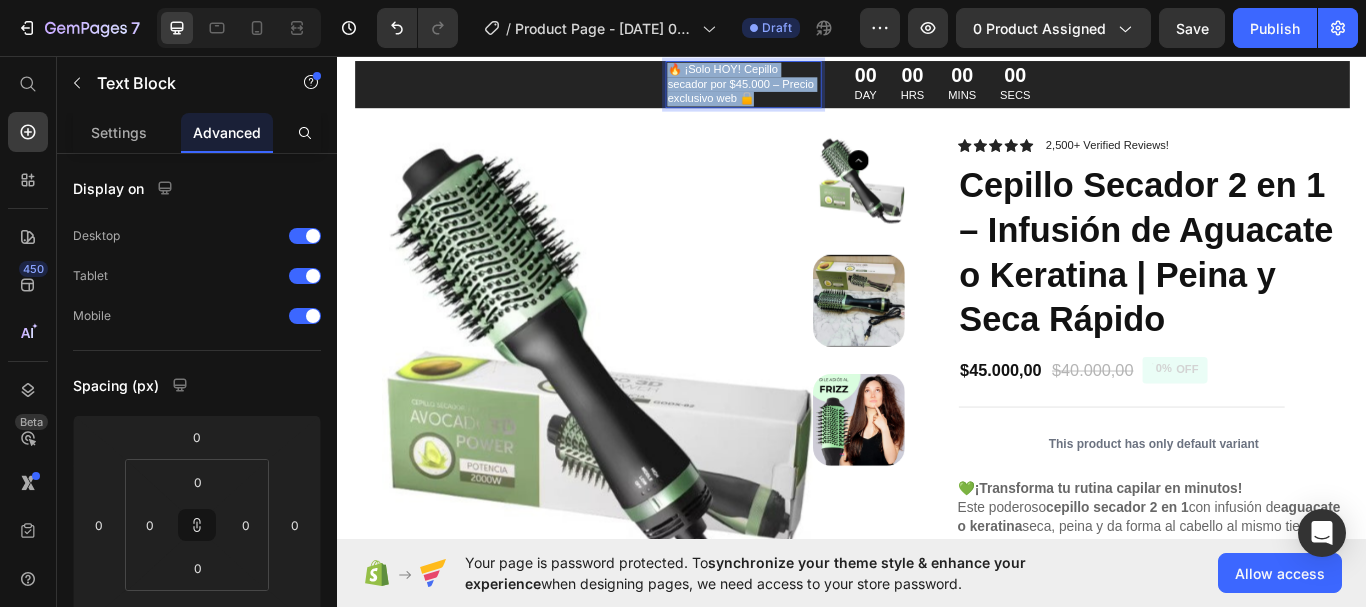 click on "🔥 ¡Solo HOY! Cepillo secador por $45.000 – Precio exclusivo web 🔒" at bounding box center (808, 90) 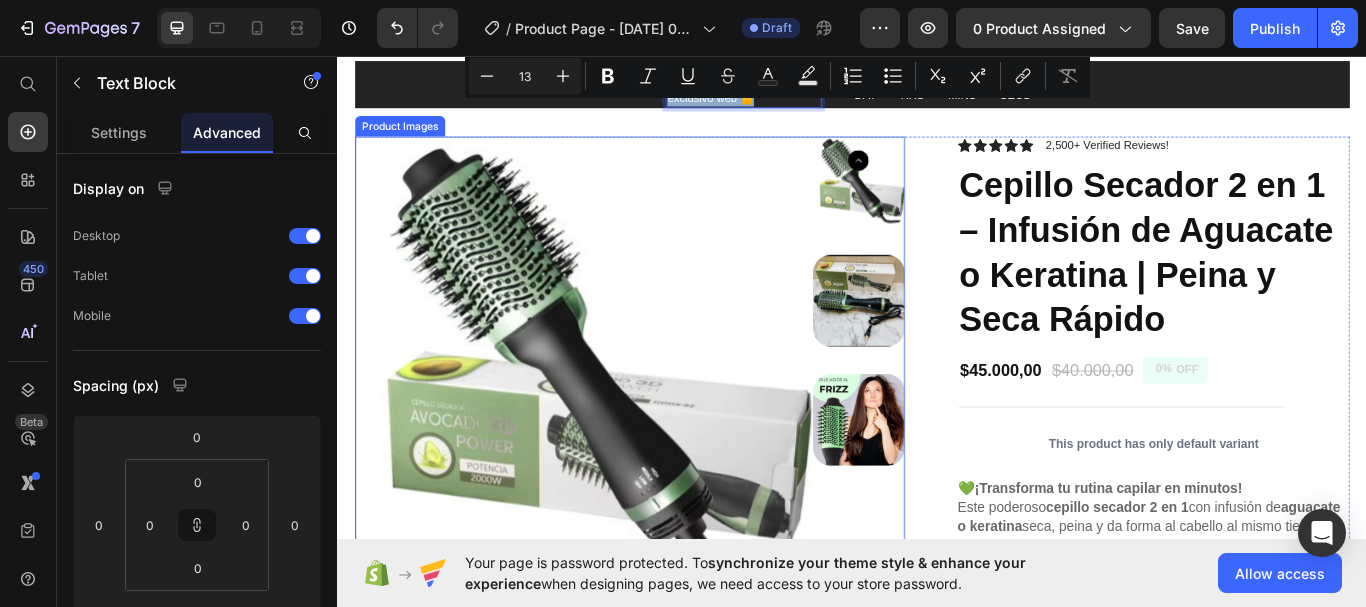 click at bounding box center (624, 418) 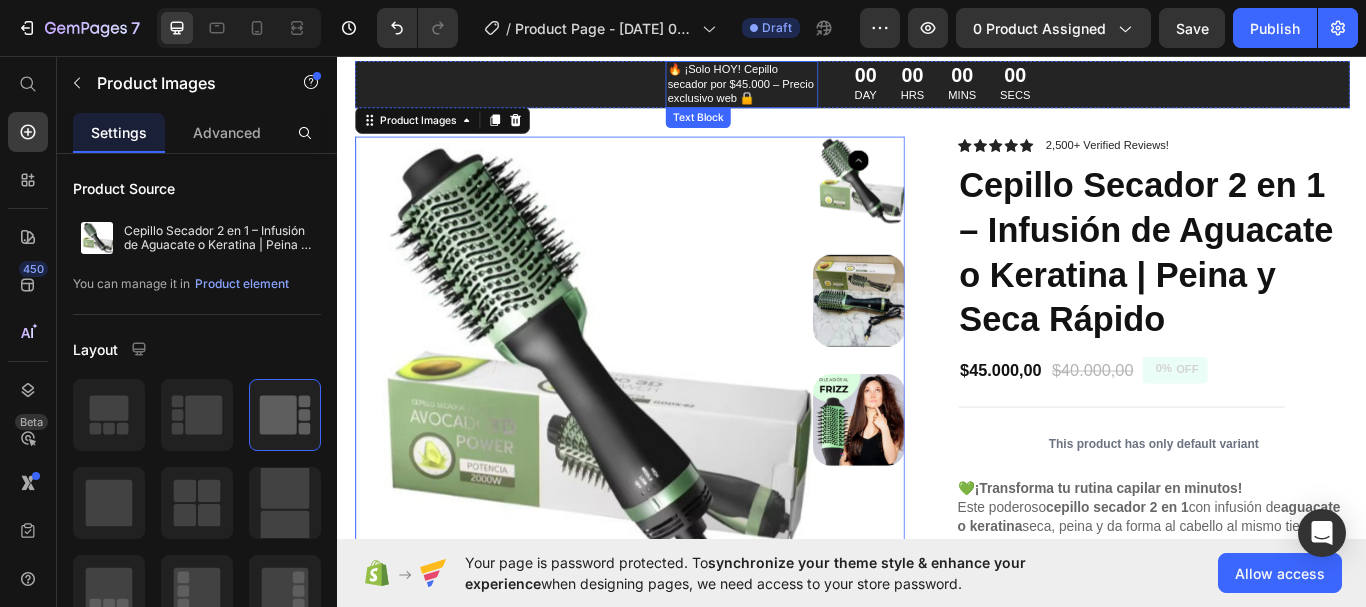 click on "🔥 ¡Solo HOY! Cepillo secador por $45.000 – Precio exclusivo web 🔒" at bounding box center [808, 90] 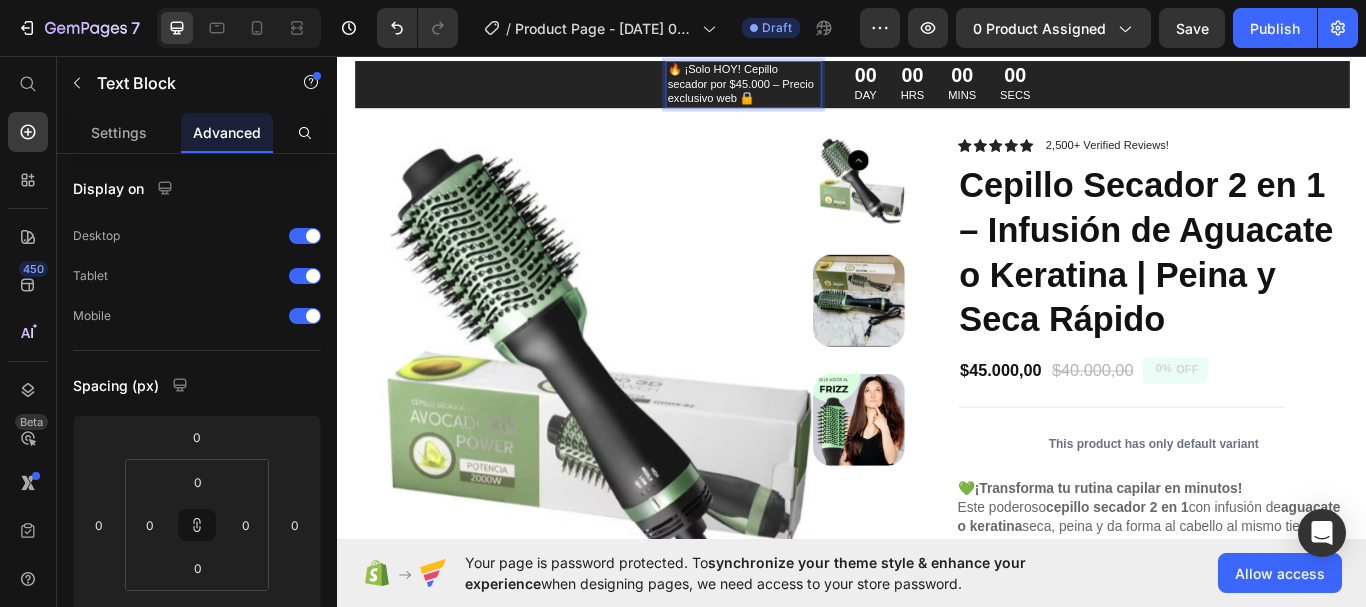click on "🔥 ¡Solo HOY! Cepillo secador por $45.000 – Precio exclusivo web 🔒" at bounding box center (808, 90) 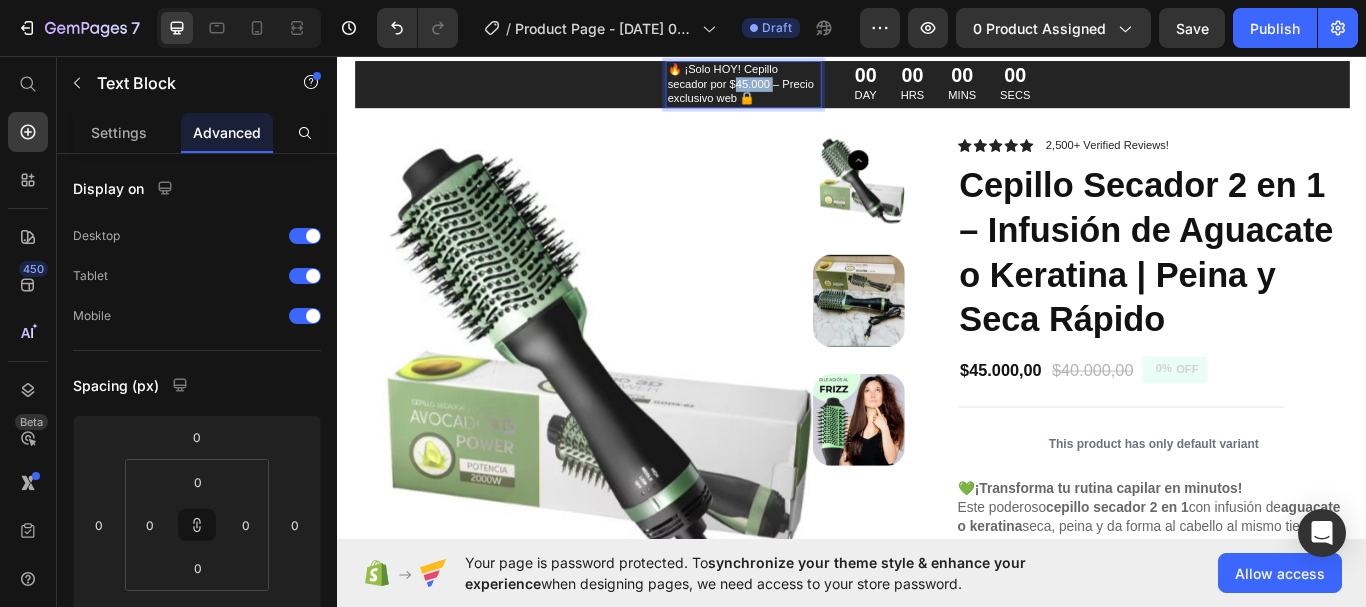 click on "🔥 ¡Solo HOY! Cepillo secador por $45.000 – Precio exclusivo web 🔒" at bounding box center (808, 90) 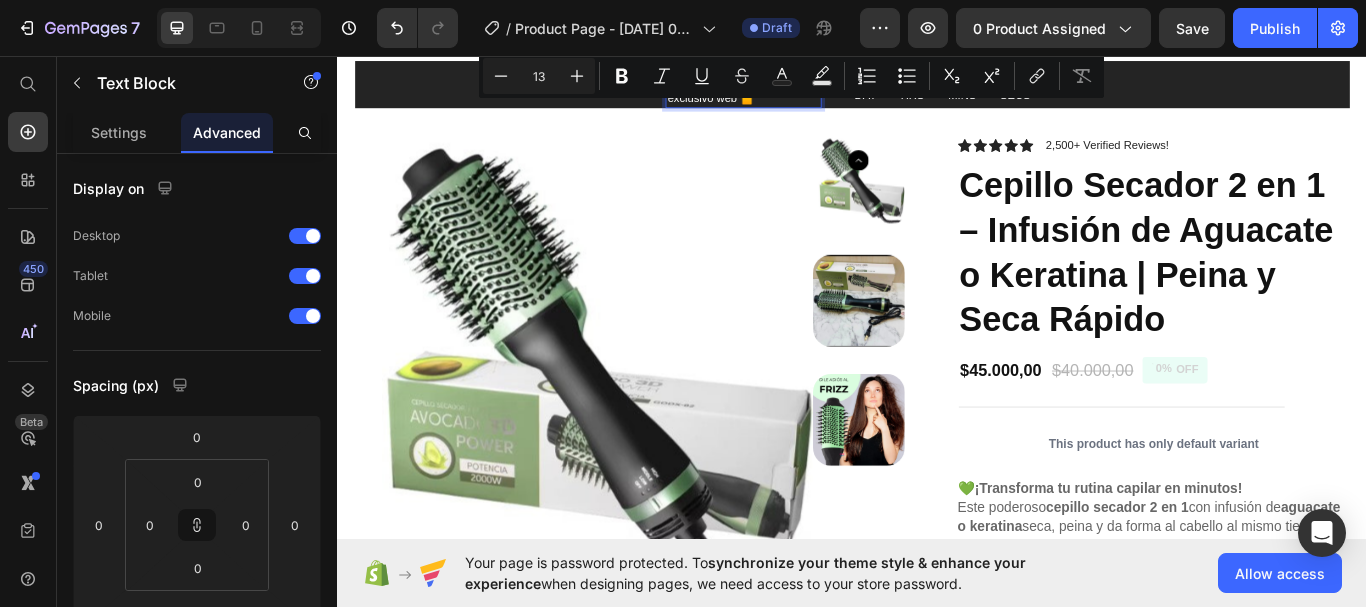 click on "Strikethrough" at bounding box center [742, 76] 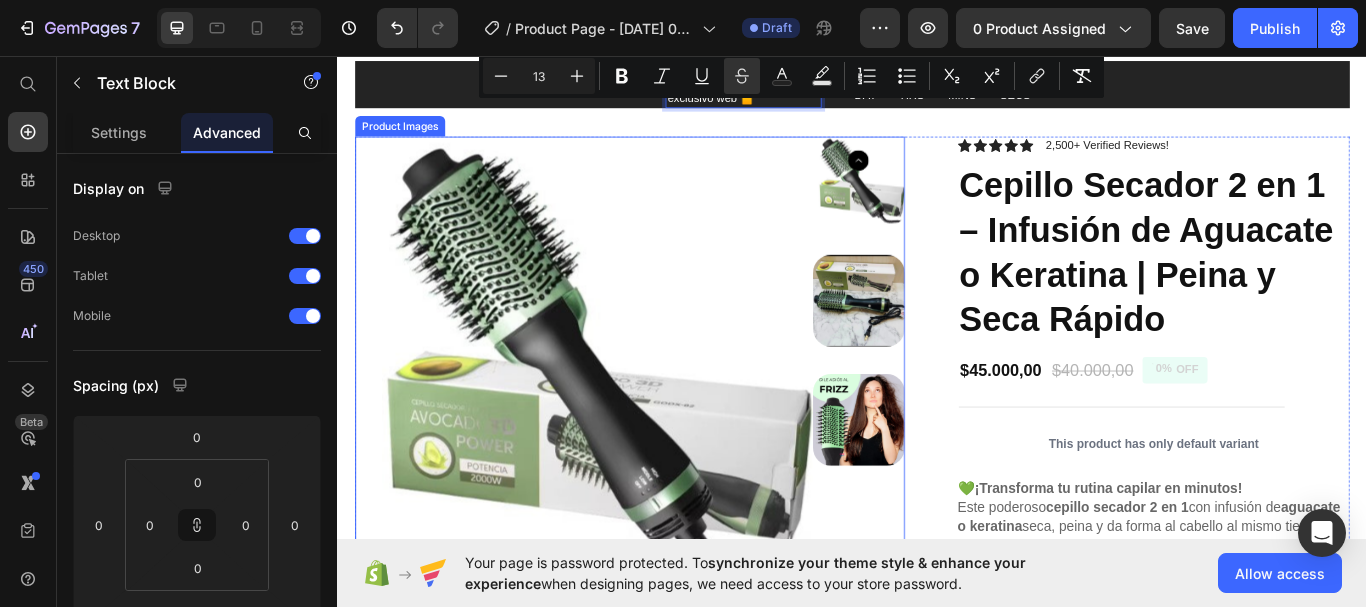click at bounding box center [624, 418] 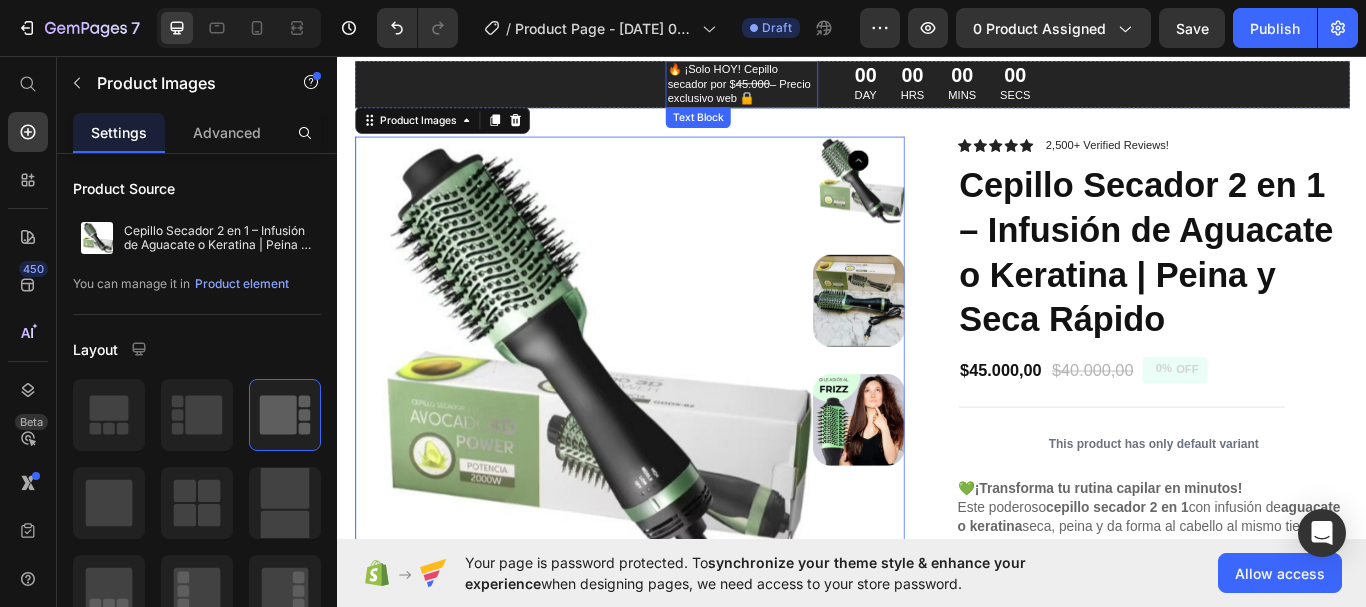 click on "🔥 ¡Solo HOY! Cepillo secador por $ 45.000  – Precio exclusivo web 🔒" at bounding box center [808, 90] 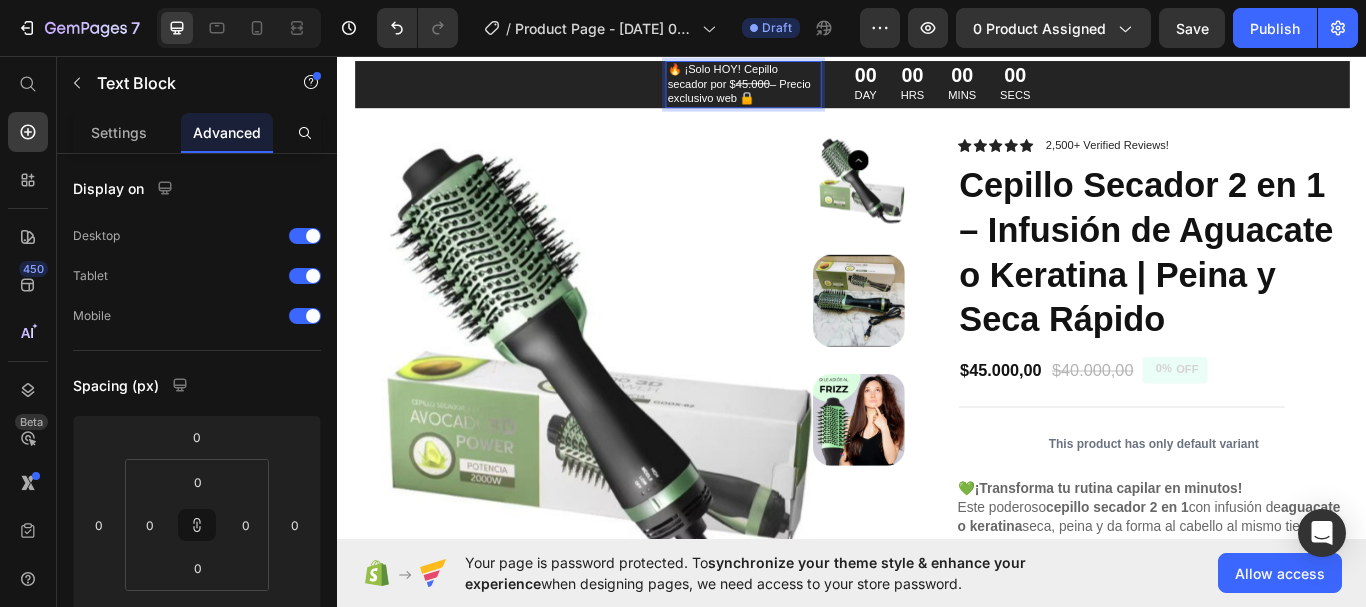 click on "🔥 ¡Solo HOY! Cepillo secador por $ 45.000  – Precio exclusivo web 🔒" at bounding box center (808, 90) 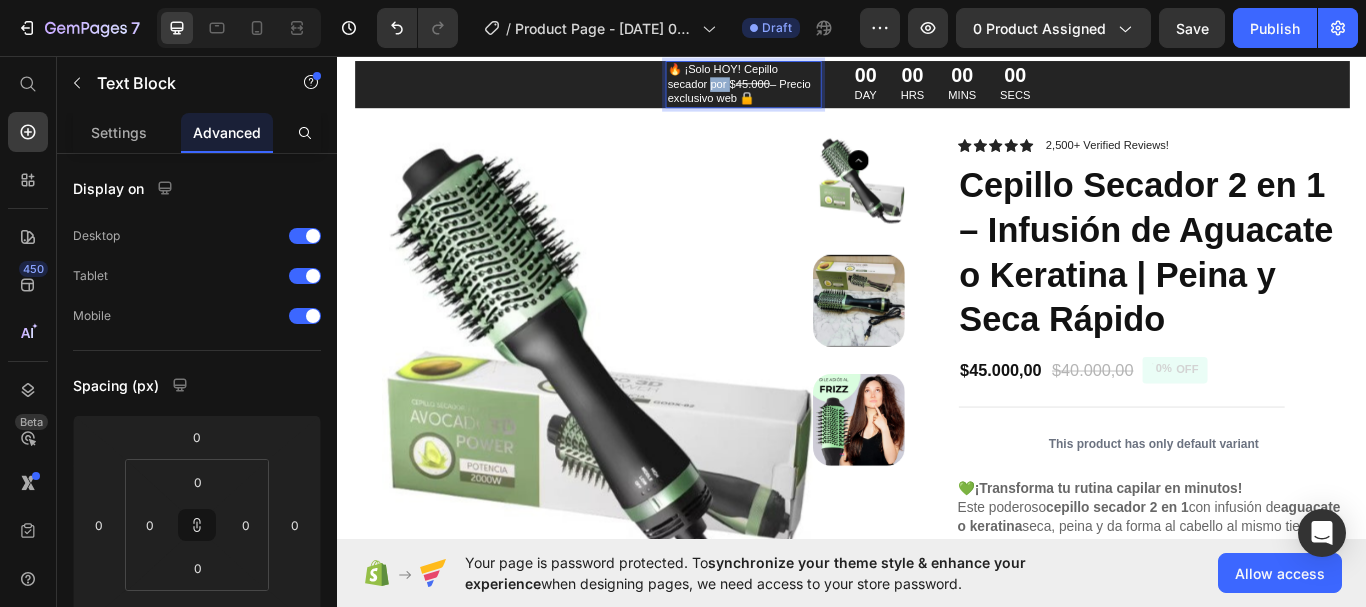click on "🔥 ¡Solo HOY! Cepillo secador por $ 45.000  – Precio exclusivo web 🔒" at bounding box center (808, 90) 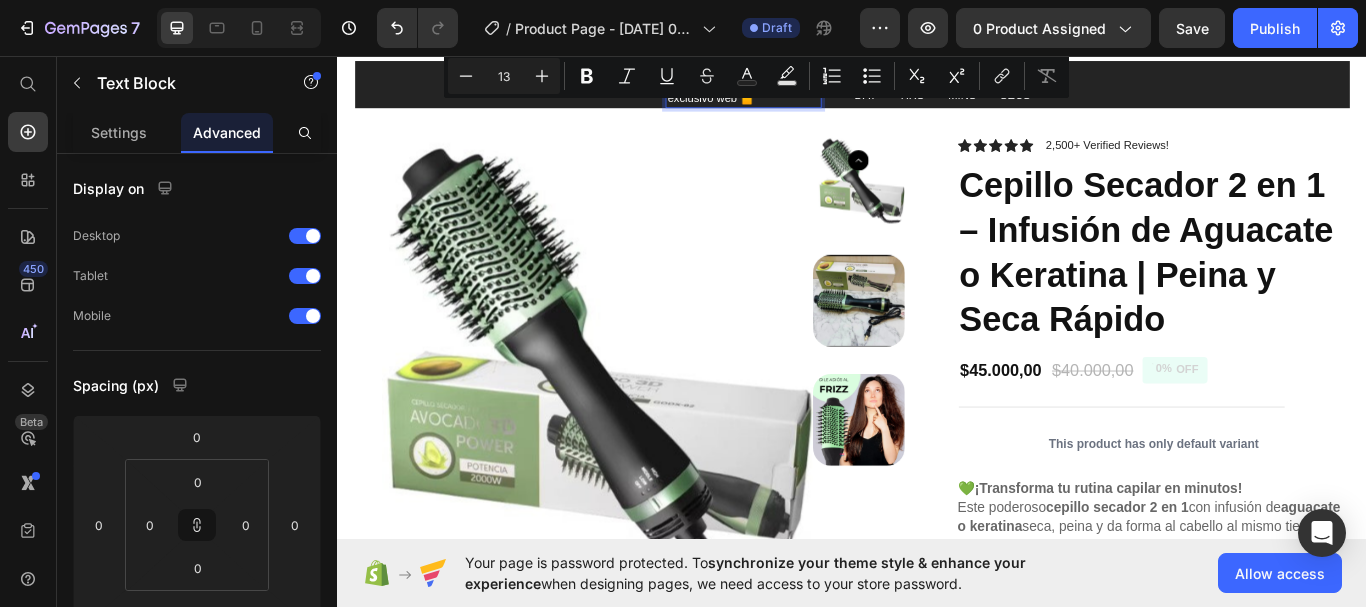 click 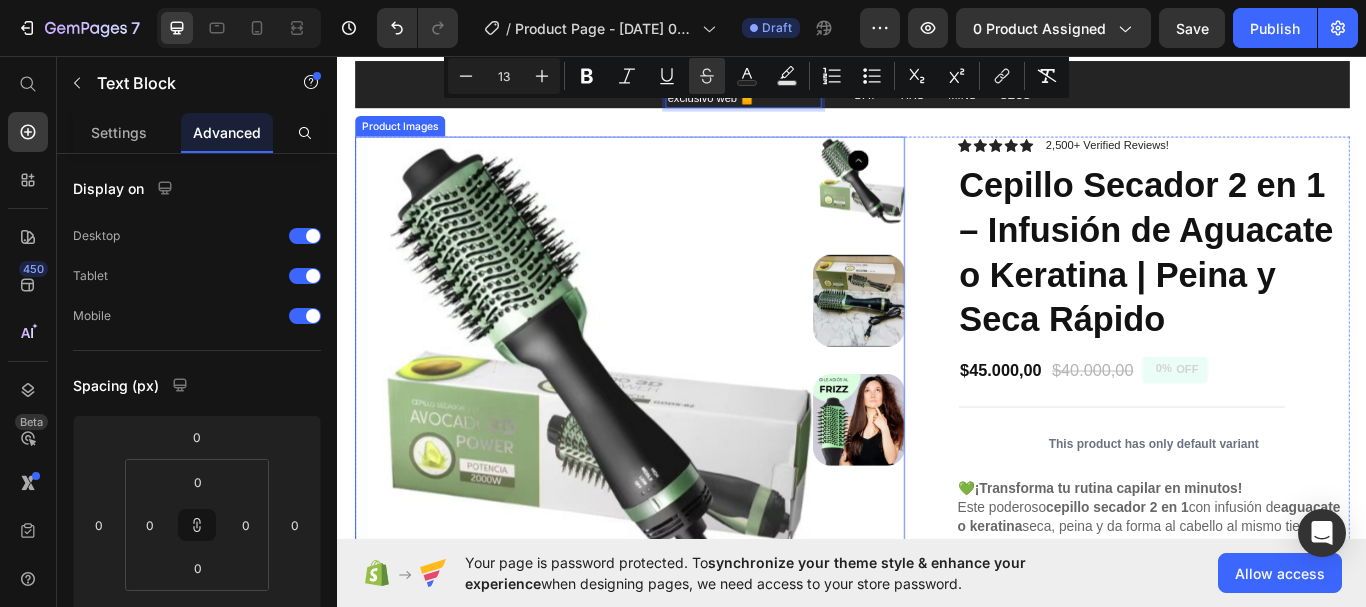 click at bounding box center [624, 418] 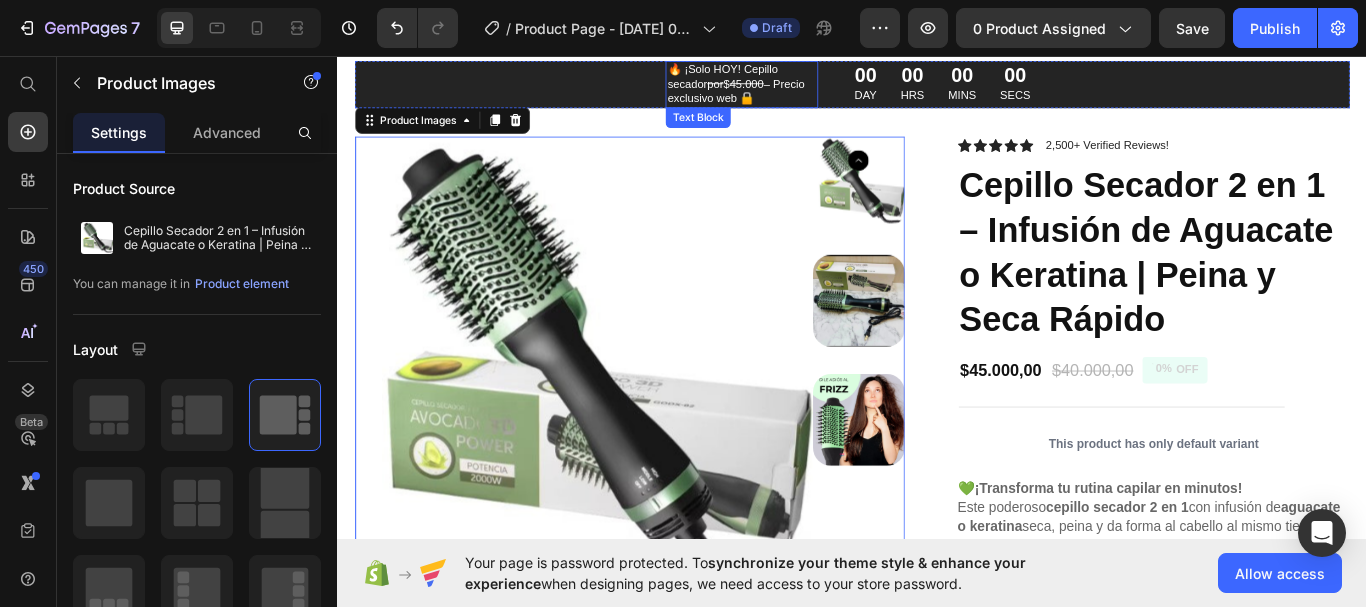 click on "🔥 ¡Solo HOY! Cepillo secador  por  $ 45.000  – Precio exclusivo web 🔒" at bounding box center [808, 90] 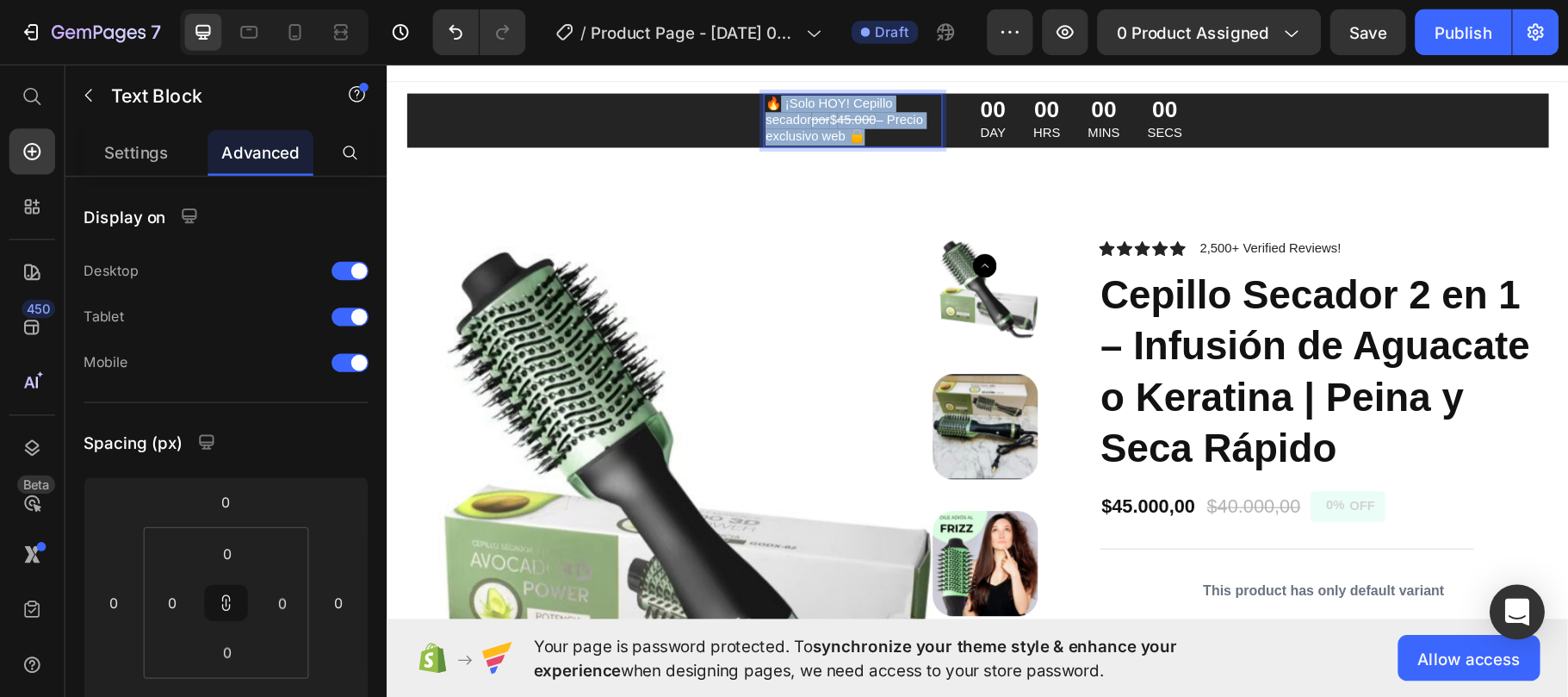 scroll, scrollTop: 0, scrollLeft: 0, axis: both 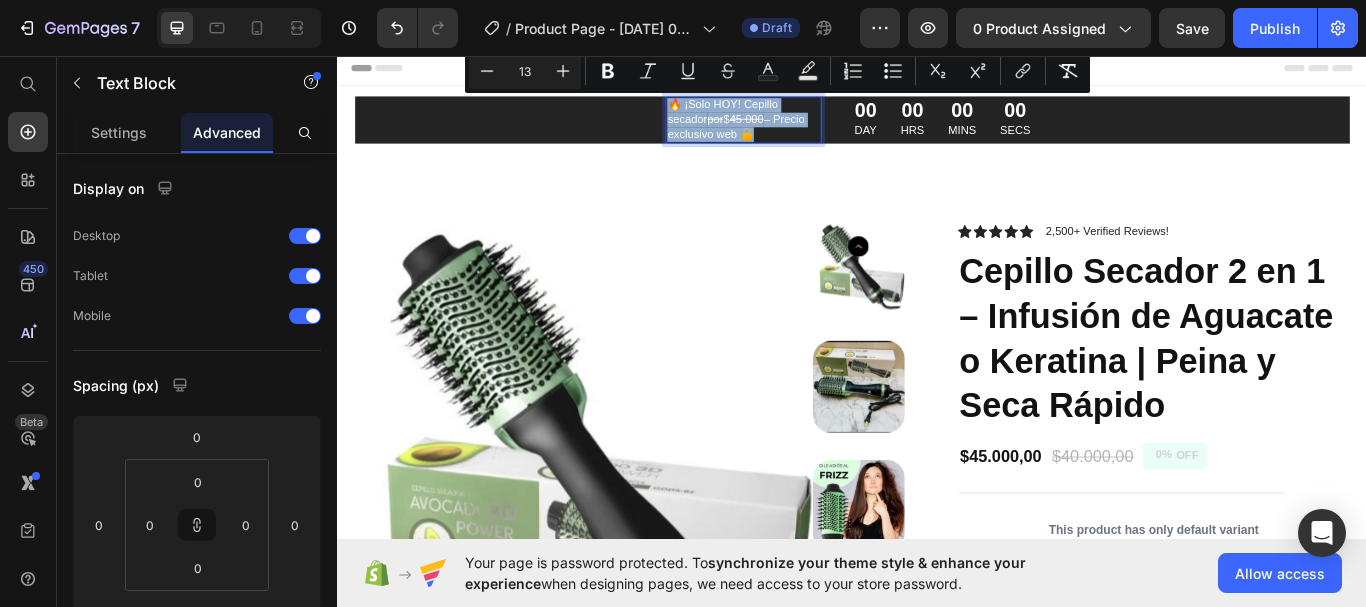 drag, startPoint x: 811, startPoint y: 100, endPoint x: 716, endPoint y: 111, distance: 95.63472 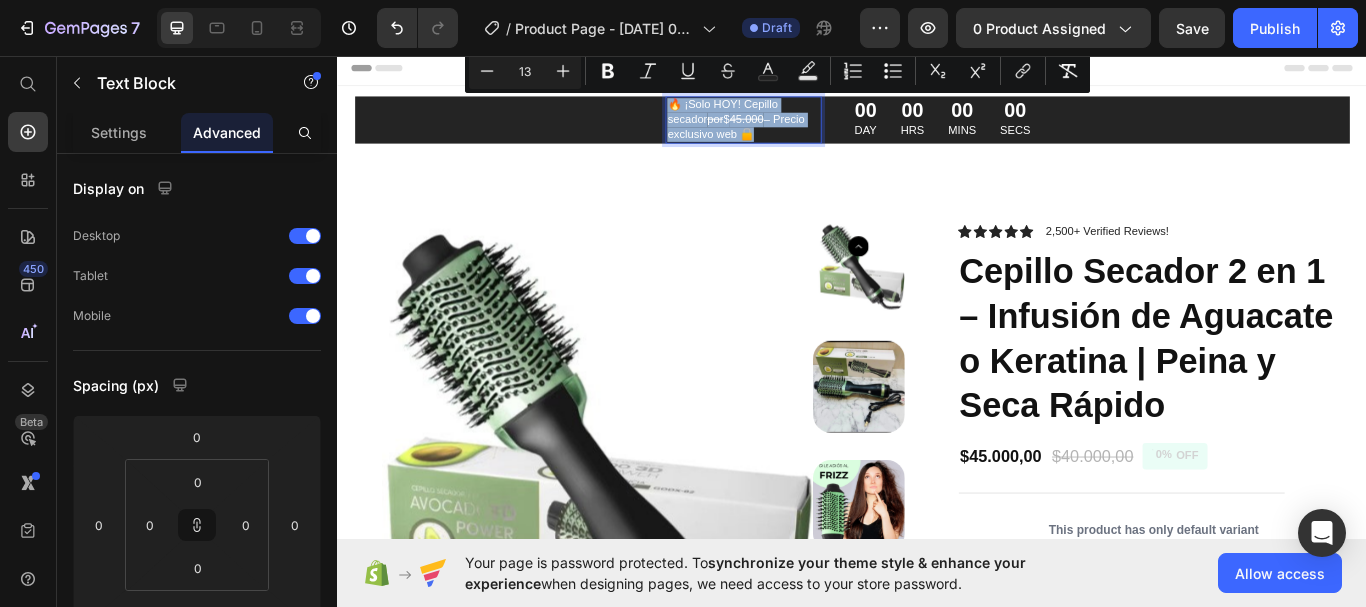 click on "🔥 ¡Solo HOY! Cepillo secador  por  $ 45.000  – Precio exclusivo web 🔒" at bounding box center (808, 131) 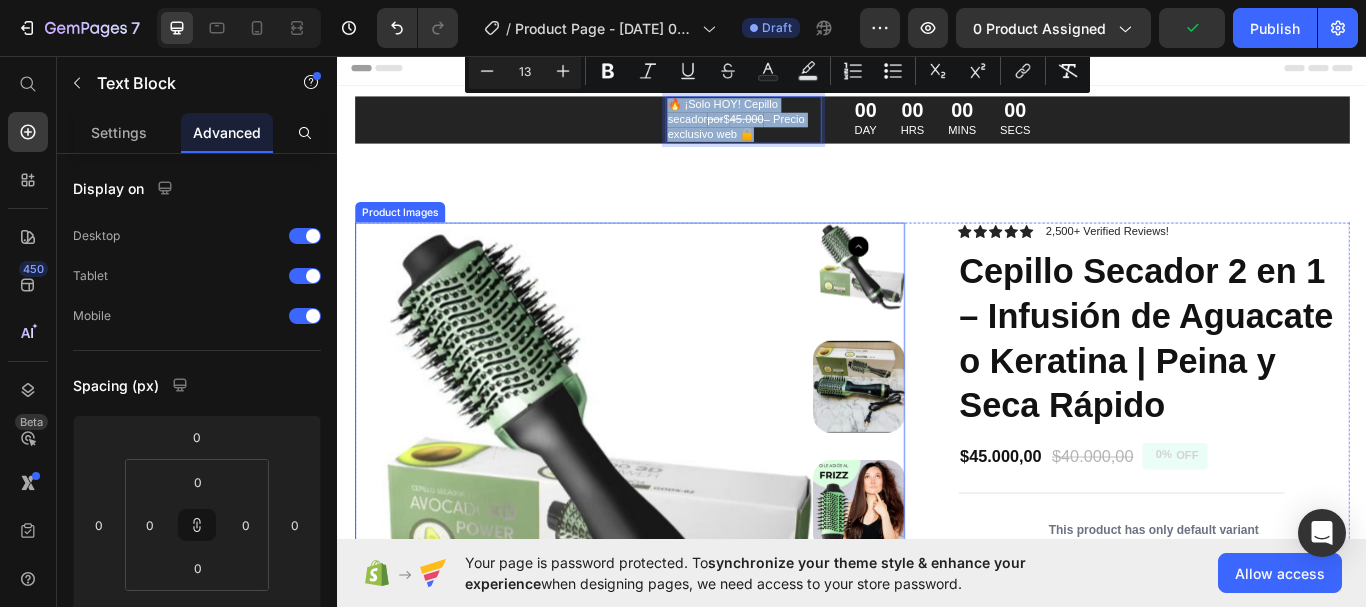 copy on "🔥 ¡Solo HOY! Cepillo secador  por  $ 45.000  – Precio exclusivo web 🔒" 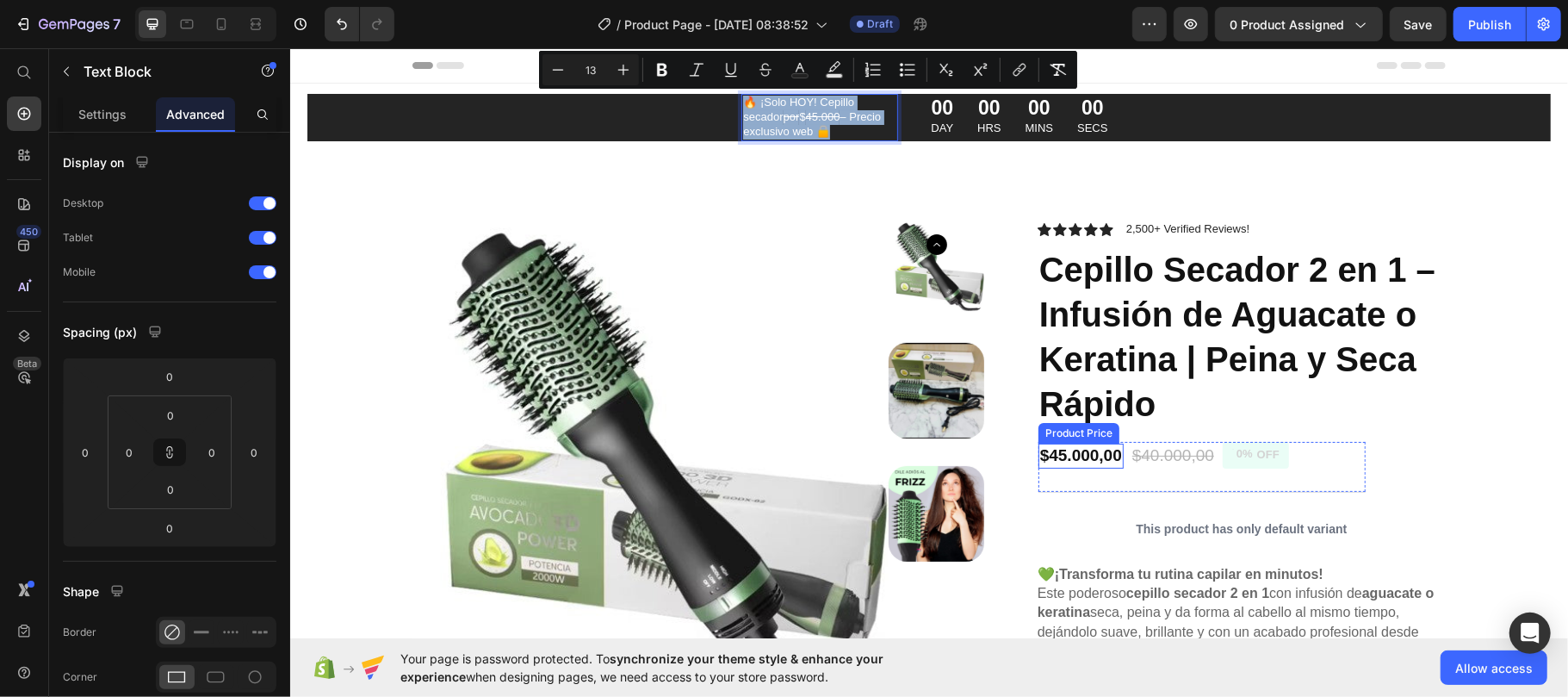 drag, startPoint x: 1064, startPoint y: 451, endPoint x: 1083, endPoint y: 452, distance: 19.026298 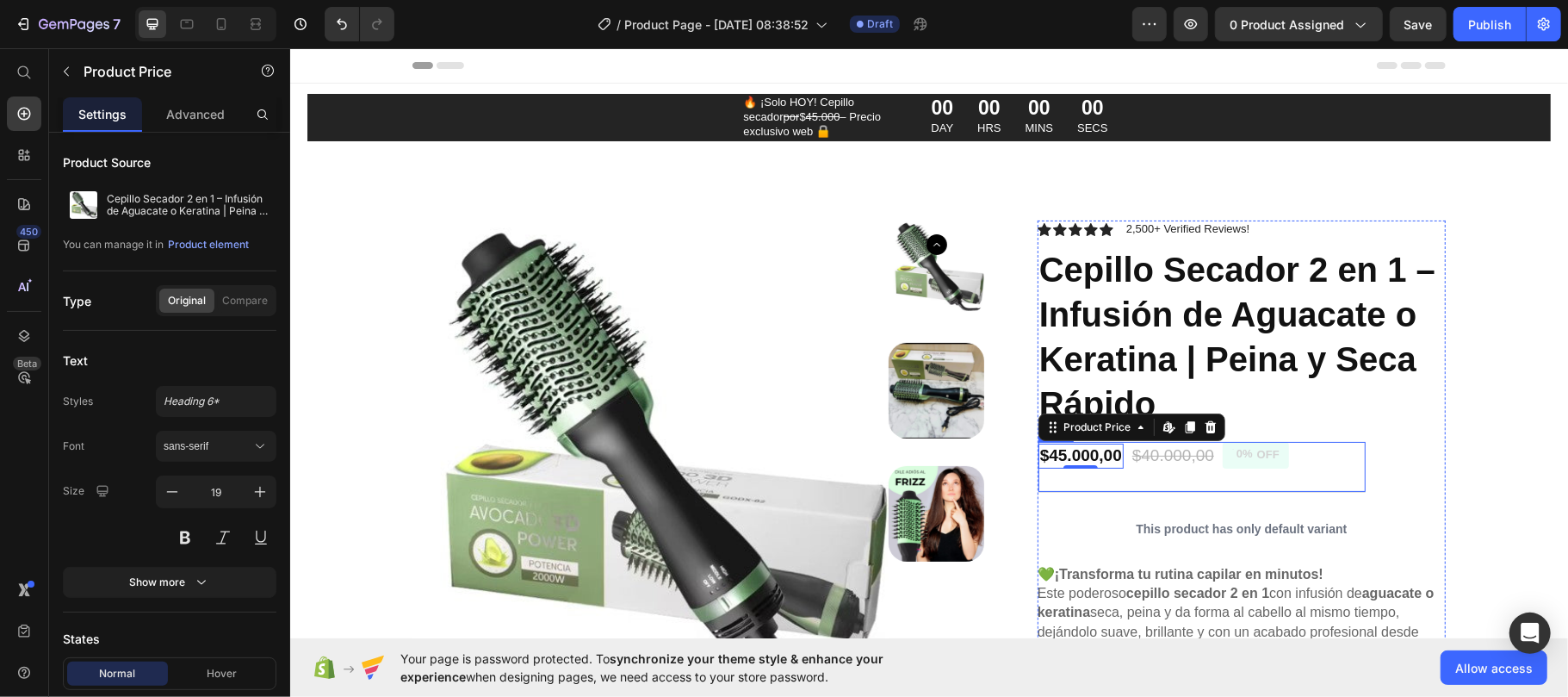 click on "$45.000,00 Product Price   Edit content in Shopify 0 $40.000,00 Product Price 0% OFF Discount Tag Row" at bounding box center (1201, 466) 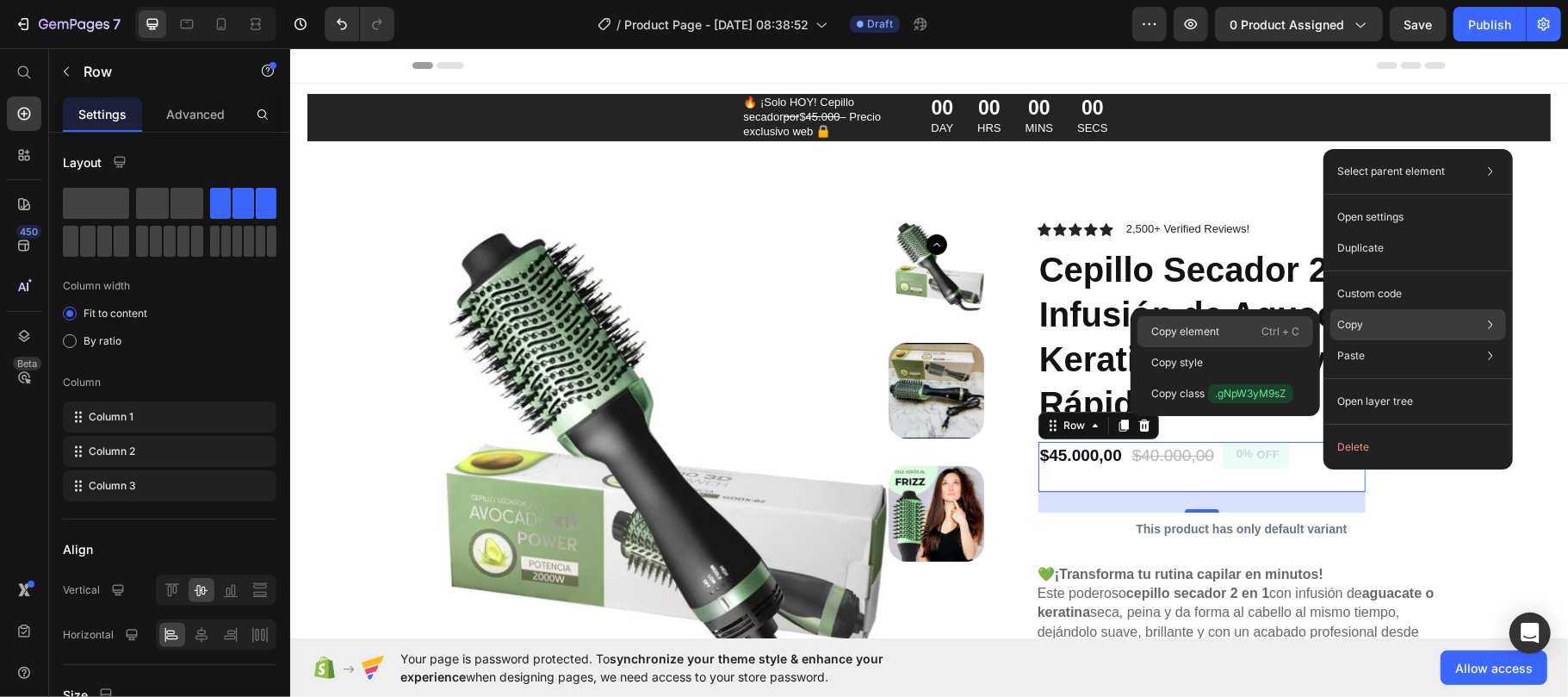 click on "Copy element  Ctrl + C" 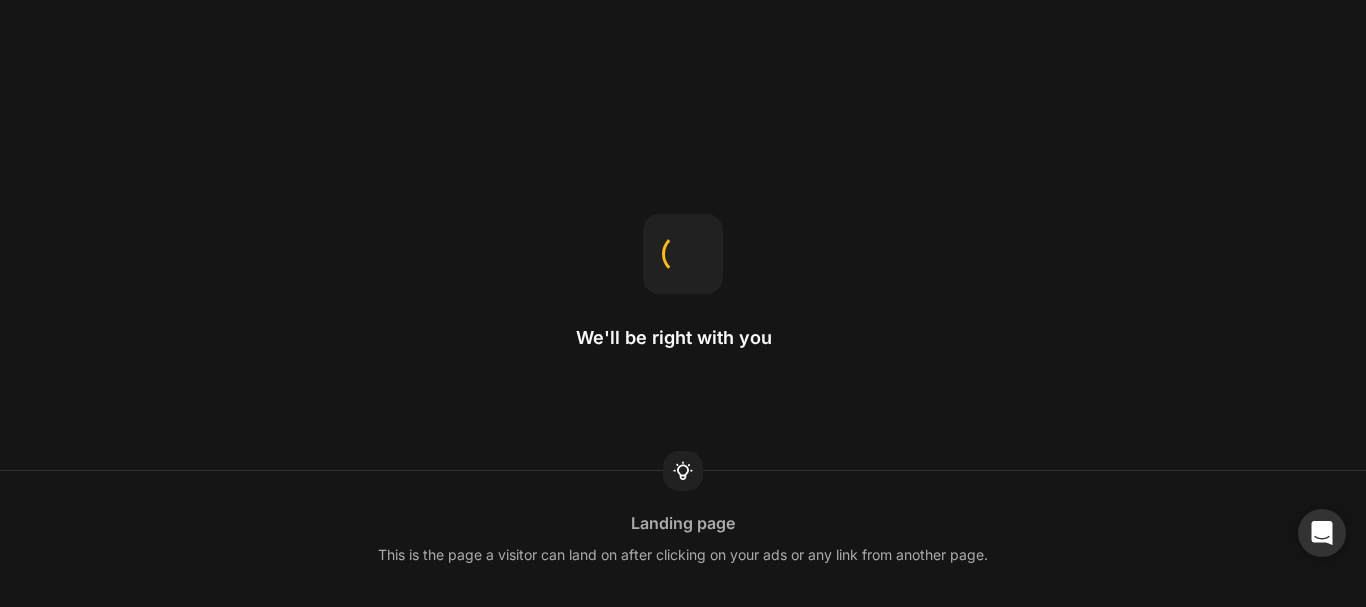 scroll, scrollTop: 0, scrollLeft: 0, axis: both 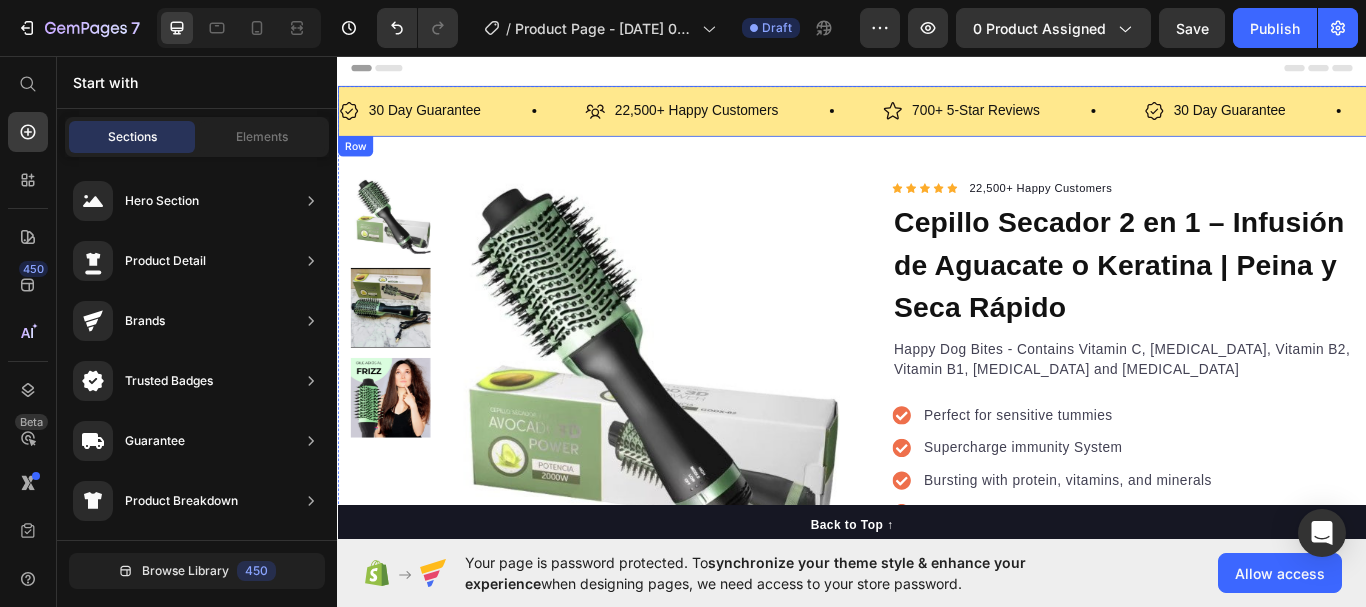 click on "30 Day Guarantee Item List
22,500+ Happy Customers Item List
700+ 5-Star Reviews Item List
30 Day Guarantee Item List
22,500+ Happy Customers Item List
700+ 5-Star Reviews Item List
30 Day Guarantee Item List
22,500+ Happy Customers Item List
700+ 5-Star Reviews Item List
30 Day Guarantee Item List
22,500+ Happy Customers Item List
700+ 5-Star Reviews Item List
30 Day Guarantee Item List
22,500+ Happy Customers Item List
700+ 5-Star Reviews Item List
30 Day Guarantee Item List
Item List Row" at bounding box center [937, 121] 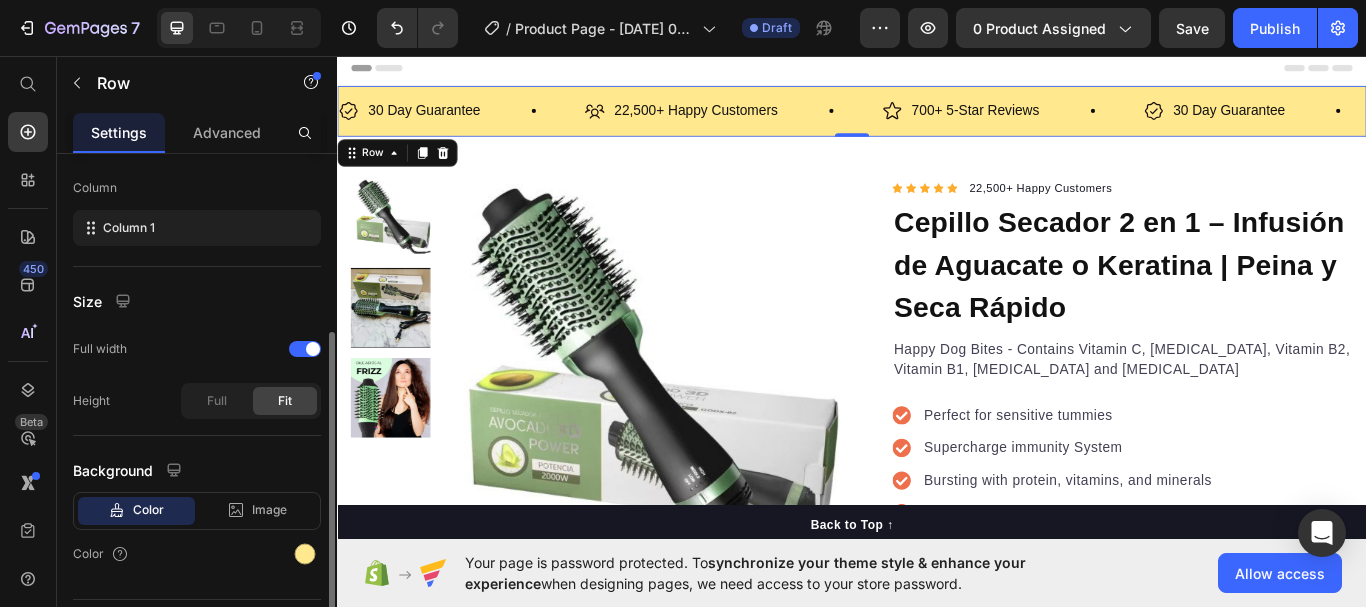 scroll, scrollTop: 350, scrollLeft: 0, axis: vertical 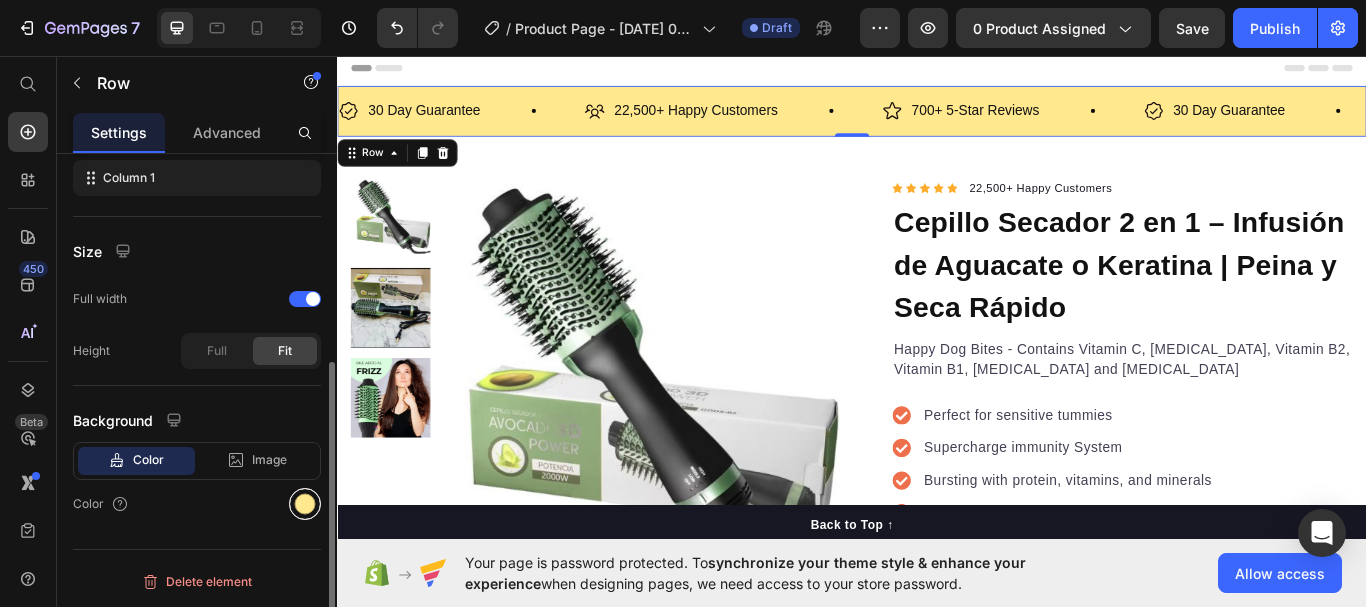 click at bounding box center [305, 504] 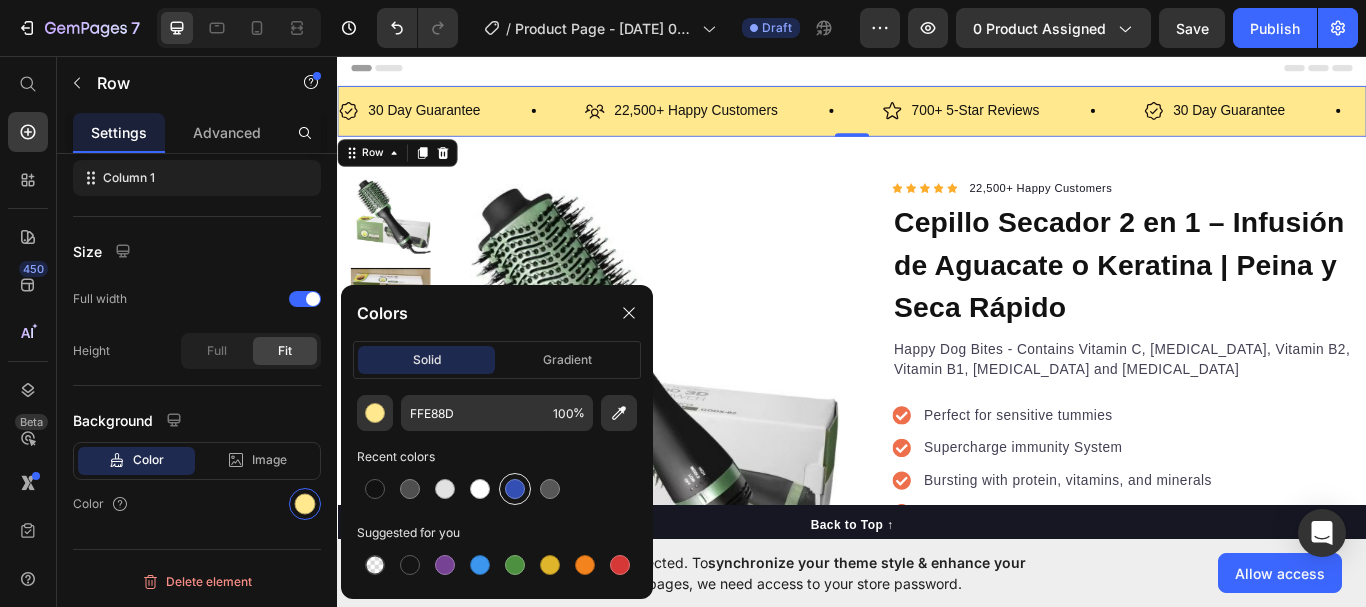 click at bounding box center [515, 489] 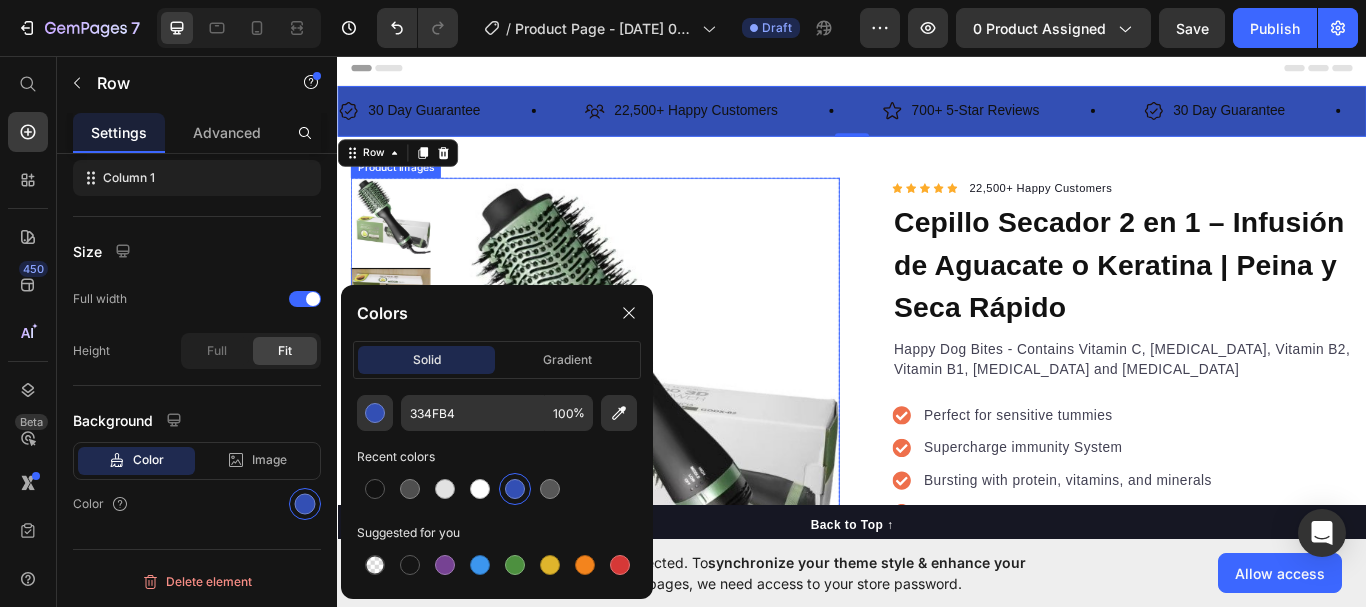 click at bounding box center [689, 431] 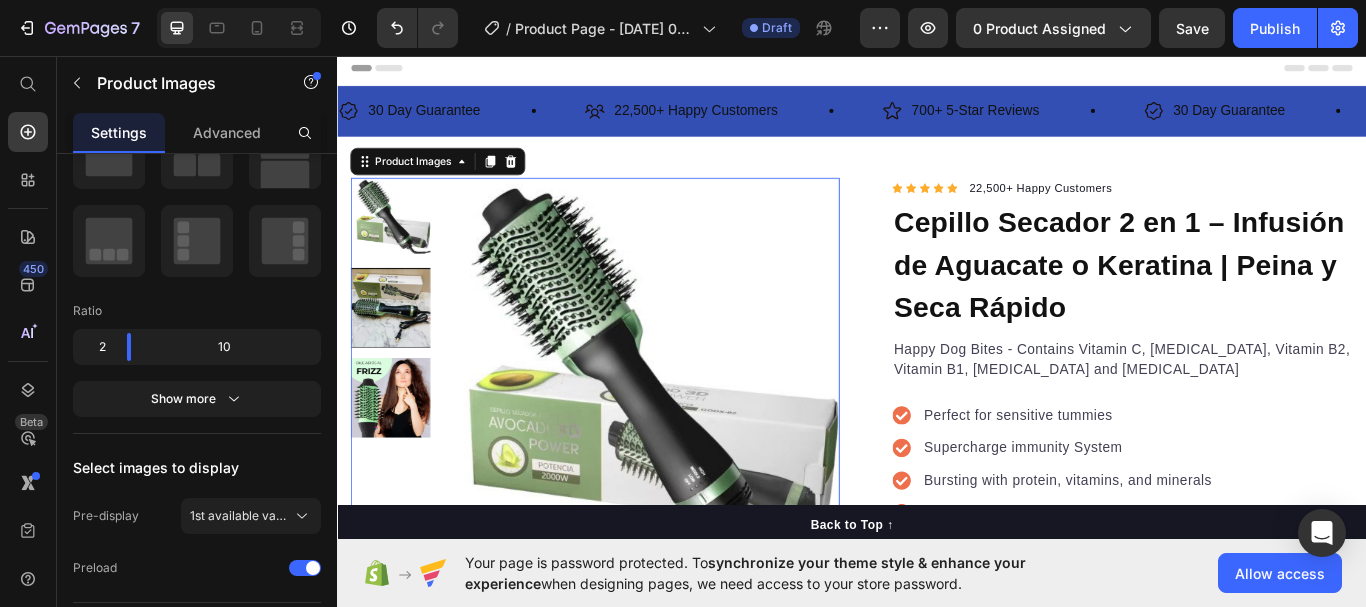 scroll, scrollTop: 0, scrollLeft: 0, axis: both 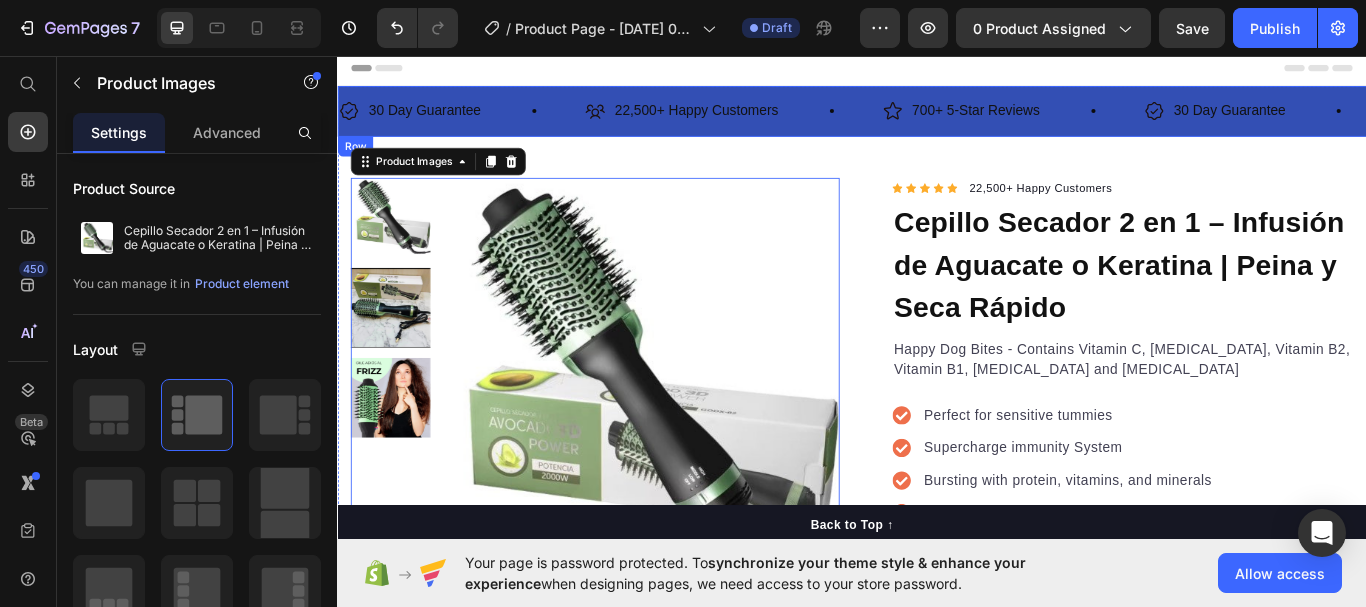 click on "30 Day Guarantee Item List
22,500+ Happy Customers Item List
700+ 5-Star Reviews Item List
30 Day Guarantee Item List
22,500+ Happy Customers Item List
700+ 5-Star Reviews Item List
30 Day Guarantee Item List
22,500+ Happy Customers Item List
700+ 5-Star Reviews Item List
30 Day Guarantee Item List
22,500+ Happy Customers Item List
700+ 5-Star Reviews Item List
30 Day Guarantee Item List
22,500+ Happy Customers Item List
700+ 5-Star Reviews Item List
30 Day Guarantee Item List
Item List Row" at bounding box center (937, 121) 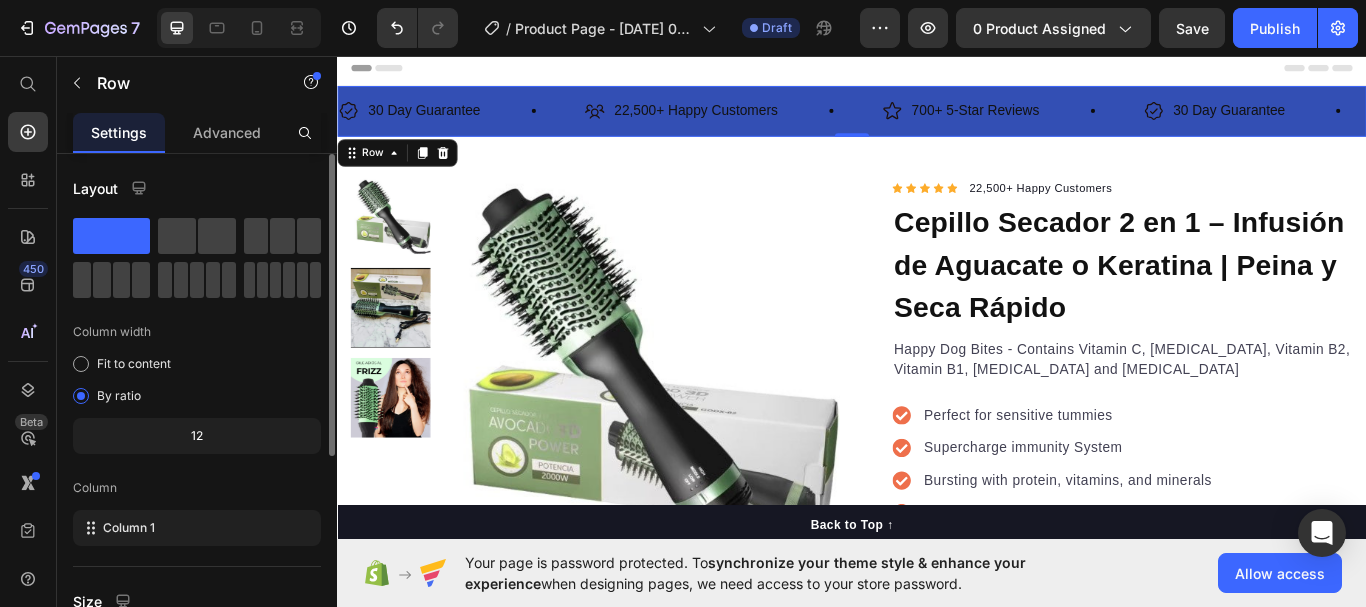 click 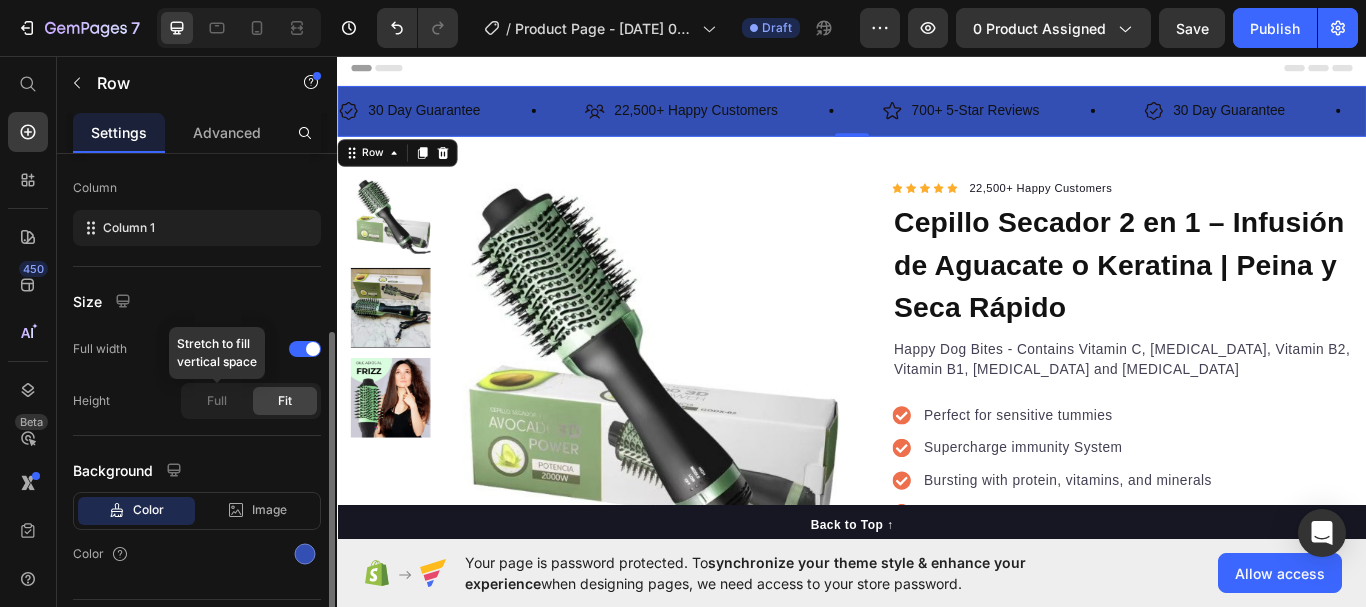 scroll, scrollTop: 350, scrollLeft: 0, axis: vertical 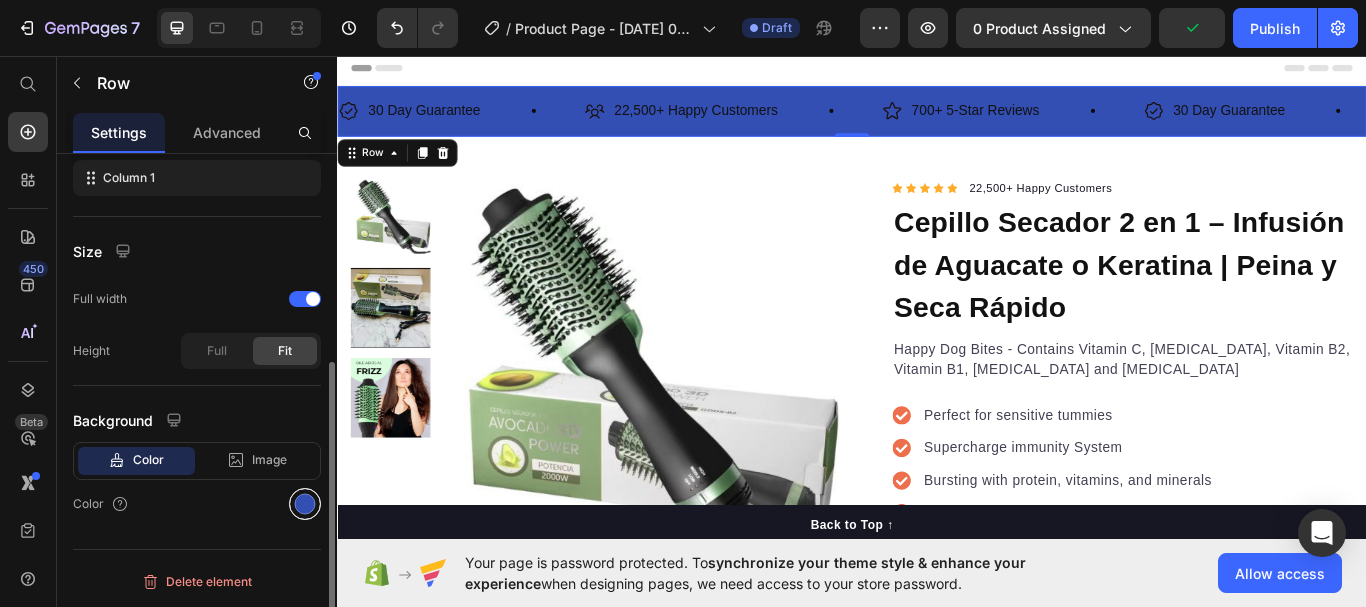 click at bounding box center (305, 504) 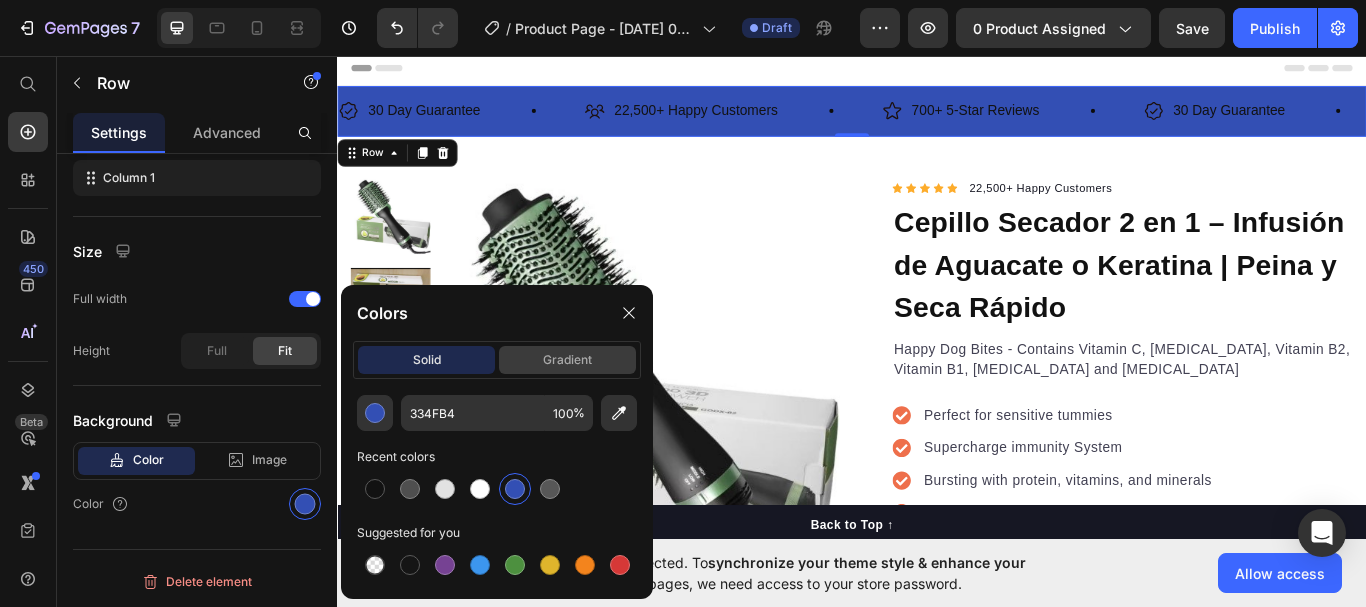 click on "gradient" 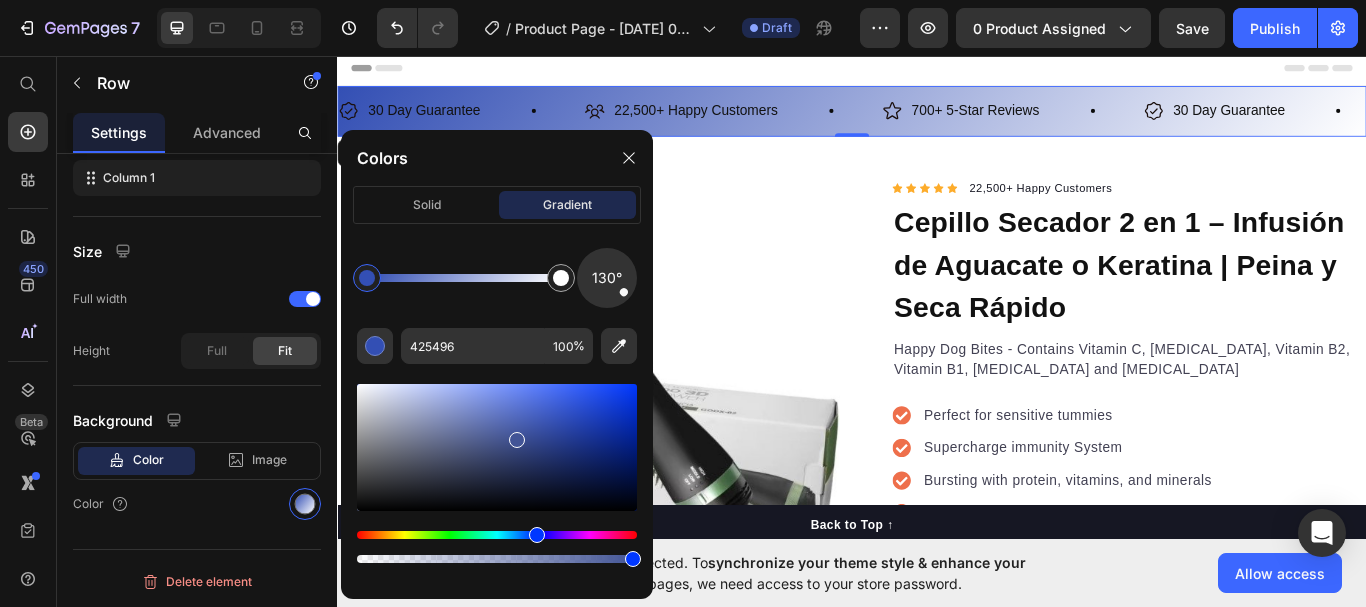 drag, startPoint x: 558, startPoint y: 422, endPoint x: 515, endPoint y: 435, distance: 44.922153 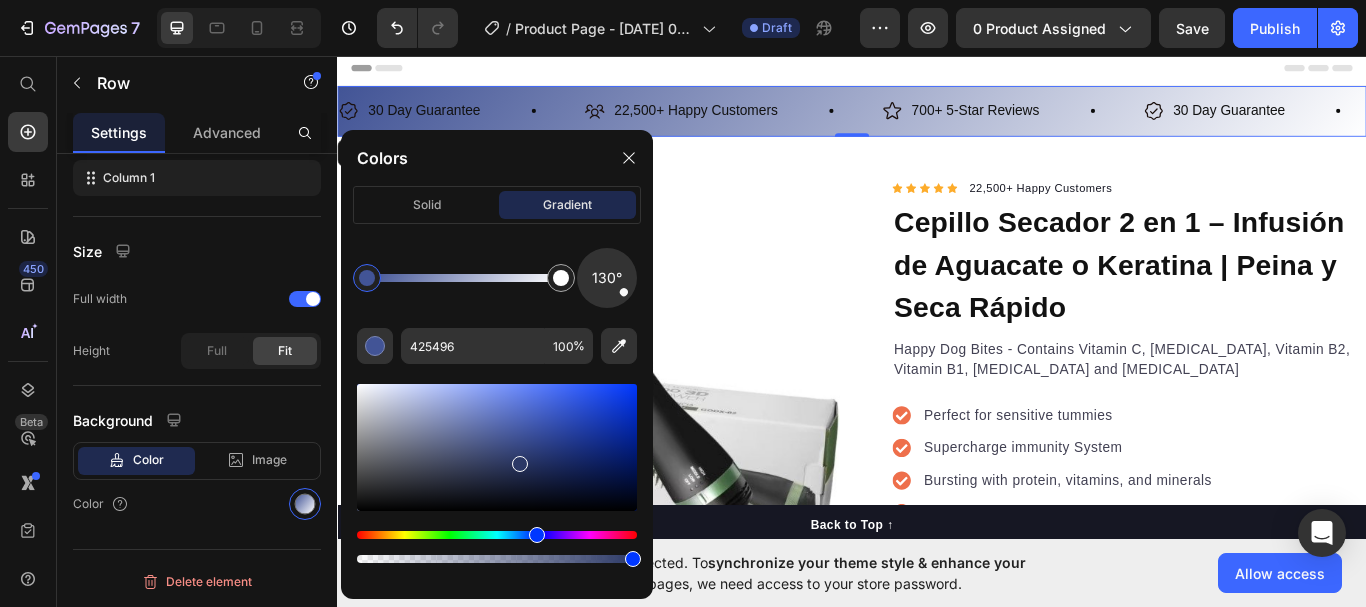 drag, startPoint x: 515, startPoint y: 440, endPoint x: 519, endPoint y: 459, distance: 19.416489 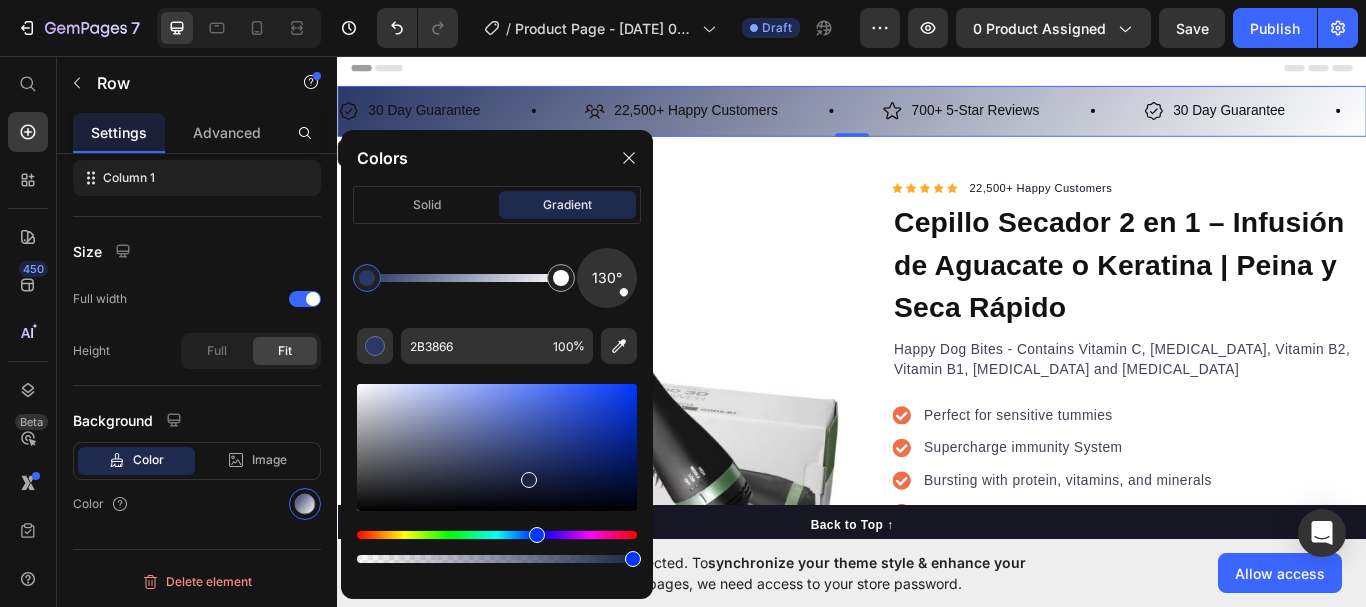 drag, startPoint x: 519, startPoint y: 459, endPoint x: 527, endPoint y: 478, distance: 20.615528 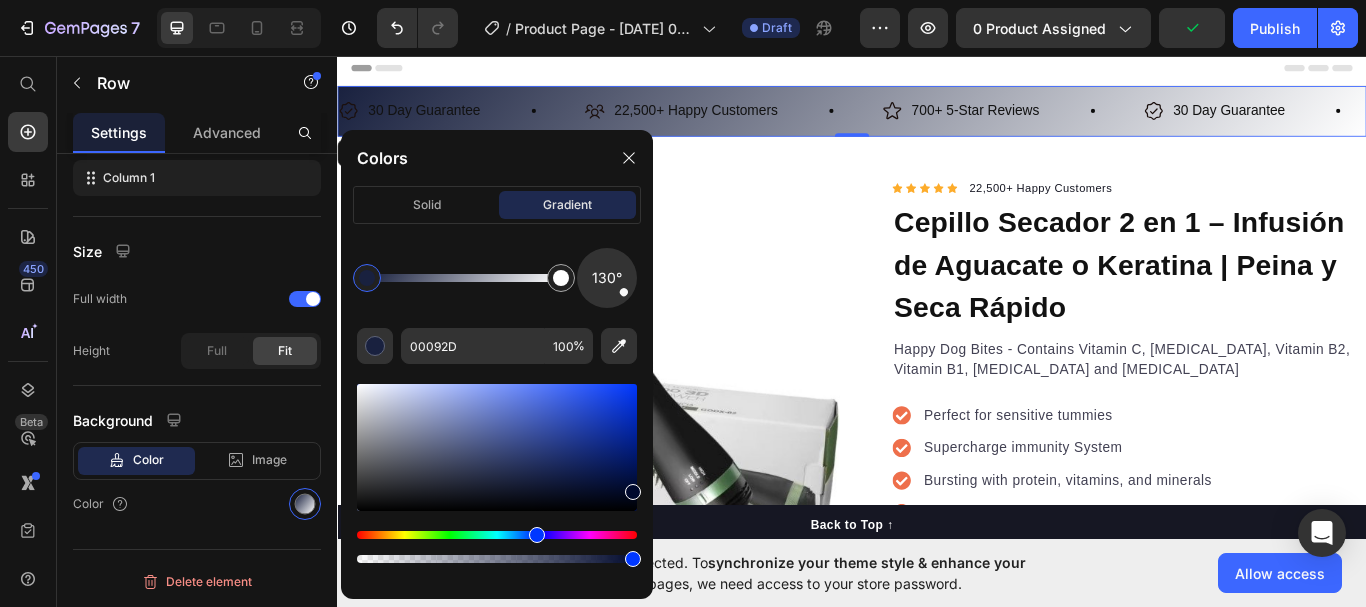 drag, startPoint x: 528, startPoint y: 480, endPoint x: 633, endPoint y: 481, distance: 105.00476 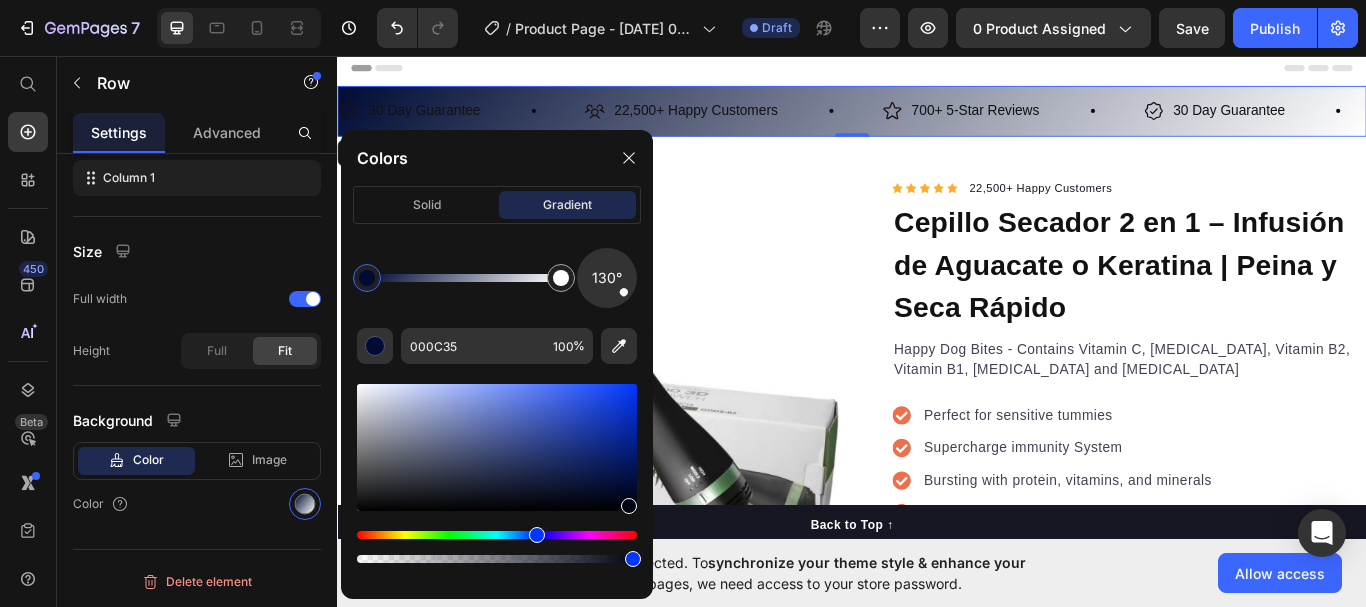 drag, startPoint x: 629, startPoint y: 489, endPoint x: 626, endPoint y: 502, distance: 13.341664 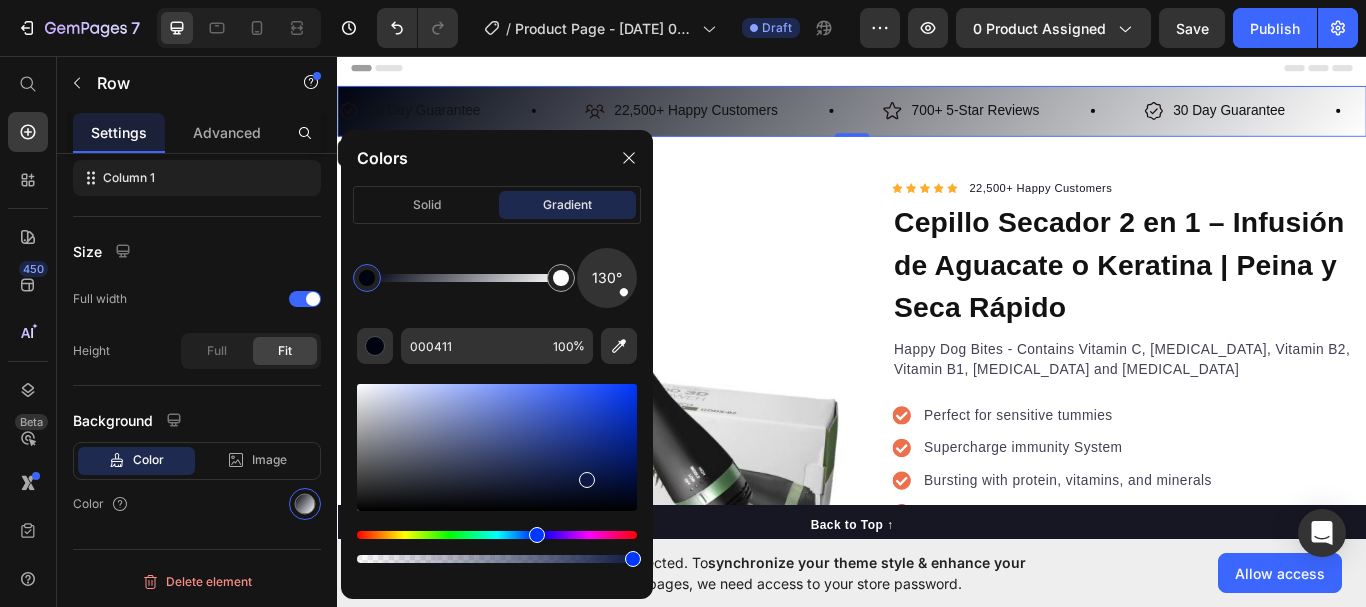 drag, startPoint x: 625, startPoint y: 502, endPoint x: 564, endPoint y: 465, distance: 71.34424 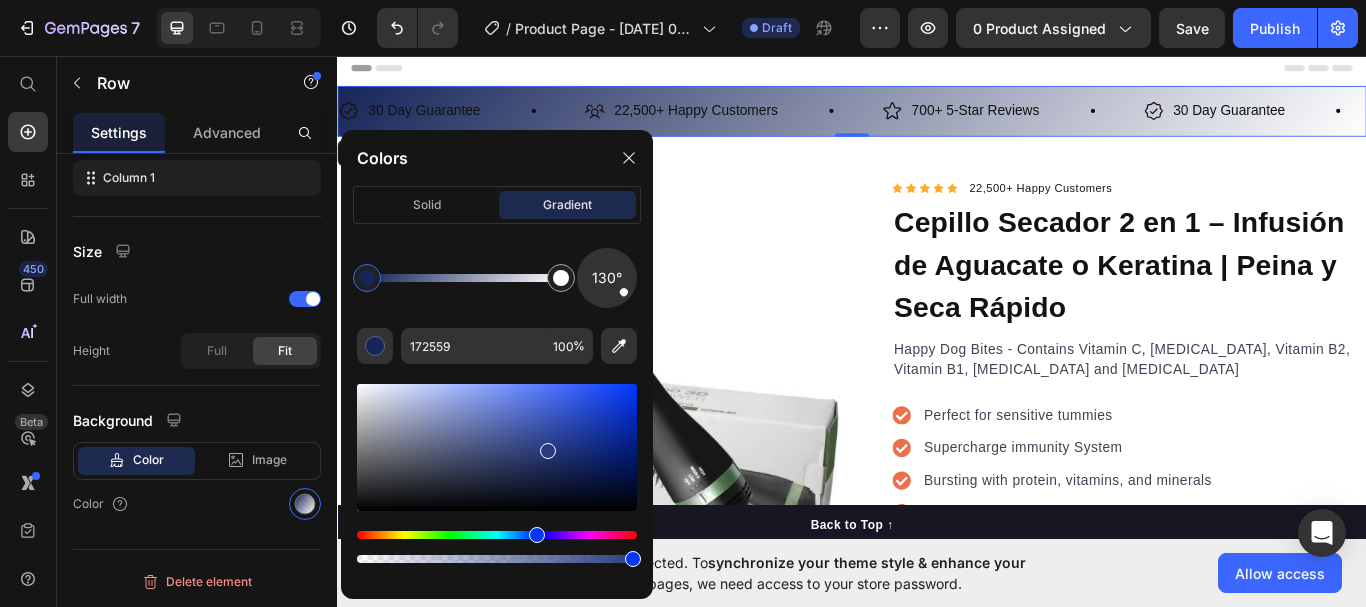 drag, startPoint x: 564, startPoint y: 465, endPoint x: 537, endPoint y: 443, distance: 34.828148 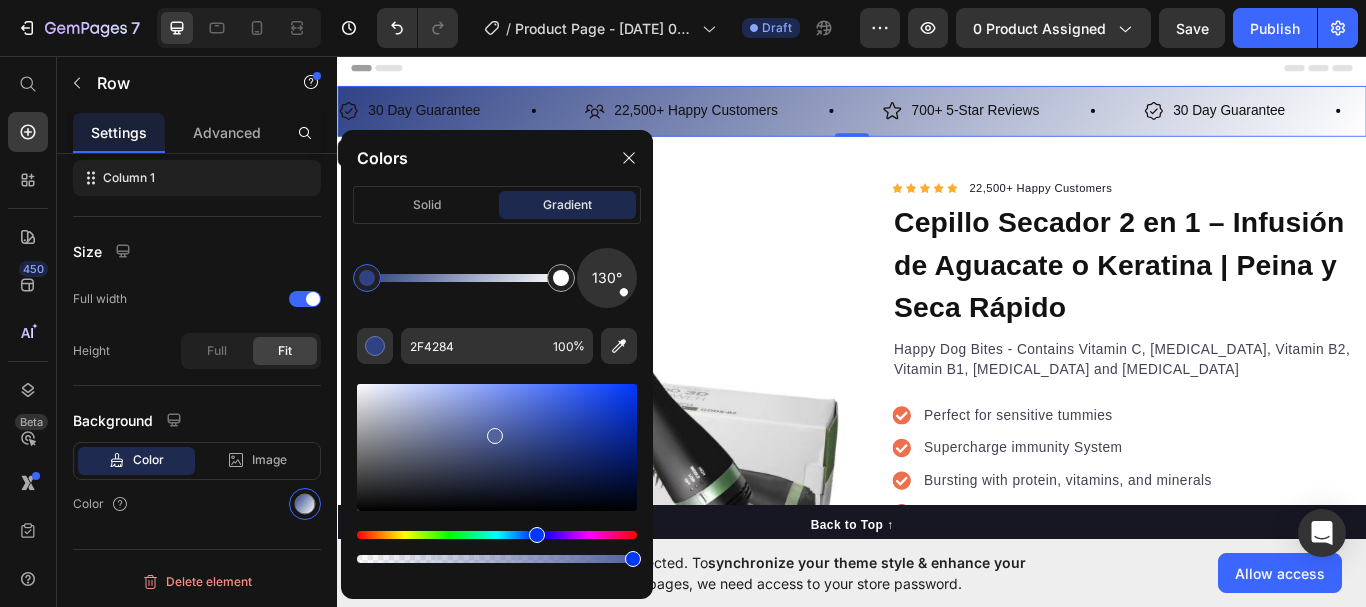 drag, startPoint x: 537, startPoint y: 444, endPoint x: 494, endPoint y: 432, distance: 44.64303 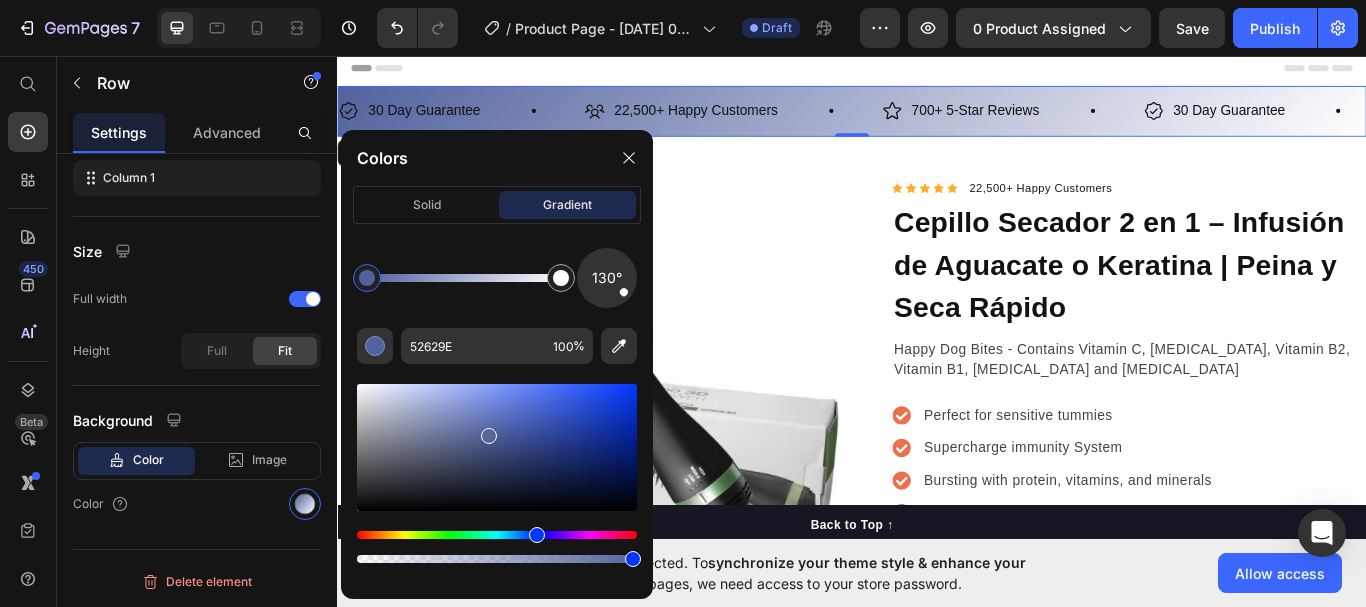 drag, startPoint x: 498, startPoint y: 437, endPoint x: 486, endPoint y: 432, distance: 13 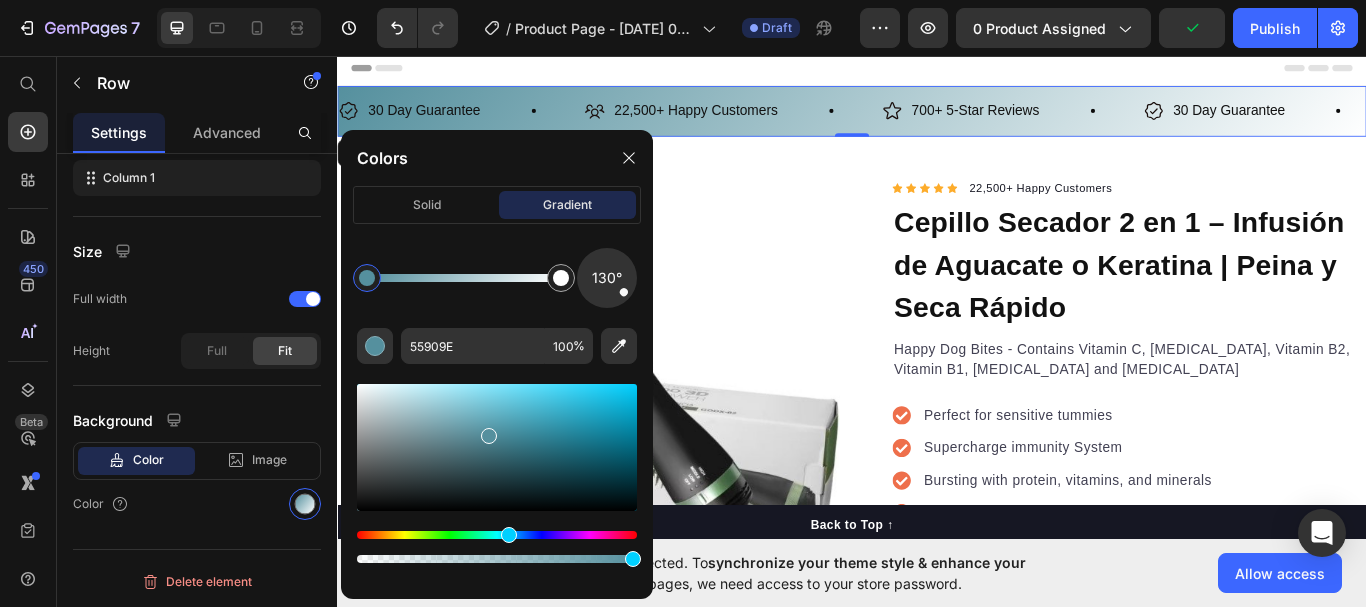 drag, startPoint x: 531, startPoint y: 534, endPoint x: 506, endPoint y: 528, distance: 25.70992 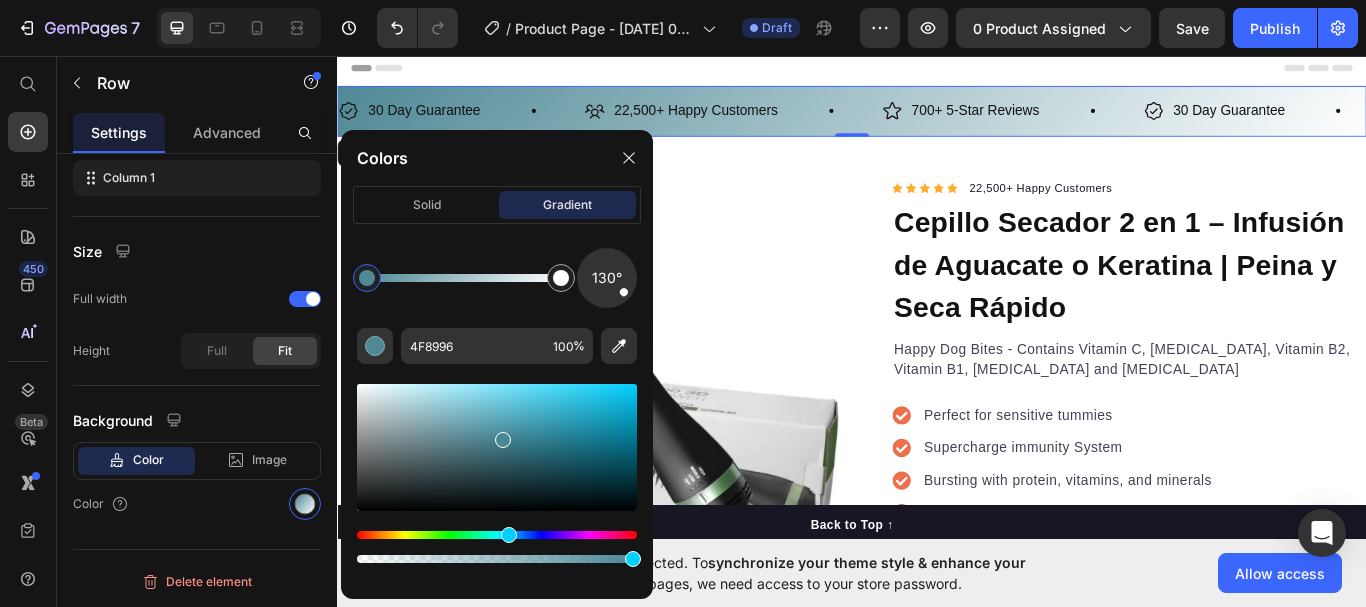 type on "498896" 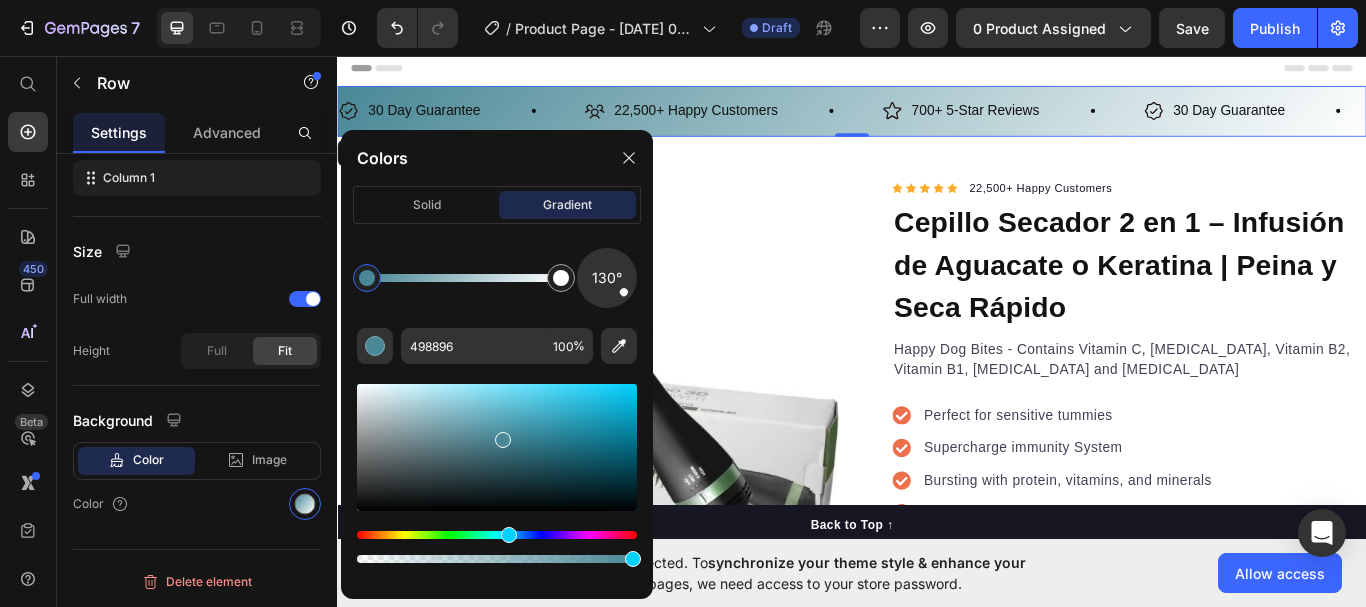 drag, startPoint x: 489, startPoint y: 435, endPoint x: 501, endPoint y: 435, distance: 12 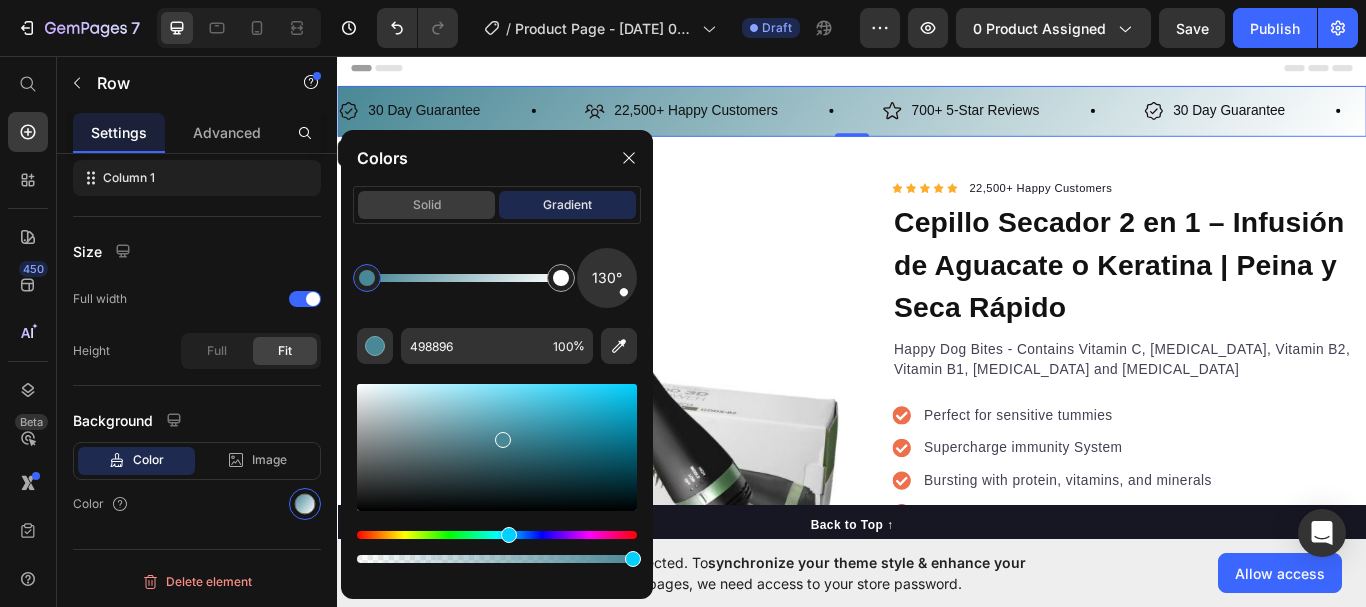 click on "solid" 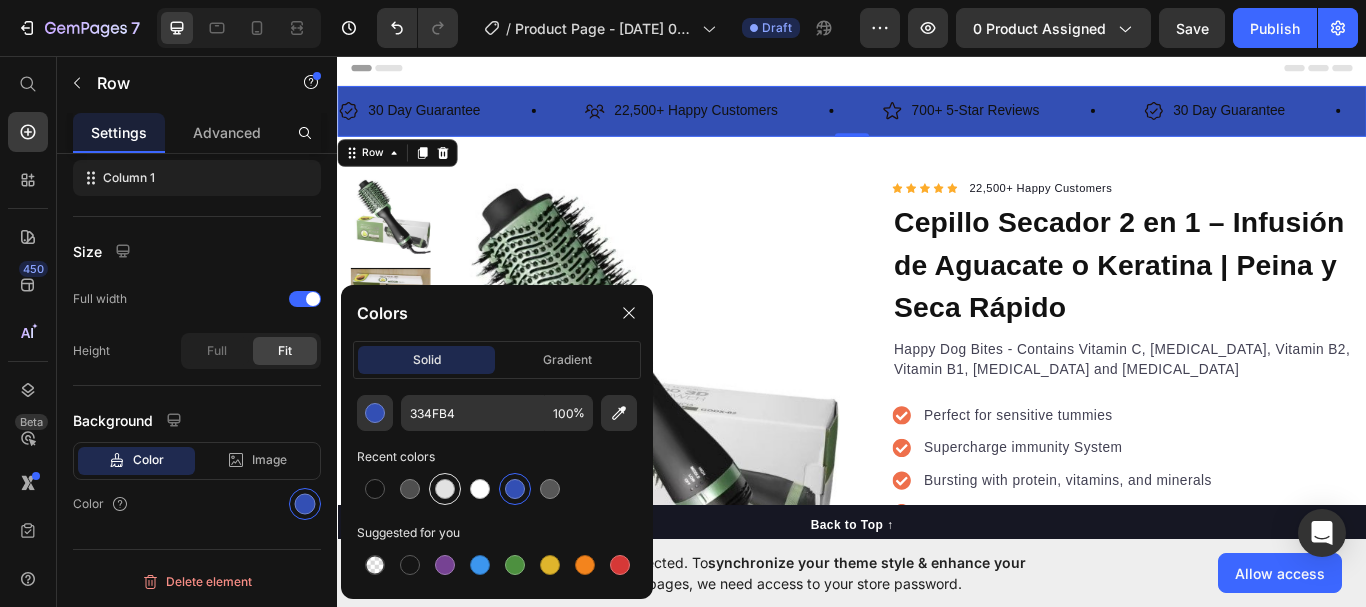 click at bounding box center (445, 489) 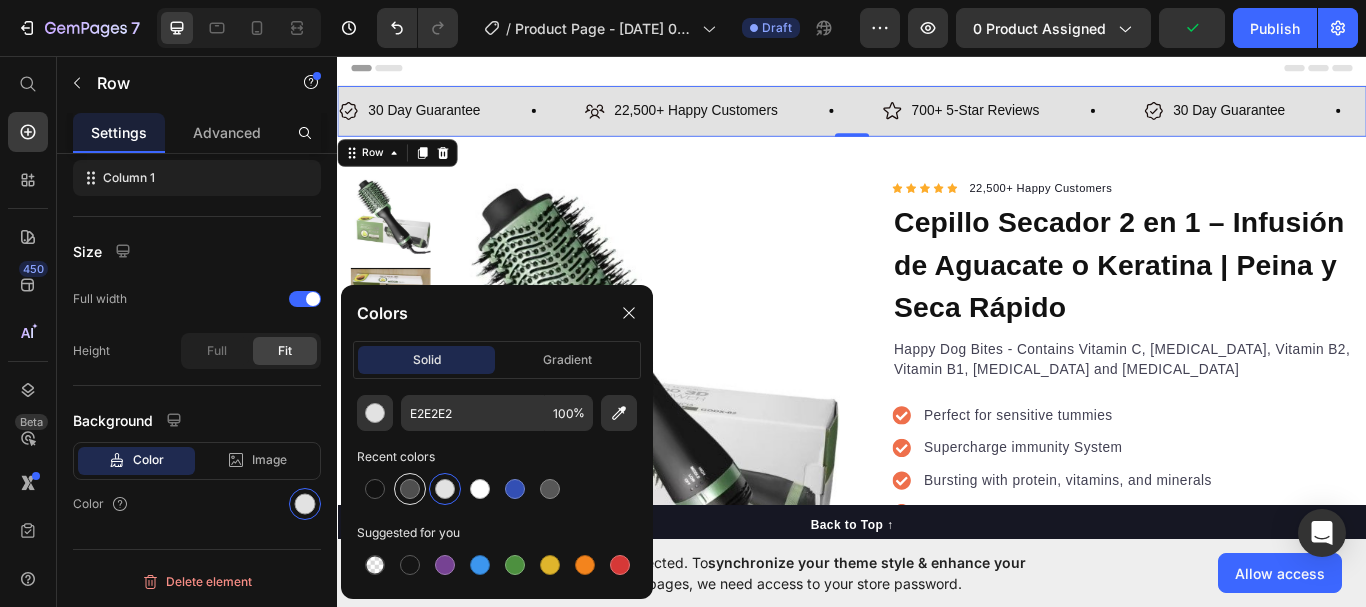 click at bounding box center (410, 489) 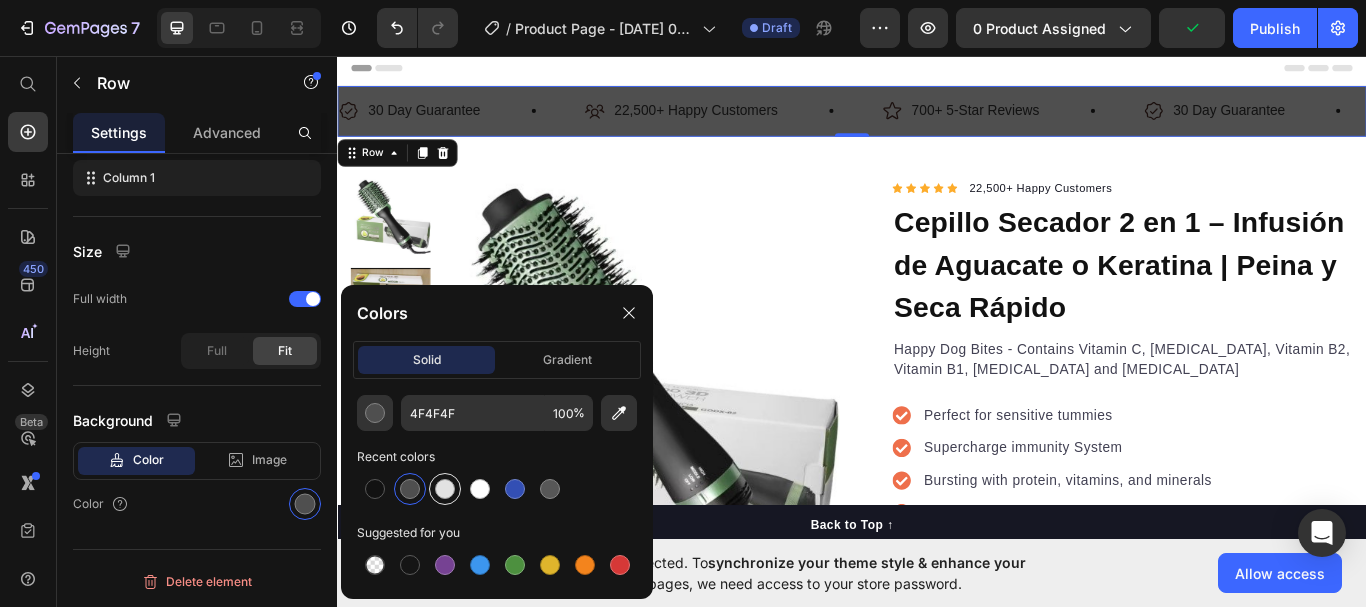 click at bounding box center [445, 489] 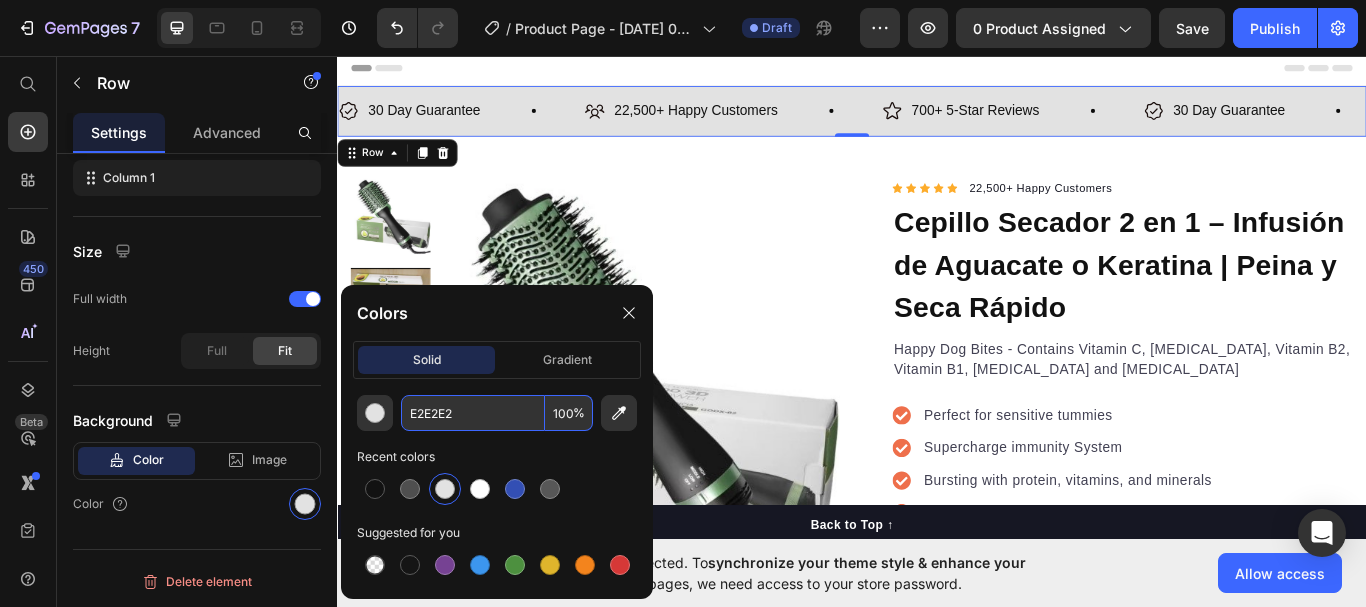 click on "E2E2E2" at bounding box center (473, 413) 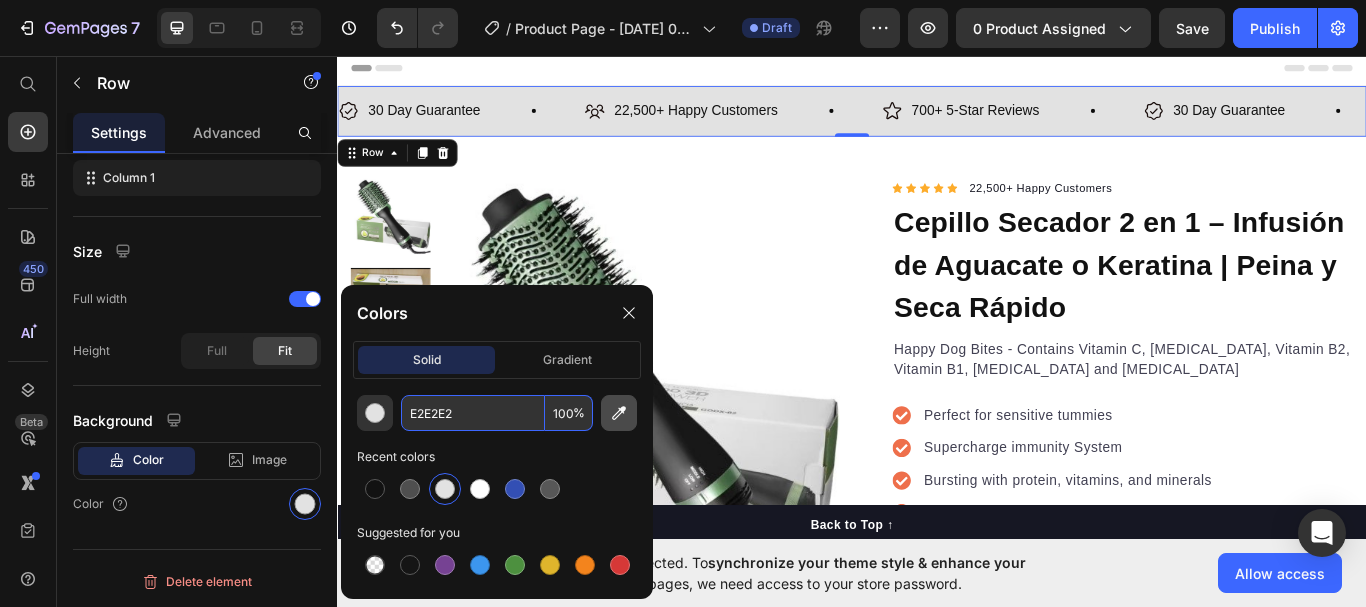 click 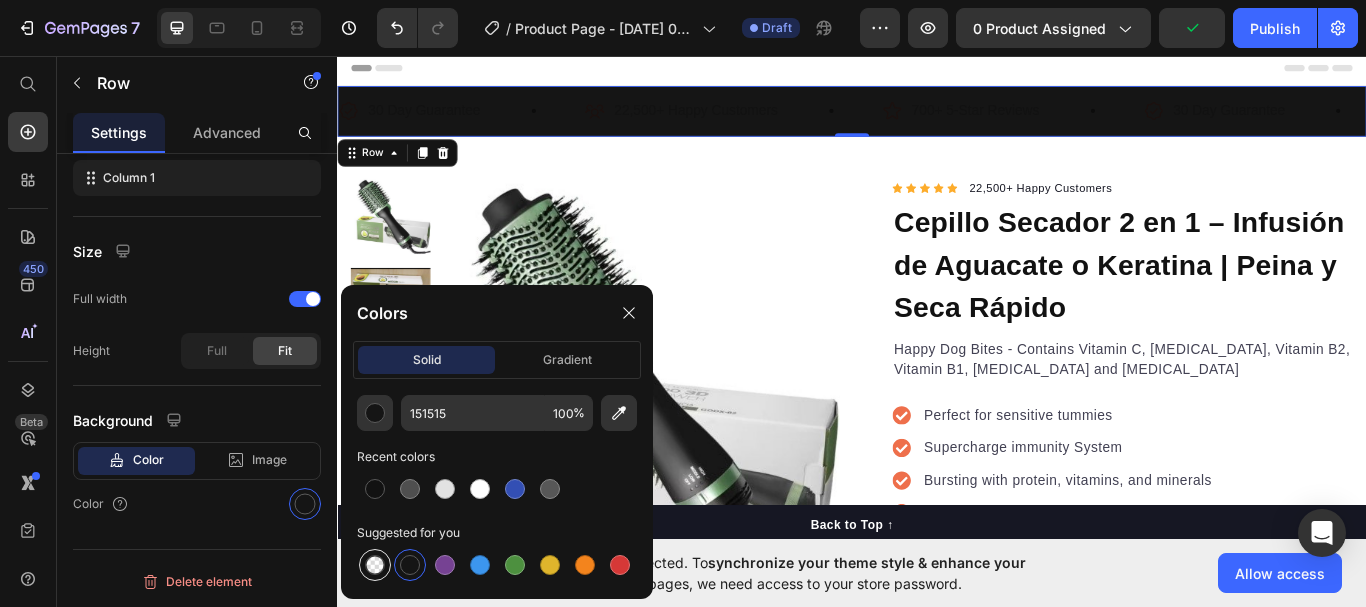 click at bounding box center [375, 565] 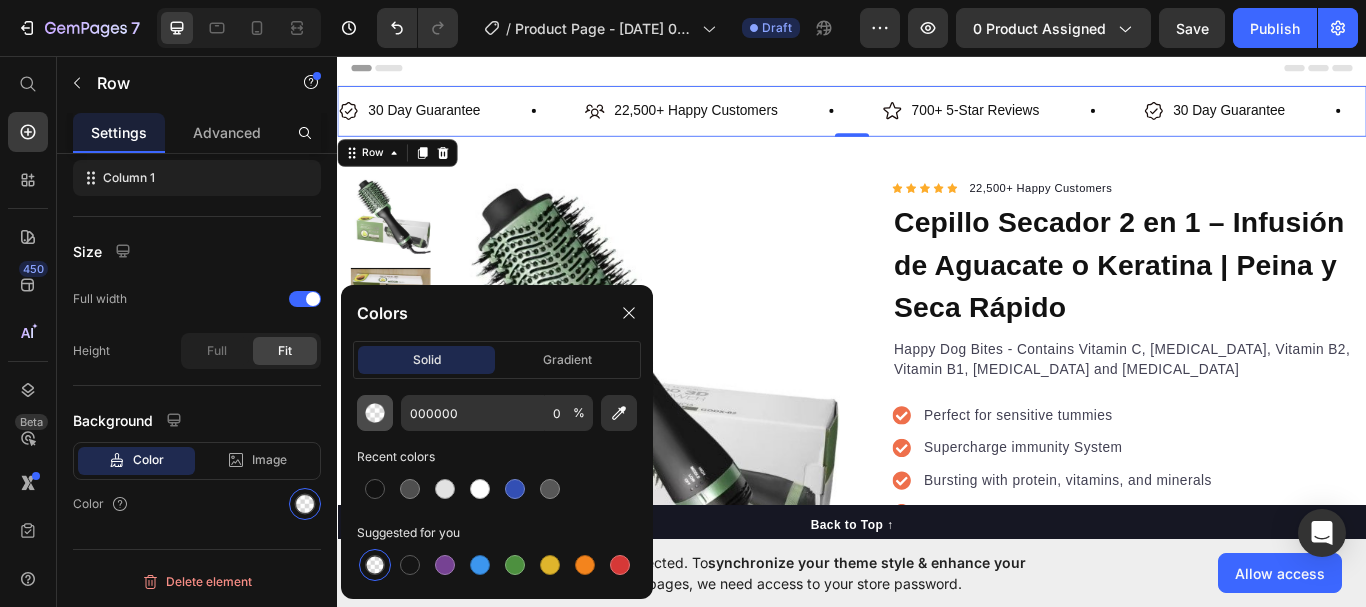 click at bounding box center (375, 413) 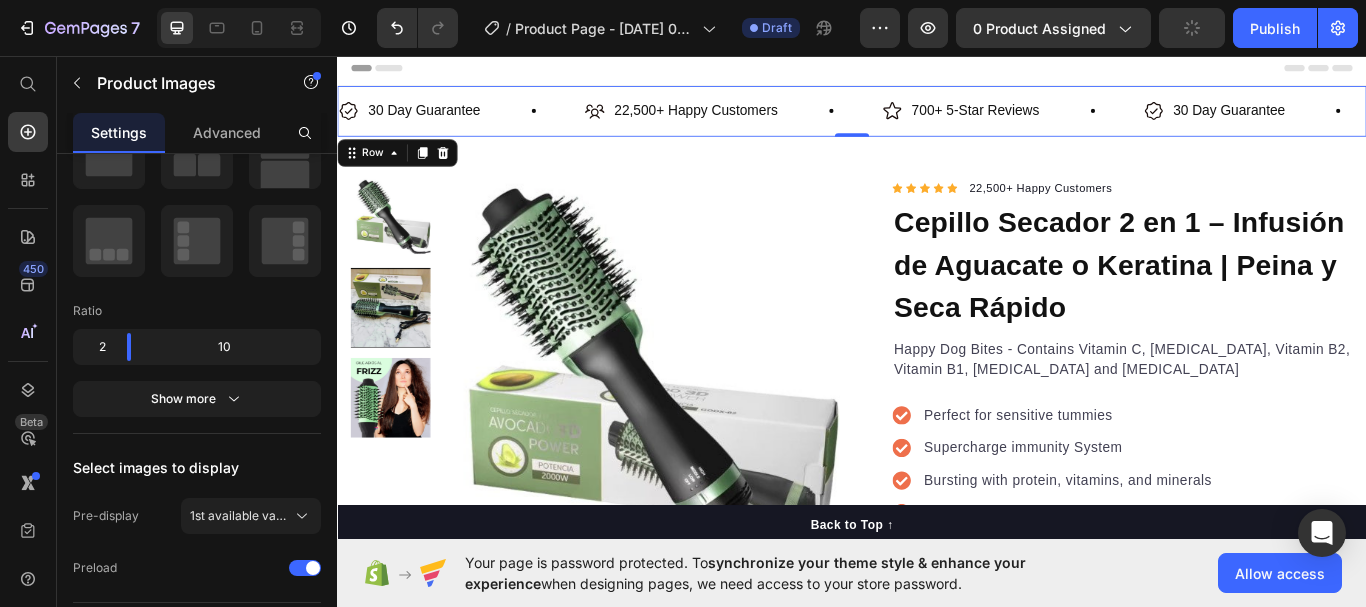 click at bounding box center (689, 431) 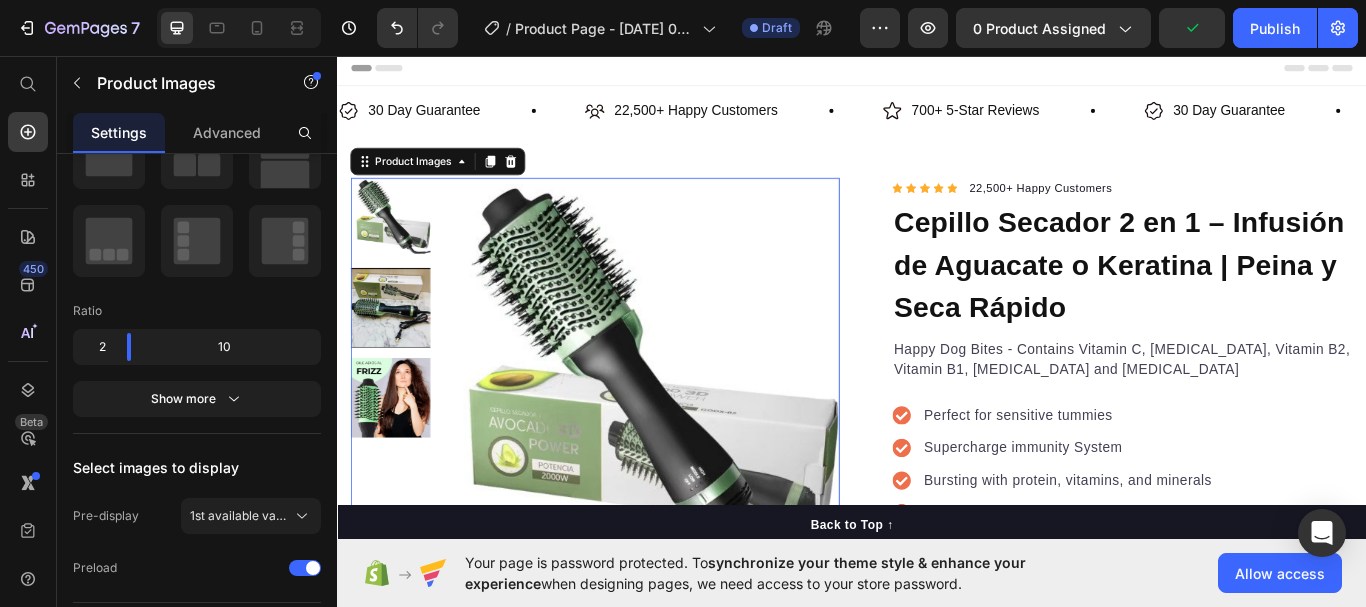 scroll, scrollTop: 0, scrollLeft: 0, axis: both 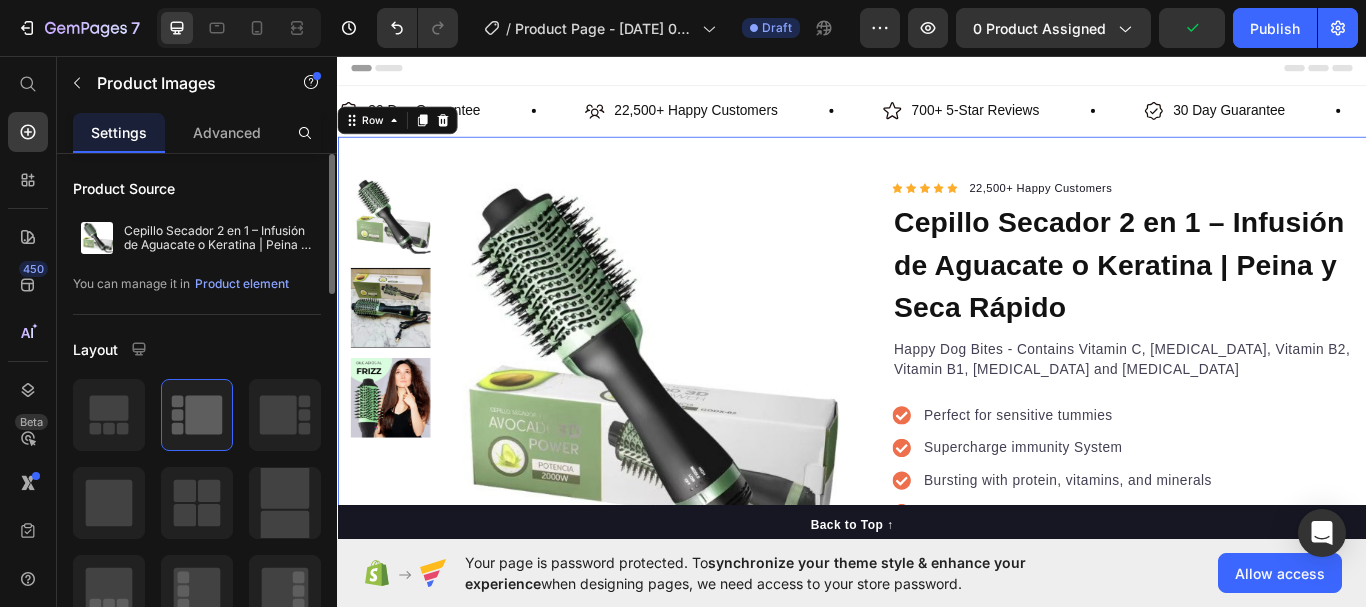 click on "Product Images "The transformation in my dog's overall health since switching to this food has been remarkable. Their coat is shinier, their energy levels have increased, and they seem happier than ever before." Text block -Daisy Text block
Verified buyer Item list Row Row "My dog absolutely loves this food! It's clear that the taste and quality are top-notch."  -Daisy Text block Row Row Icon Icon Icon Icon Icon Icon List Hoz 22,500+ Happy Customers Text block Row Cepillo Secador 2 en 1 – Infusión de Aguacate o Keratina | Peina y Seca Rápido Product Title Happy Dog Bites - Contains Vitamin C, [MEDICAL_DATA], Vitamin B2, Vitamin B1, [MEDICAL_DATA] and [MEDICAL_DATA] Text block Perfect for sensitive tummies Supercharge immunity System Bursting with protein, vitamins, and minerals Supports strong muscles, increases bone strength Item list Kaching Bundles Kaching Bundles Add to cart Product Cart Button Perfect for sensitive tummies Supercharge immunity System Bursting with protein, vitamins, and minerals" at bounding box center (937, 752) 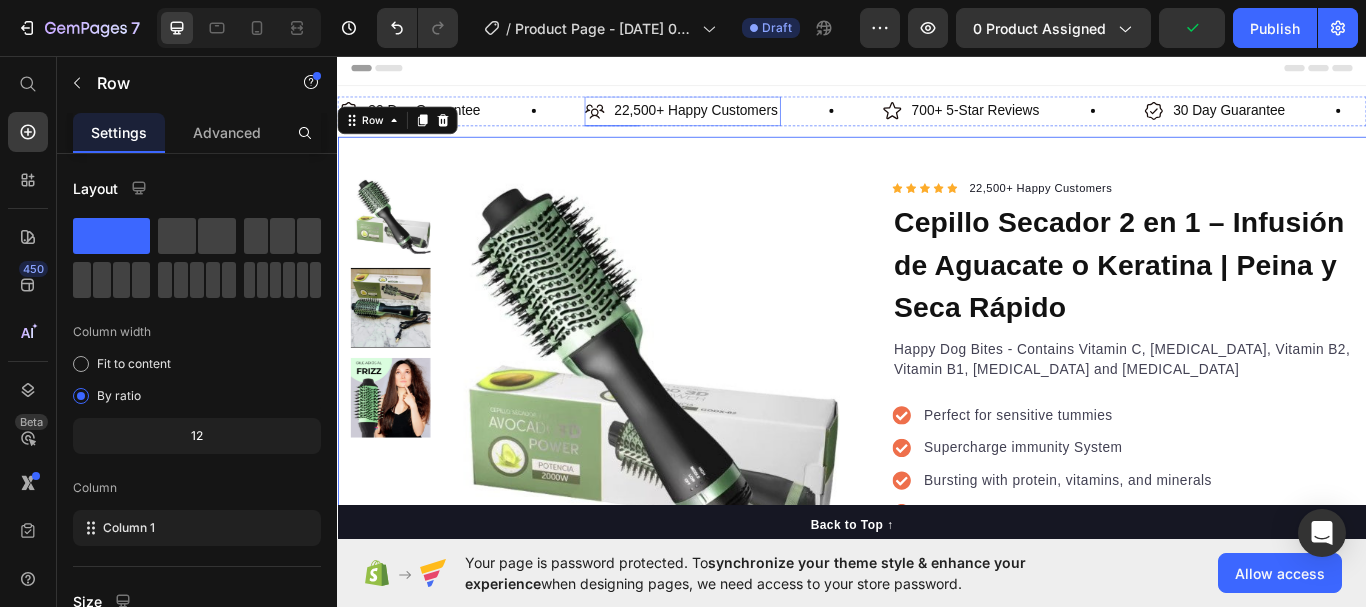 click on "22,500+ Happy Customers" at bounding box center [755, 121] 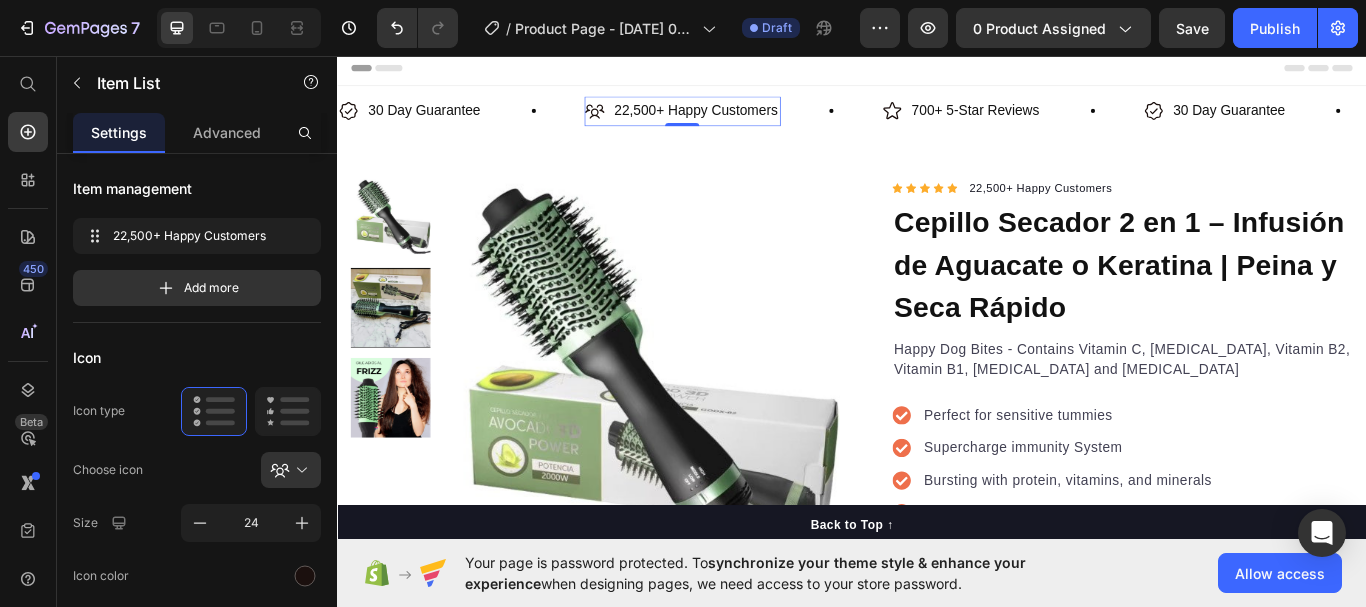 click on "22,500+ Happy Customers" at bounding box center (755, 121) 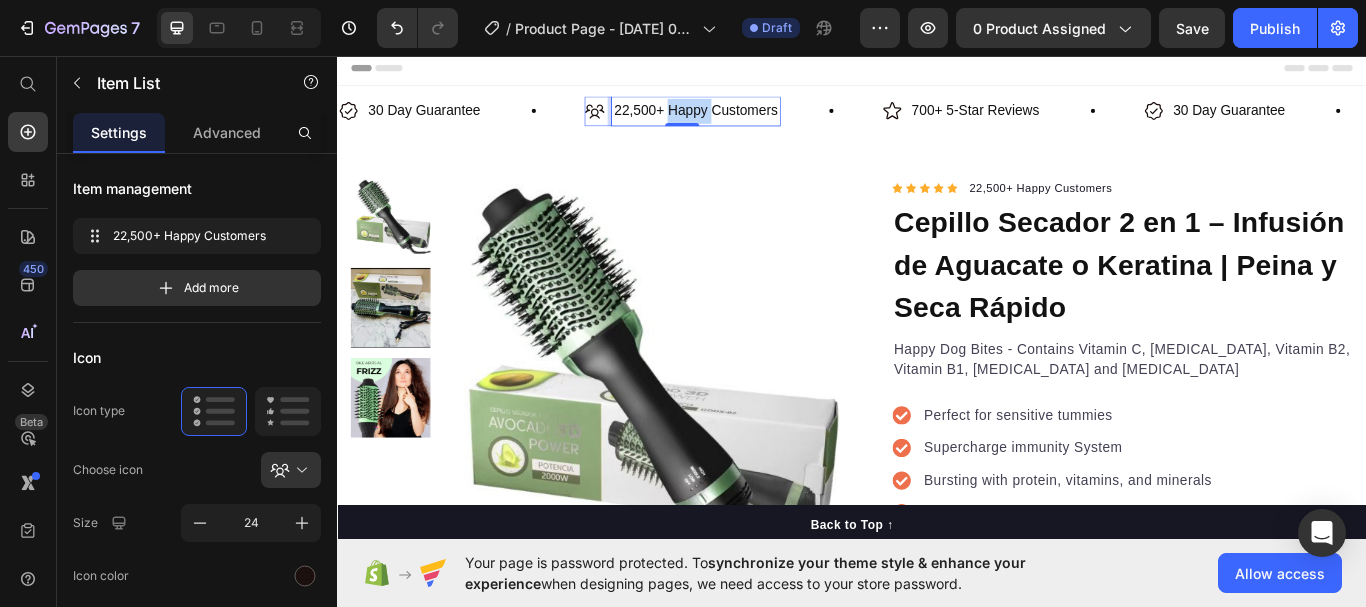 click on "22,500+ Happy Customers" at bounding box center [755, 121] 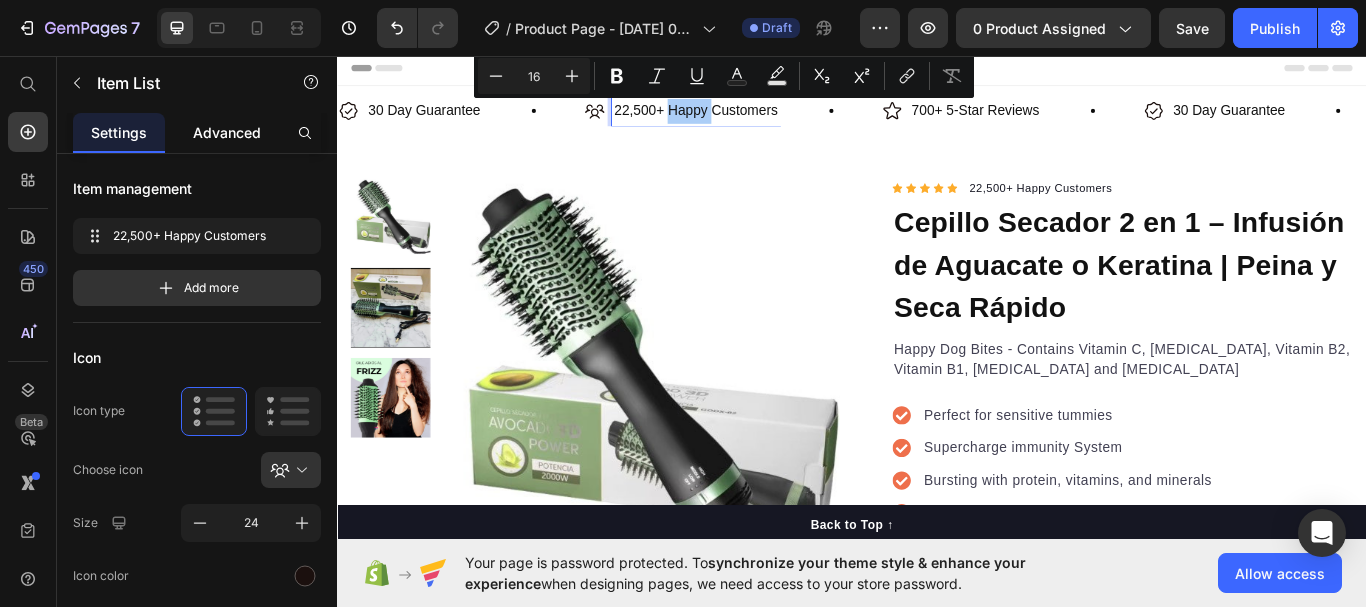 click on "Advanced" at bounding box center [227, 132] 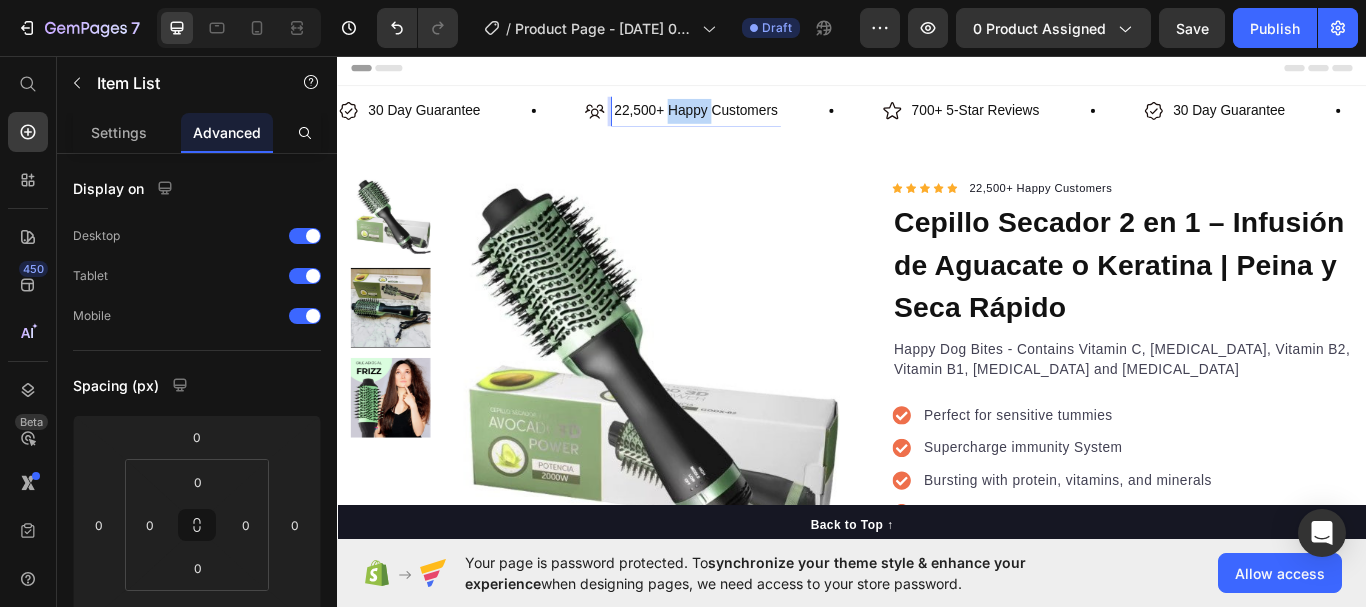 click on "22,500+ Happy Customers" at bounding box center (755, 121) 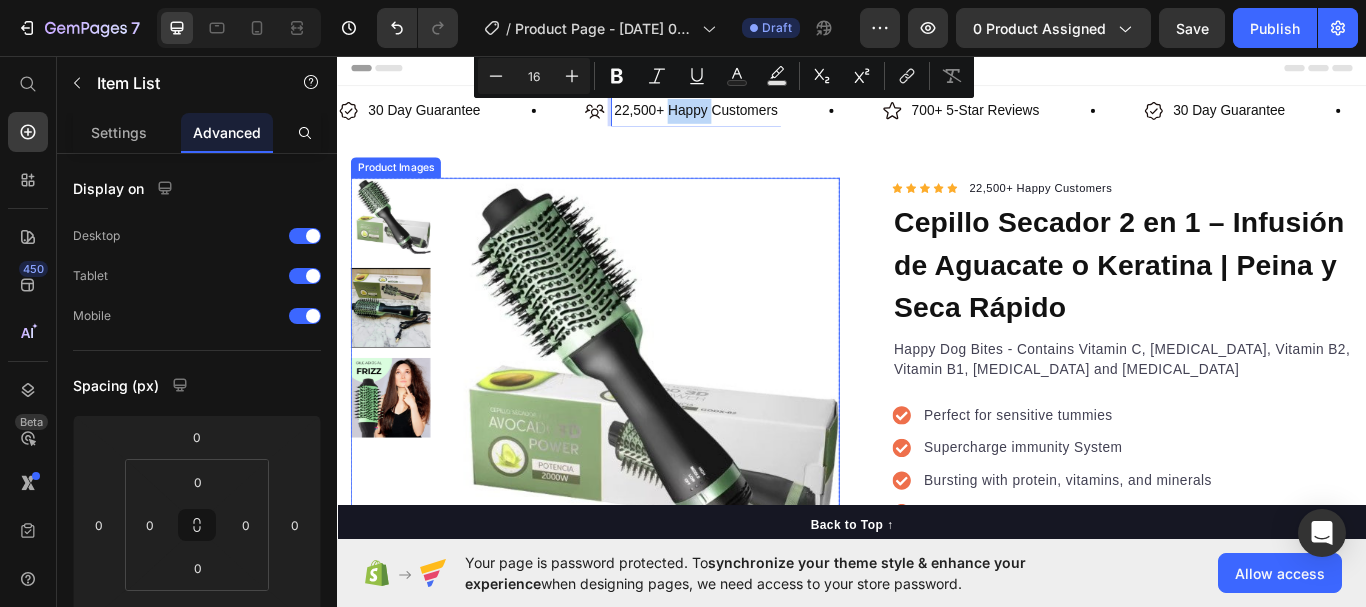 click at bounding box center (689, 431) 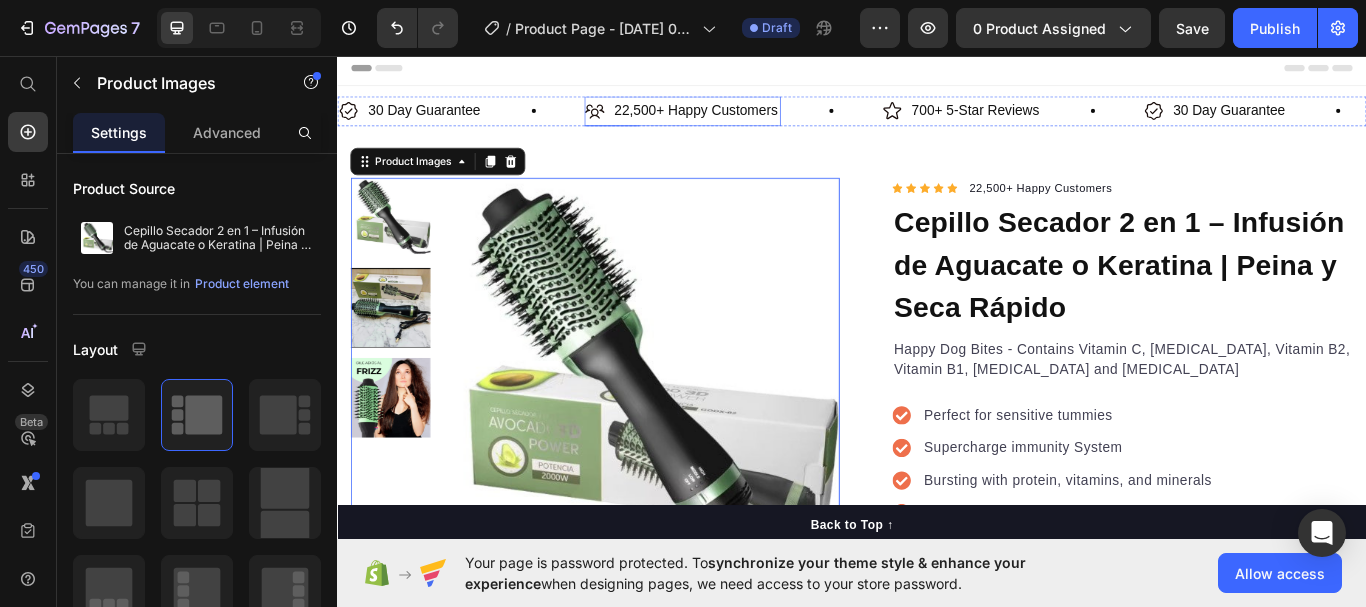 click on "22,500+ Happy Customers" at bounding box center [755, 121] 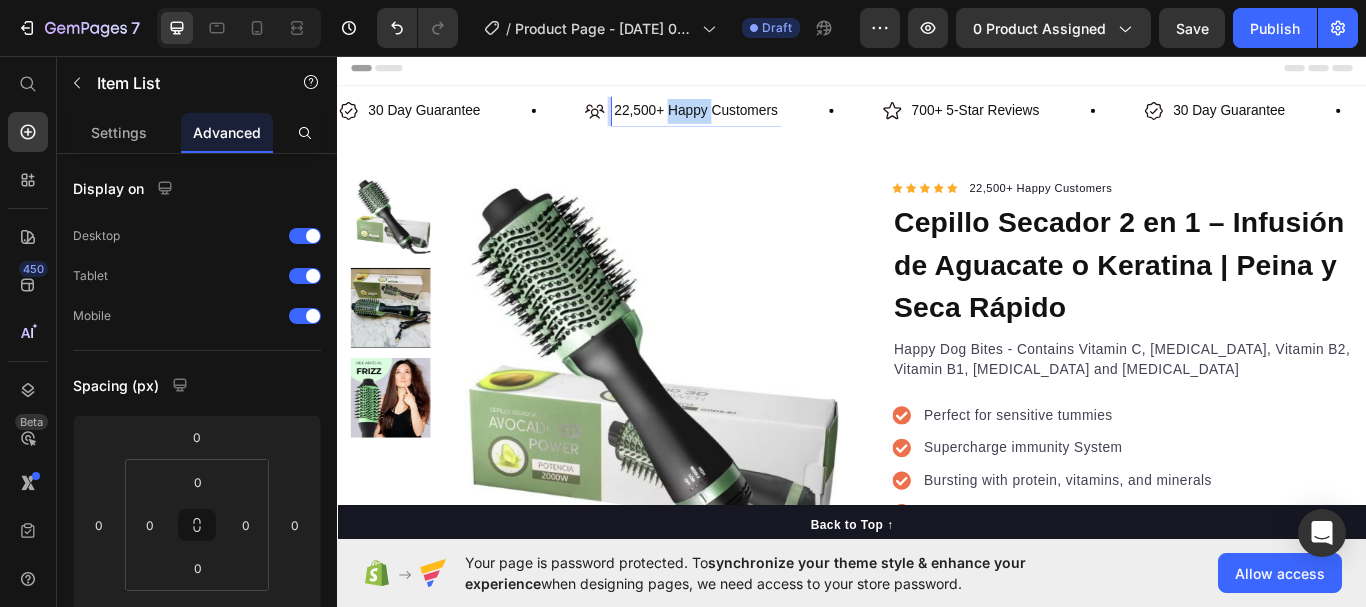 click on "22,500+ Happy Customers" at bounding box center (755, 121) 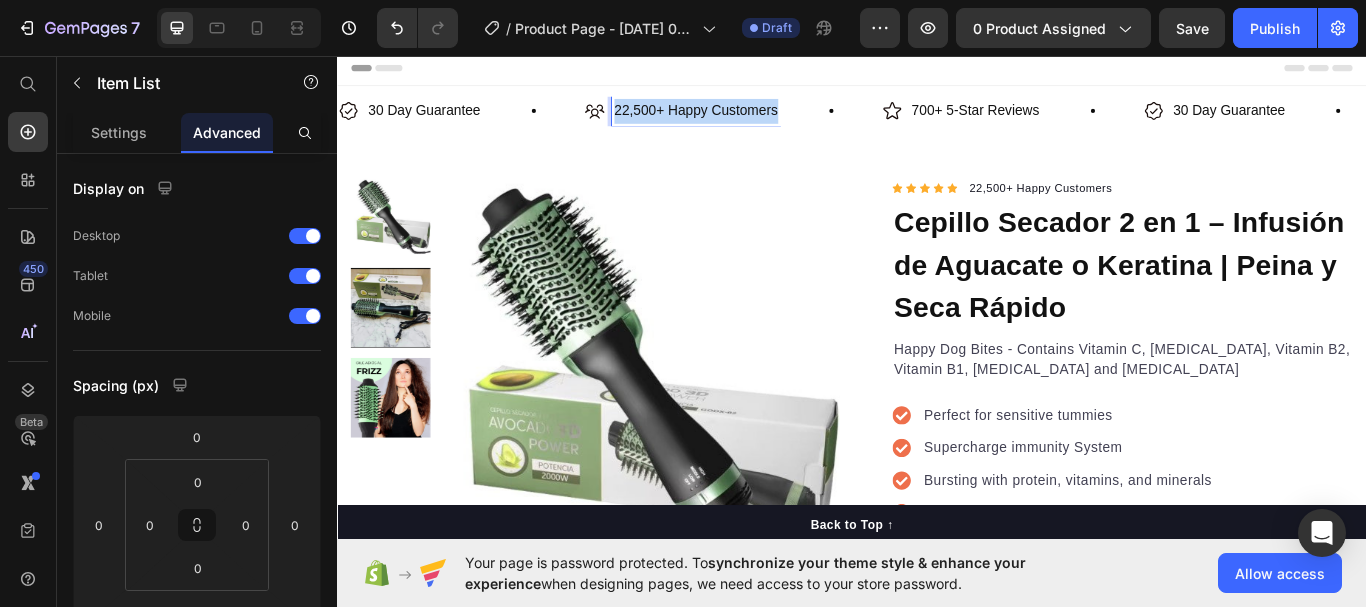 click on "22,500+ Happy Customers" at bounding box center [755, 121] 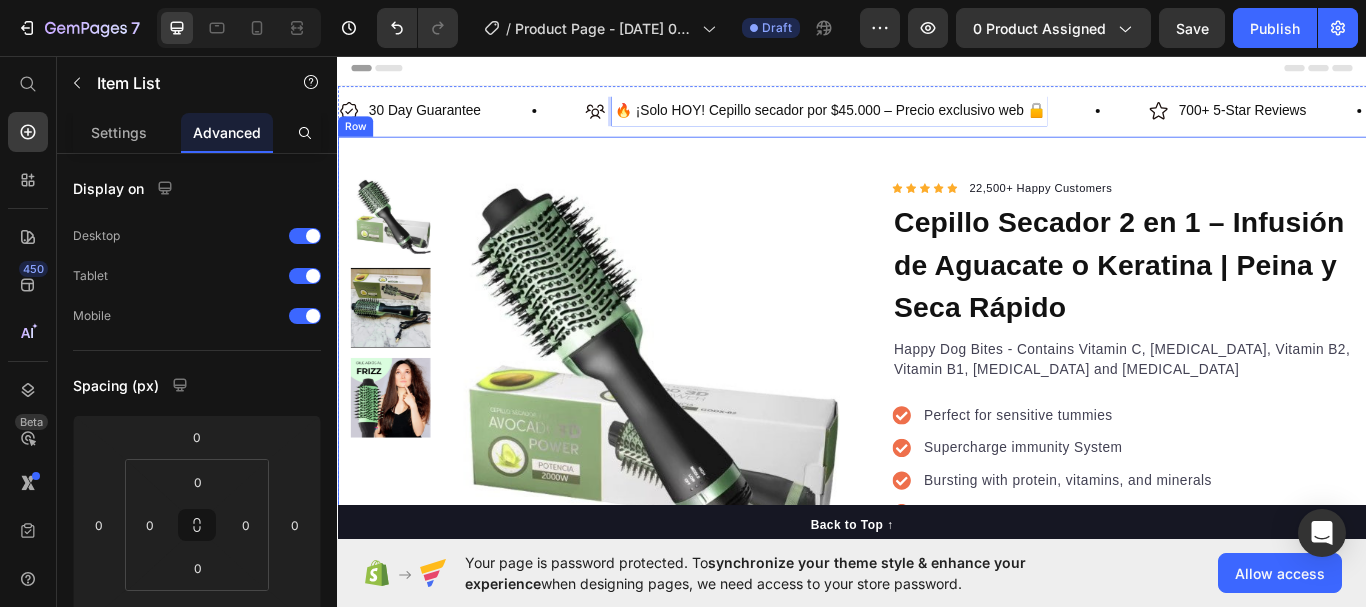 click on "Product Images "The transformation in my dog's overall health since switching to this food has been remarkable. Their coat is shinier, their energy levels have increased, and they seem happier than ever before." Text block -Daisy Text block
Verified buyer Item list Row Row "My dog absolutely loves this food! It's clear that the taste and quality are top-notch."  -Daisy Text block Row Row Icon Icon Icon Icon Icon Icon List Hoz 22,500+ Happy Customers Text block Row Cepillo Secador 2 en 1 – Infusión de Aguacate o Keratina | Peina y Seca Rápido Product Title Happy Dog Bites - Contains Vitamin C, [MEDICAL_DATA], Vitamin B2, Vitamin B1, [MEDICAL_DATA] and [MEDICAL_DATA] Text block Perfect for sensitive tummies Supercharge immunity System Bursting with protein, vitamins, and minerals Supports strong muscles, increases bone strength Item list Kaching Bundles Kaching Bundles Add to cart Product Cart Button Perfect for sensitive tummies Supercharge immunity System Bursting with protein, vitamins, and minerals" at bounding box center [937, 752] 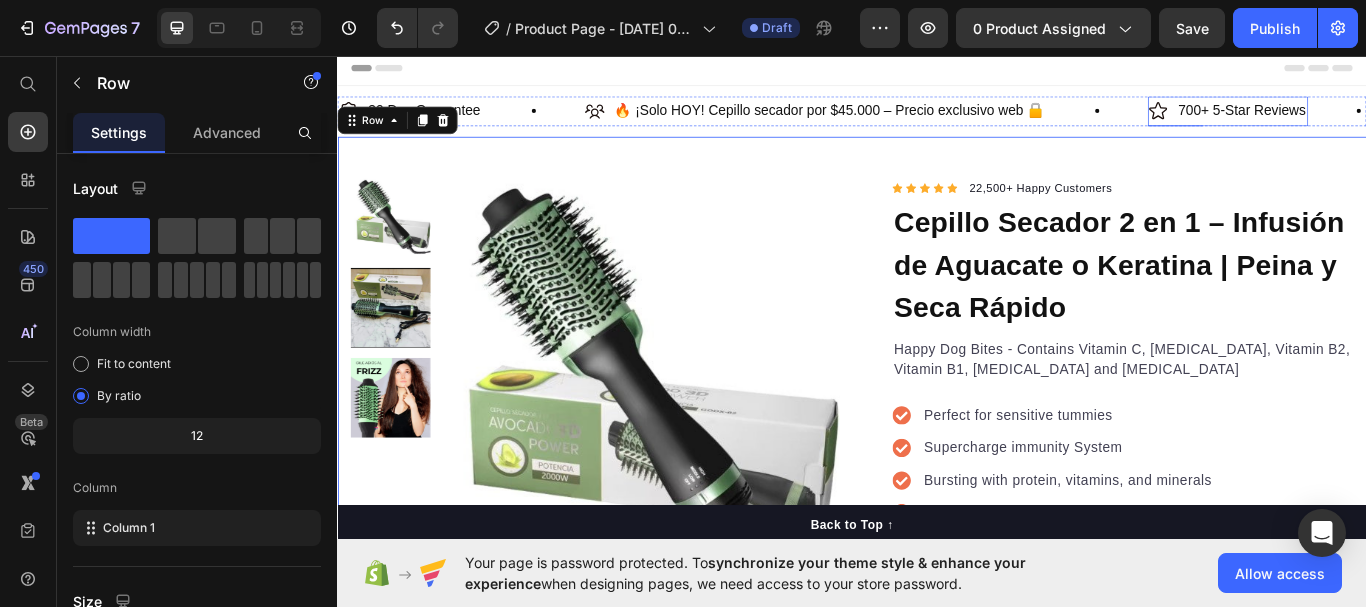 click on "700+ 5-Star Reviews" at bounding box center (1391, 121) 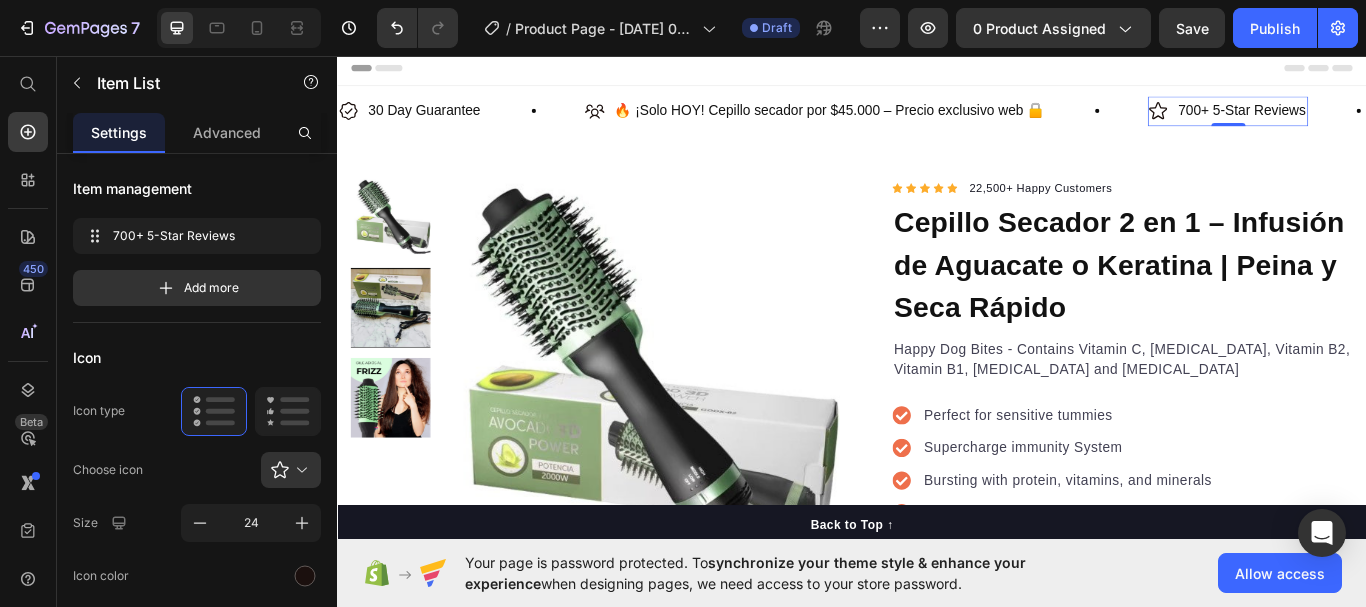 click on "700+ 5-Star Reviews" at bounding box center (1391, 121) 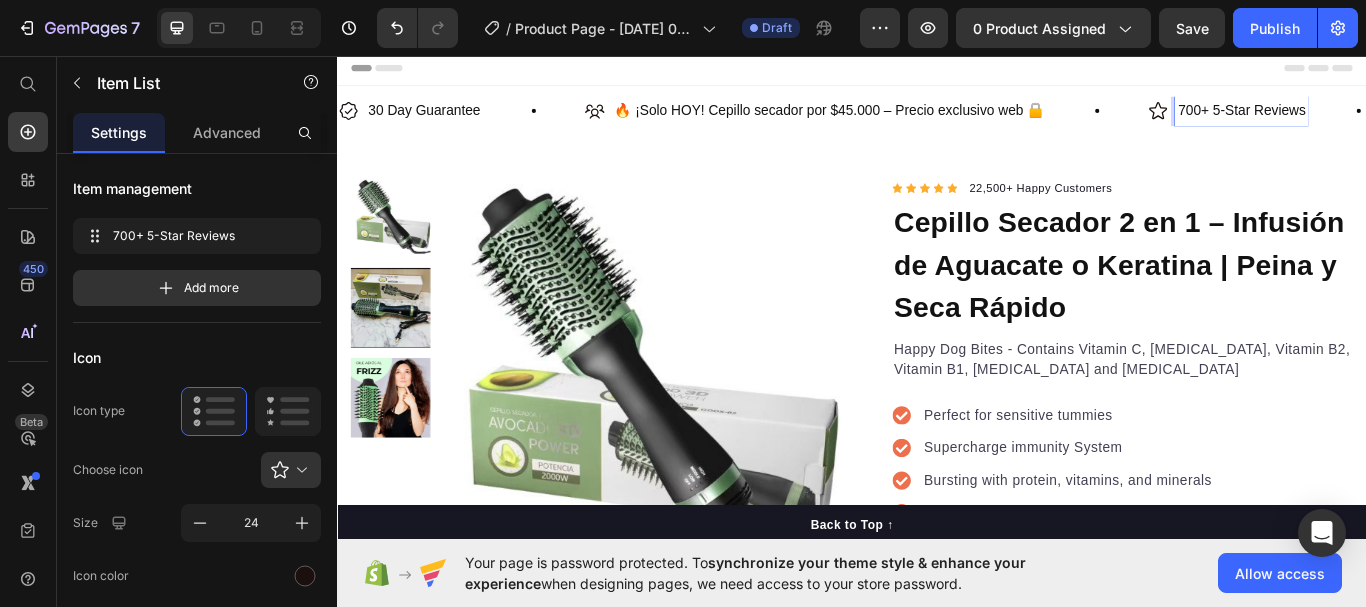 click on "700+ 5-Star Reviews" at bounding box center (1391, 121) 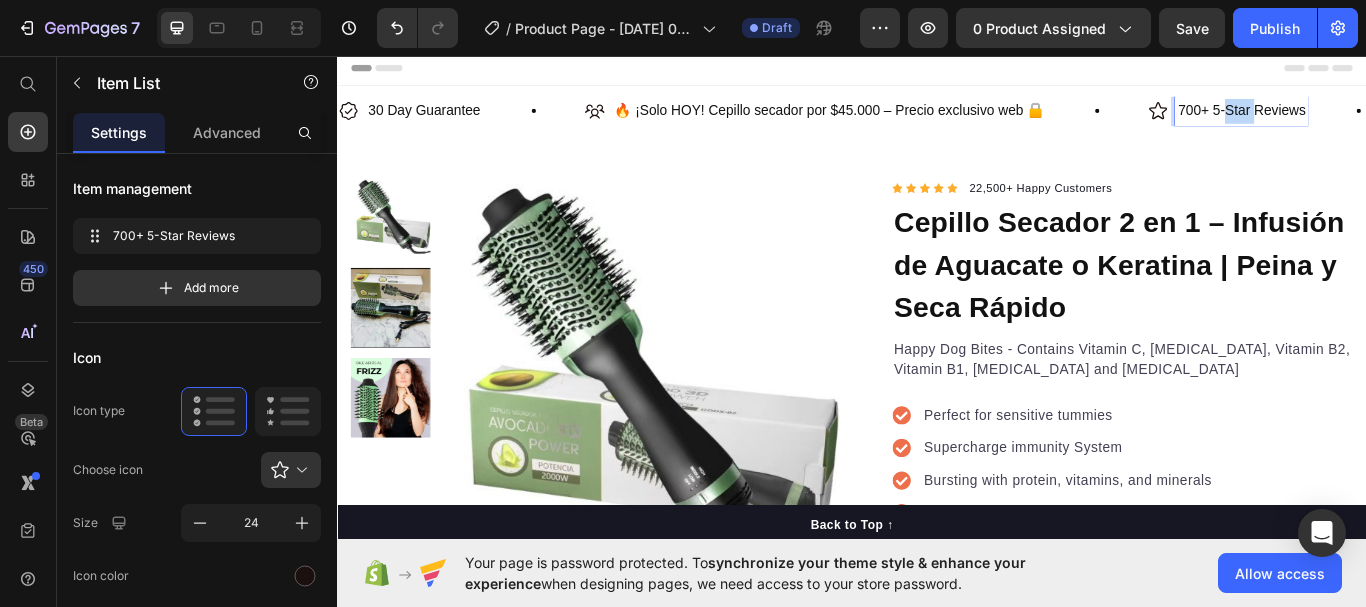 click on "700+ 5-Star Reviews" at bounding box center (1391, 121) 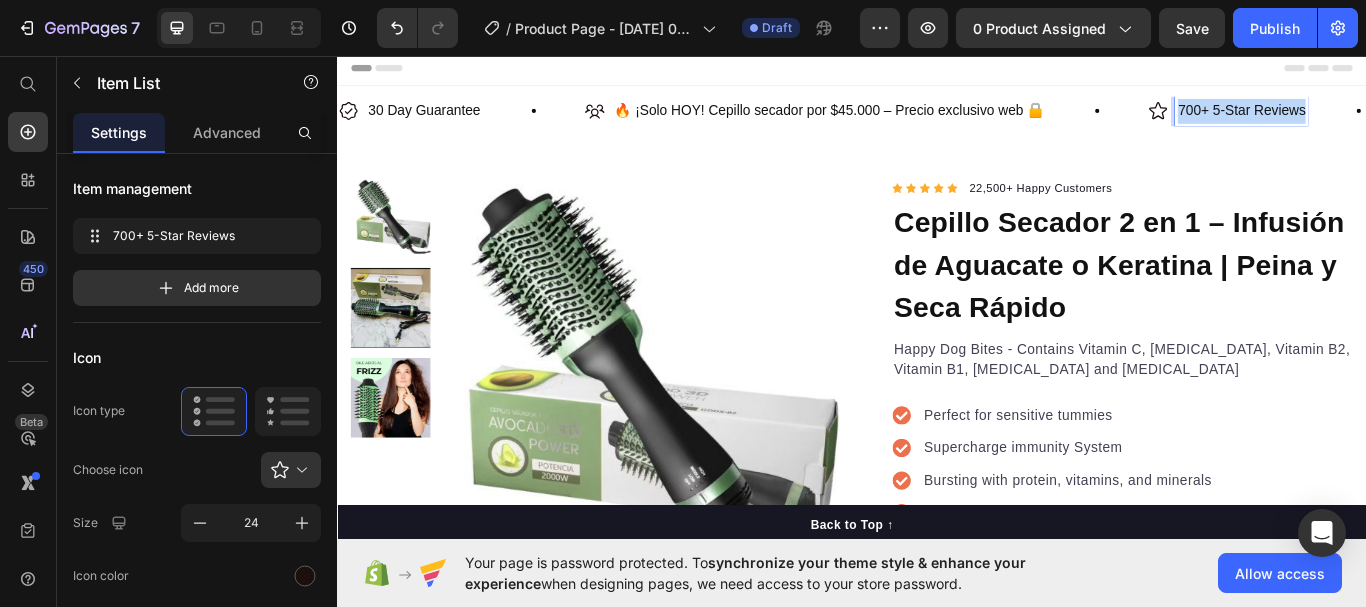click on "700+ 5-Star Reviews" at bounding box center [1391, 121] 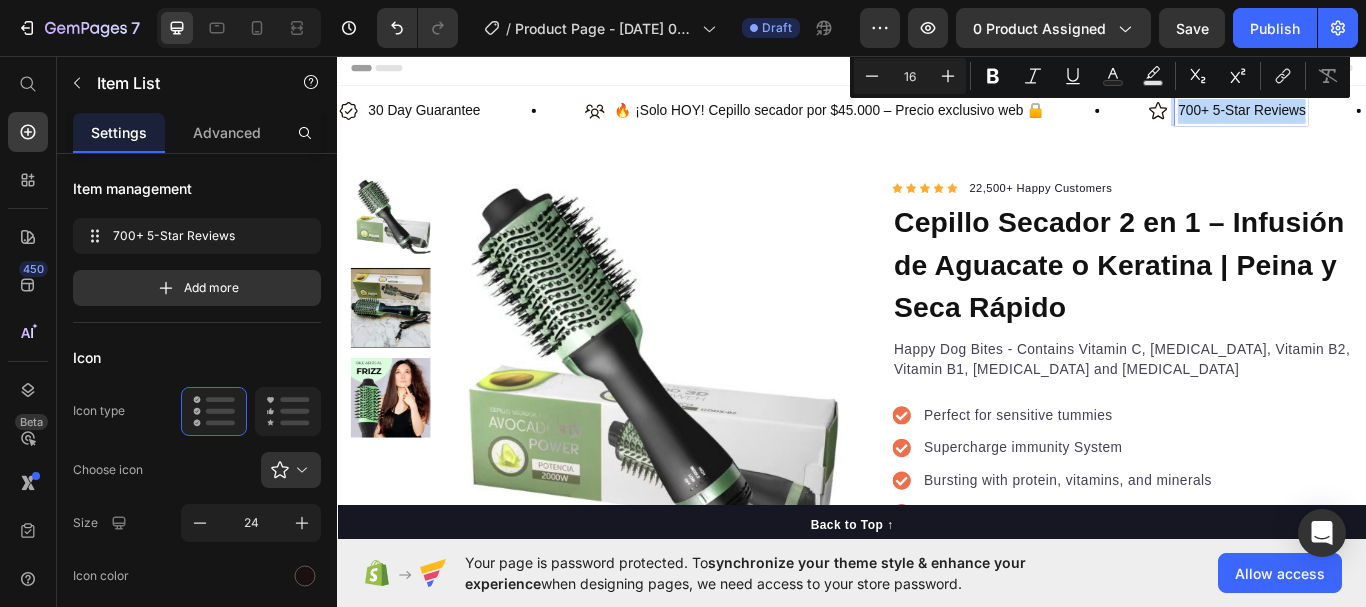scroll, scrollTop: 0, scrollLeft: 192, axis: horizontal 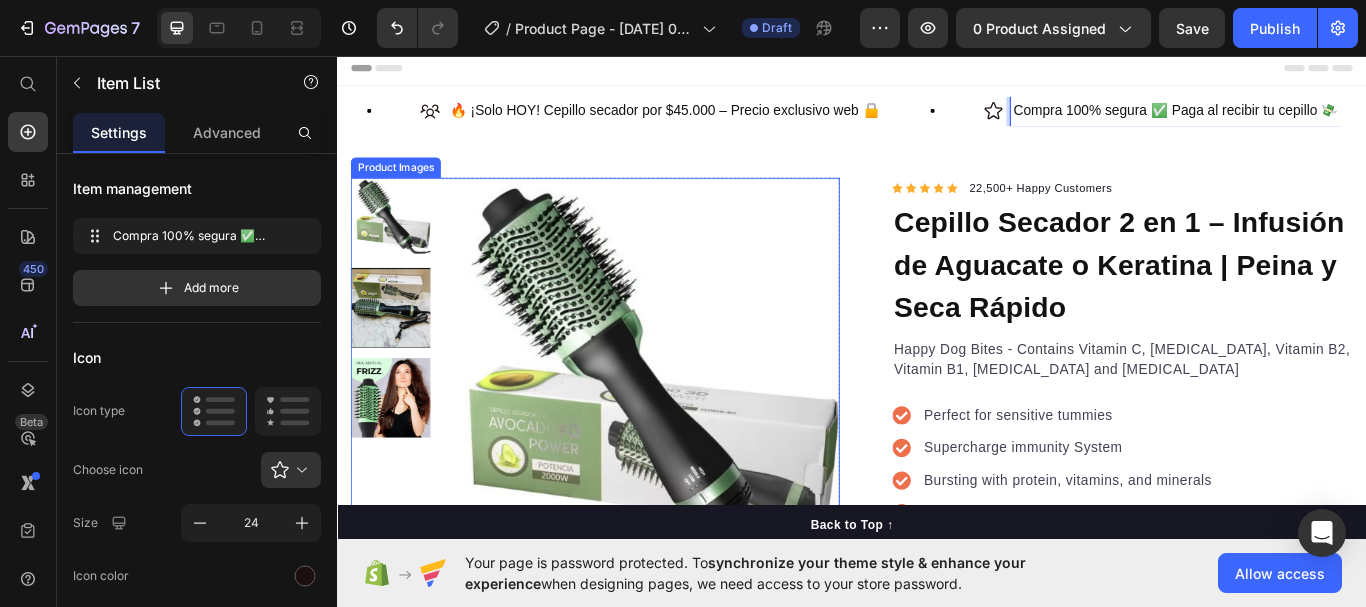 click at bounding box center [689, 431] 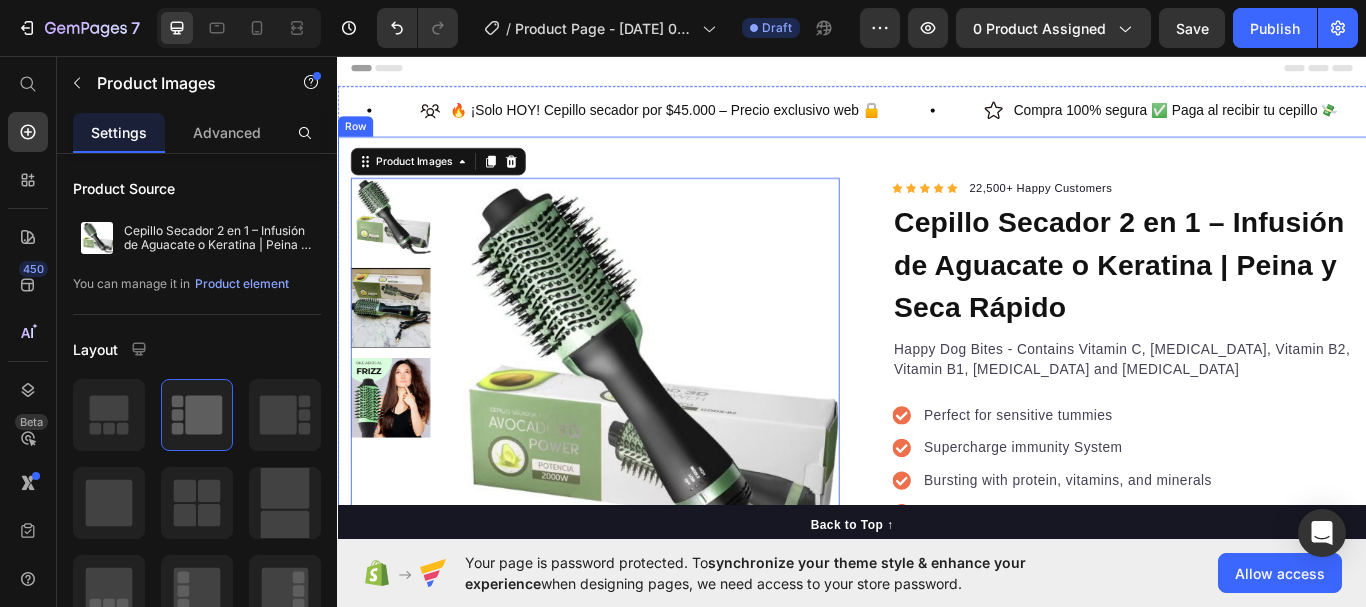 click on "Product Images   0 "The transformation in my dog's overall health since switching to this food has been remarkable. Their coat is shinier, their energy levels have increased, and they seem happier than ever before." Text block -Daisy Text block
Verified buyer Item list Row Row "My dog absolutely loves this food! It's clear that the taste and quality are top-notch."  -Daisy Text block Row Row Icon Icon Icon Icon Icon Icon List Hoz 22,500+ Happy Customers Text block Row Cepillo Secador 2 en 1 – Infusión de Aguacate o Keratina | Peina y Seca Rápido Product Title Happy Dog Bites - Contains Vitamin C, [MEDICAL_DATA], Vitamin B2, Vitamin B1, [MEDICAL_DATA] and [MEDICAL_DATA] Text block Perfect for sensitive tummies Supercharge immunity System Bursting with protein, vitamins, and minerals Supports strong muscles, increases bone strength Item list Kaching Bundles Kaching Bundles Add to cart Product Cart Button Perfect for sensitive tummies Supercharge immunity System Bursting with protein, vitamins, and minerals" at bounding box center [937, 752] 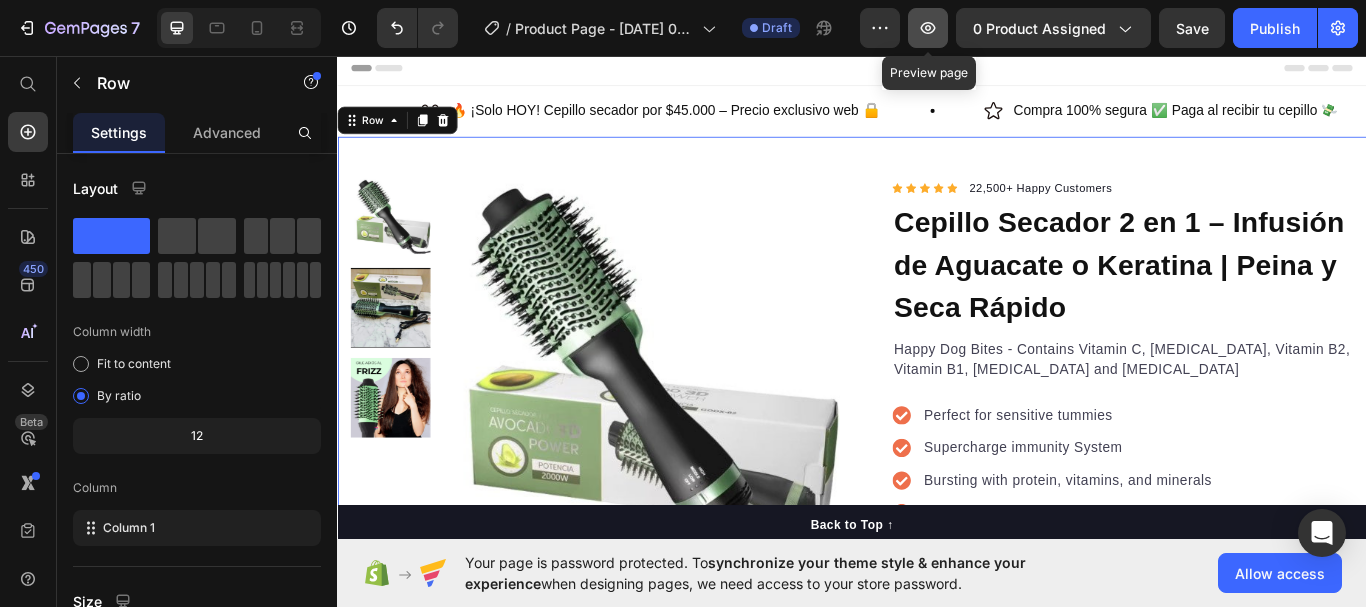 click 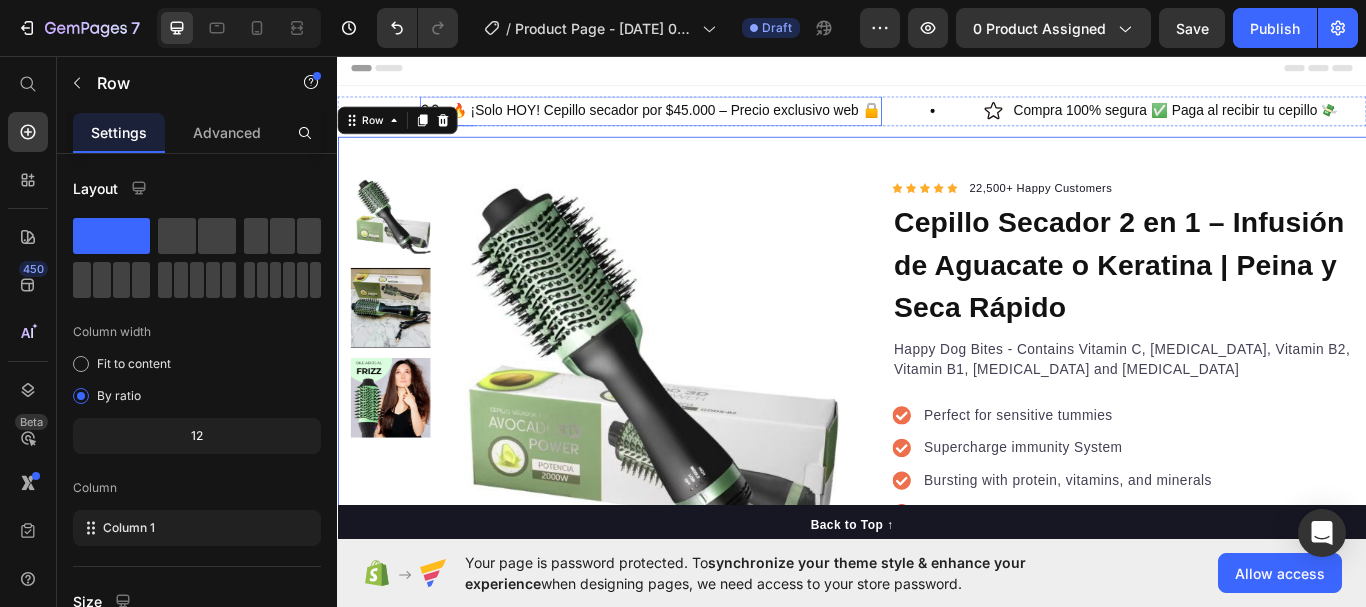 click on "🔥 ¡Solo HOY! Cepillo secador por $45.000 – Precio exclusivo web 🔒" at bounding box center [719, 121] 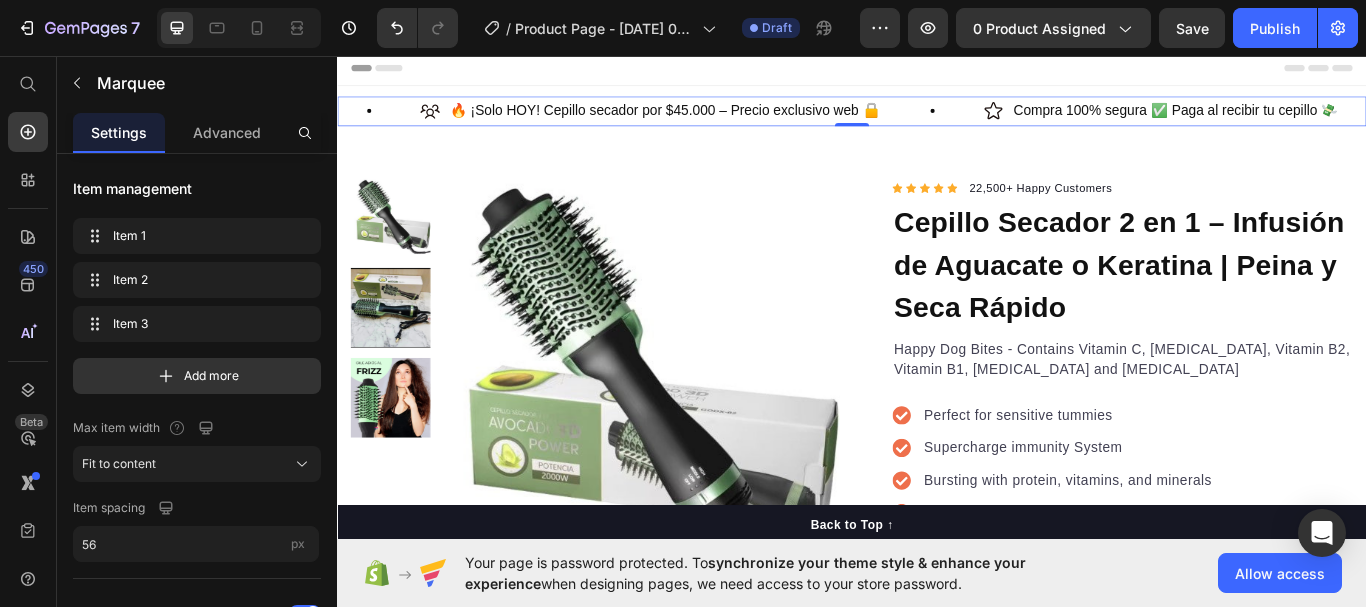 click on "🔥 ¡Solo HOY! Cepillo secador por $45.000 – Precio exclusivo web 🔒 Item List" at bounding box center [762, 121] 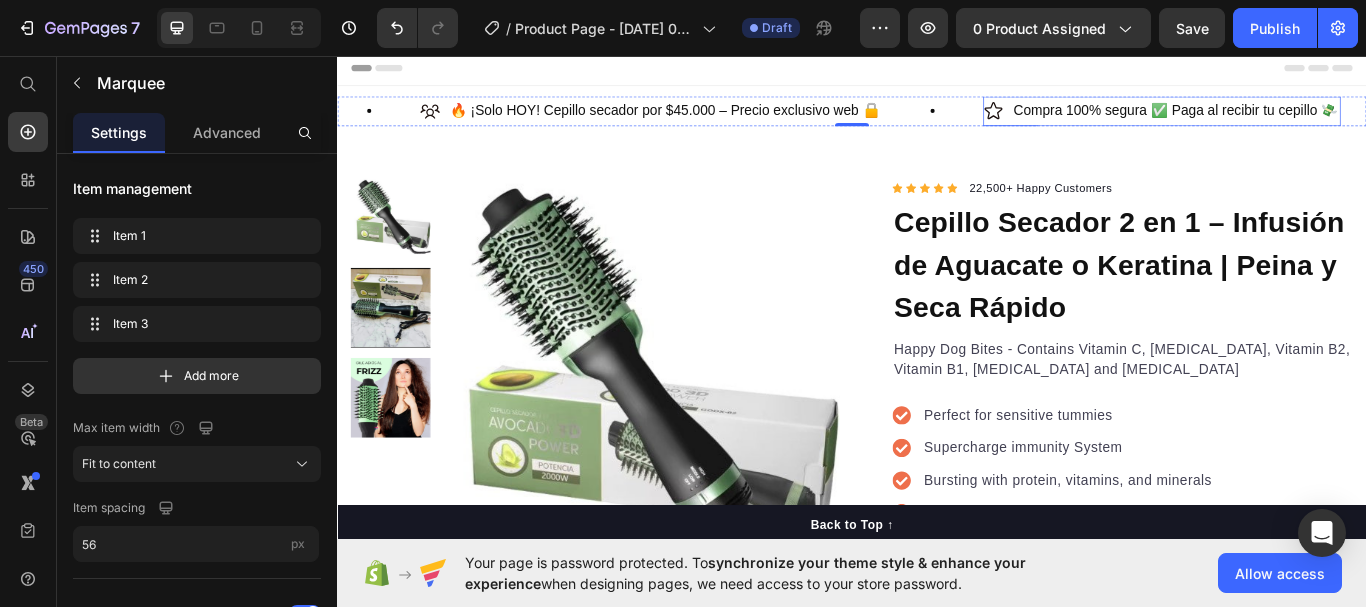 click on "Compra 100% segura ✅ Paga al recibir tu cepillo 💸" at bounding box center [1314, 121] 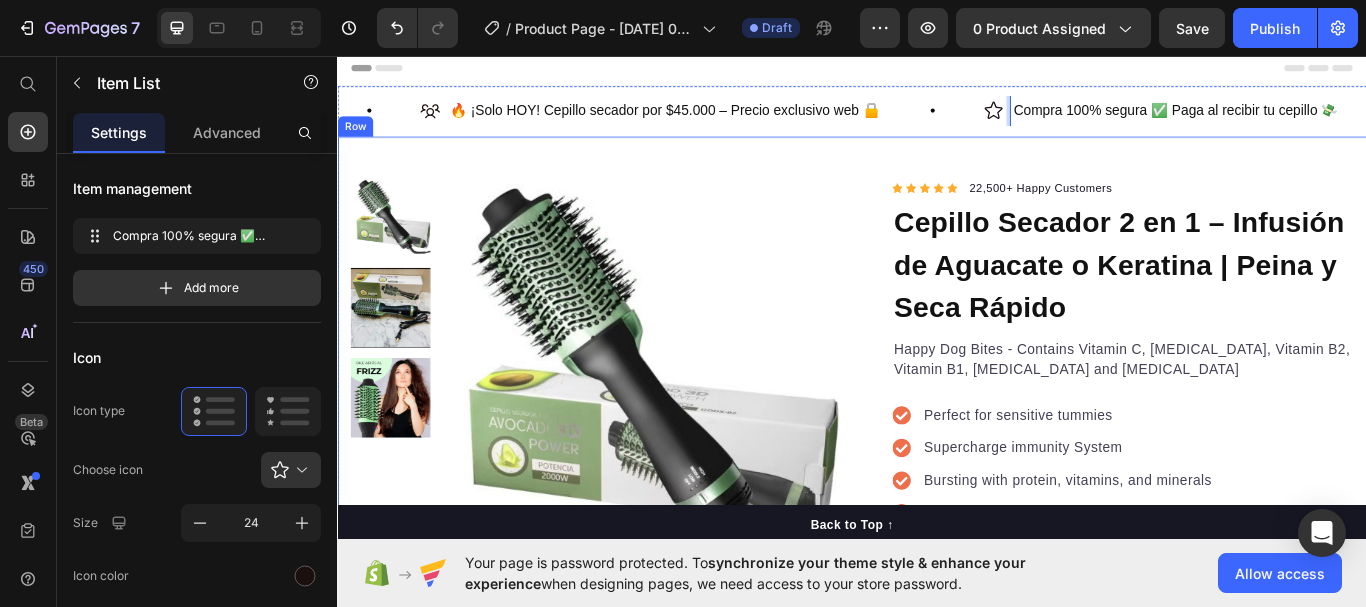click on "Product Images "The transformation in my dog's overall health since switching to this food has been remarkable. Their coat is shinier, their energy levels have increased, and they seem happier than ever before." Text block -Daisy Text block
Verified buyer Item list Row Row "My dog absolutely loves this food! It's clear that the taste and quality are top-notch."  -Daisy Text block Row Row Icon Icon Icon Icon Icon Icon List Hoz 22,500+ Happy Customers Text block Row Cepillo Secador 2 en 1 – Infusión de Aguacate o Keratina | Peina y Seca Rápido Product Title Happy Dog Bites - Contains Vitamin C, [MEDICAL_DATA], Vitamin B2, Vitamin B1, [MEDICAL_DATA] and [MEDICAL_DATA] Text block Perfect for sensitive tummies Supercharge immunity System Bursting with protein, vitamins, and minerals Supports strong muscles, increases bone strength Item list Kaching Bundles Kaching Bundles Add to cart Product Cart Button Perfect for sensitive tummies Supercharge immunity System Bursting with protein, vitamins, and minerals" at bounding box center (937, 752) 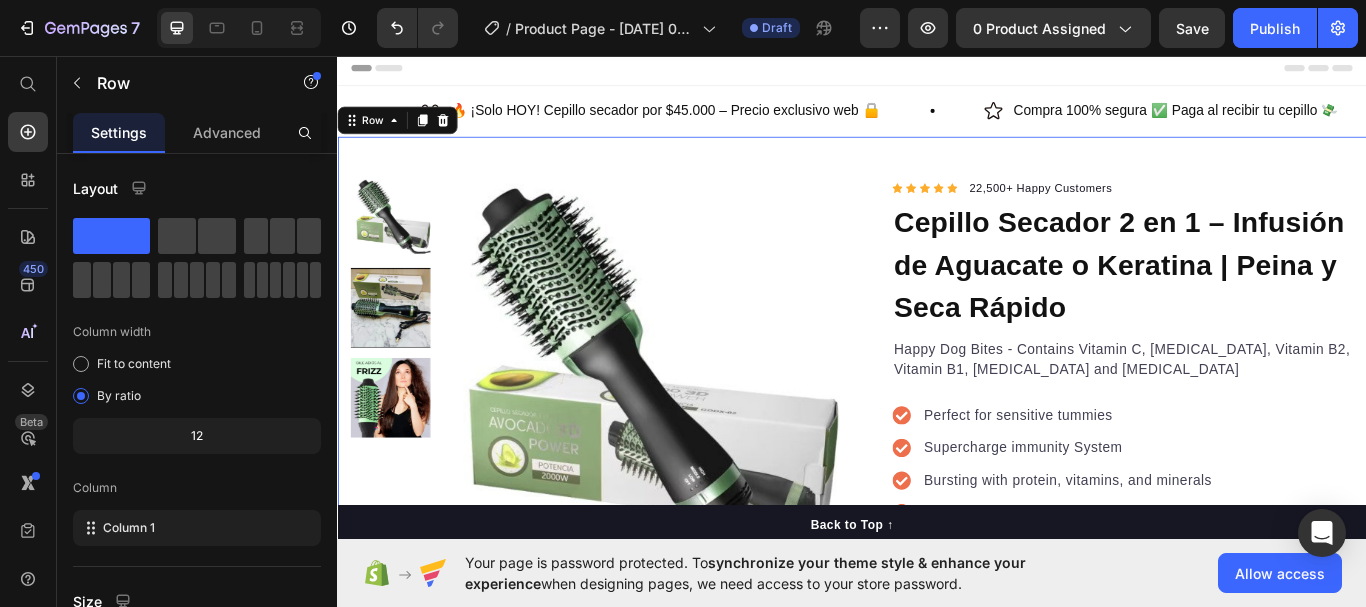 click on "Header" at bounding box center (394, 71) 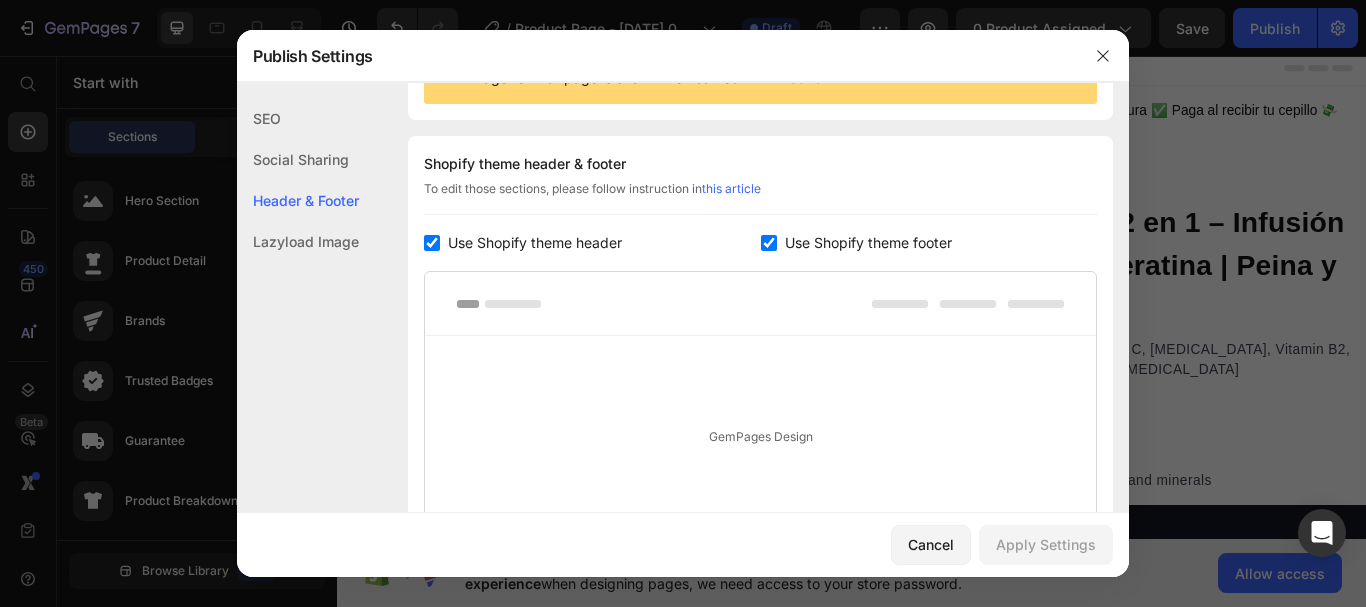 scroll, scrollTop: 291, scrollLeft: 0, axis: vertical 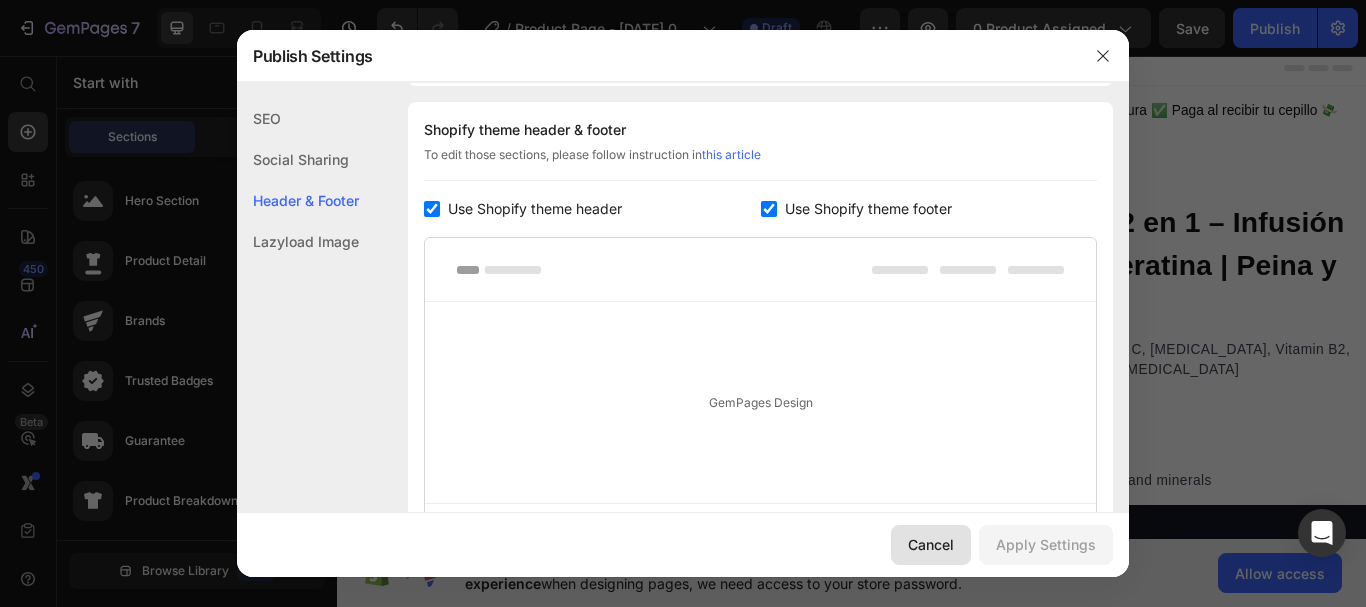 click on "Cancel" at bounding box center (931, 544) 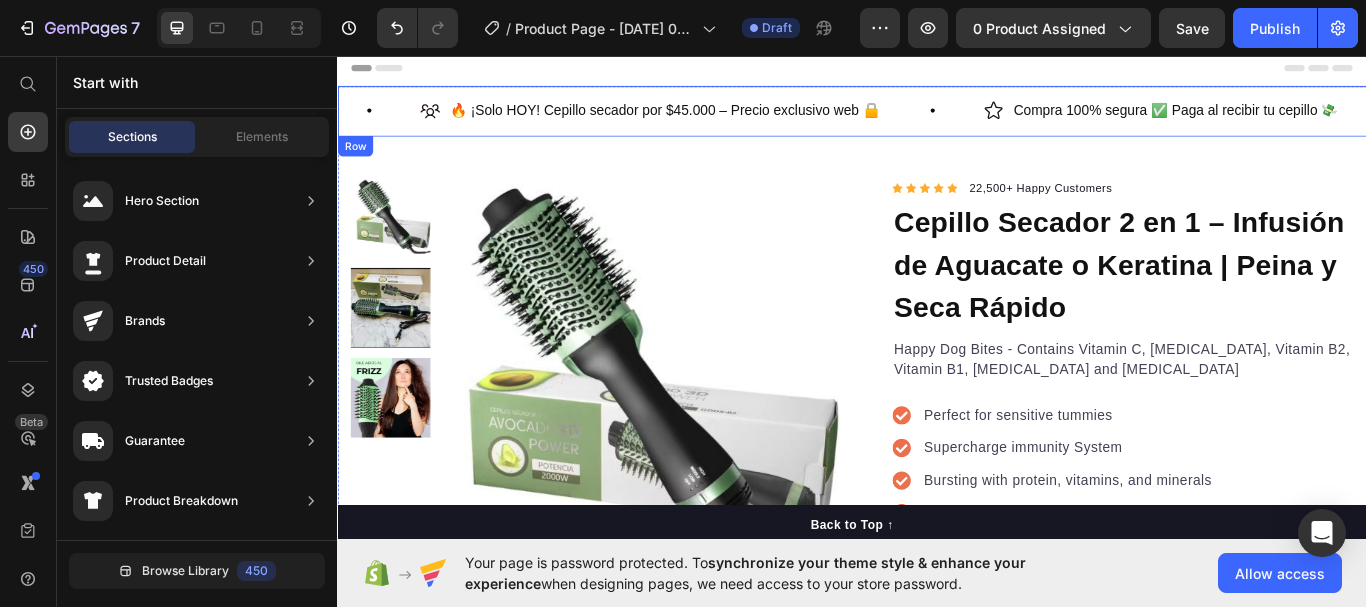 click on "Row" at bounding box center [357, 162] 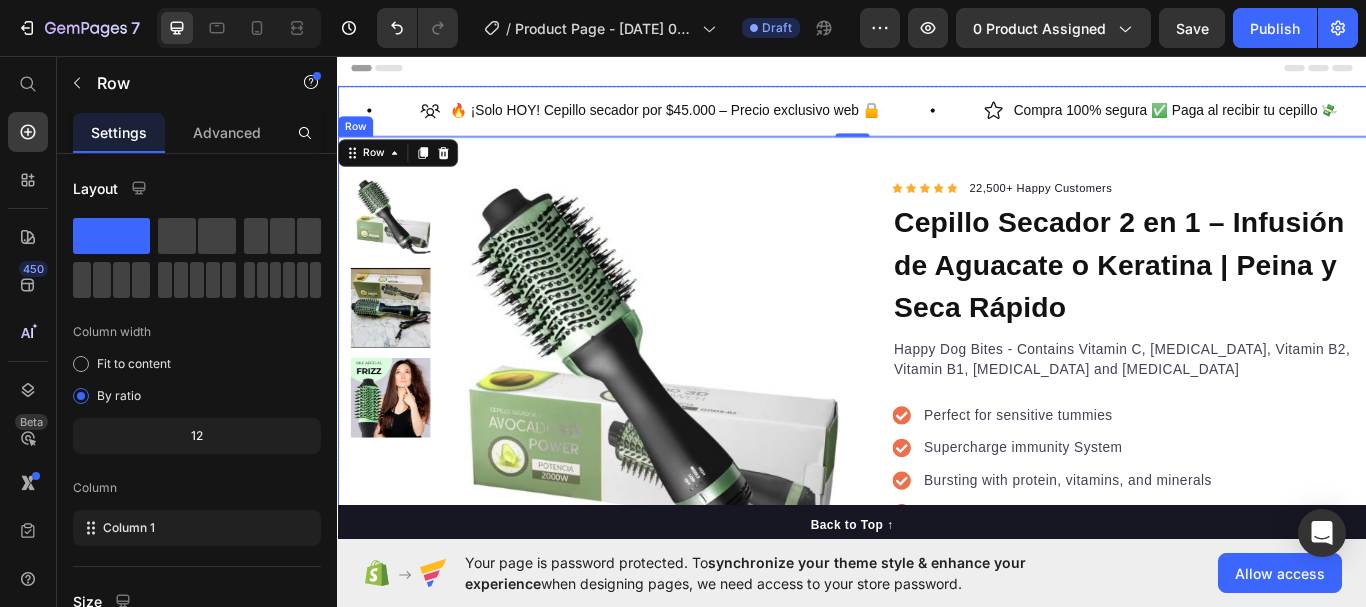 click on "Product Images "The transformation in my dog's overall health since switching to this food has been remarkable. Their coat is shinier, their energy levels have increased, and they seem happier than ever before." Text block -Daisy Text block
Verified buyer Item list Row Row "My dog absolutely loves this food! It's clear that the taste and quality are top-notch."  -Daisy Text block Row Row Icon Icon Icon Icon Icon Icon List Hoz 22,500+ Happy Customers Text block Row Cepillo Secador 2 en 1 – Infusión de Aguacate o Keratina | Peina y Seca Rápido Product Title Happy Dog Bites - Contains Vitamin C, [MEDICAL_DATA], Vitamin B2, Vitamin B1, [MEDICAL_DATA] and [MEDICAL_DATA] Text block Perfect for sensitive tummies Supercharge immunity System Bursting with protein, vitamins, and minerals Supports strong muscles, increases bone strength Item list Kaching Bundles Kaching Bundles Add to cart Product Cart Button Perfect for sensitive tummies Supercharge immunity System Bursting with protein, vitamins, and minerals" at bounding box center (937, 752) 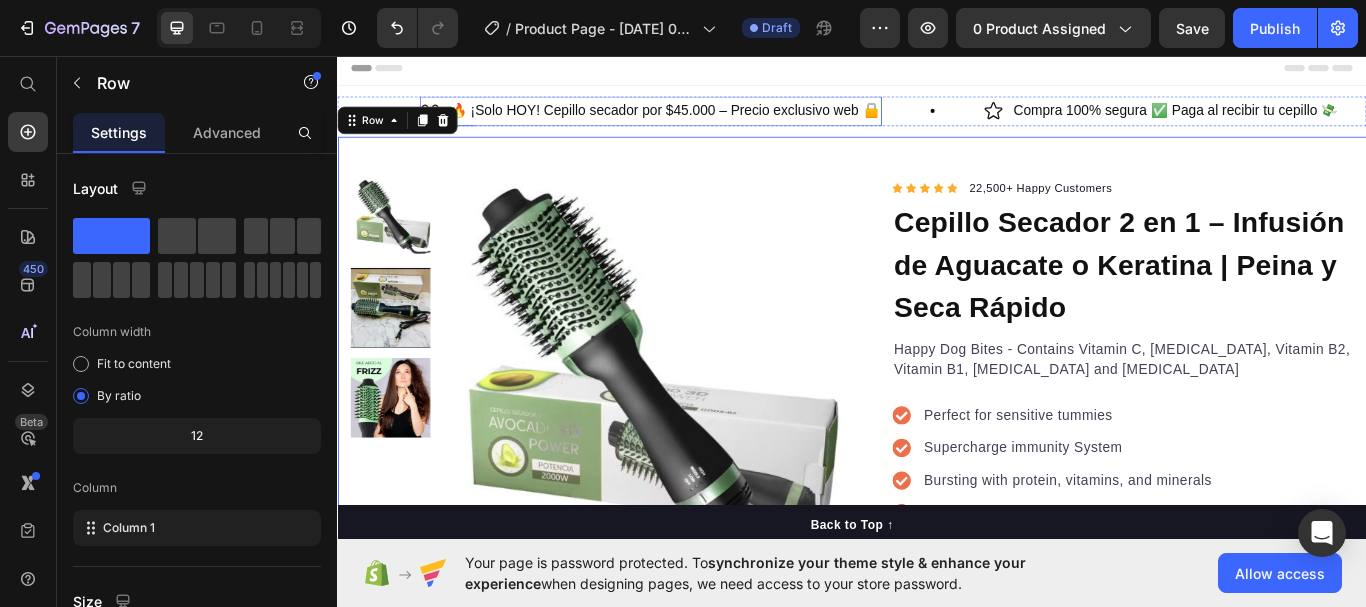 click on "🔥 ¡Solo HOY! Cepillo secador por $45.000 – Precio exclusivo web 🔒" at bounding box center (719, 121) 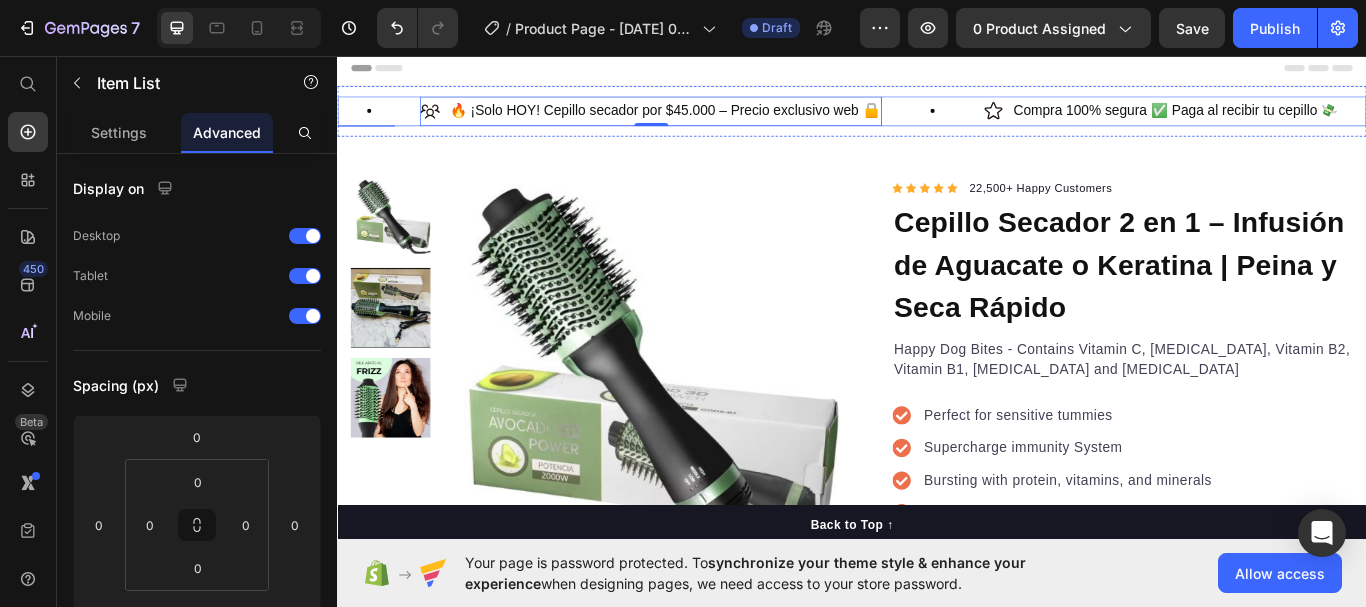 click on "30 Day Guarantee Item List" at bounding box center [289, 121] 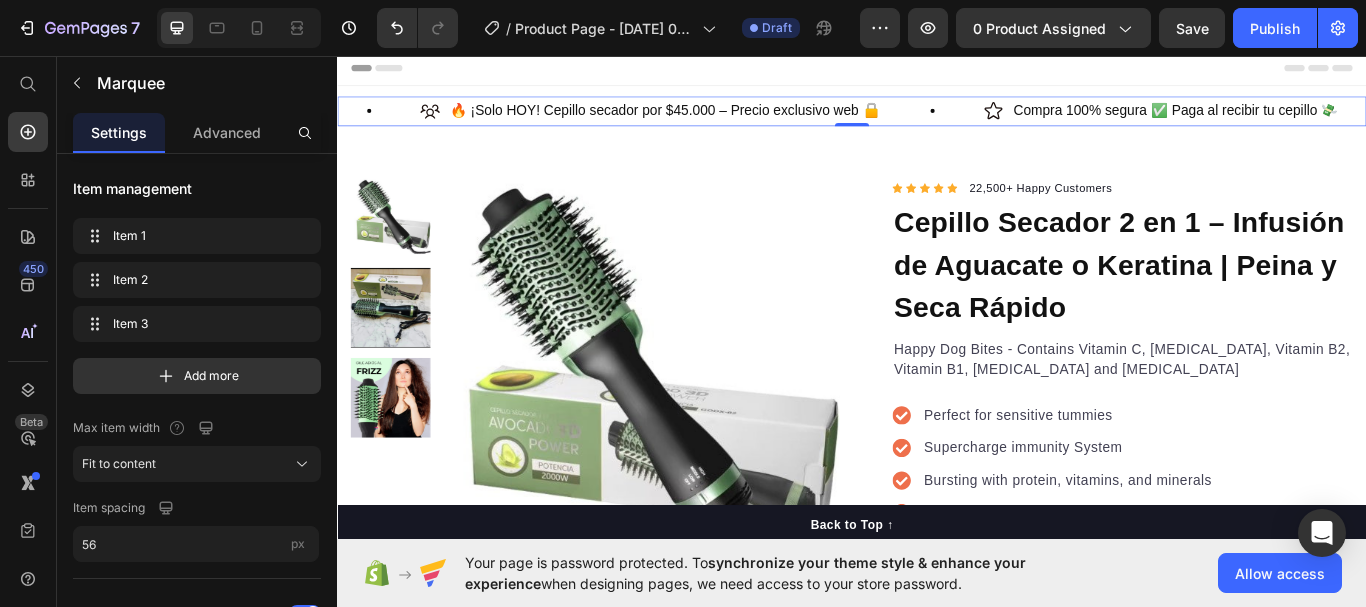 click 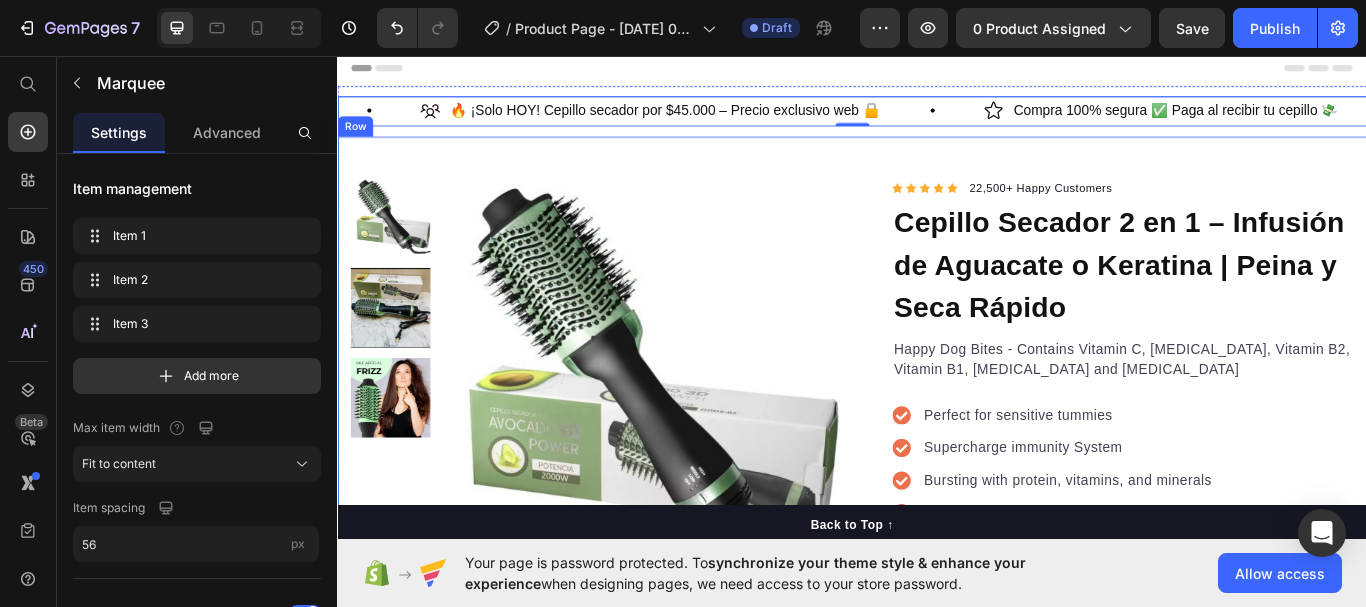click on "Product Images "The transformation in my dog's overall health since switching to this food has been remarkable. Their coat is shinier, their energy levels have increased, and they seem happier than ever before." Text block -Daisy Text block
Verified buyer Item list Row Row "My dog absolutely loves this food! It's clear that the taste and quality are top-notch."  -Daisy Text block Row Row Icon Icon Icon Icon Icon Icon List Hoz 22,500+ Happy Customers Text block Row Cepillo Secador 2 en 1 – Infusión de Aguacate o Keratina | Peina y Seca Rápido Product Title Happy Dog Bites - Contains Vitamin C, [MEDICAL_DATA], Vitamin B2, Vitamin B1, [MEDICAL_DATA] and [MEDICAL_DATA] Text block Perfect for sensitive tummies Supercharge immunity System Bursting with protein, vitamins, and minerals Supports strong muscles, increases bone strength Item list Kaching Bundles Kaching Bundles Add to cart Product Cart Button Perfect for sensitive tummies Supercharge immunity System Bursting with protein, vitamins, and minerals" at bounding box center [937, 752] 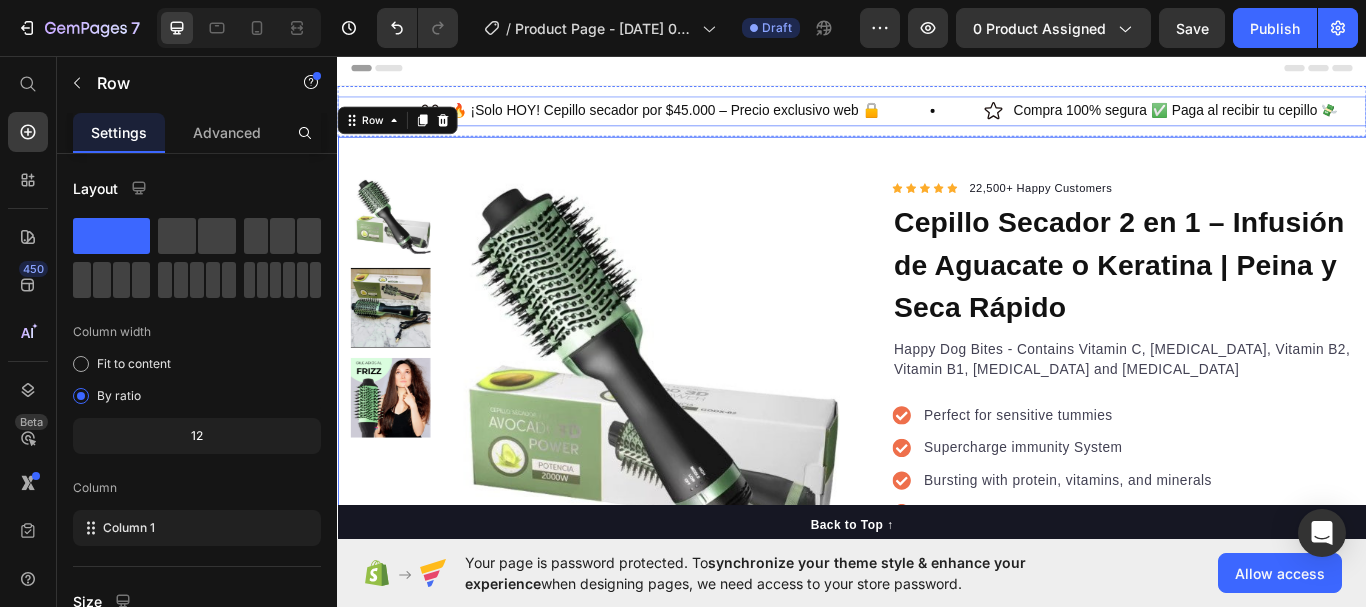 click 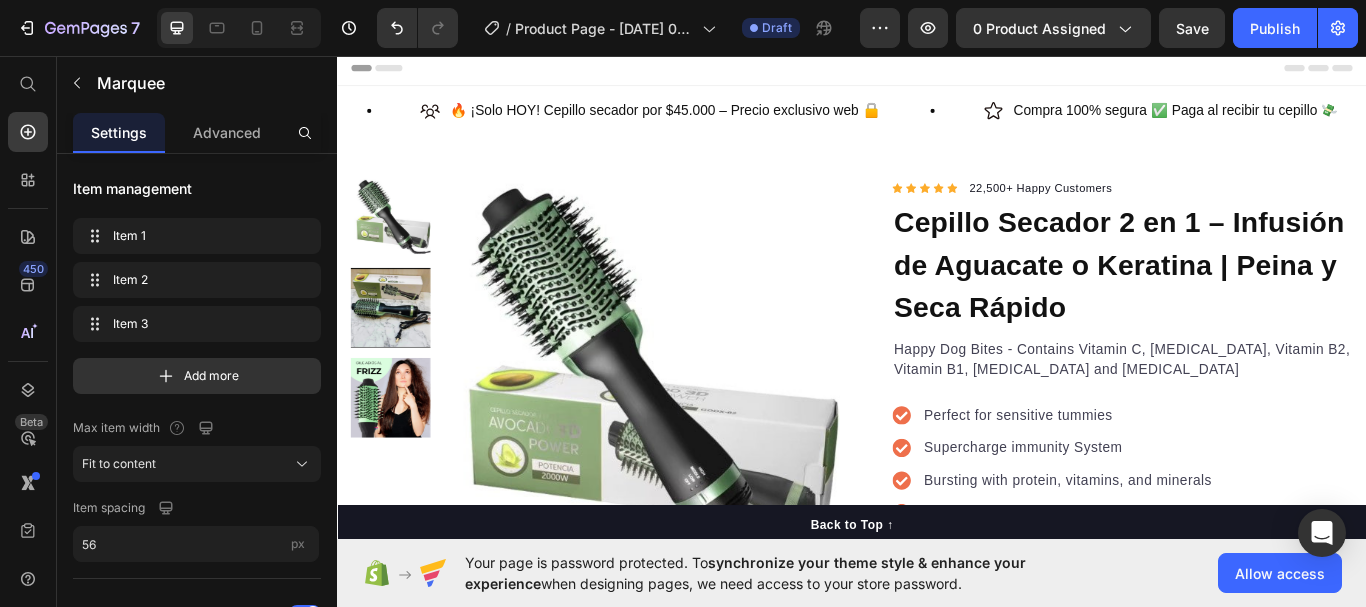 click on "Header" at bounding box center (394, 71) 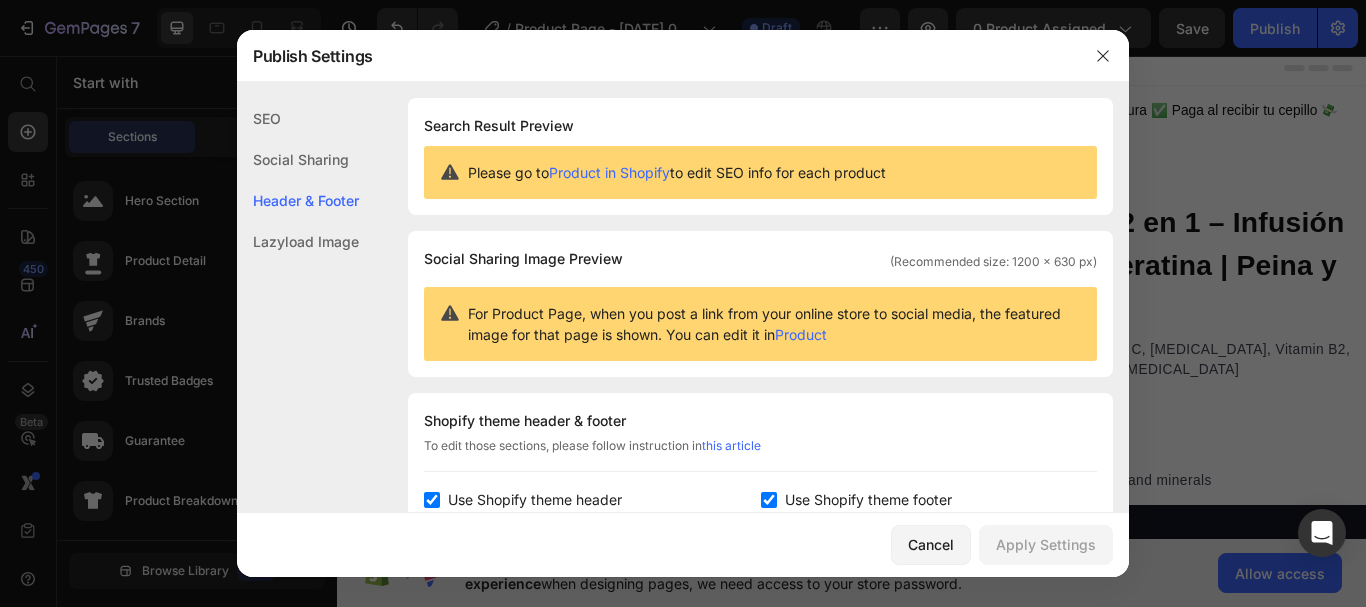 scroll, scrollTop: 291, scrollLeft: 0, axis: vertical 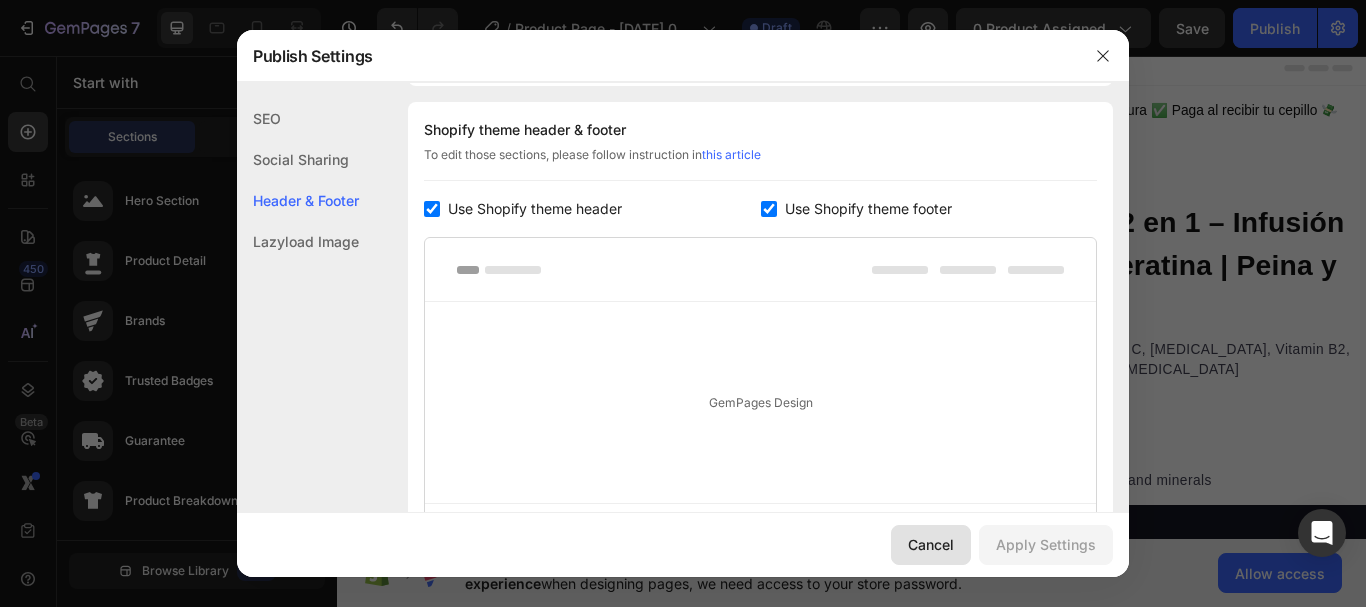 click on "Cancel" at bounding box center (931, 544) 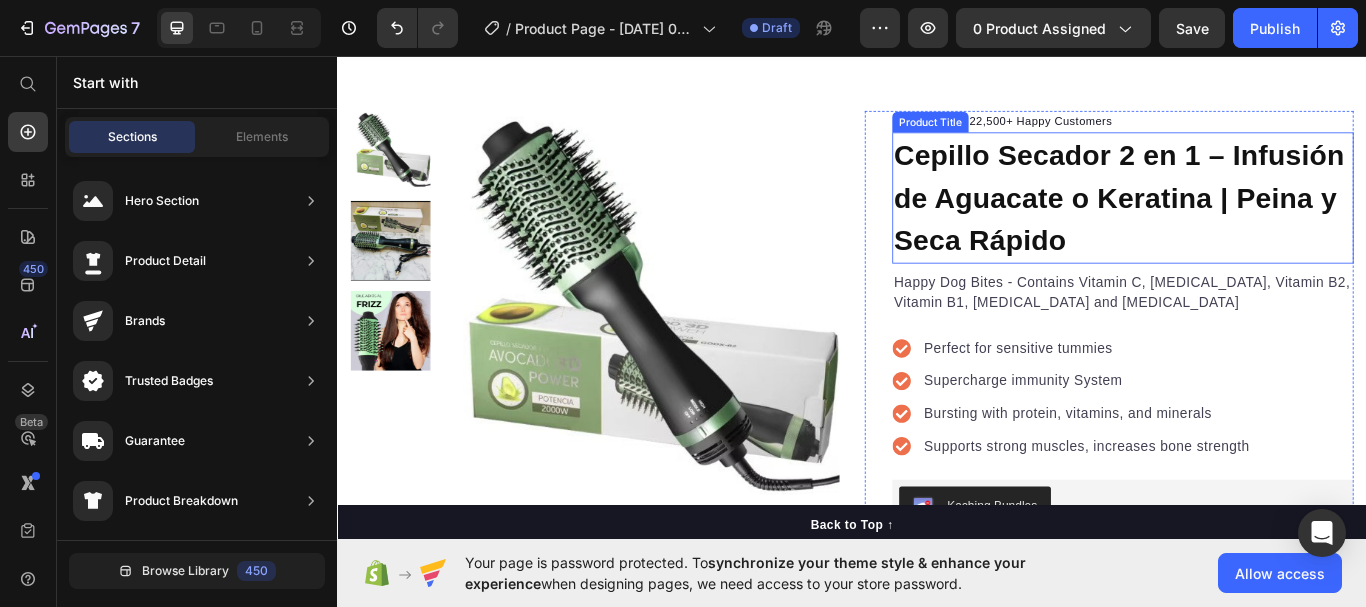 scroll, scrollTop: 100, scrollLeft: 0, axis: vertical 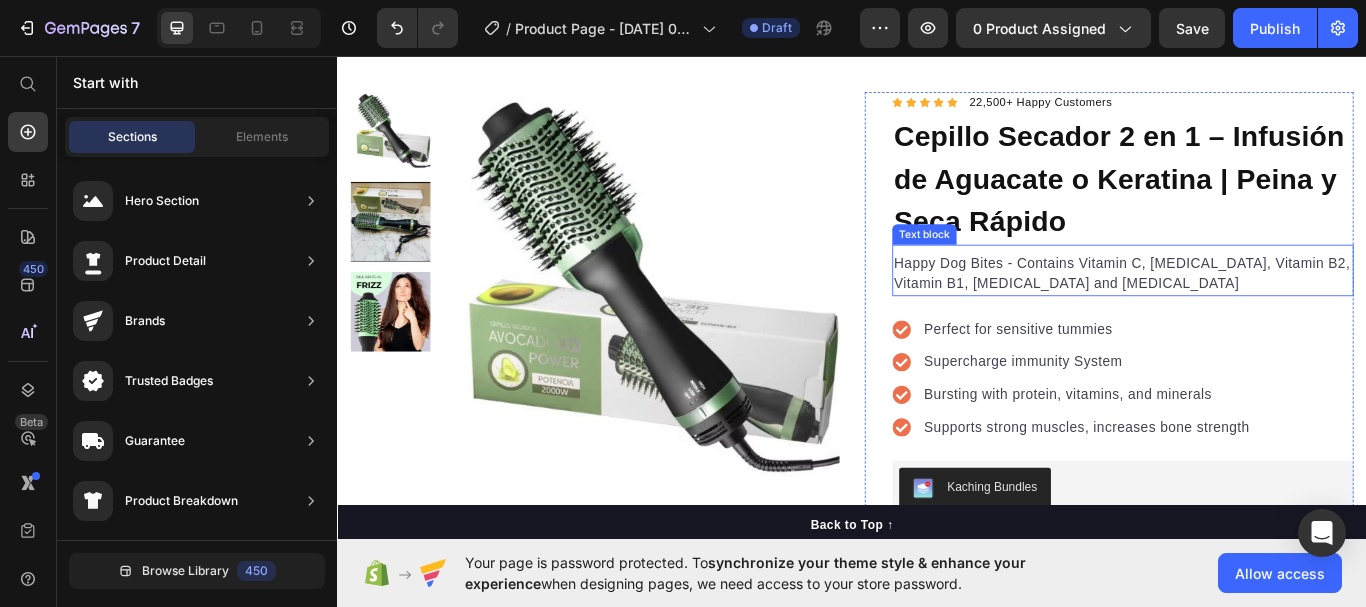 click on "Supercharge immunity System" at bounding box center [1211, 414] 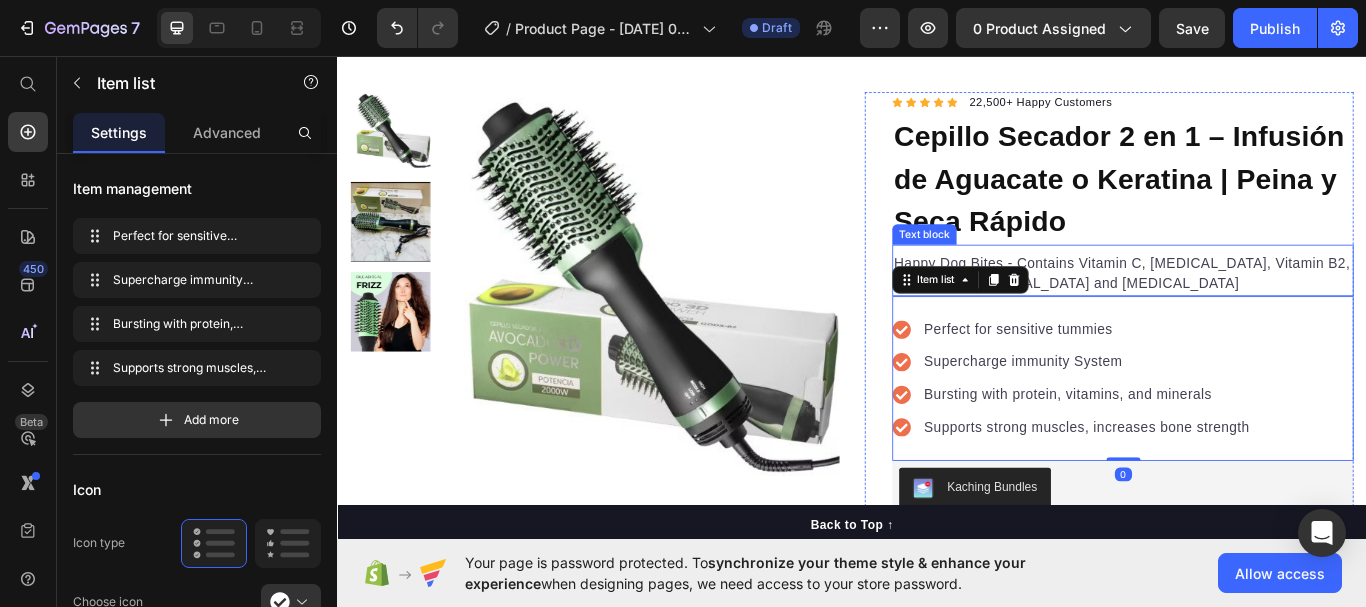 click on "Happy Dog Bites - Contains Vitamin C, [MEDICAL_DATA], Vitamin B2, Vitamin B1, [MEDICAL_DATA] and [MEDICAL_DATA]" at bounding box center [1253, 311] 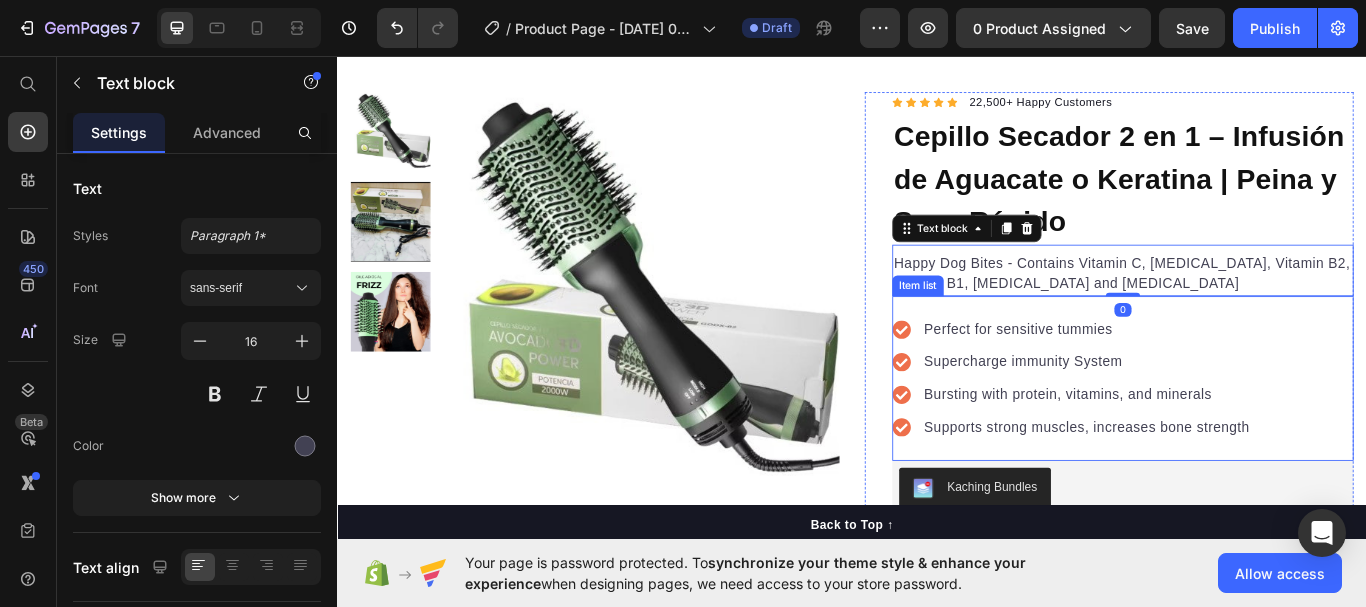 click on "Perfect for sensitive tummies Supercharge immunity System Bursting with protein, vitamins, and minerals Supports strong muscles, increases bone strength" at bounding box center [1194, 433] 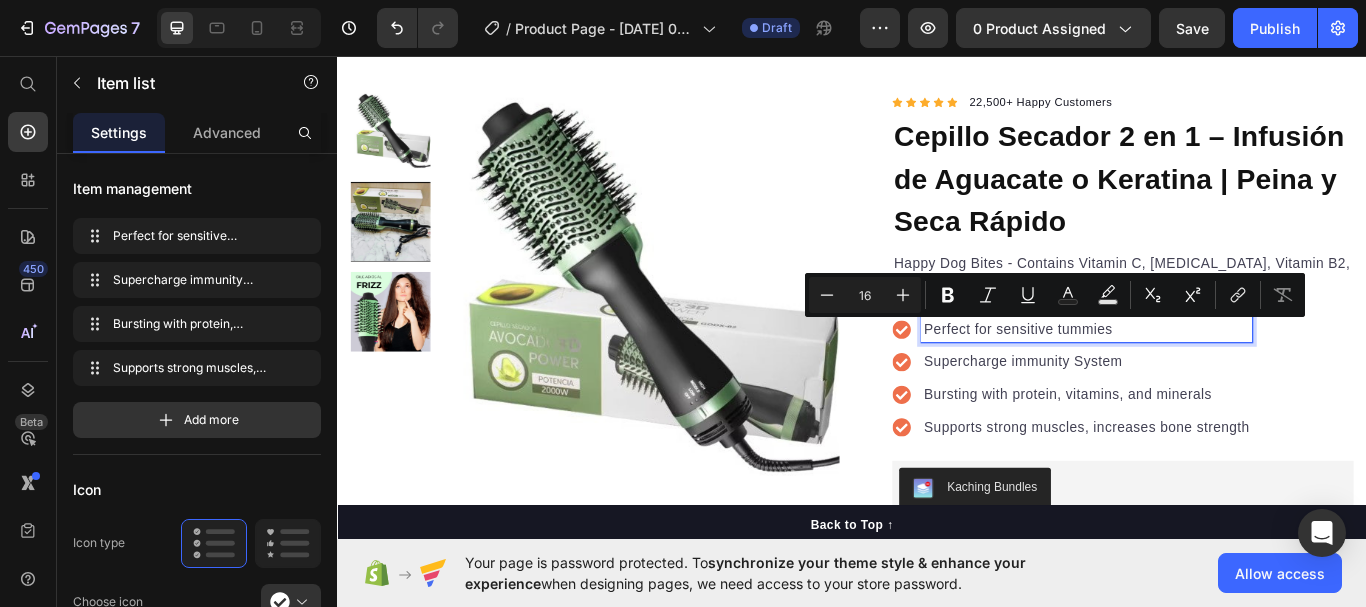 click on "Supercharge immunity System" at bounding box center [1211, 414] 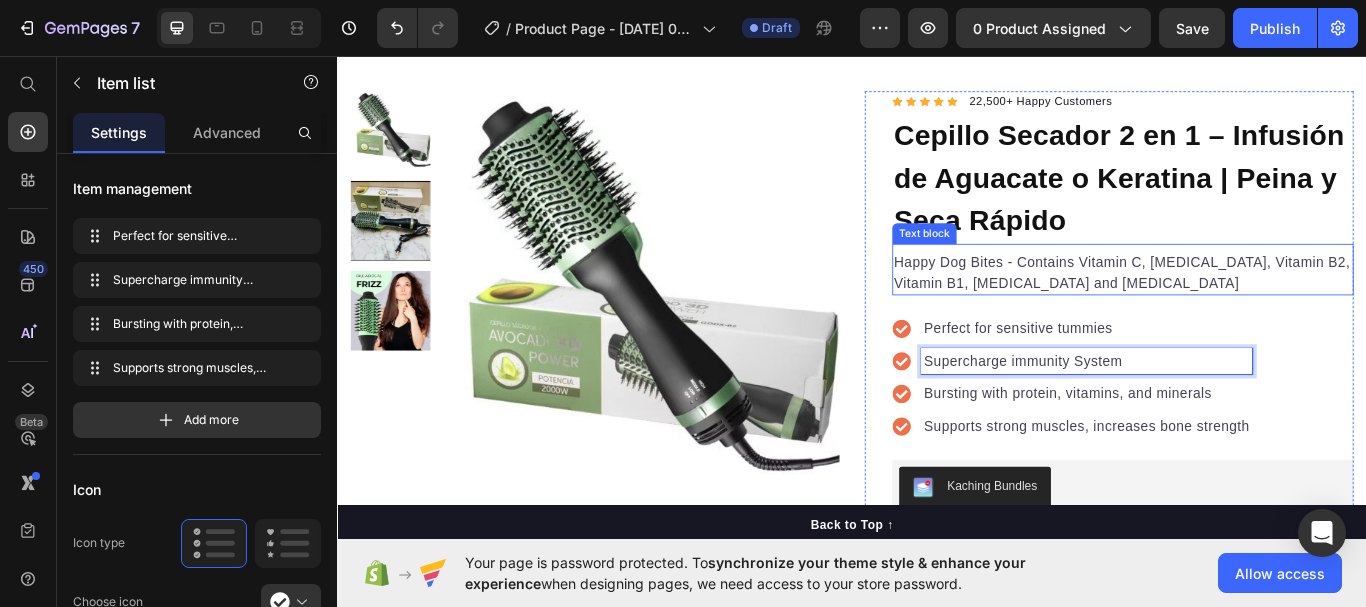 scroll, scrollTop: 100, scrollLeft: 0, axis: vertical 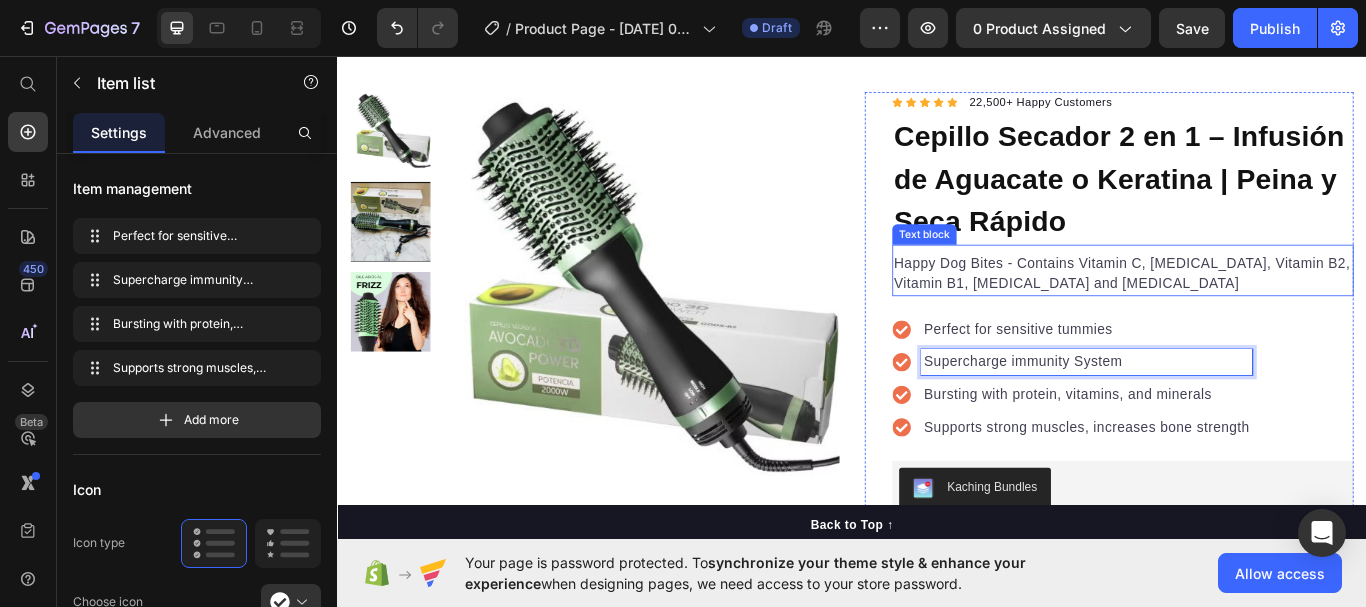 click on "Happy Dog Bites - Contains Vitamin C, [MEDICAL_DATA], Vitamin B2, Vitamin B1, [MEDICAL_DATA] and [MEDICAL_DATA]" at bounding box center (1253, 311) 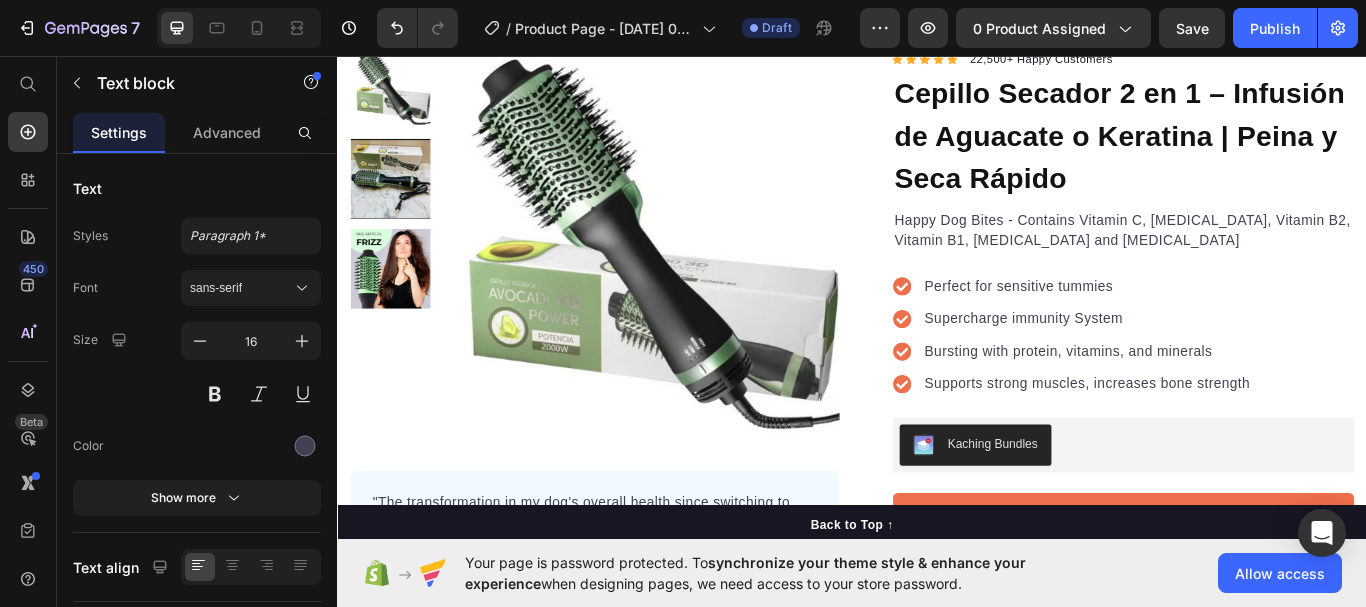 scroll, scrollTop: 200, scrollLeft: 0, axis: vertical 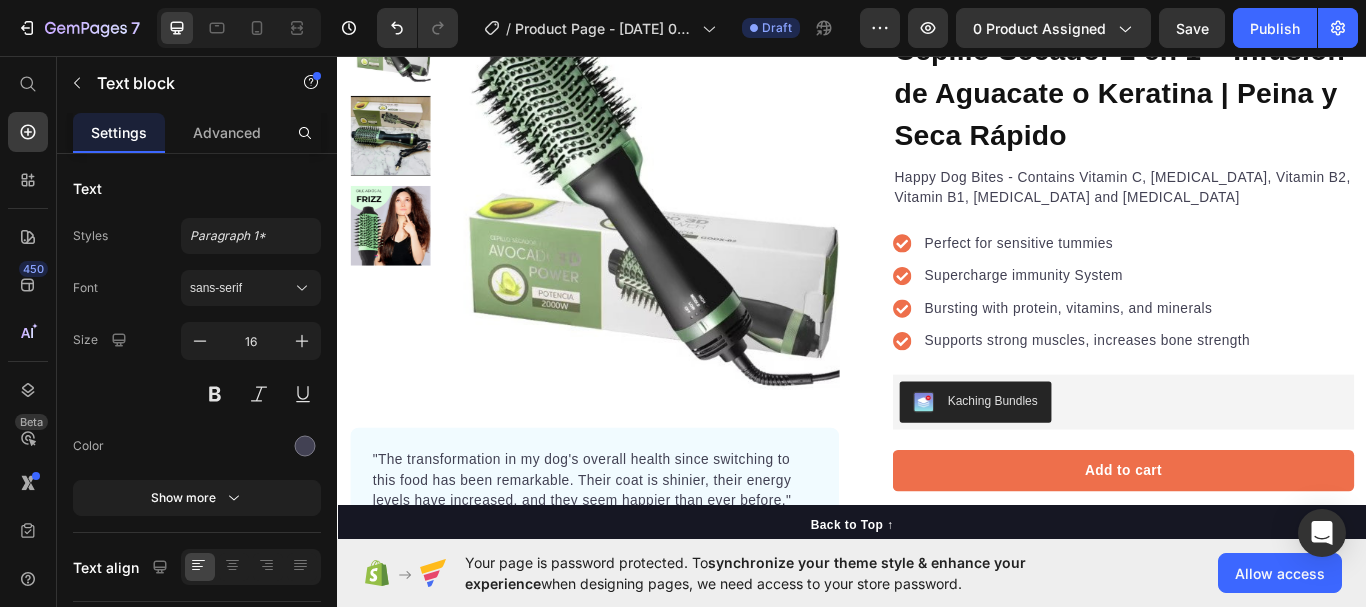 click on "Happy Dog Bites - Contains Vitamin C, [MEDICAL_DATA], Vitamin B2, Vitamin B1, [MEDICAL_DATA] and [MEDICAL_DATA]" at bounding box center [1253, 211] 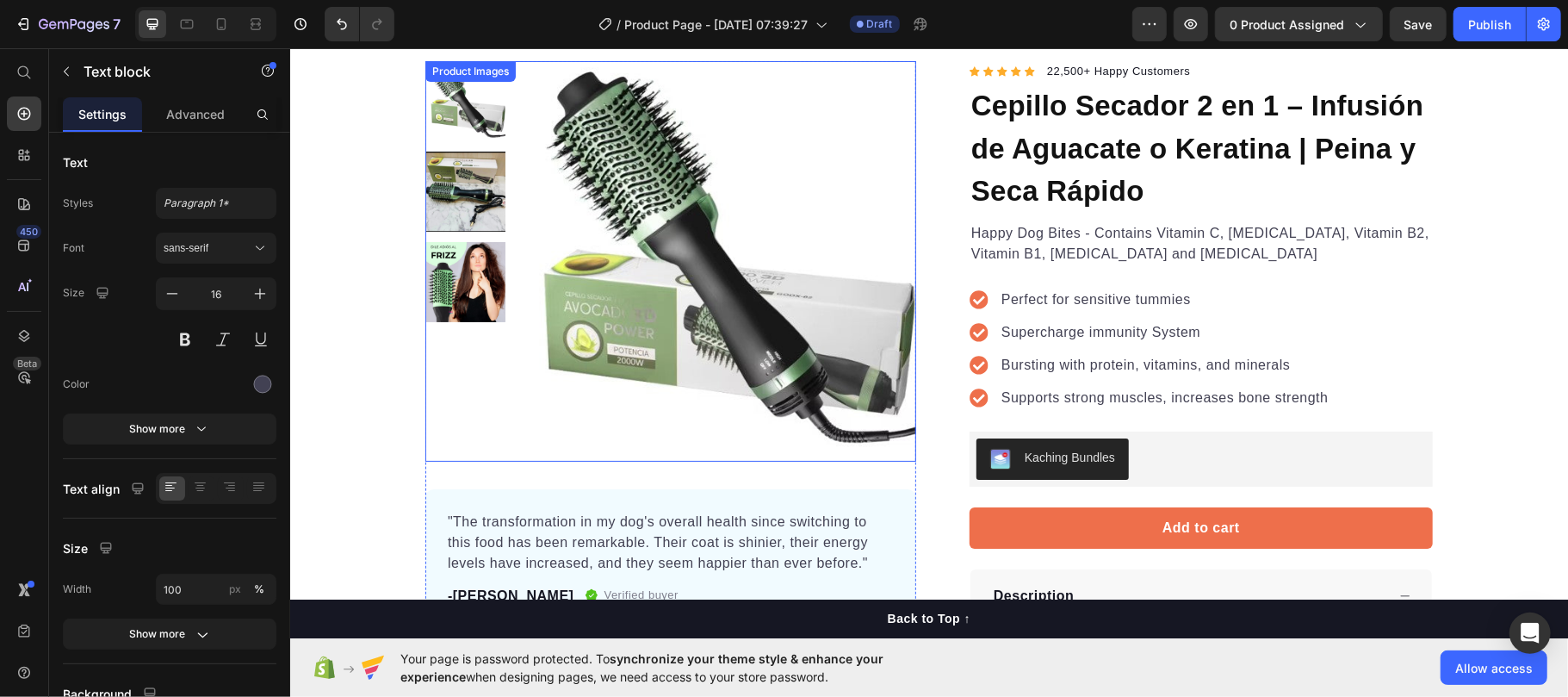 scroll, scrollTop: 0, scrollLeft: 0, axis: both 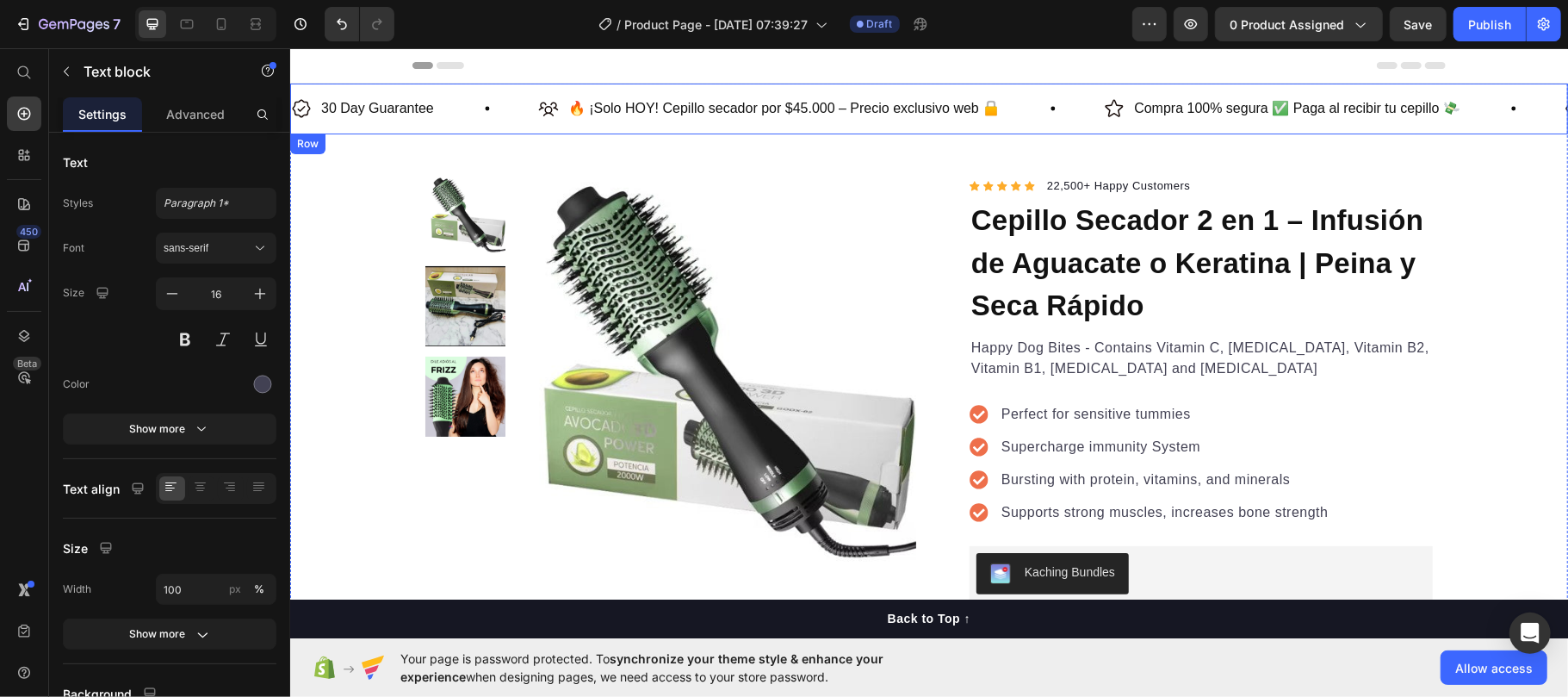 click on "30 Day Guarantee" at bounding box center (376, 108) 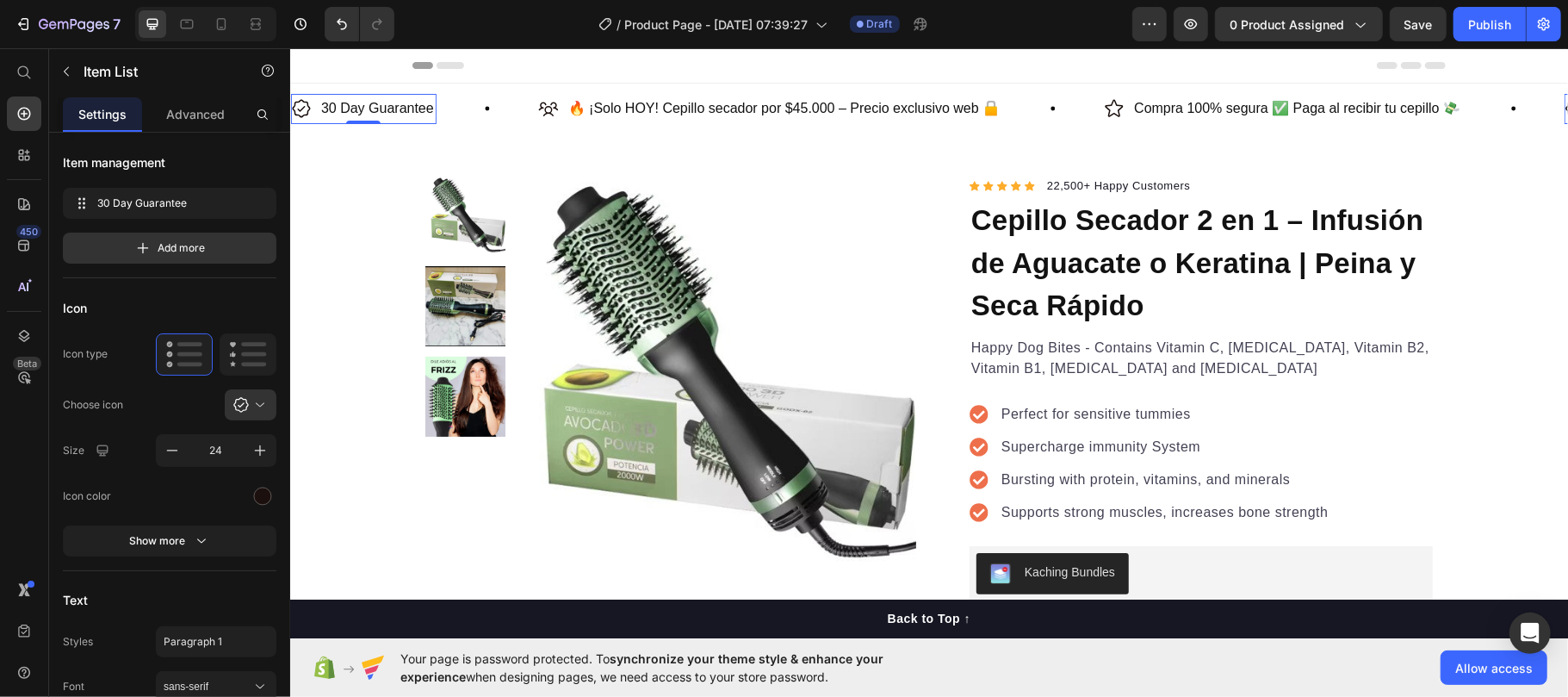 click on "30 Day Guarantee" at bounding box center [376, 108] 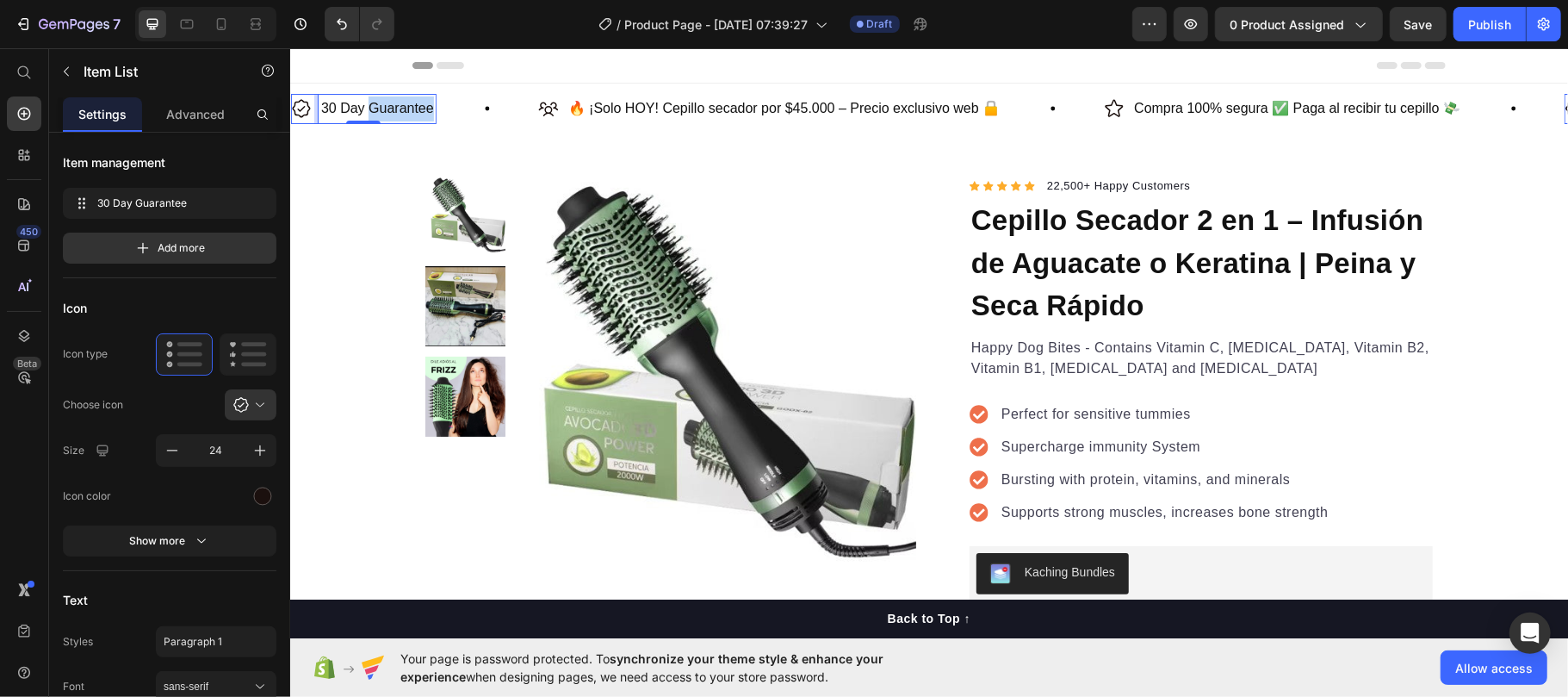 click on "30 Day Guarantee" at bounding box center [376, 108] 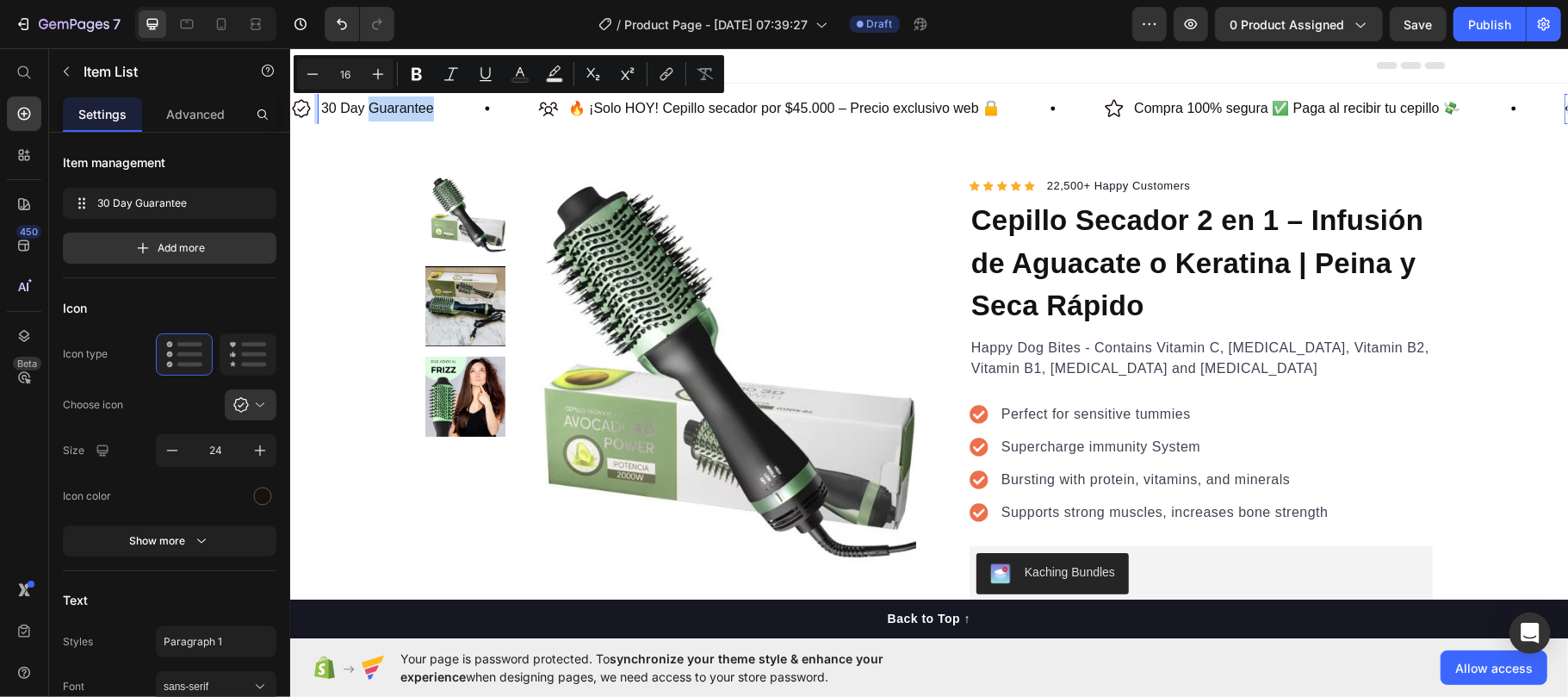 click on "30 Day Guarantee" at bounding box center [376, 108] 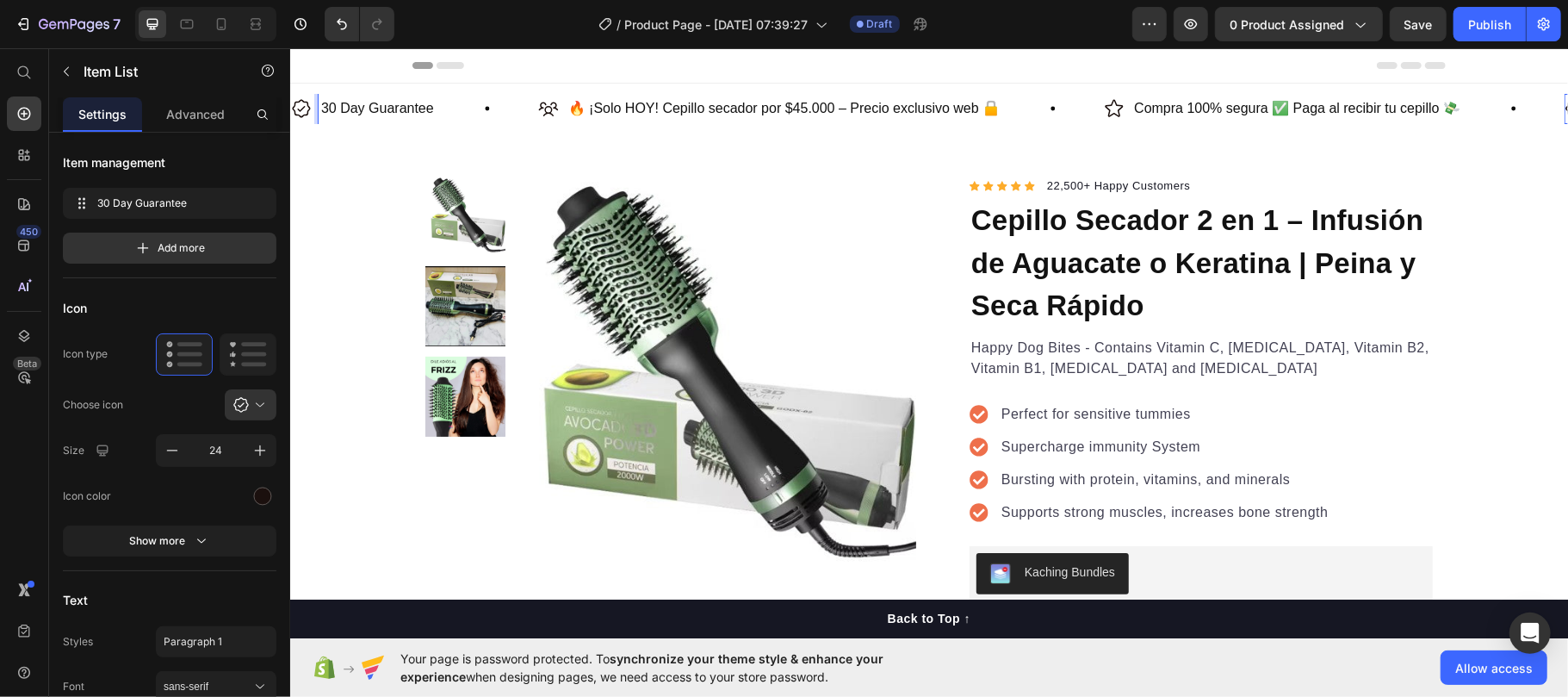 click on "30 Day Guarantee" at bounding box center [376, 108] 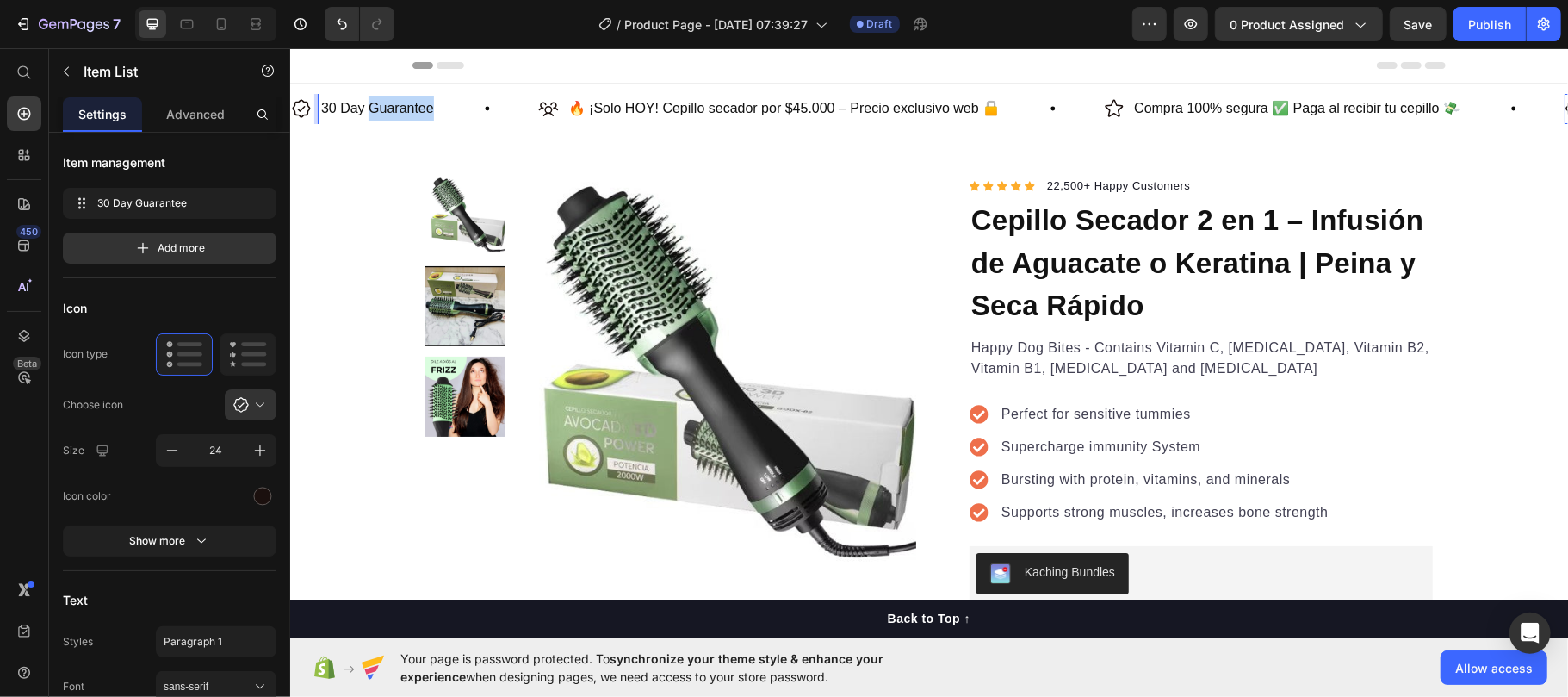 click on "30 Day Guarantee" at bounding box center [376, 108] 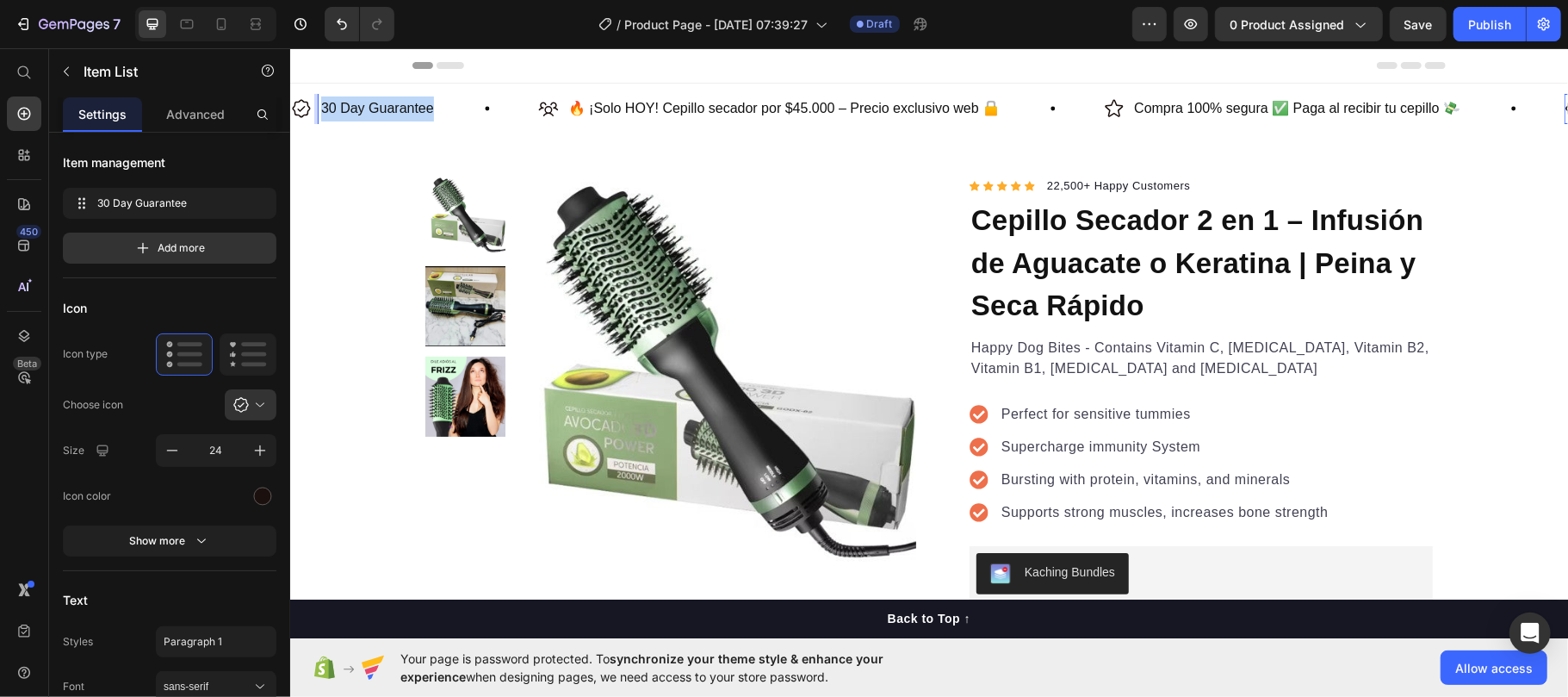 click on "30 Day Guarantee" at bounding box center [376, 108] 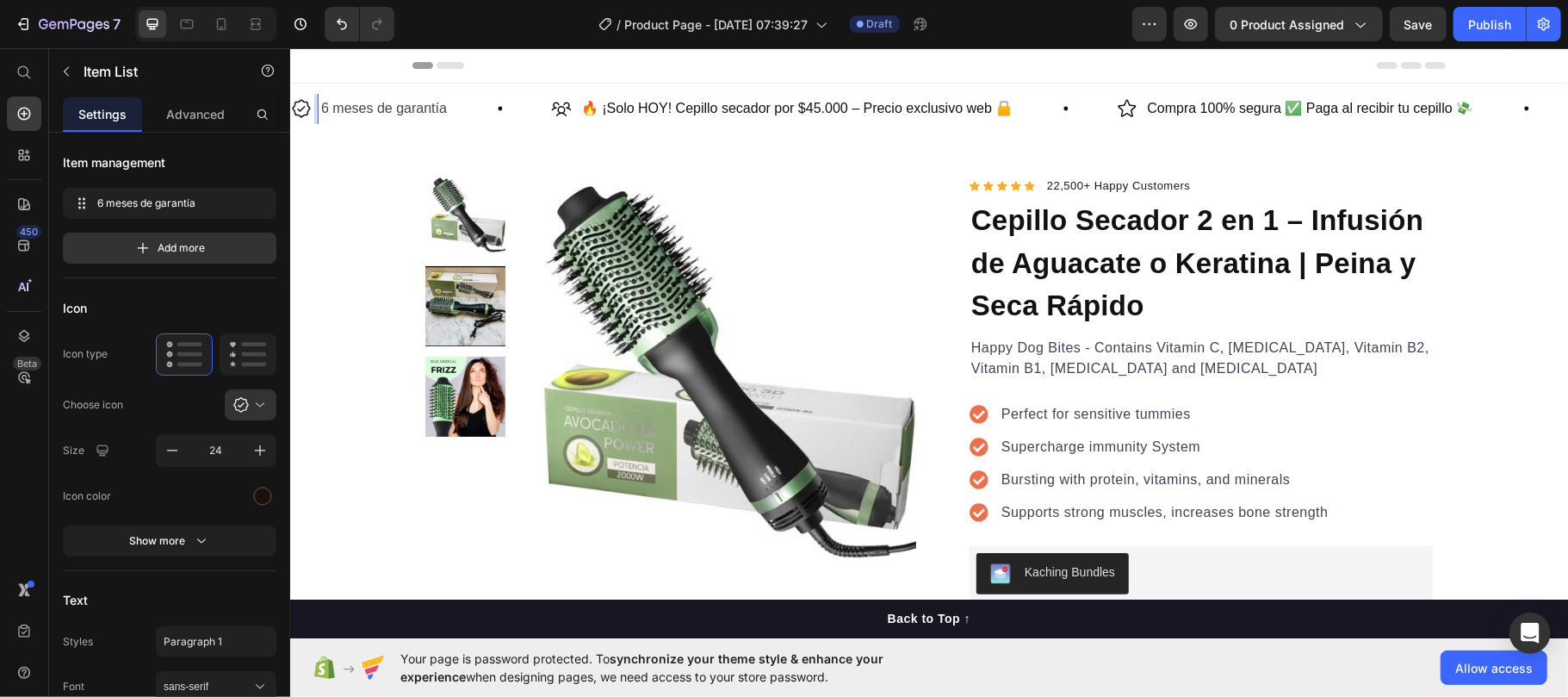 click on "6 meses de garantía" at bounding box center (383, 108) 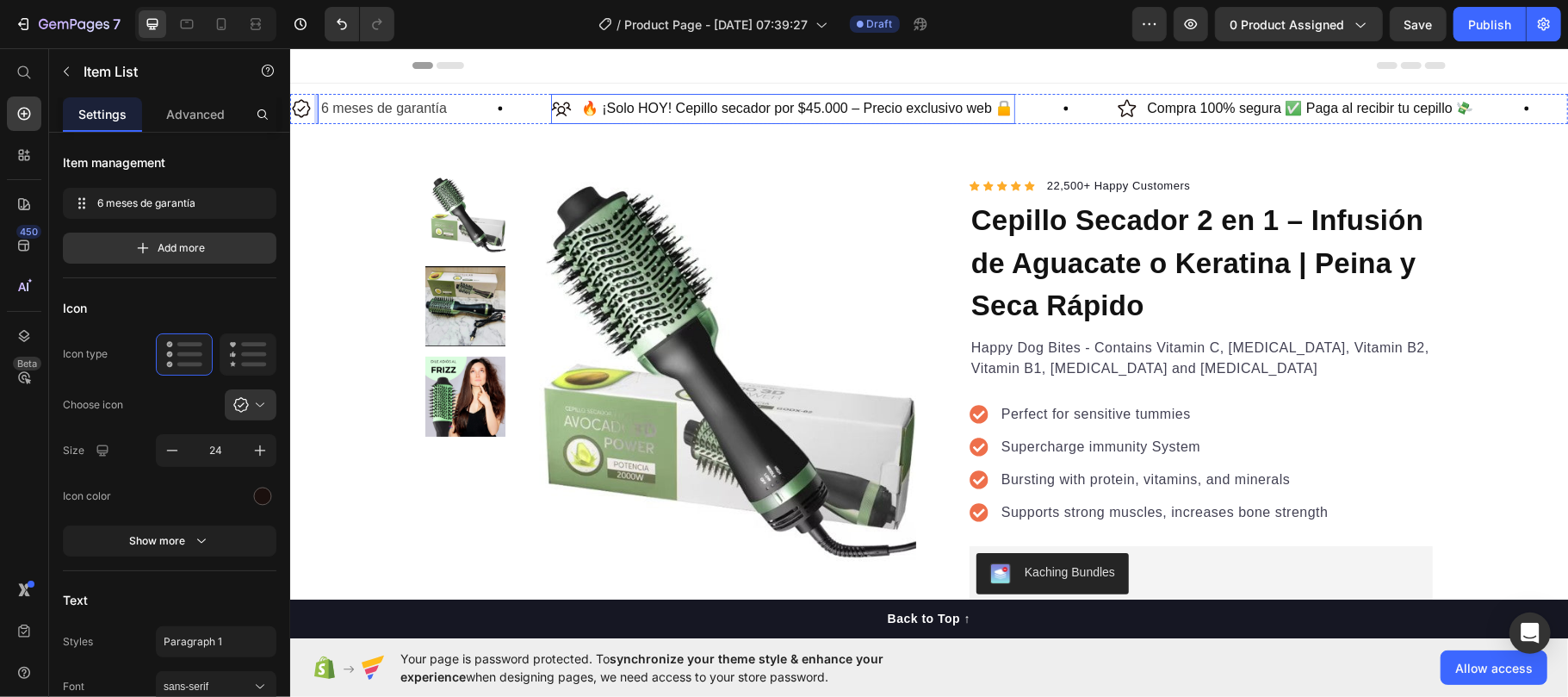 click on "🔥 ¡Solo HOY! Cepillo secador por $45.000 – Precio exclusivo web 🔒" at bounding box center [796, 108] 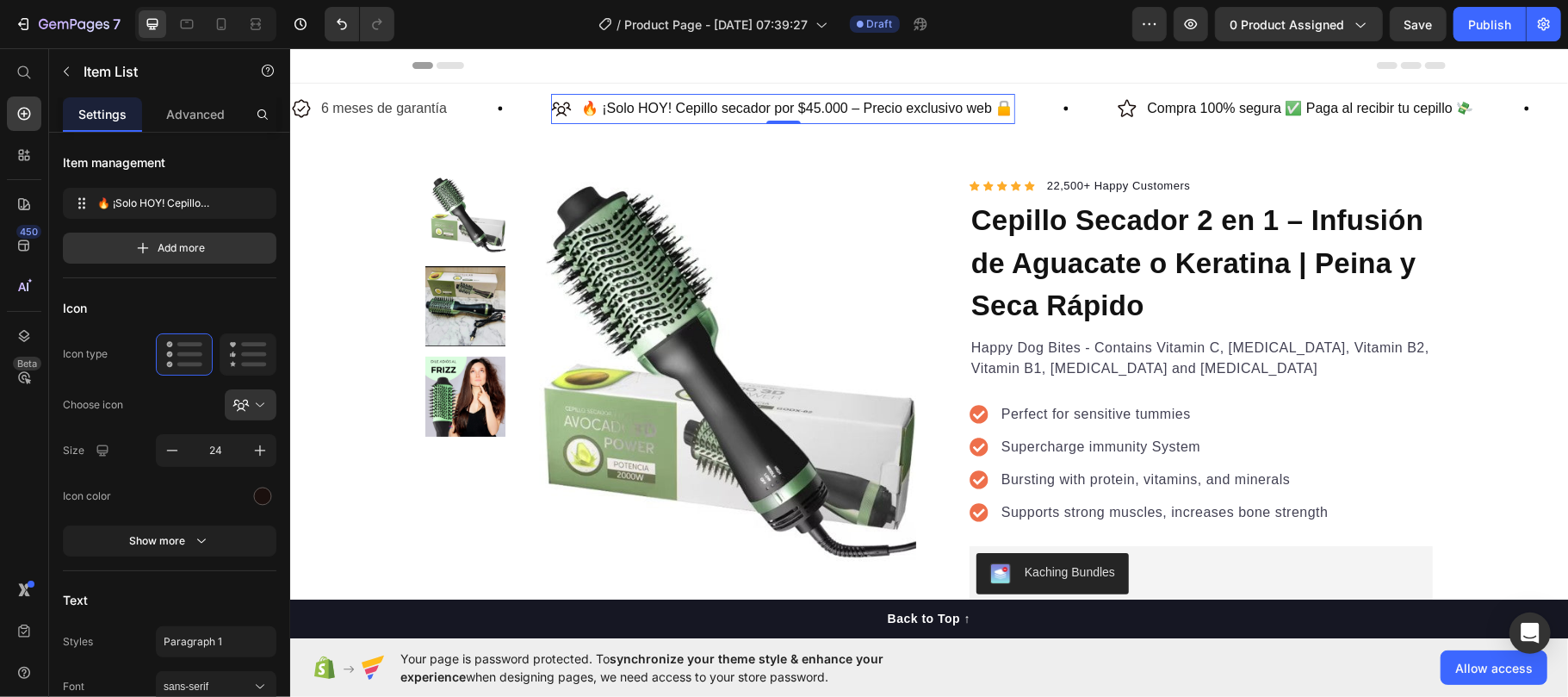 click on "🔥 ¡Solo HOY! Cepillo secador por $45.000 – Precio exclusivo web 🔒" at bounding box center (796, 108) 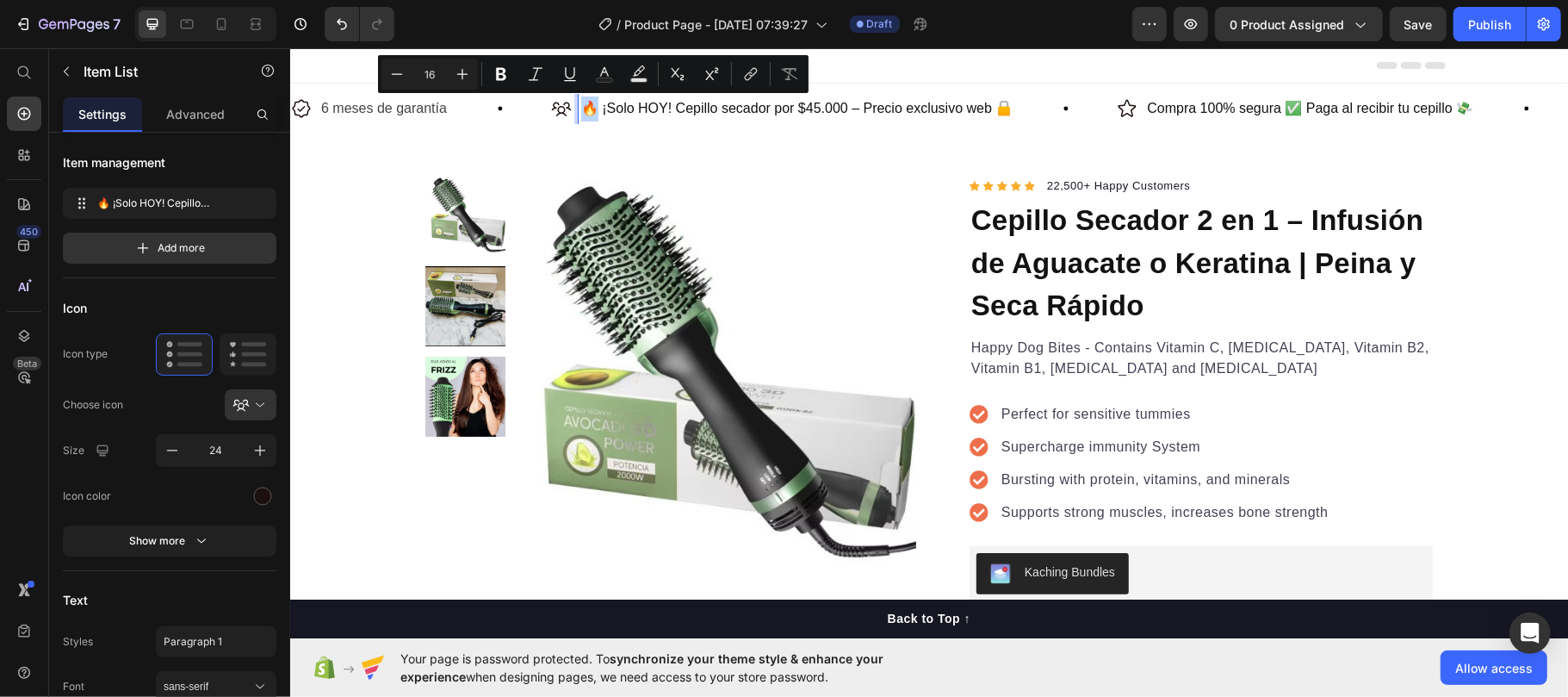 drag, startPoint x: 599, startPoint y: 108, endPoint x: 587, endPoint y: 109, distance: 12.041595 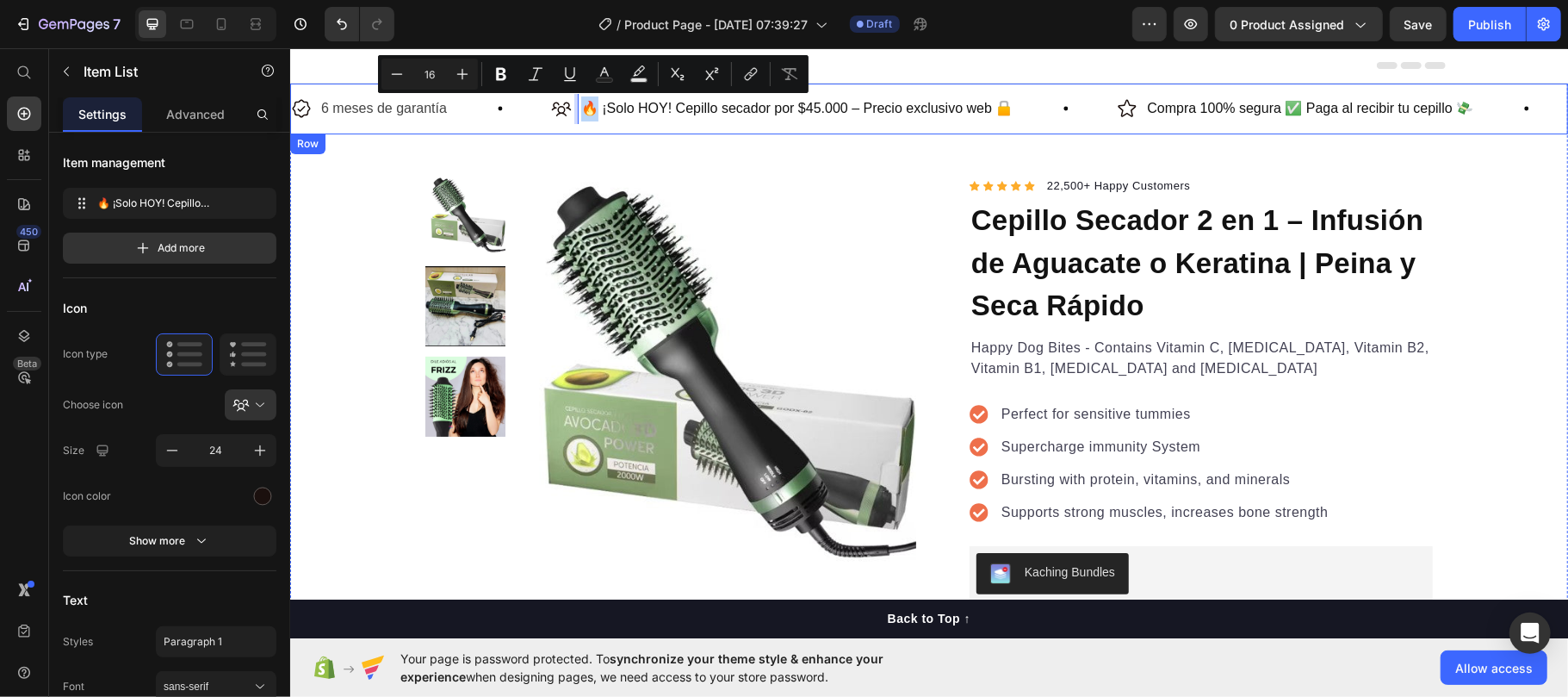 copy on "🔥" 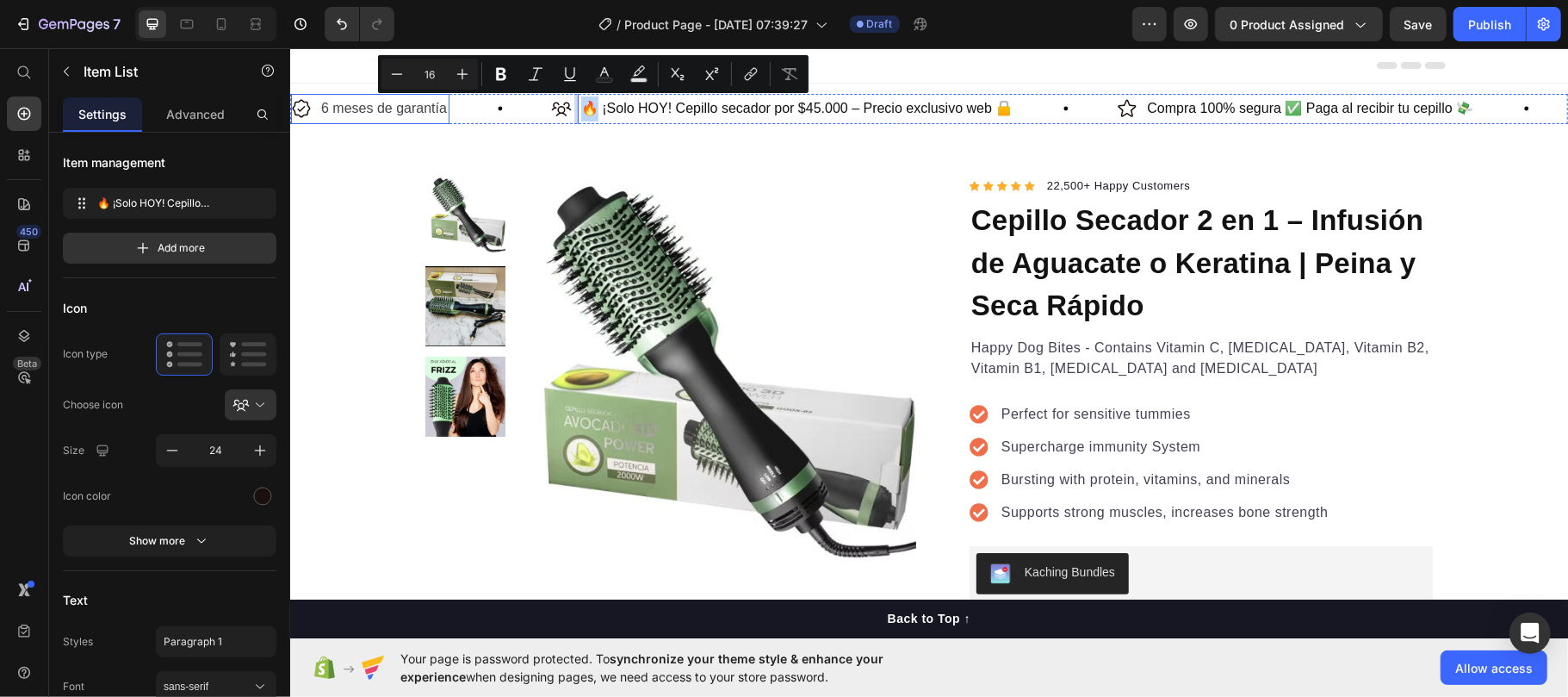 click on "6 meses de garantía" at bounding box center [383, 107] 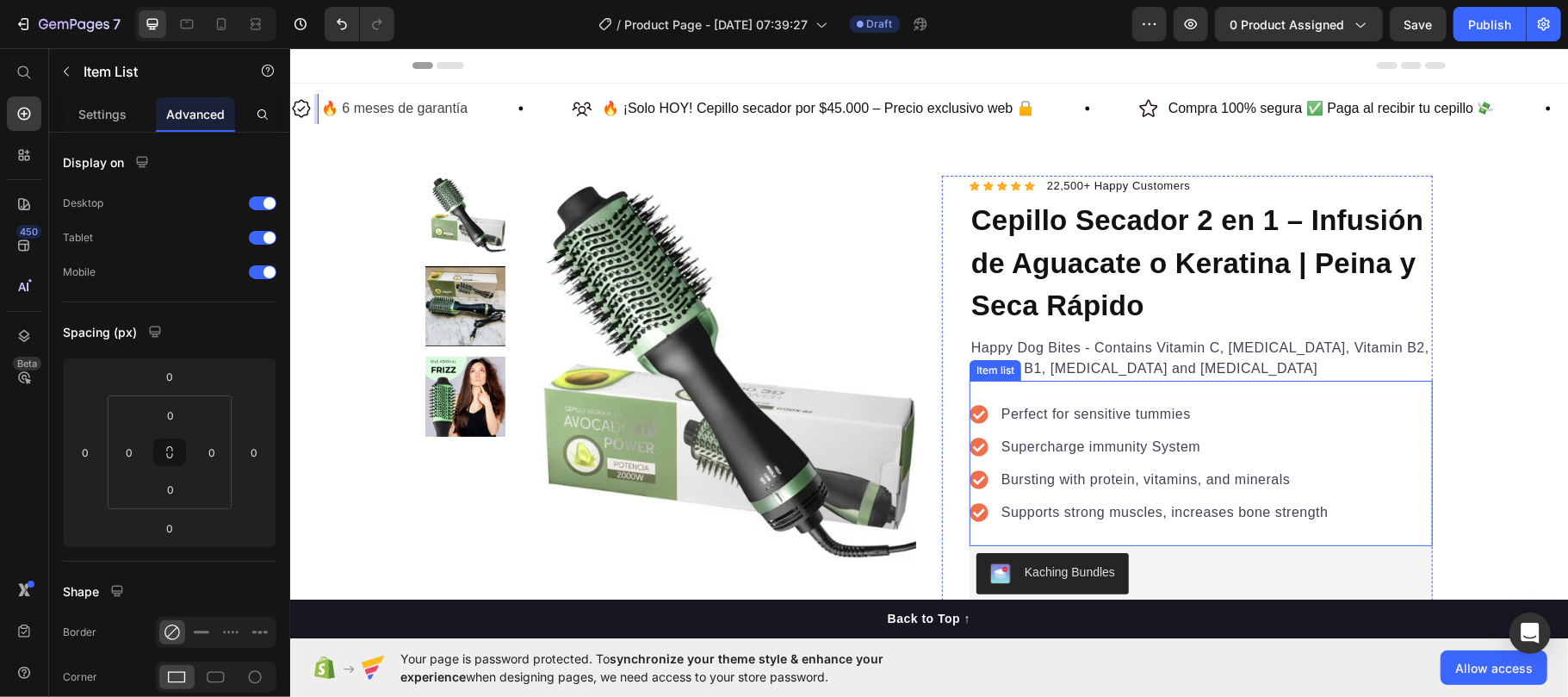 click on "Perfect for sensitive tummies" at bounding box center [1164, 414] 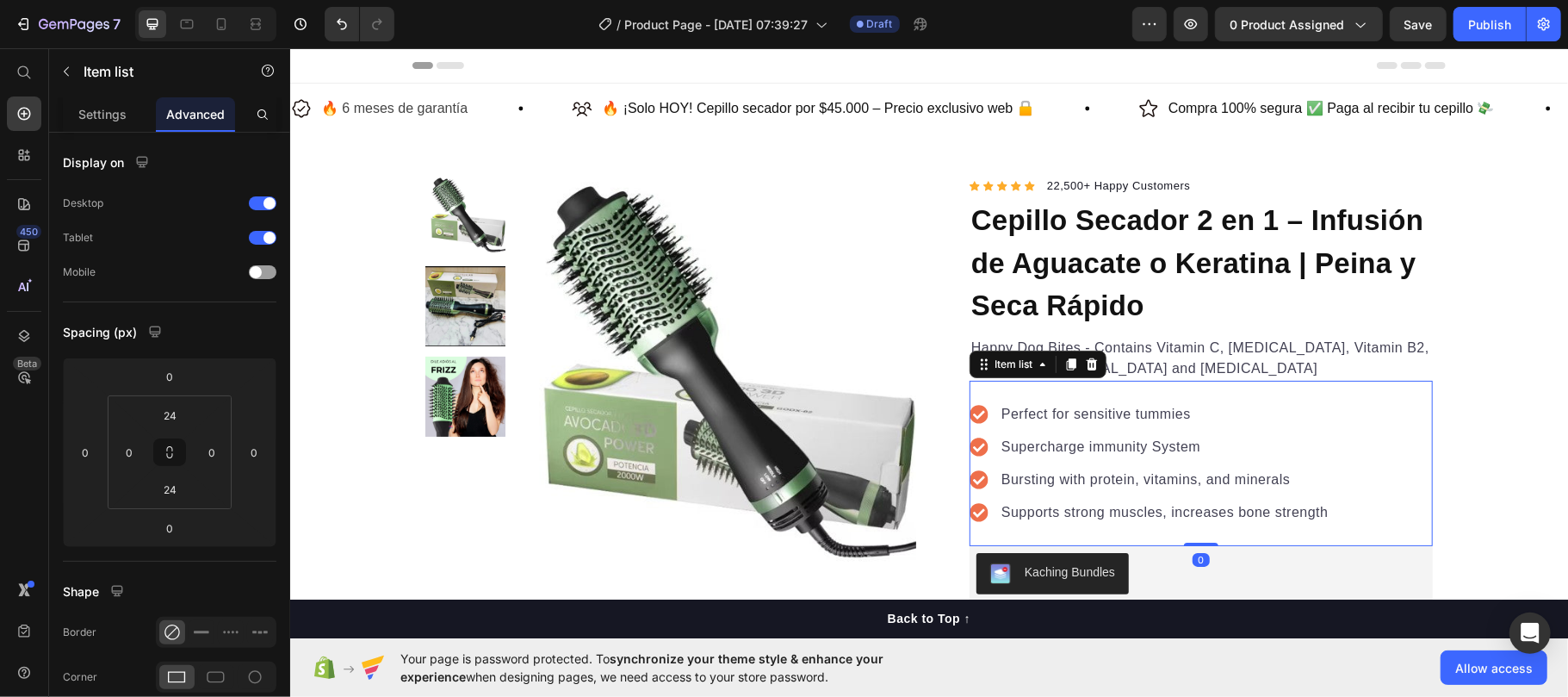 click on "Bursting with protein, vitamins, and minerals" at bounding box center (1164, 479) 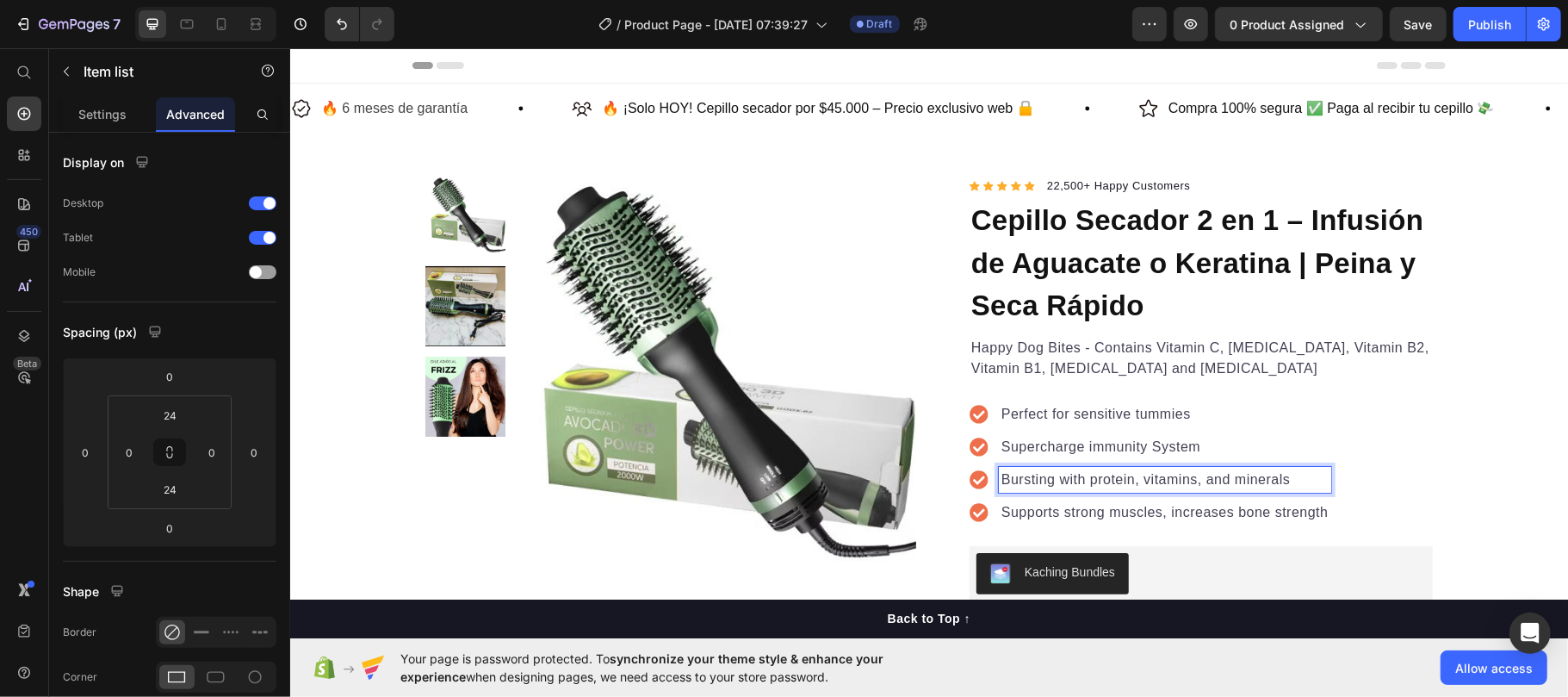 drag, startPoint x: 1324, startPoint y: 517, endPoint x: 1310, endPoint y: 510, distance: 15.652476 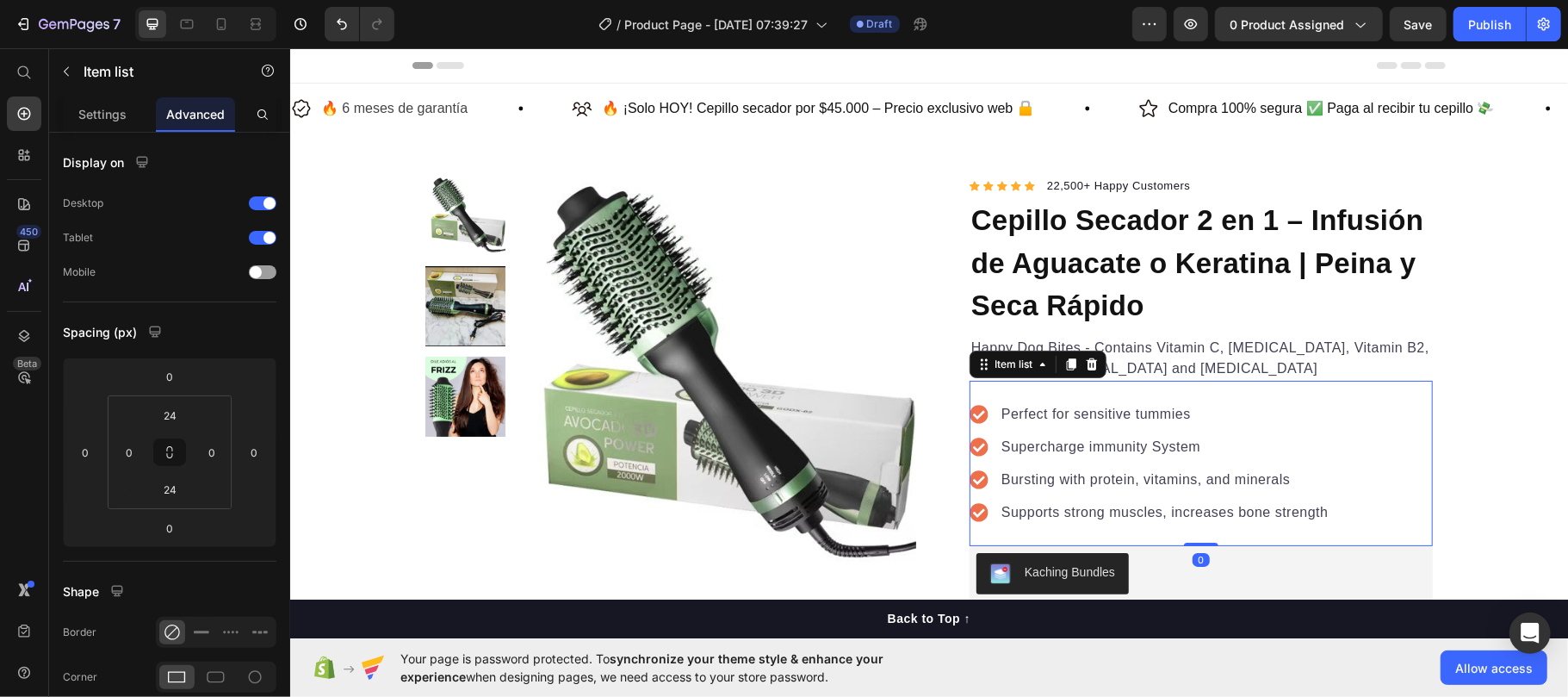 click on "Supports strong muscles, increases bone strength" at bounding box center (1164, 512) 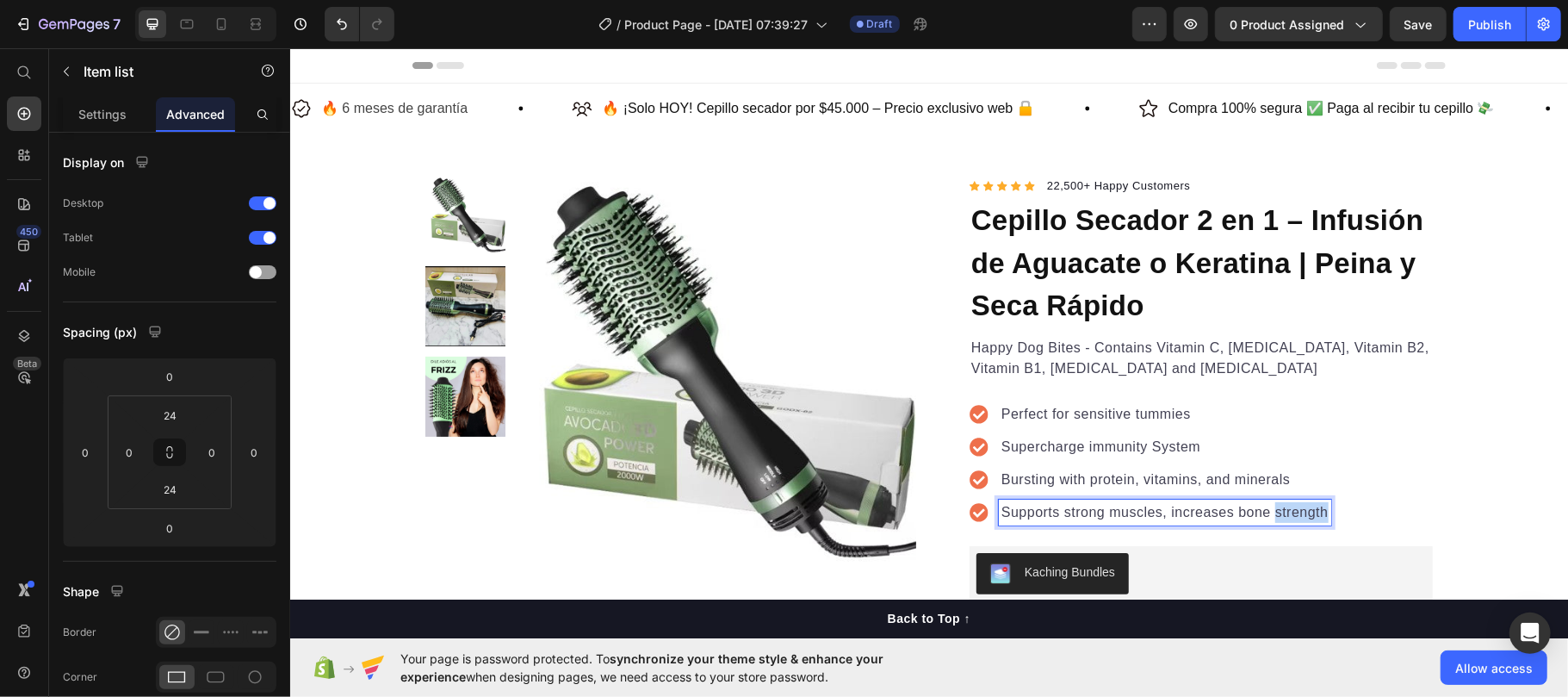 click on "Supports strong muscles, increases bone strength" at bounding box center [1164, 512] 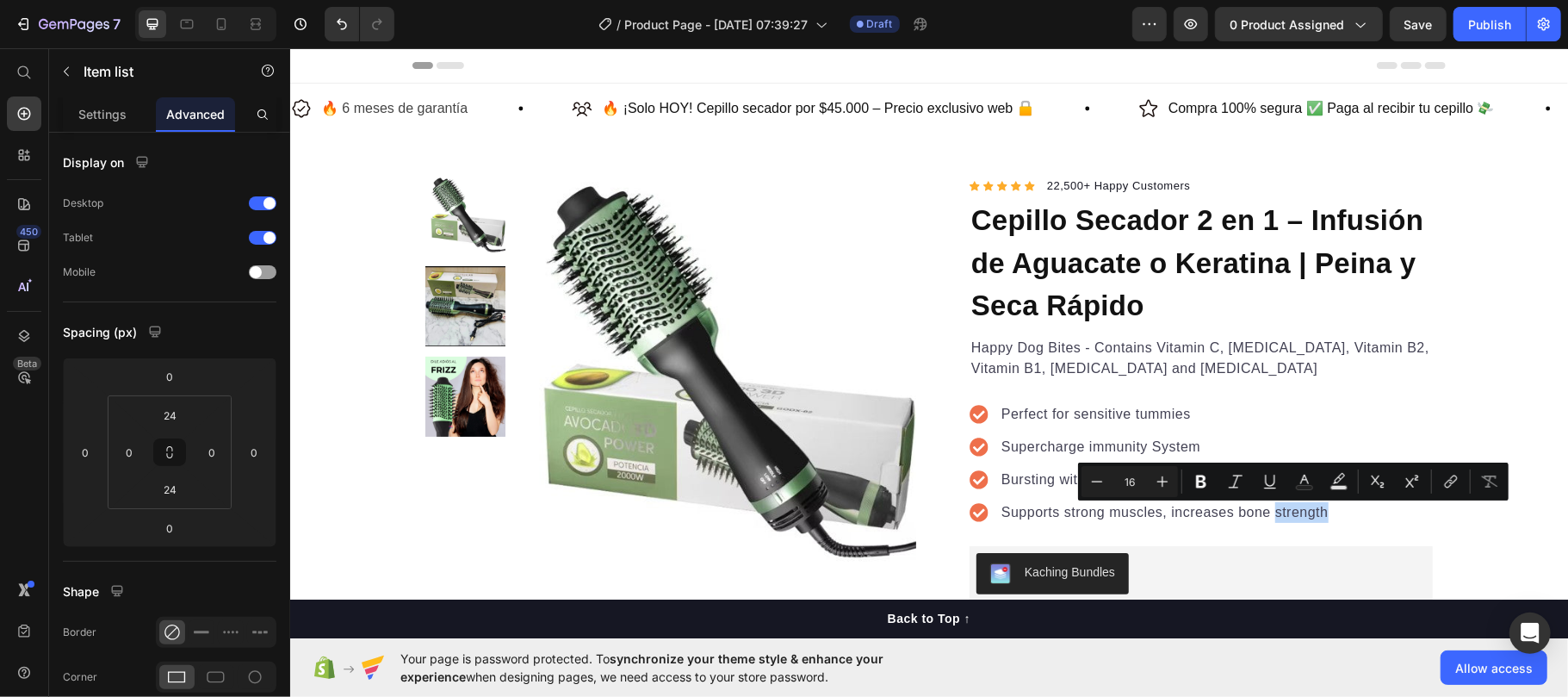 click on "Perfect for sensitive tummies Supercharge immunity System Bursting with protein, vitamins, and minerals Supports strong muscles, increases bone strength" at bounding box center (1200, 463) 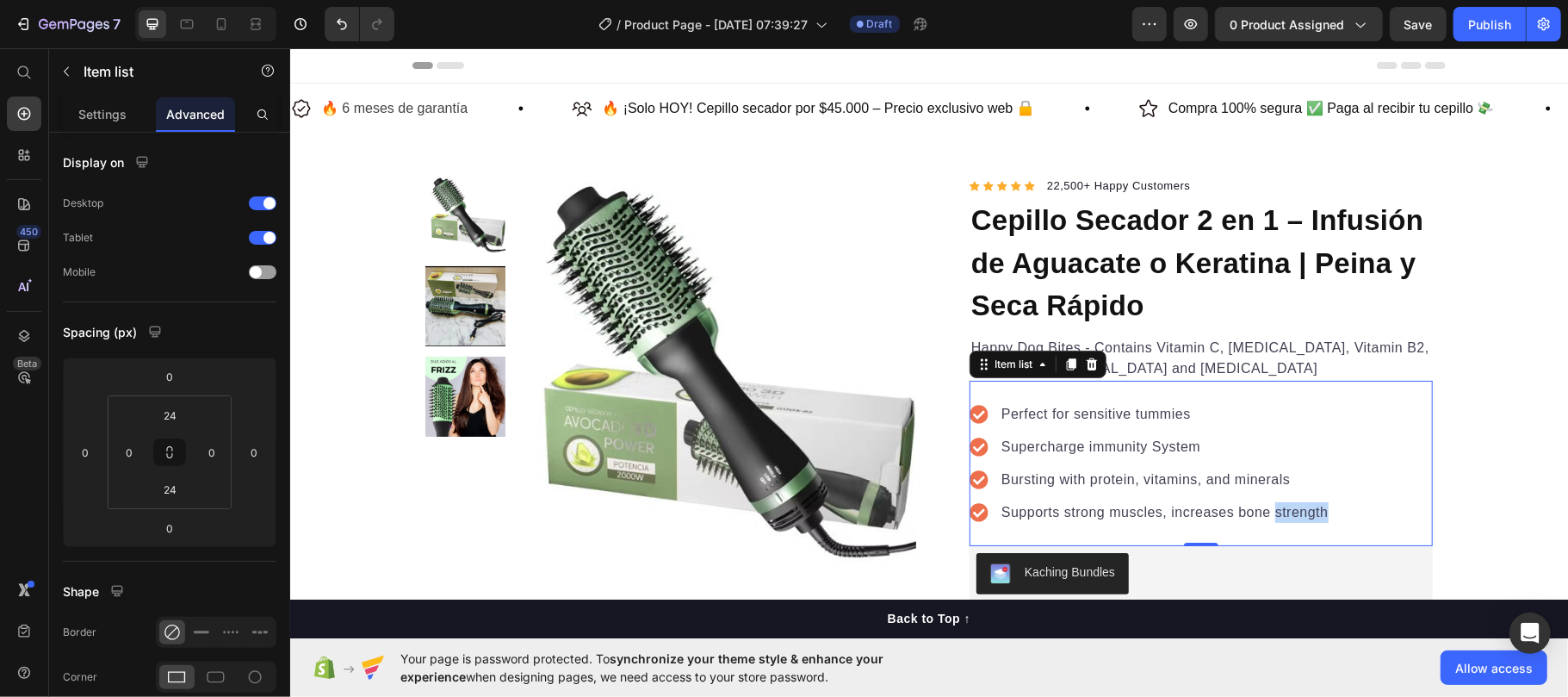 drag, startPoint x: 1335, startPoint y: 514, endPoint x: 1004, endPoint y: 426, distance: 342.498 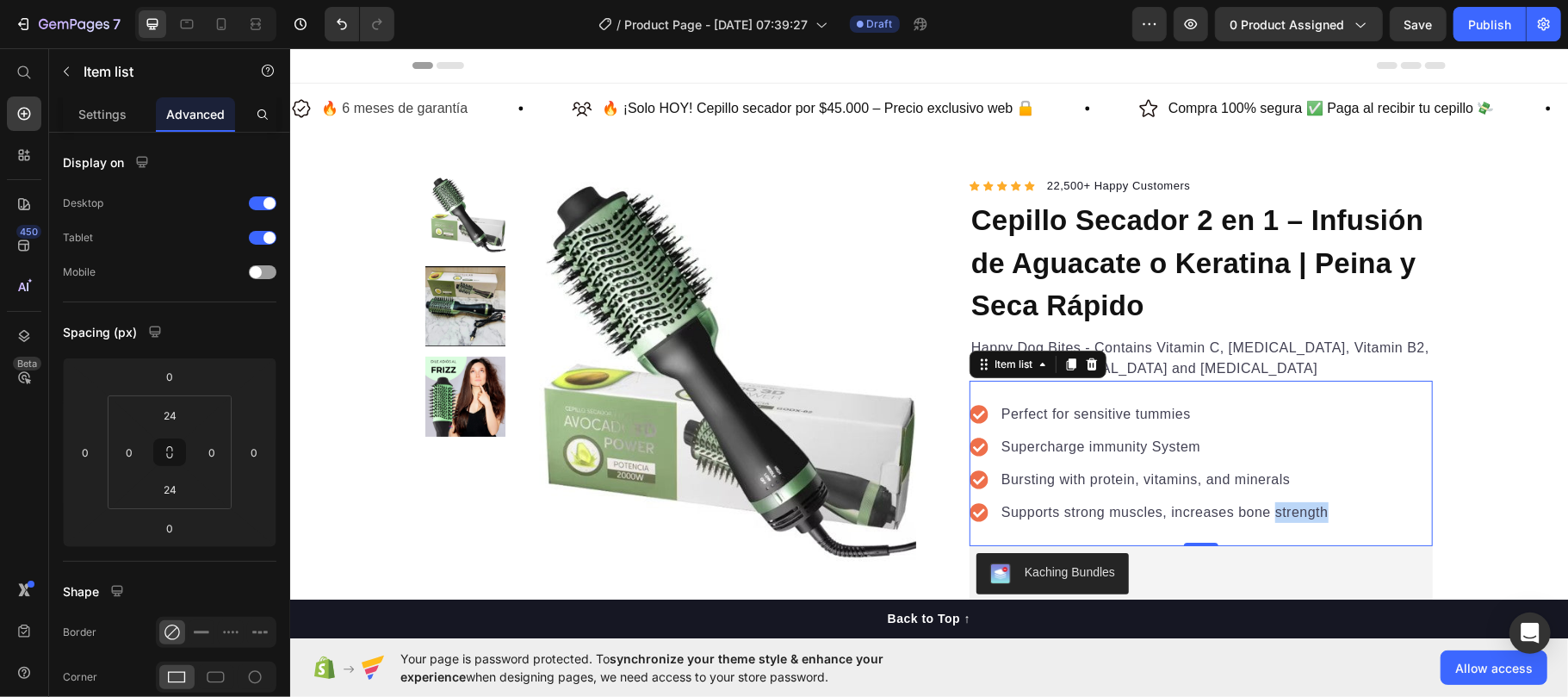 click on "Perfect for sensitive tummies Supercharge immunity System Bursting with protein, vitamins, and minerals Supports strong muscles, increases bone strength" at bounding box center (1200, 463) 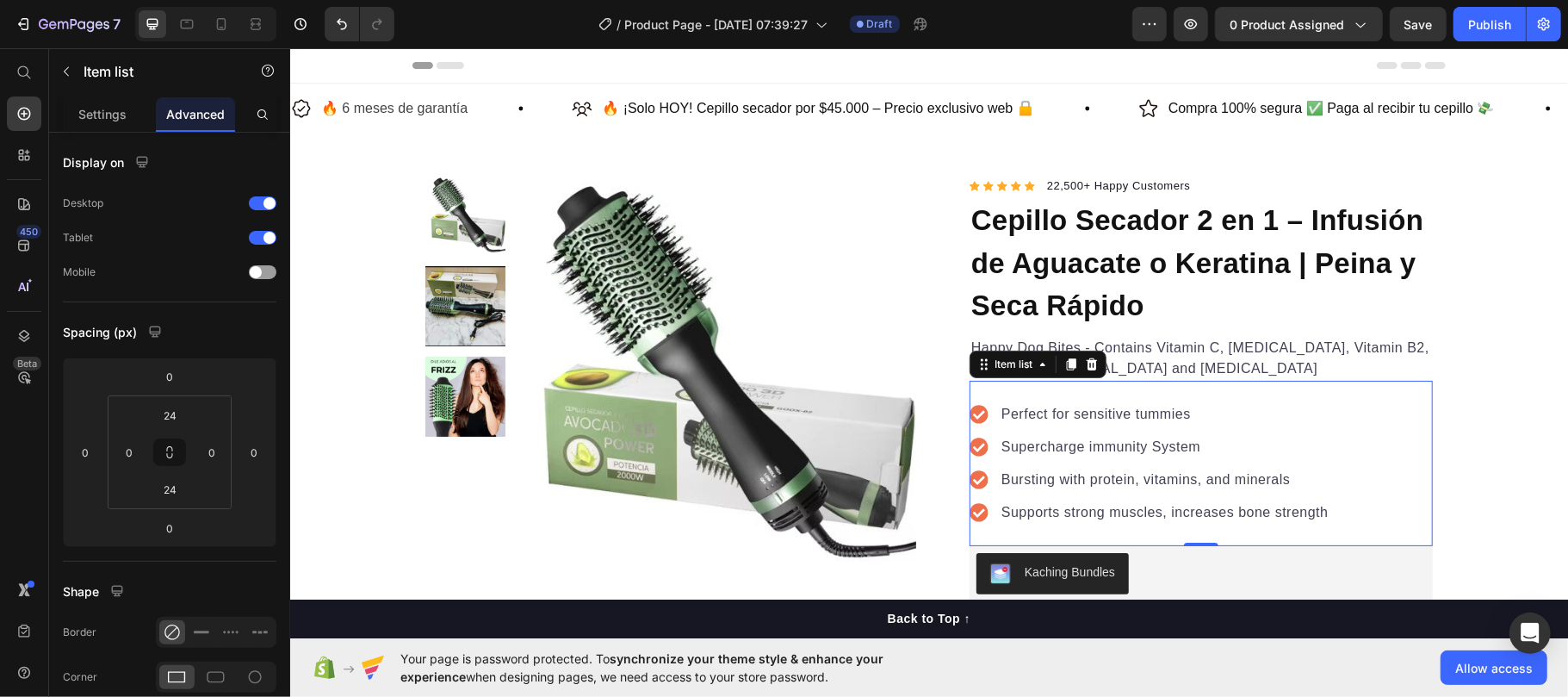 click on "Perfect for sensitive tummies" at bounding box center (1164, 414) 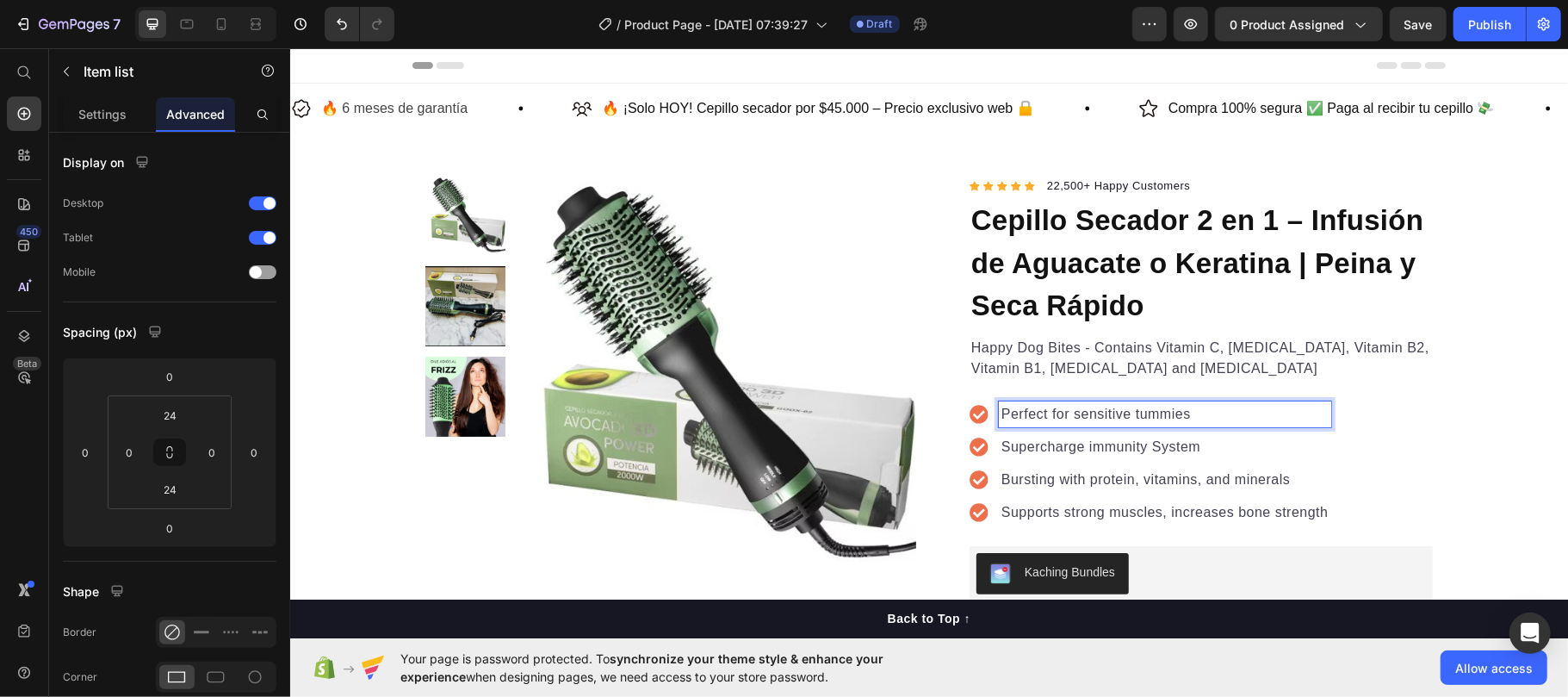 click on "Perfect for sensitive tummies" at bounding box center [1164, 414] 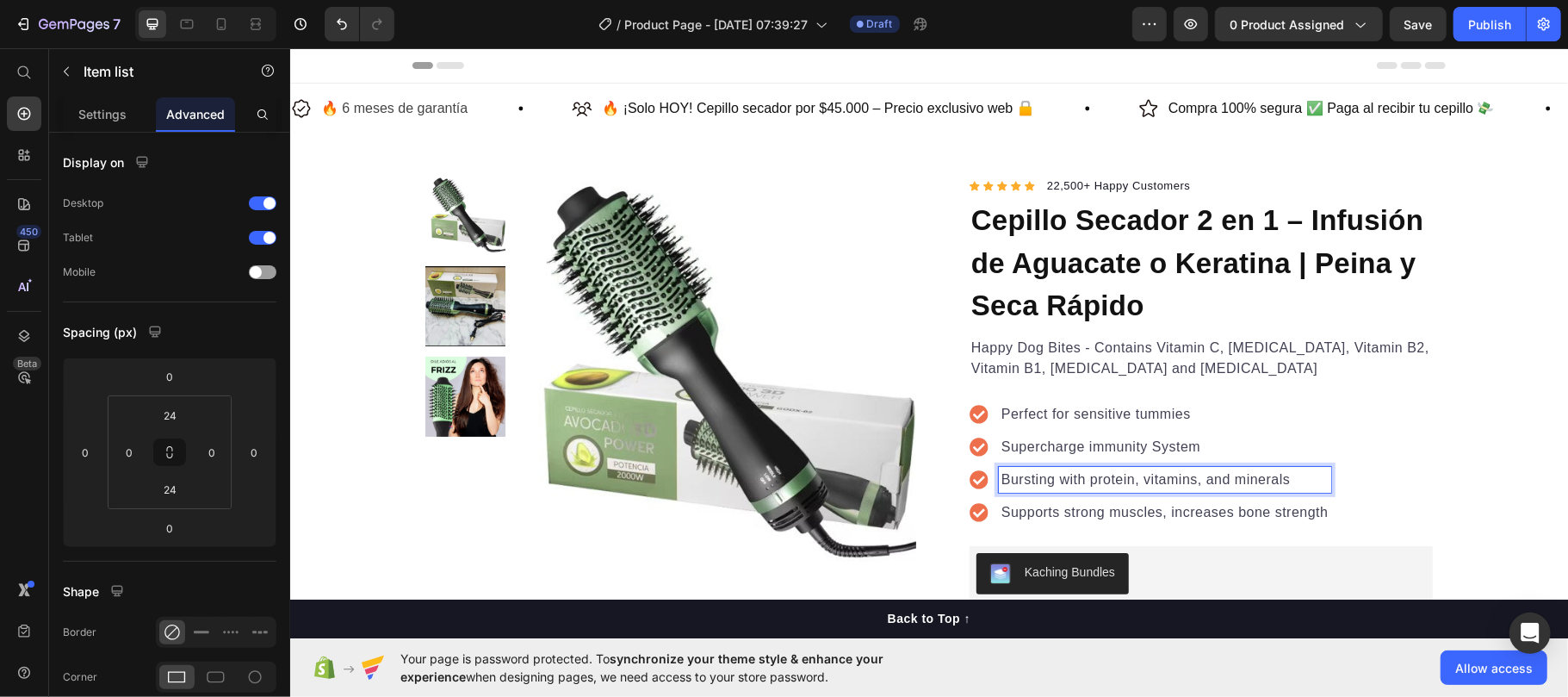 click on "Bursting with protein, vitamins, and minerals" at bounding box center [1164, 479] 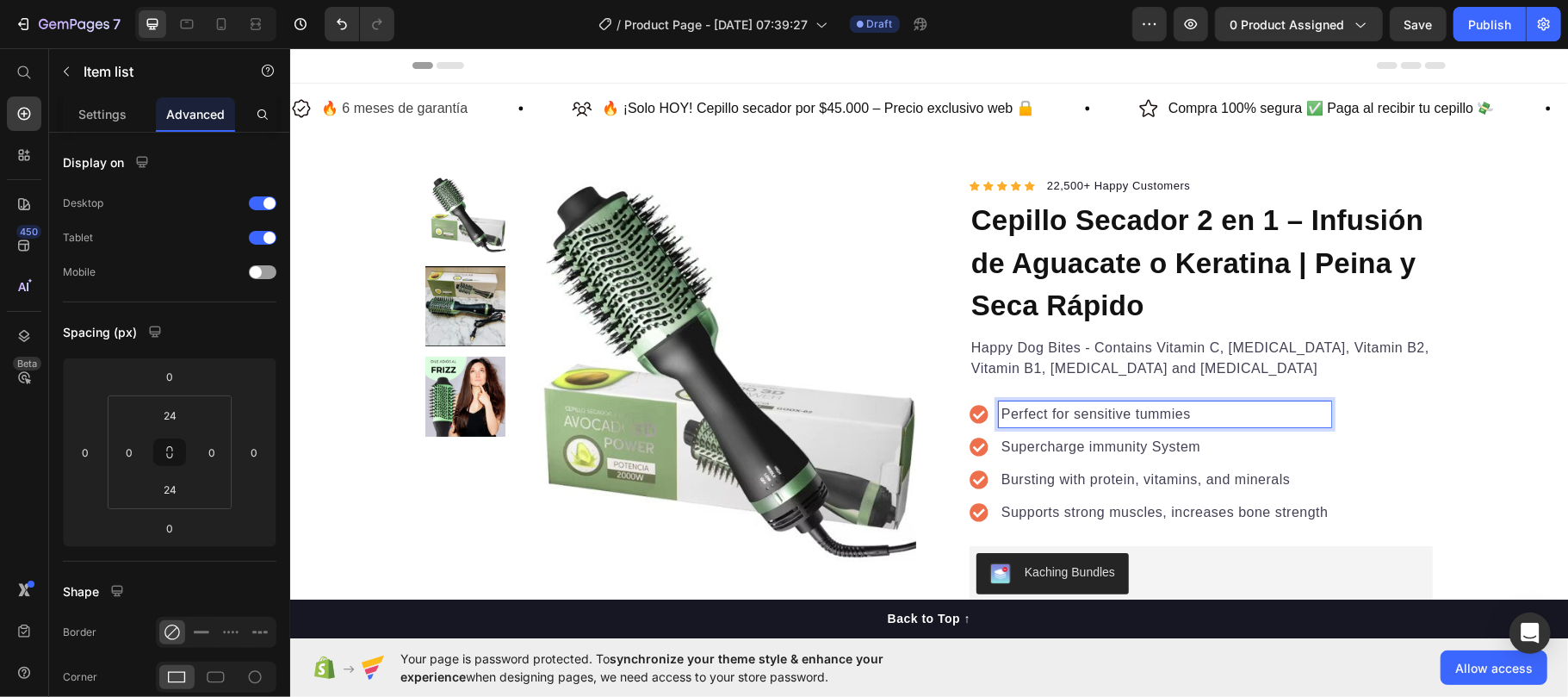 click on "Perfect for sensitive tummies" at bounding box center [1164, 414] 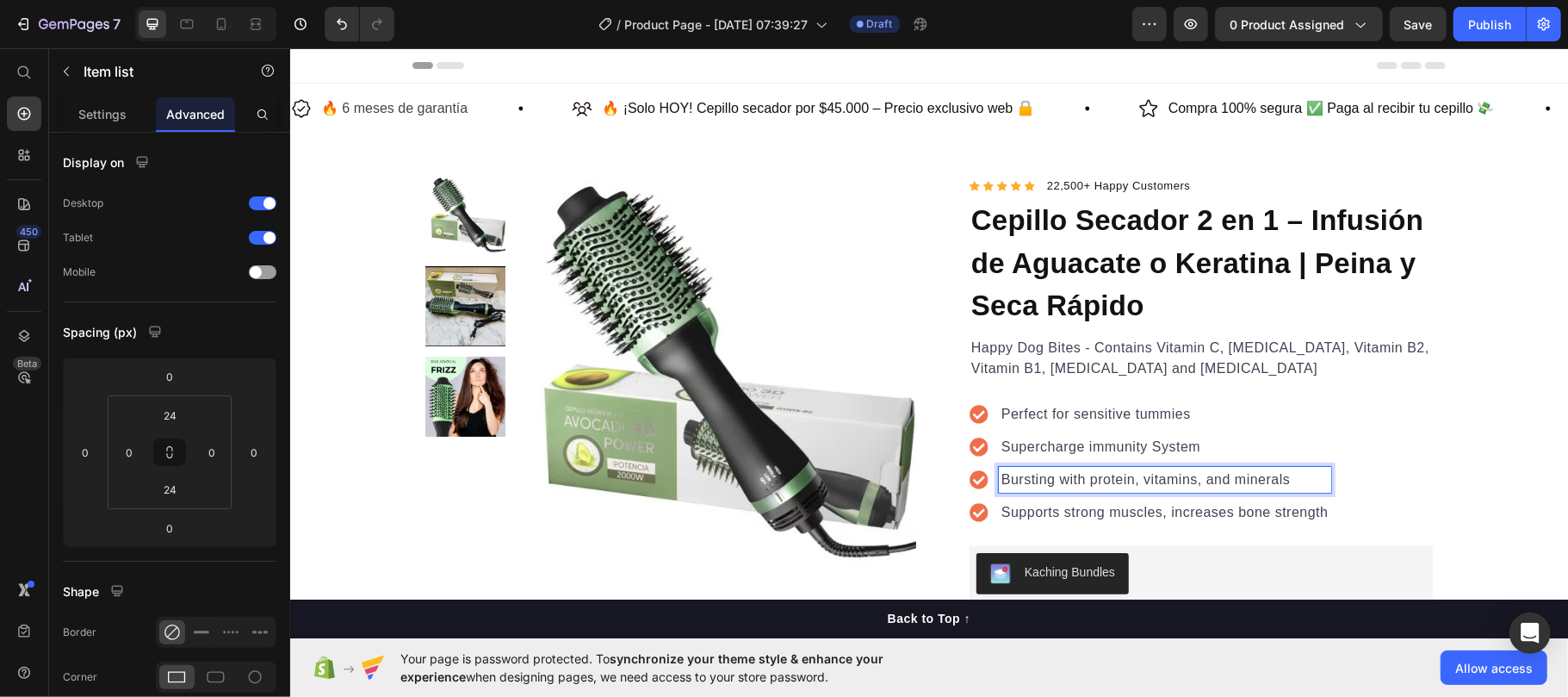click on "Bursting with protein, vitamins, and minerals" at bounding box center (1164, 479) 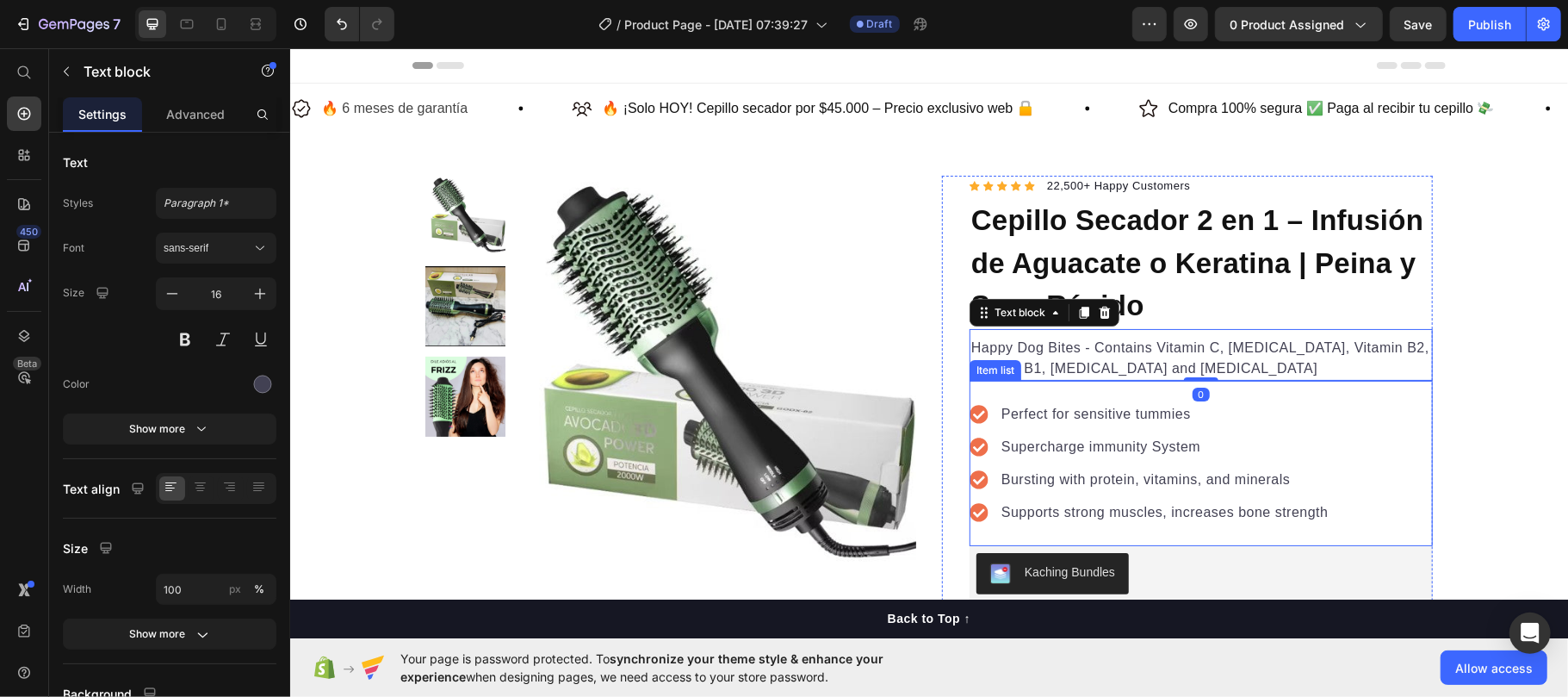 click on "Perfect for sensitive tummies" at bounding box center [1164, 414] 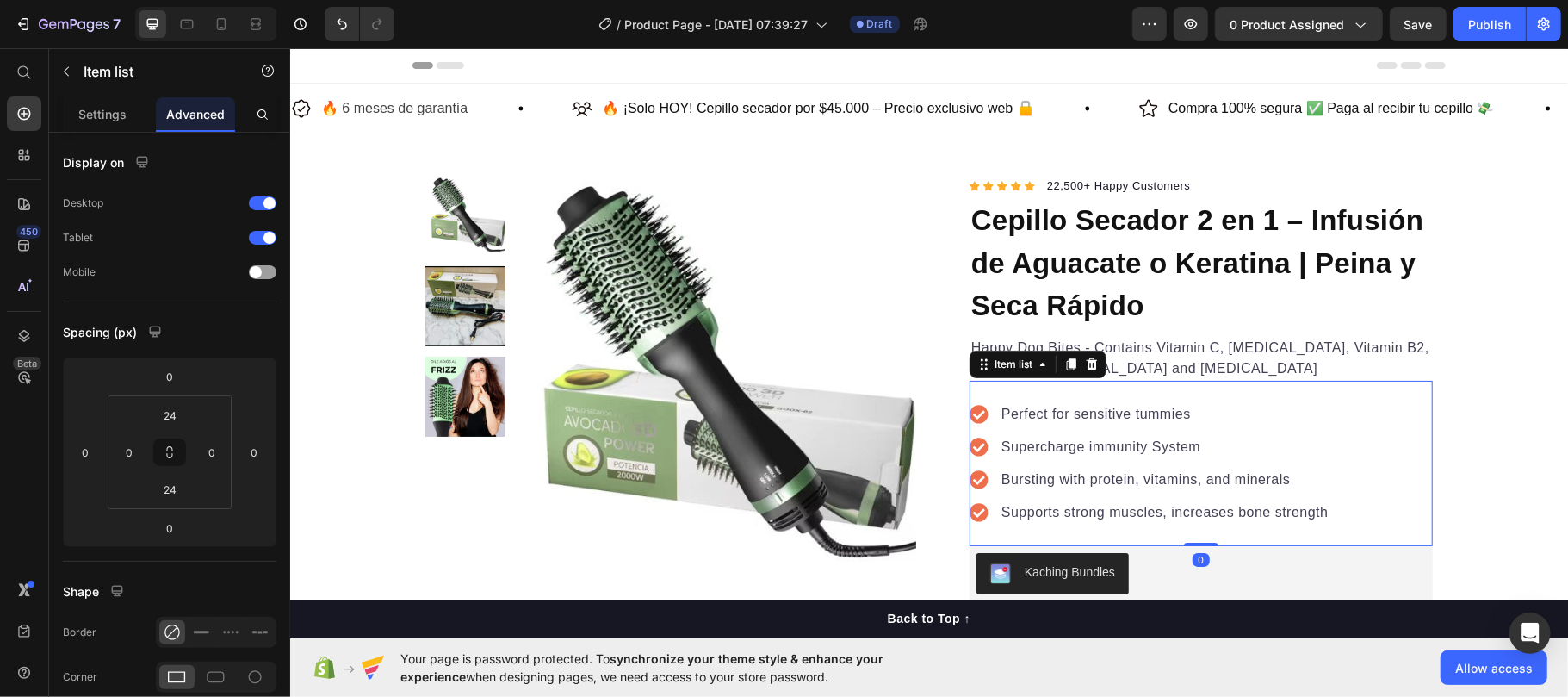 click 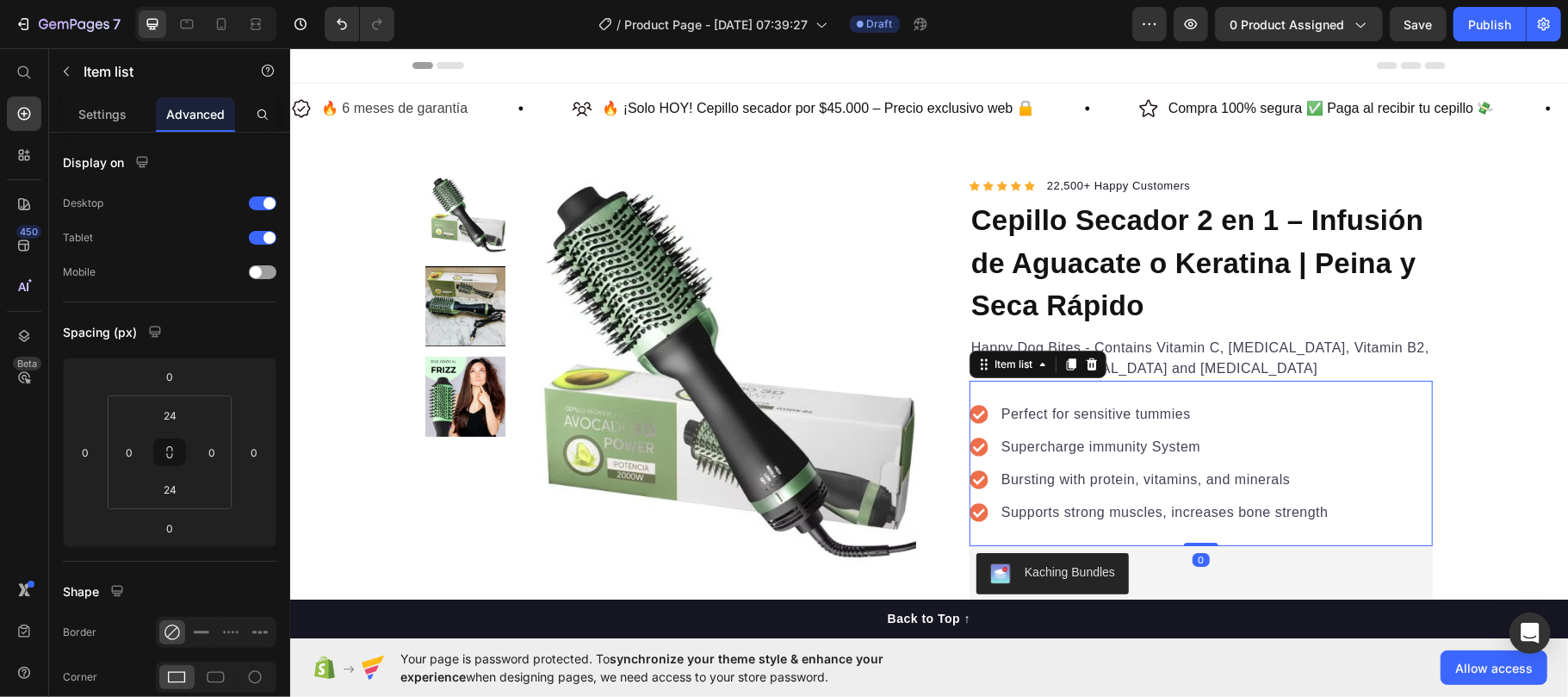 click 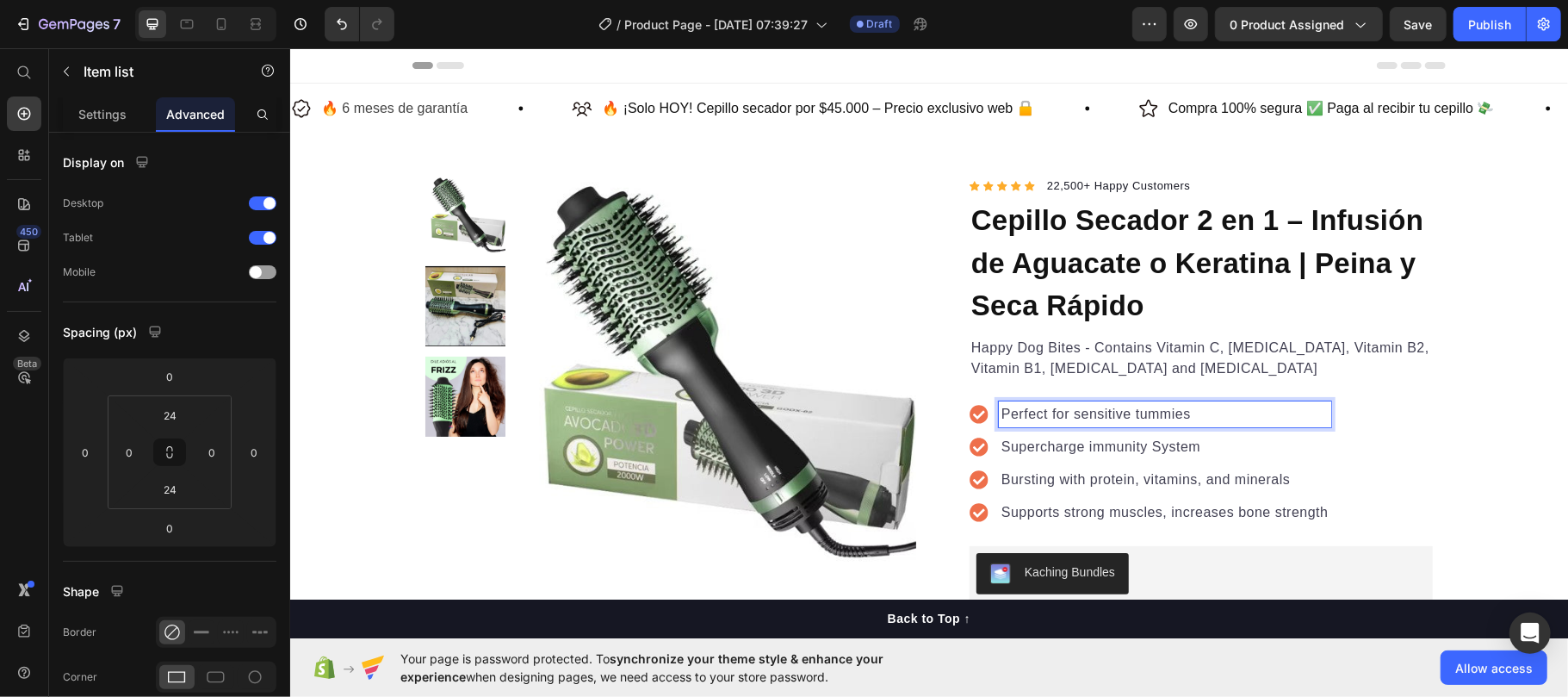 click on "Perfect for sensitive tummies" at bounding box center (1164, 414) 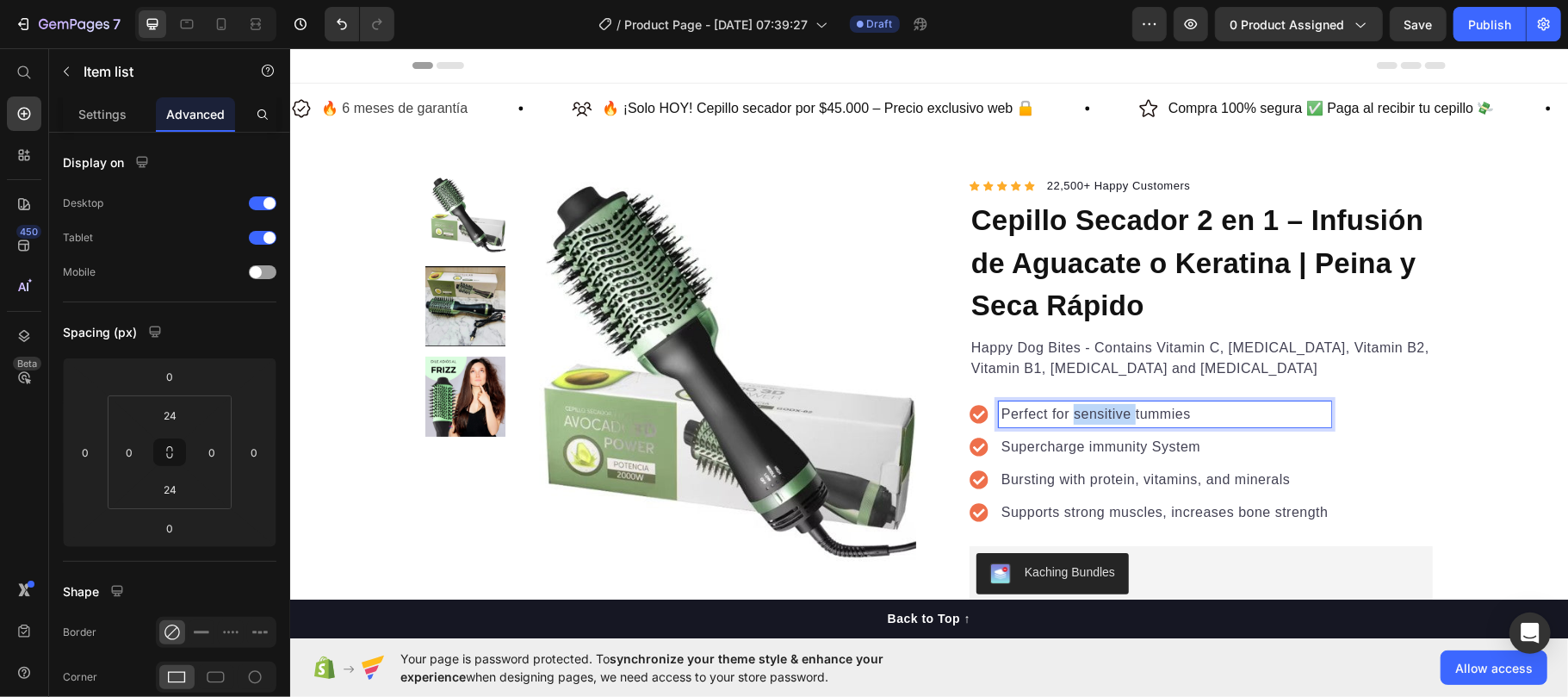 click on "Perfect for sensitive tummies" at bounding box center [1164, 414] 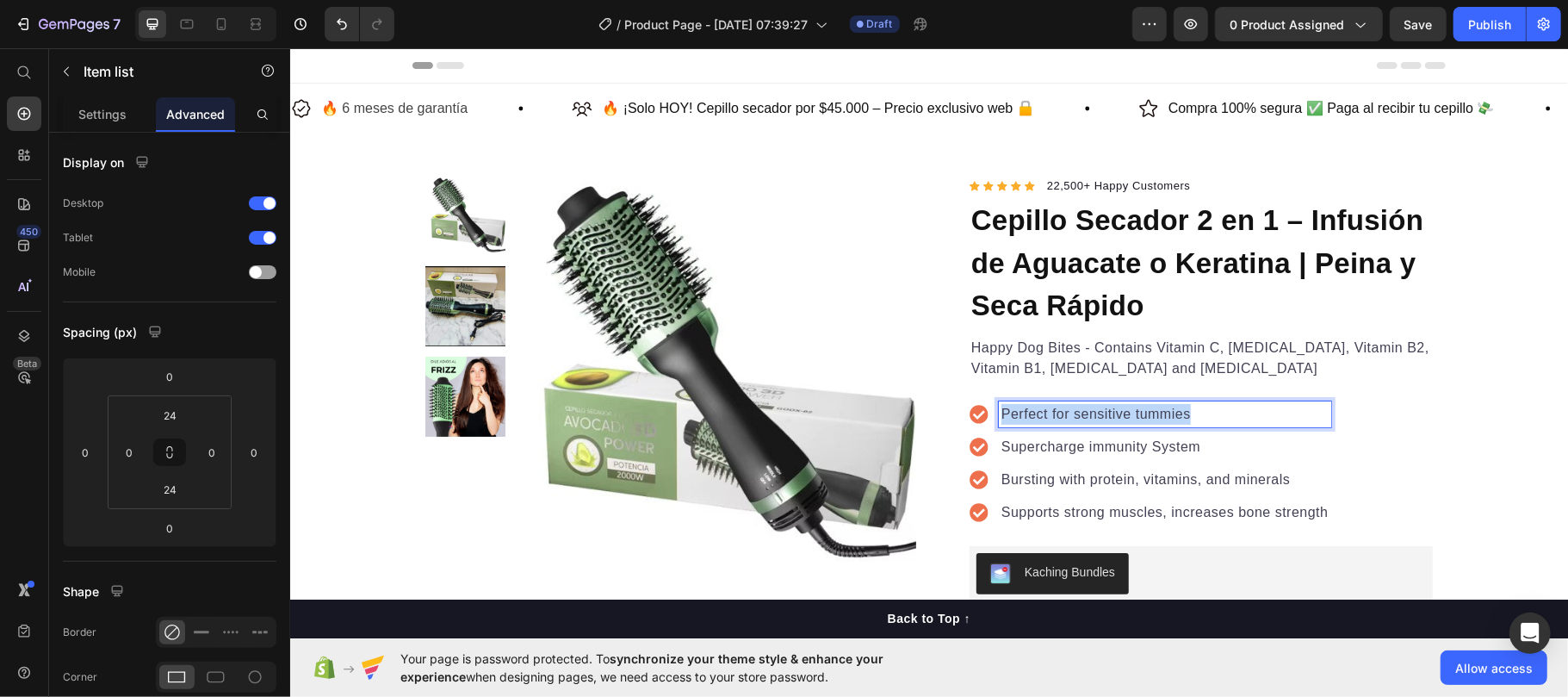 click on "Perfect for sensitive tummies" at bounding box center [1164, 414] 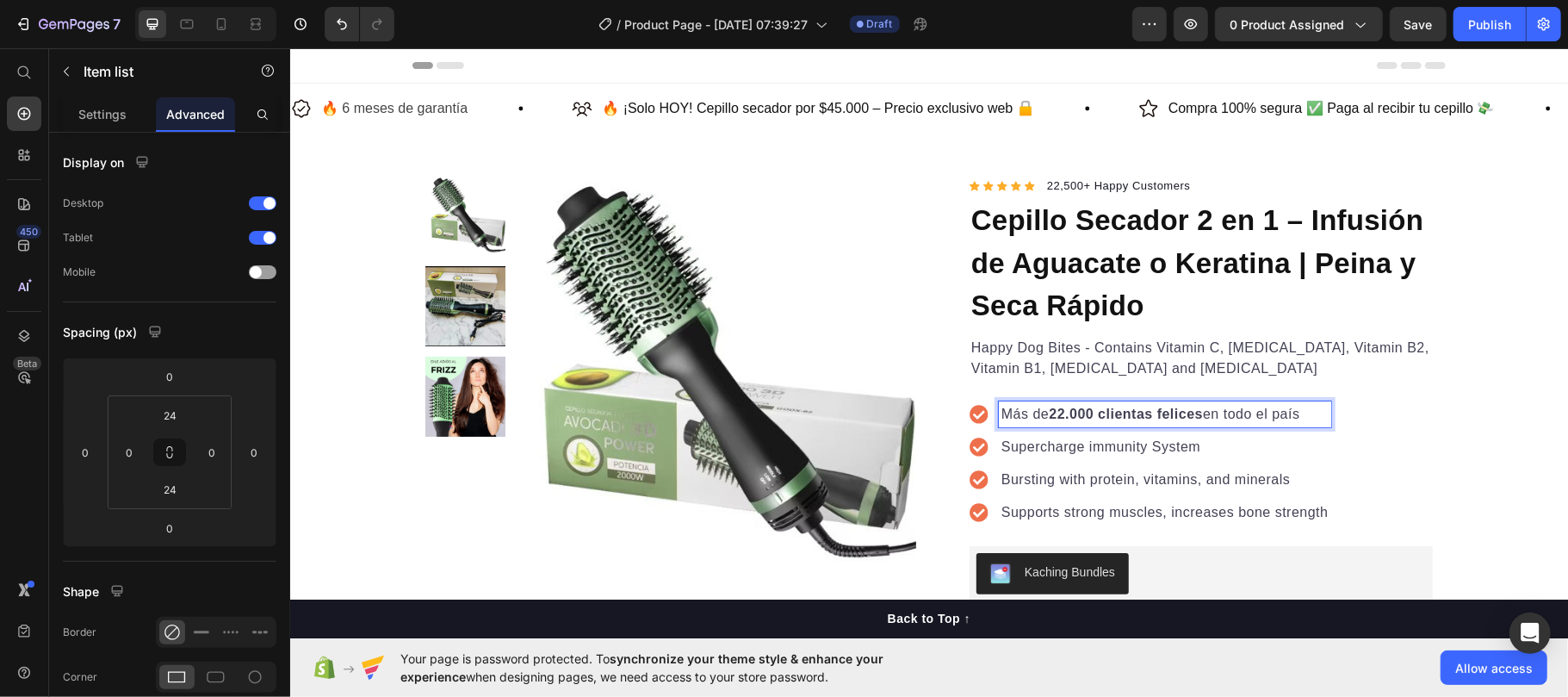 click on "Supercharge immunity System" at bounding box center [1164, 446] 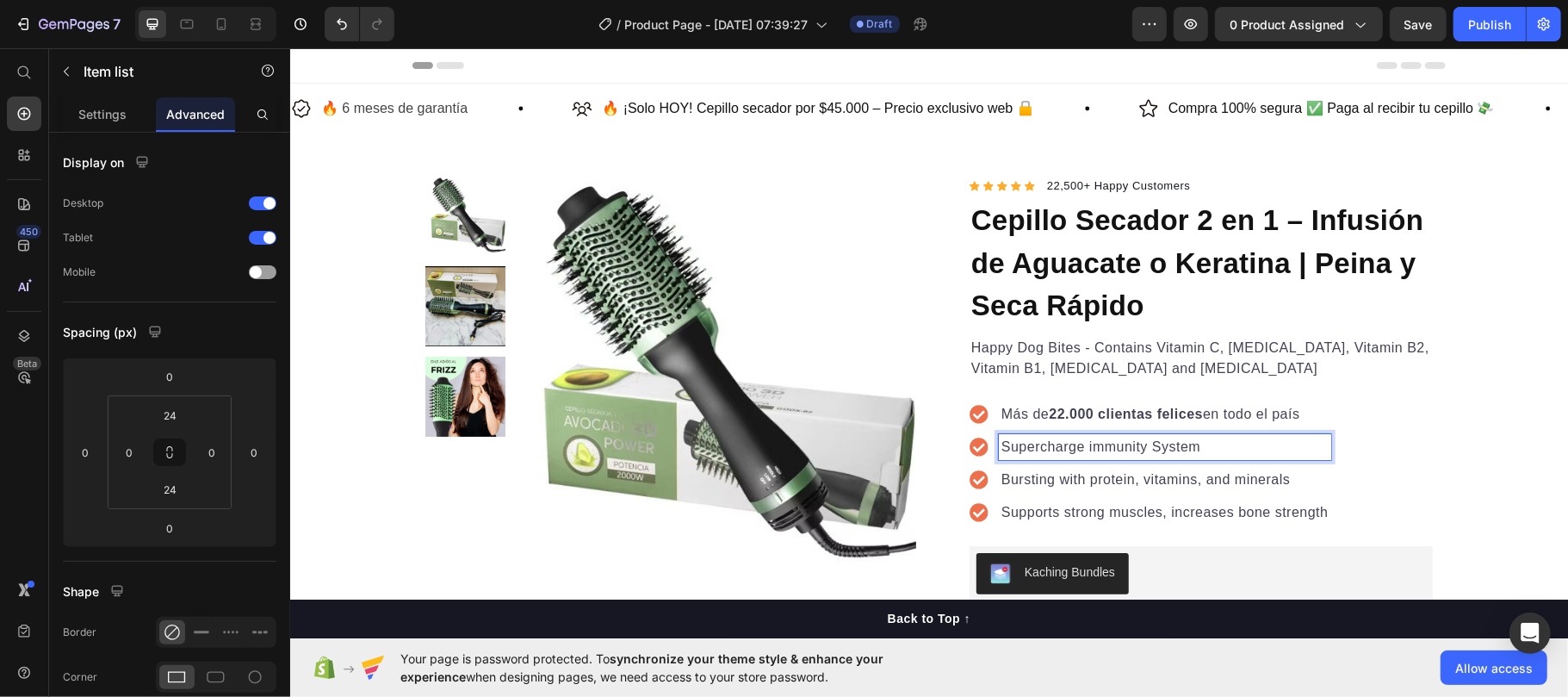 click on "Supercharge immunity System" at bounding box center [1164, 446] 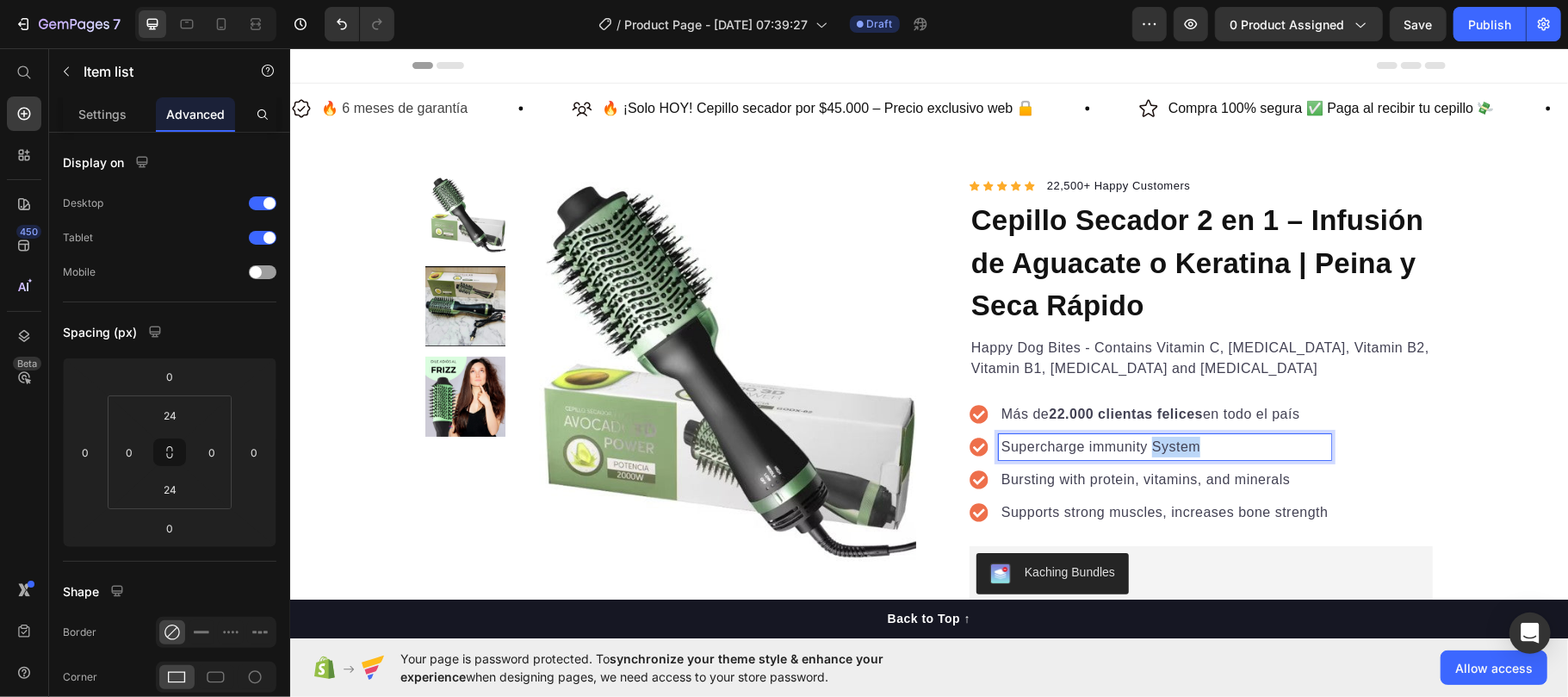 click on "Supercharge immunity System" at bounding box center [1164, 446] 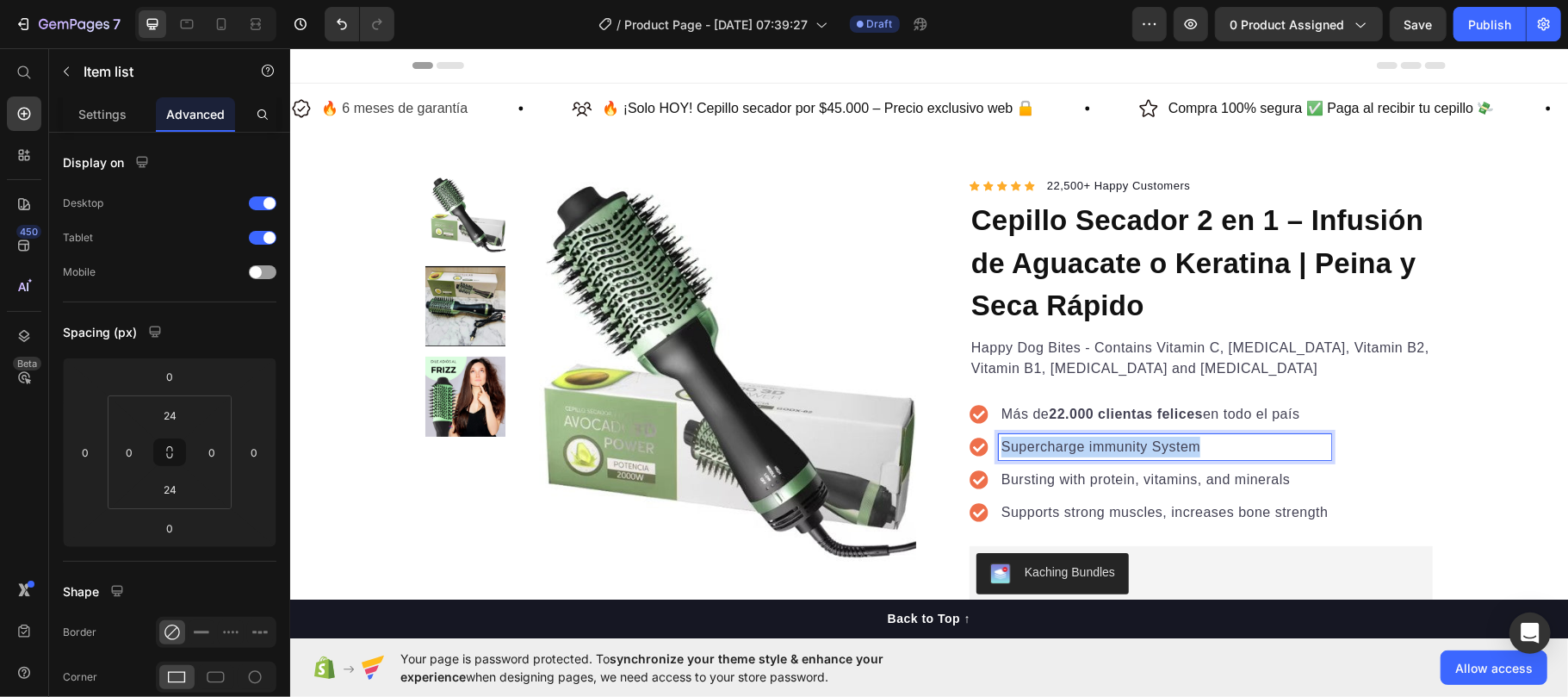 click on "Supercharge immunity System" at bounding box center (1164, 446) 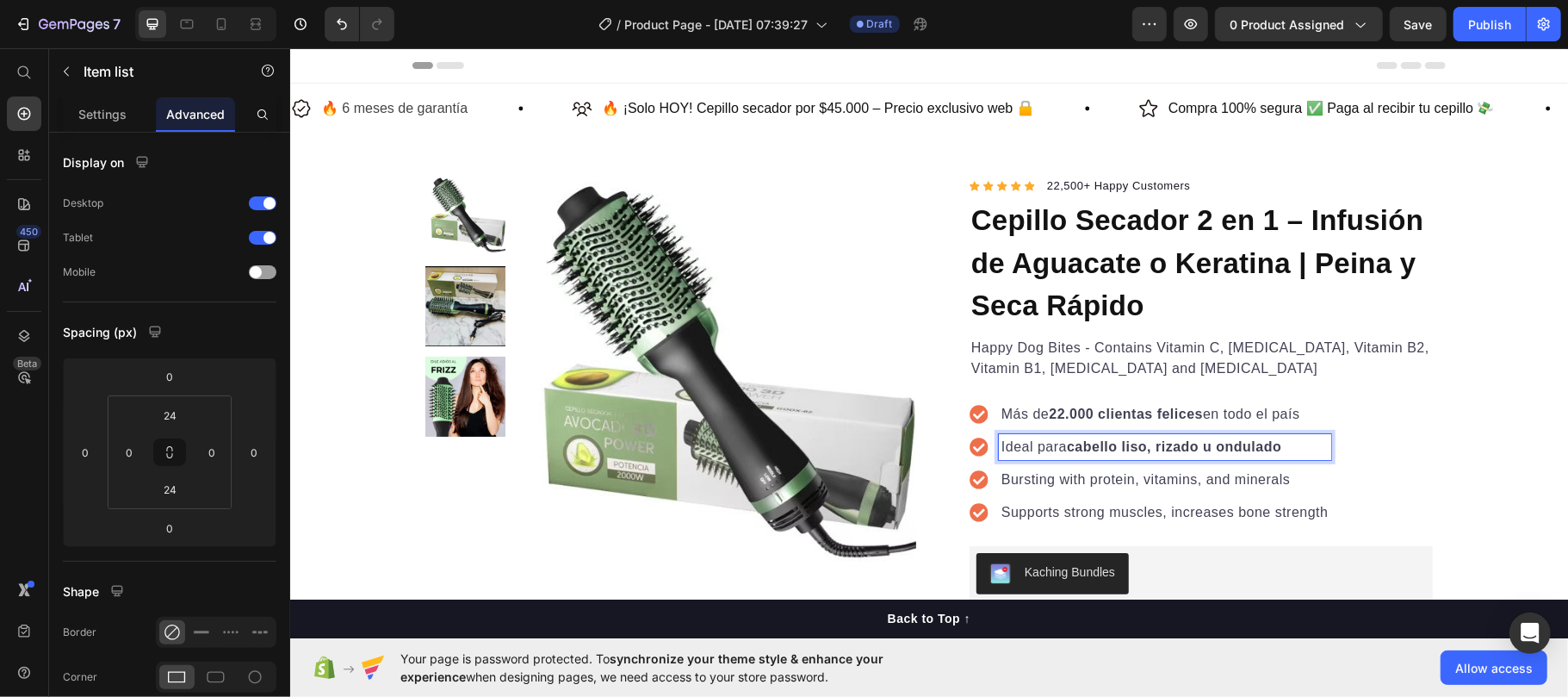 click on "Bursting with protein, vitamins, and minerals" at bounding box center [1164, 479] 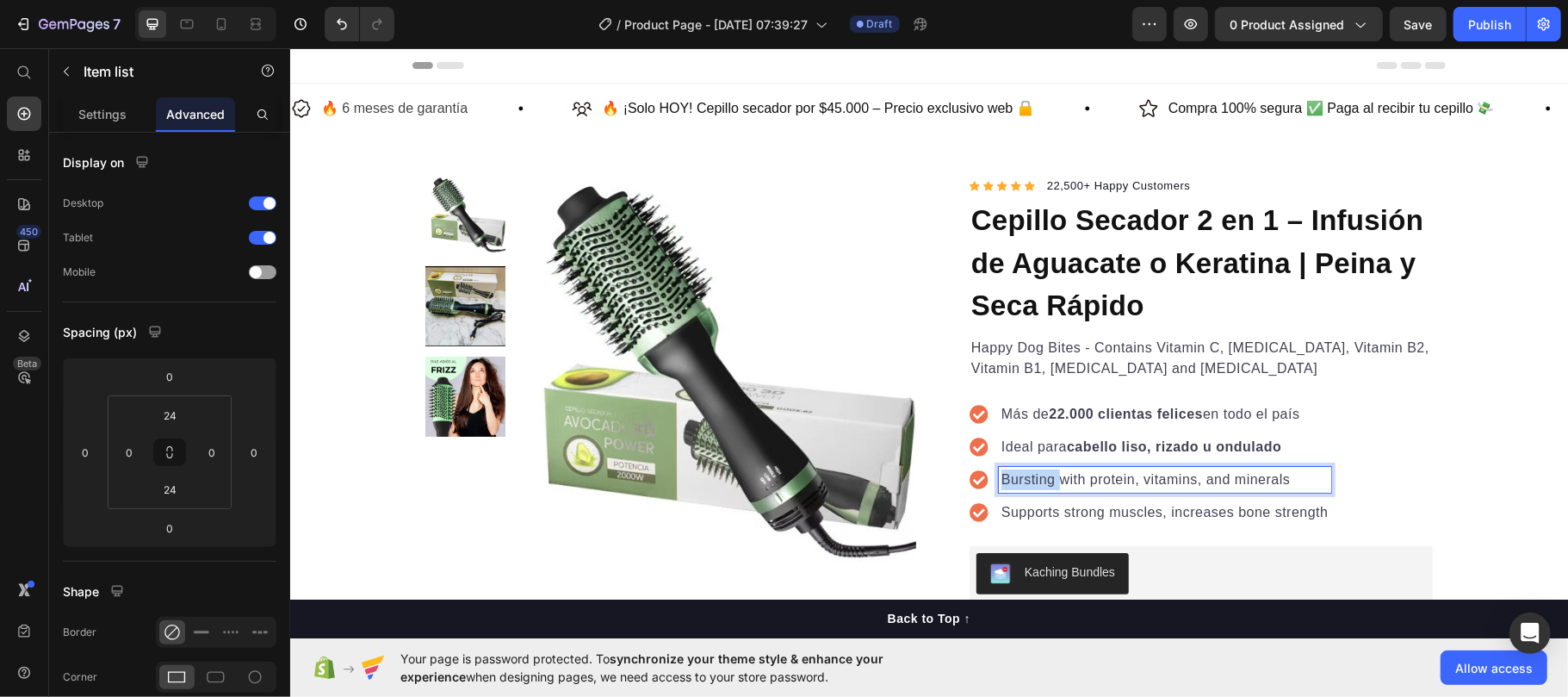 click on "Bursting with protein, vitamins, and minerals" at bounding box center (1164, 479) 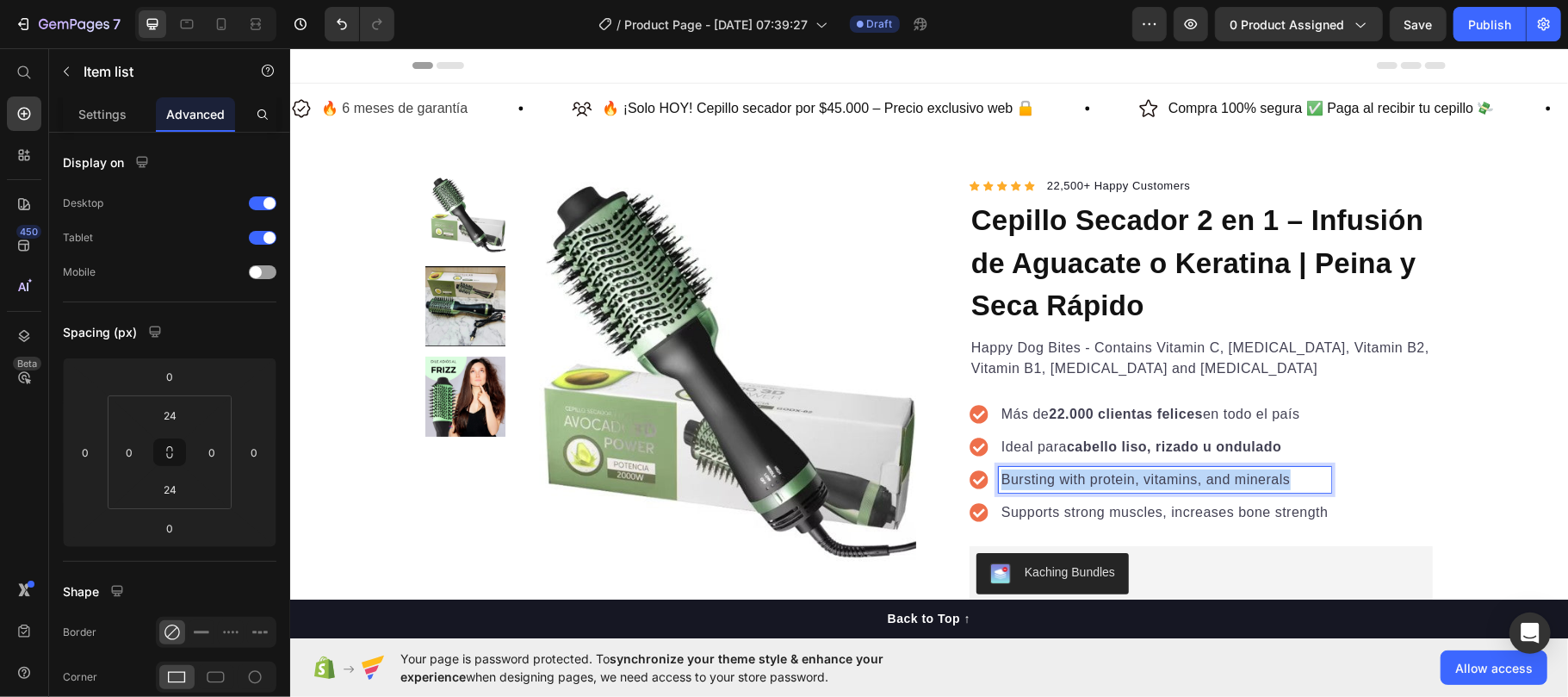 click on "Bursting with protein, vitamins, and minerals" at bounding box center (1164, 479) 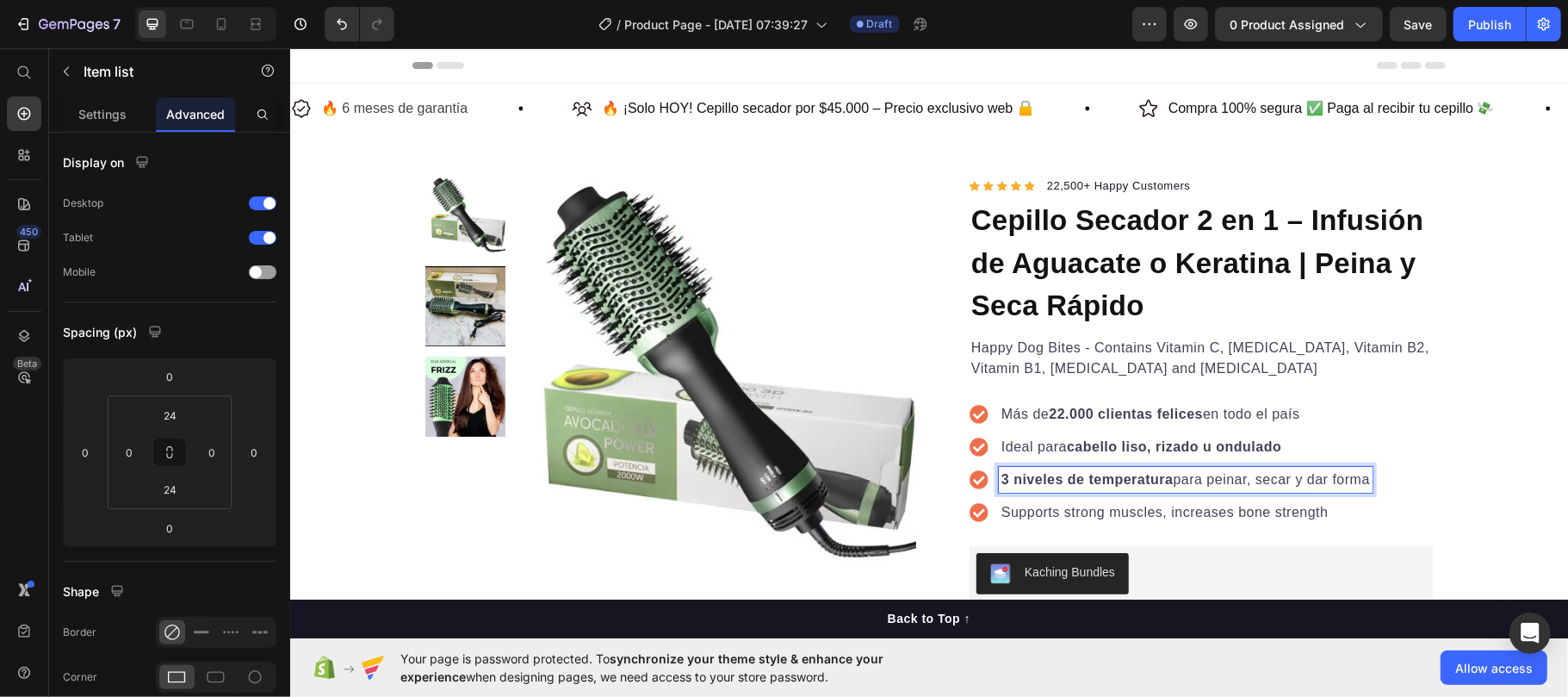 click on "Supports strong muscles, increases bone strength" at bounding box center [1185, 512] 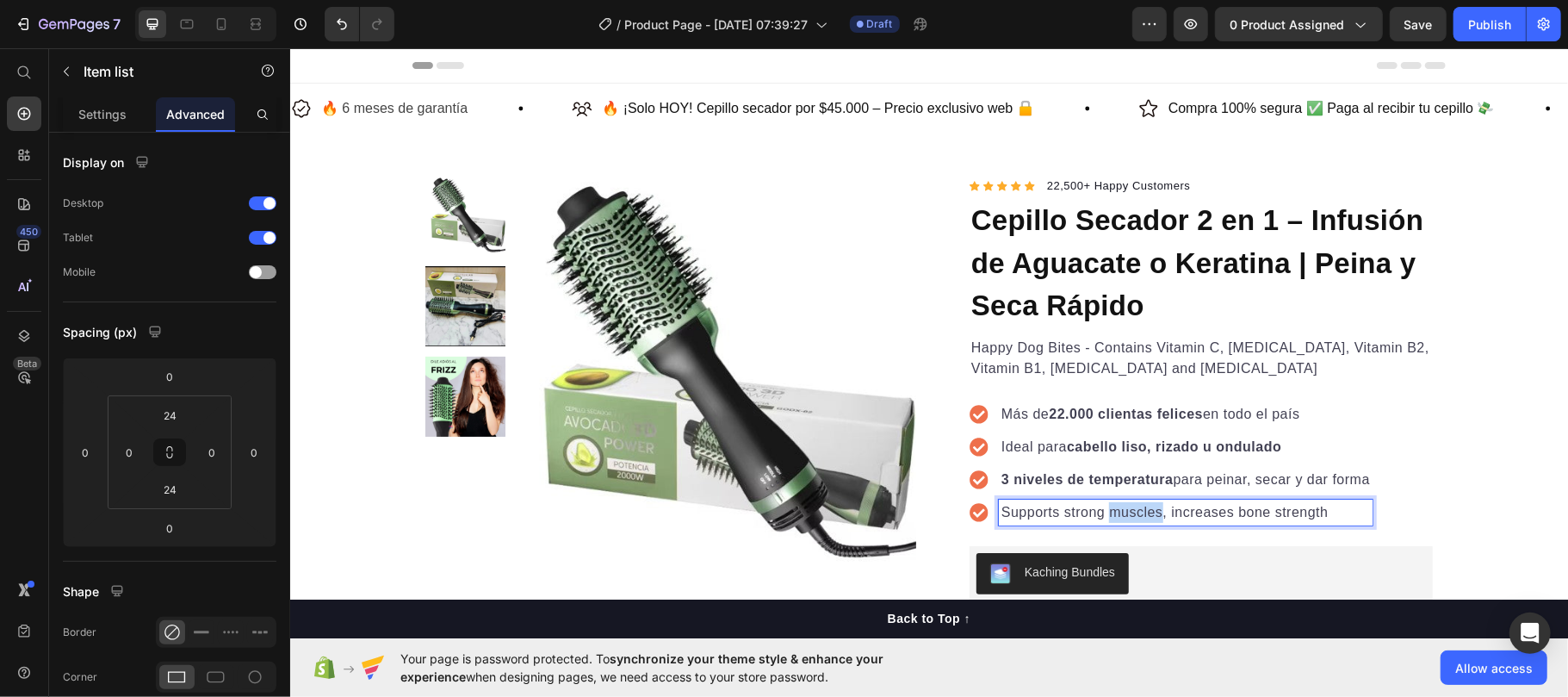 click on "Supports strong muscles, increases bone strength" at bounding box center (1185, 512) 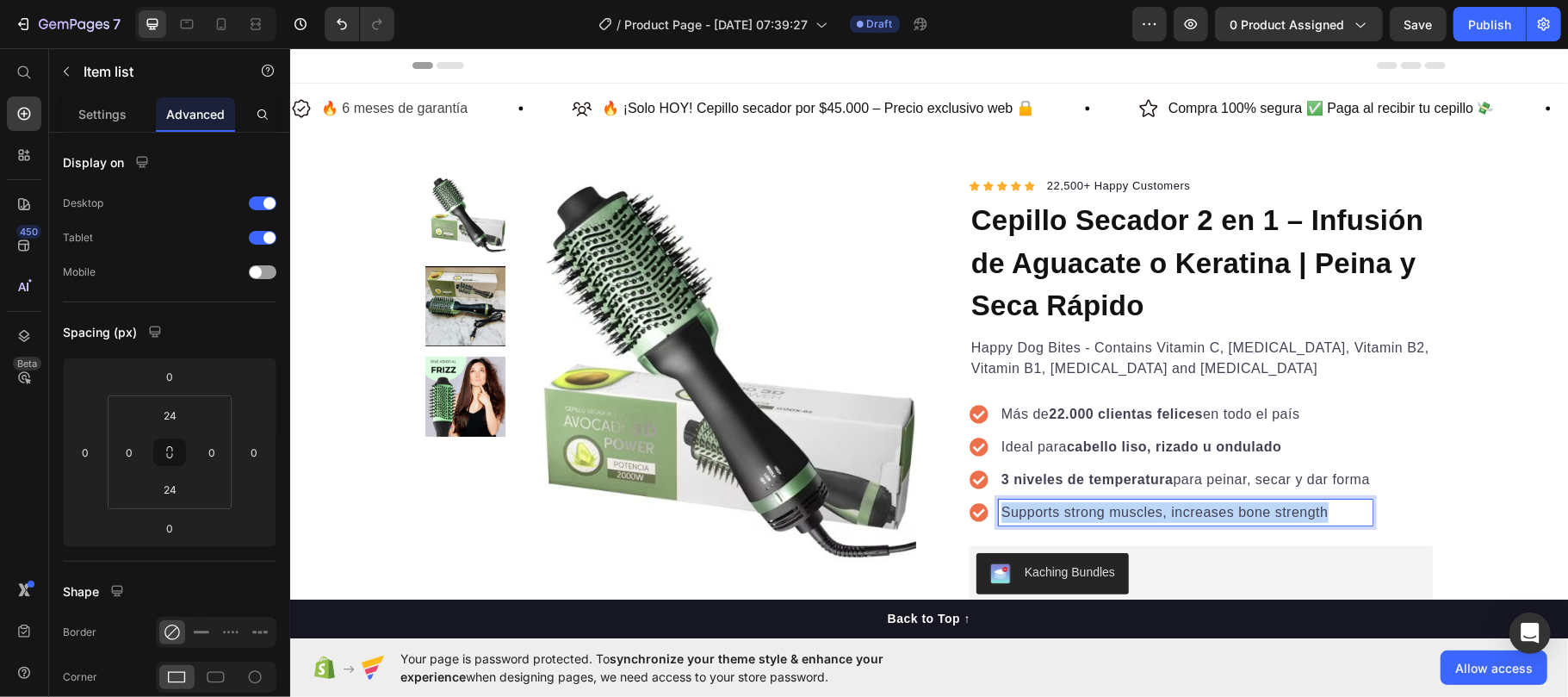click on "Supports strong muscles, increases bone strength" at bounding box center (1185, 512) 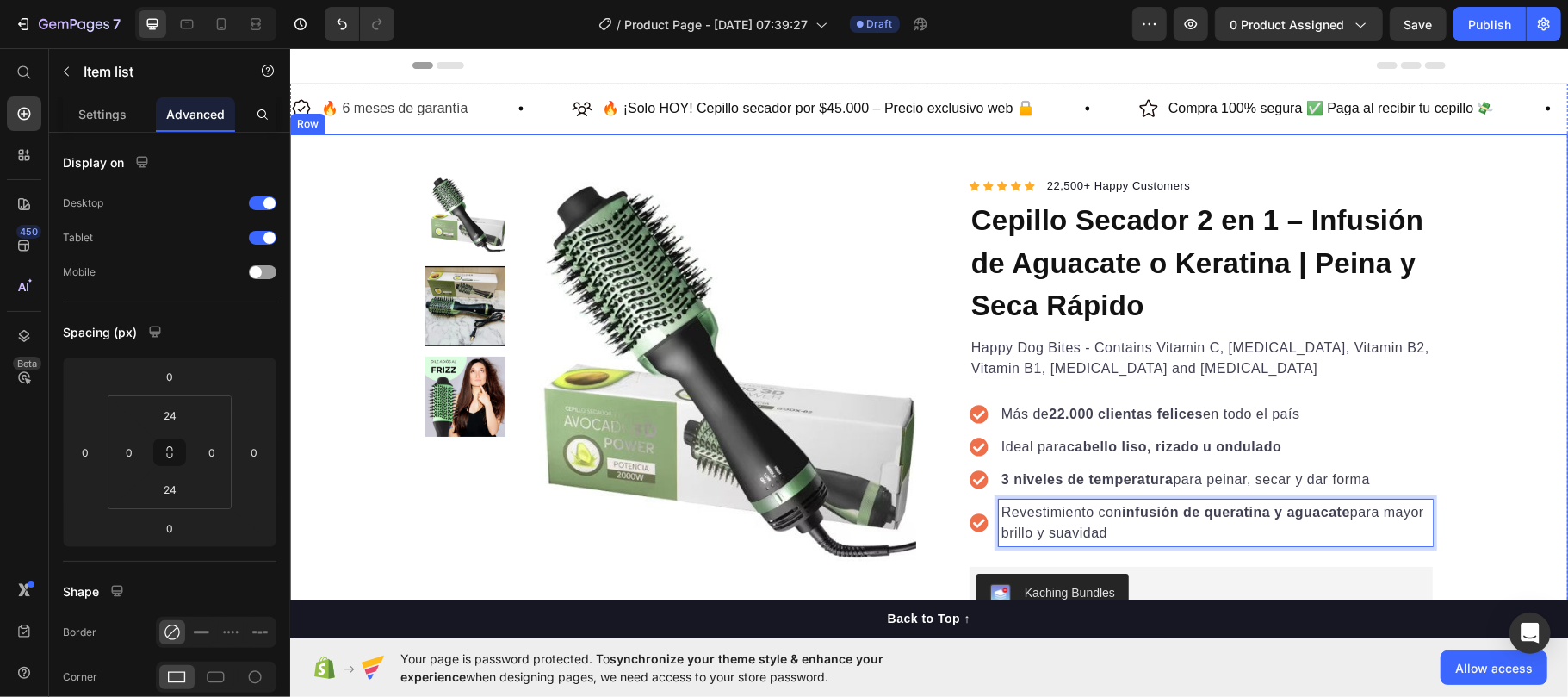 click on "Product Images "The transformation in my dog's overall health since switching to this food has been remarkable. Their coat is shinier, their energy levels have increased, and they seem happier than ever before." Text block -Daisy Text block
Verified buyer Item list Row Row "My dog absolutely loves this food! It's clear that the taste and quality are top-notch."  -Daisy Text block Row Row Icon Icon Icon Icon Icon Icon List Hoz 22,500+ Happy Customers Text block Row Cepillo Secador 2 en 1 – Infusión de Aguacate o Keratina | Peina y Seca Rápido Product Title Happy Dog Bites - Contains Vitamin C, [MEDICAL_DATA], Vitamin B2, Vitamin B1, [MEDICAL_DATA] and [MEDICAL_DATA] Text block Más de  22.000 clientas felices  en todo el país Ideal para  [PERSON_NAME] [PERSON_NAME], rizado u ondulado 3 niveles de temperatura  para peinar, secar y dar forma Revestimiento con  infusión de queratina y aguacate  para mayor brillo y suavidad Item list   0 Kaching Bundles Kaching Bundles Add to cart Product Cart Button Item list Description" at bounding box center [928, 648] 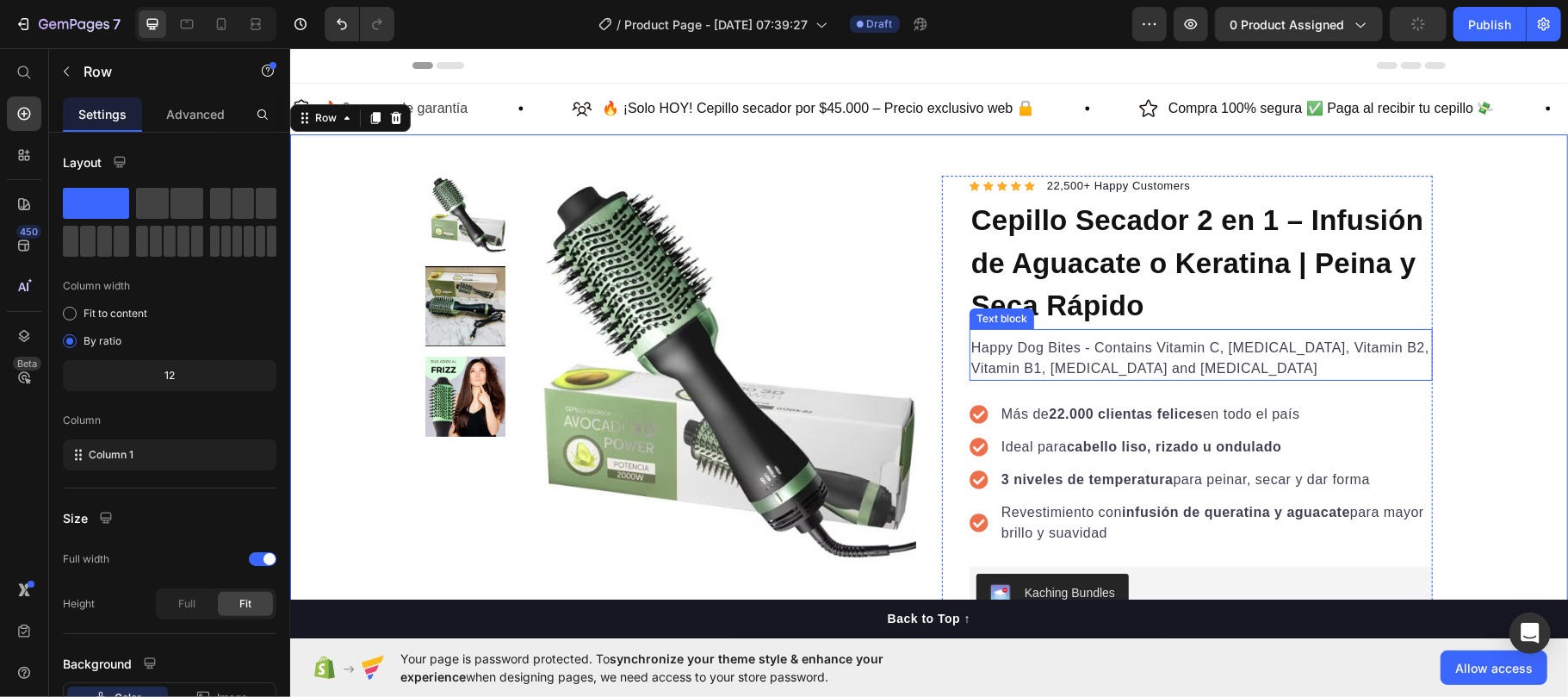click on "Happy Dog Bites - Contains Vitamin C, [MEDICAL_DATA], Vitamin B2, Vitamin B1, [MEDICAL_DATA] and [MEDICAL_DATA]" at bounding box center (1200, 358) 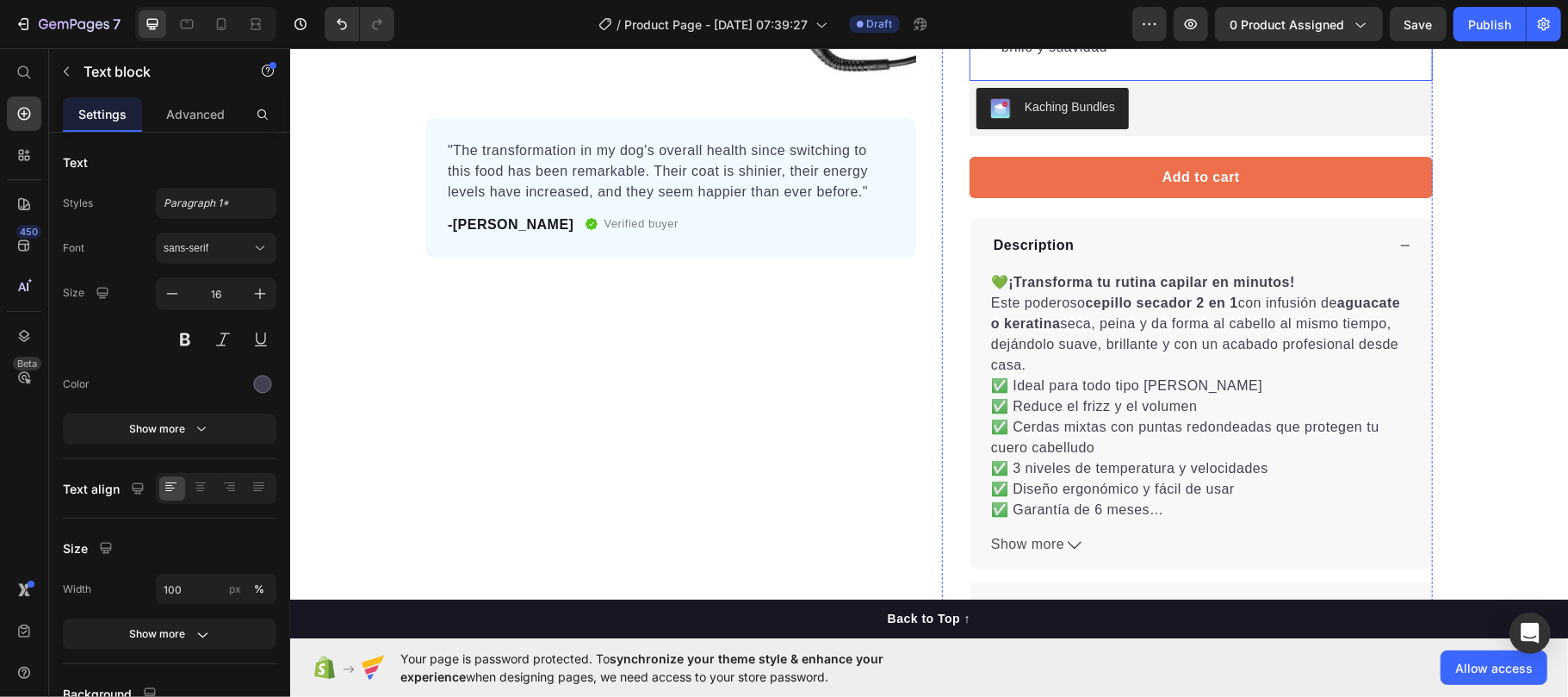 scroll, scrollTop: 459, scrollLeft: 0, axis: vertical 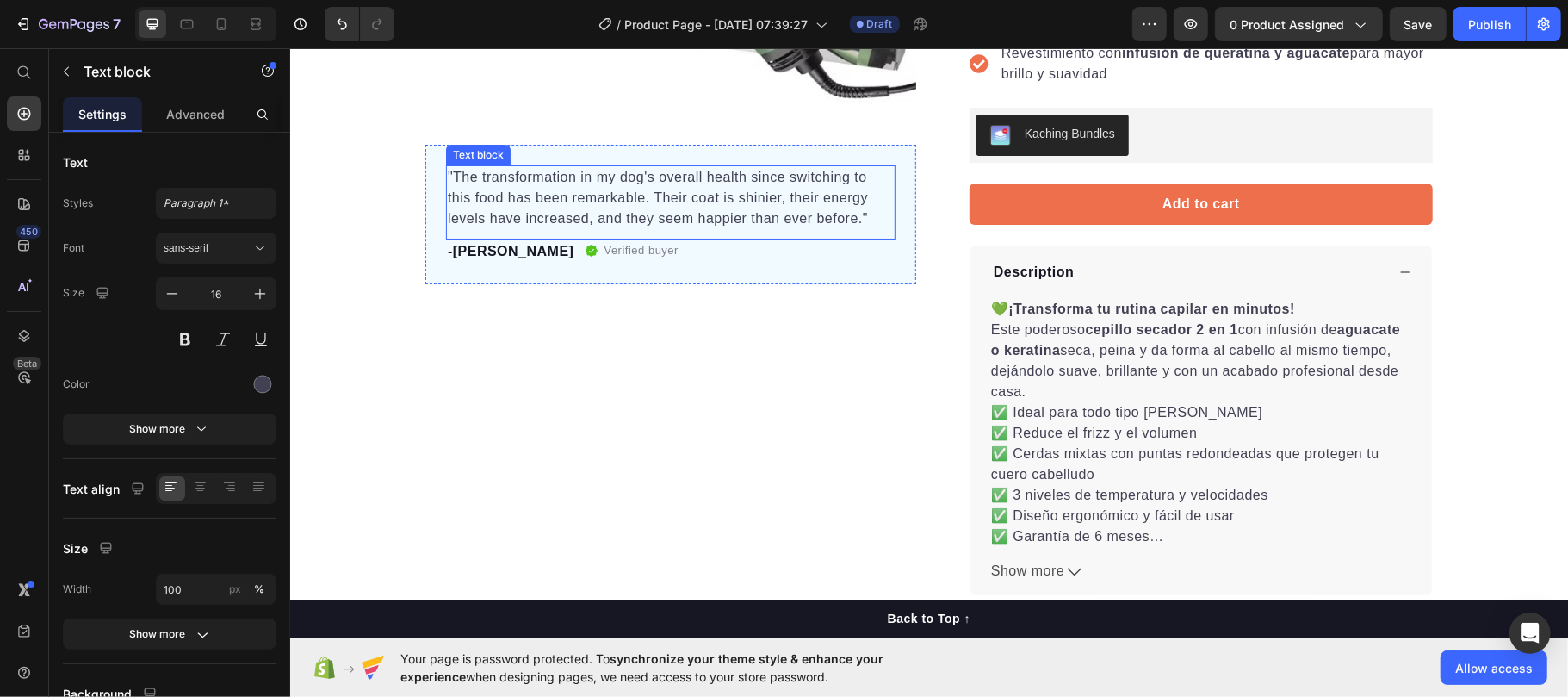 click on ""The transformation in my dog's overall health since switching to this food has been remarkable. Their coat is shinier, their energy levels have increased, and they seem happier than ever before."" at bounding box center [670, 197] 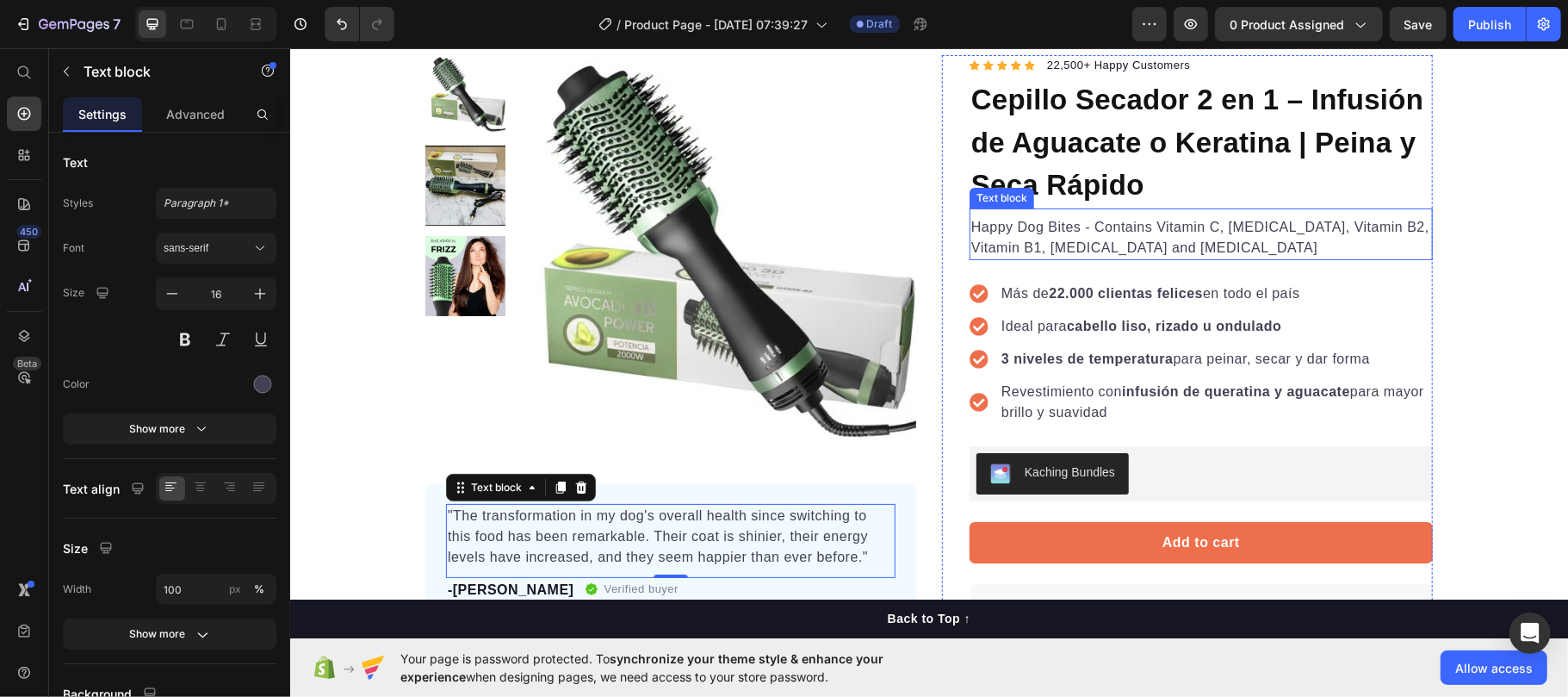 scroll, scrollTop: 115, scrollLeft: 0, axis: vertical 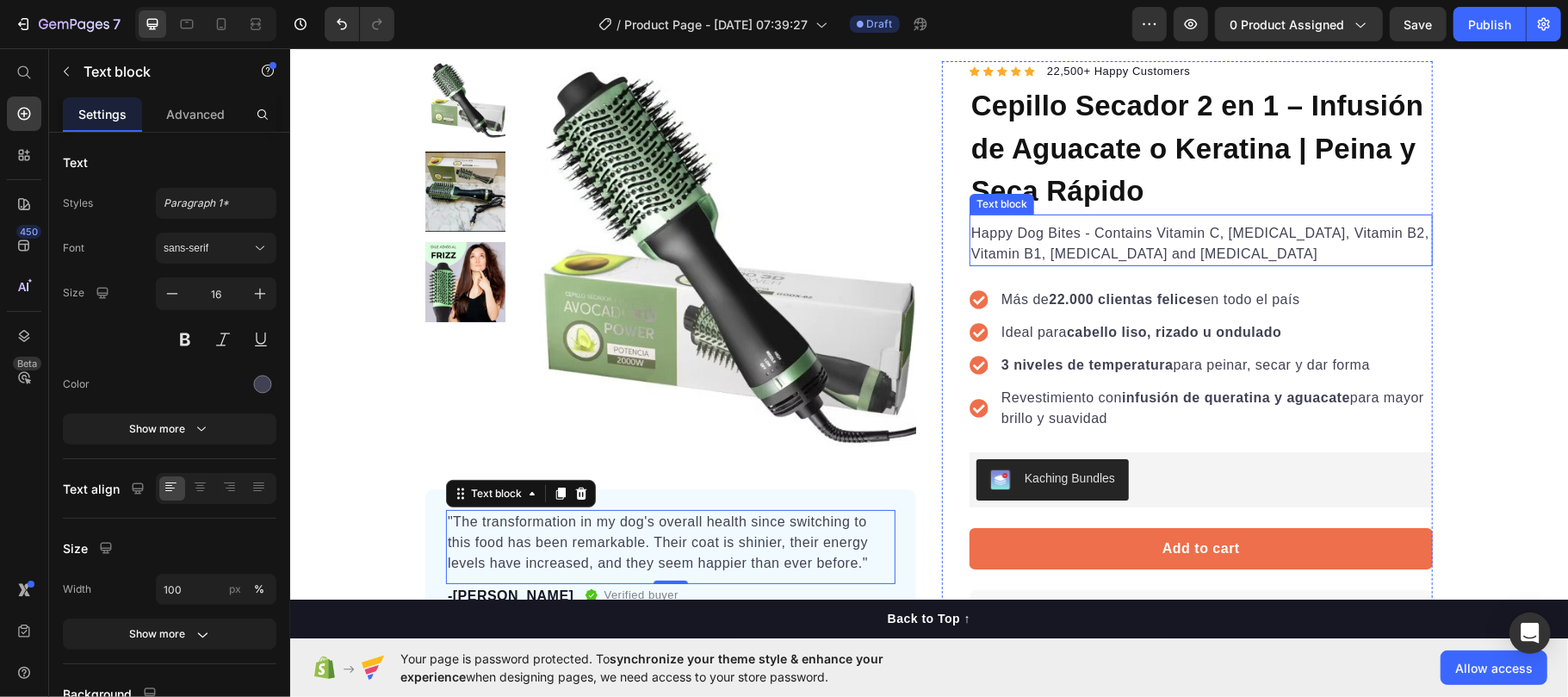 click on "Happy Dog Bites - Contains Vitamin C, [MEDICAL_DATA], Vitamin B2, Vitamin B1, [MEDICAL_DATA] and [MEDICAL_DATA]" at bounding box center (1200, 243) 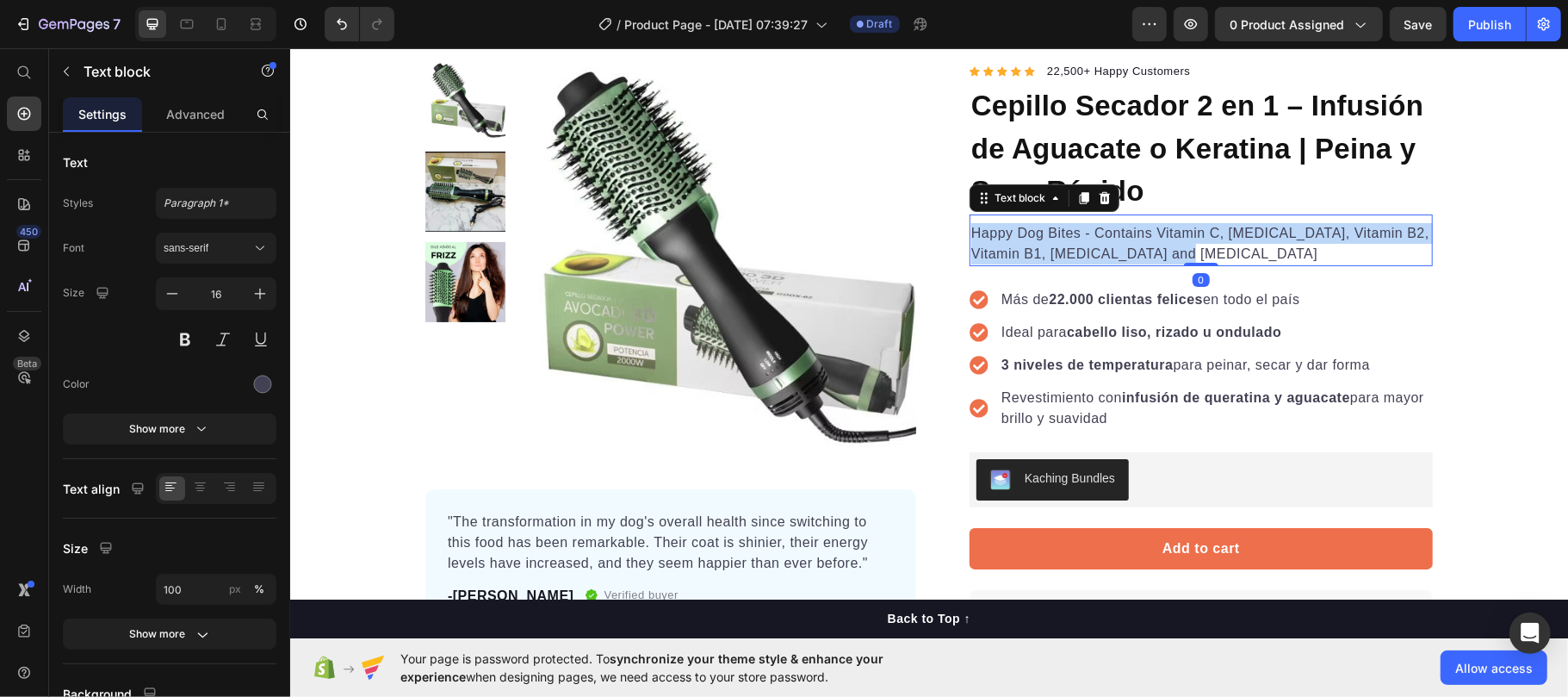 click on "Happy Dog Bites - Contains Vitamin C, [MEDICAL_DATA], Vitamin B2, Vitamin B1, [MEDICAL_DATA] and [MEDICAL_DATA]" at bounding box center (1200, 243) 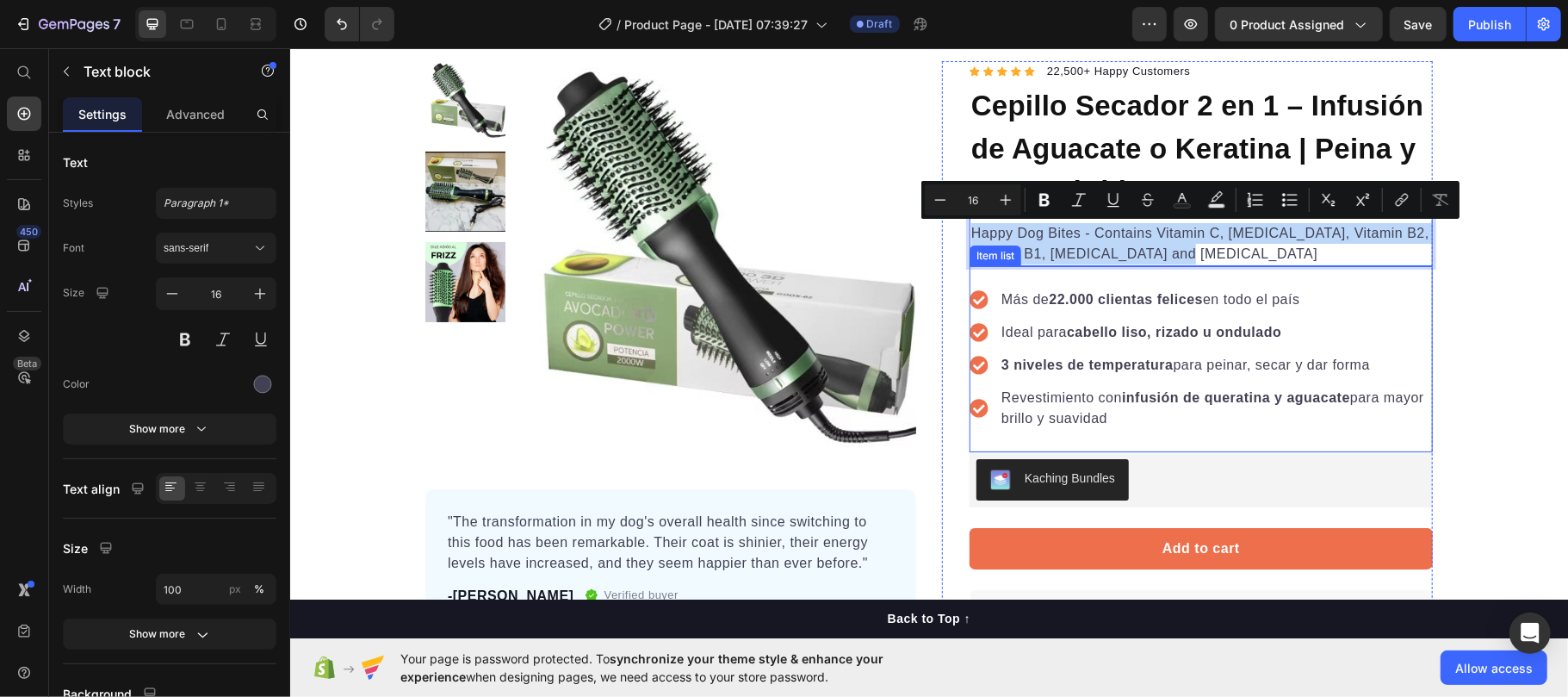 click on "3 niveles de temperatura" at bounding box center [1087, 364] 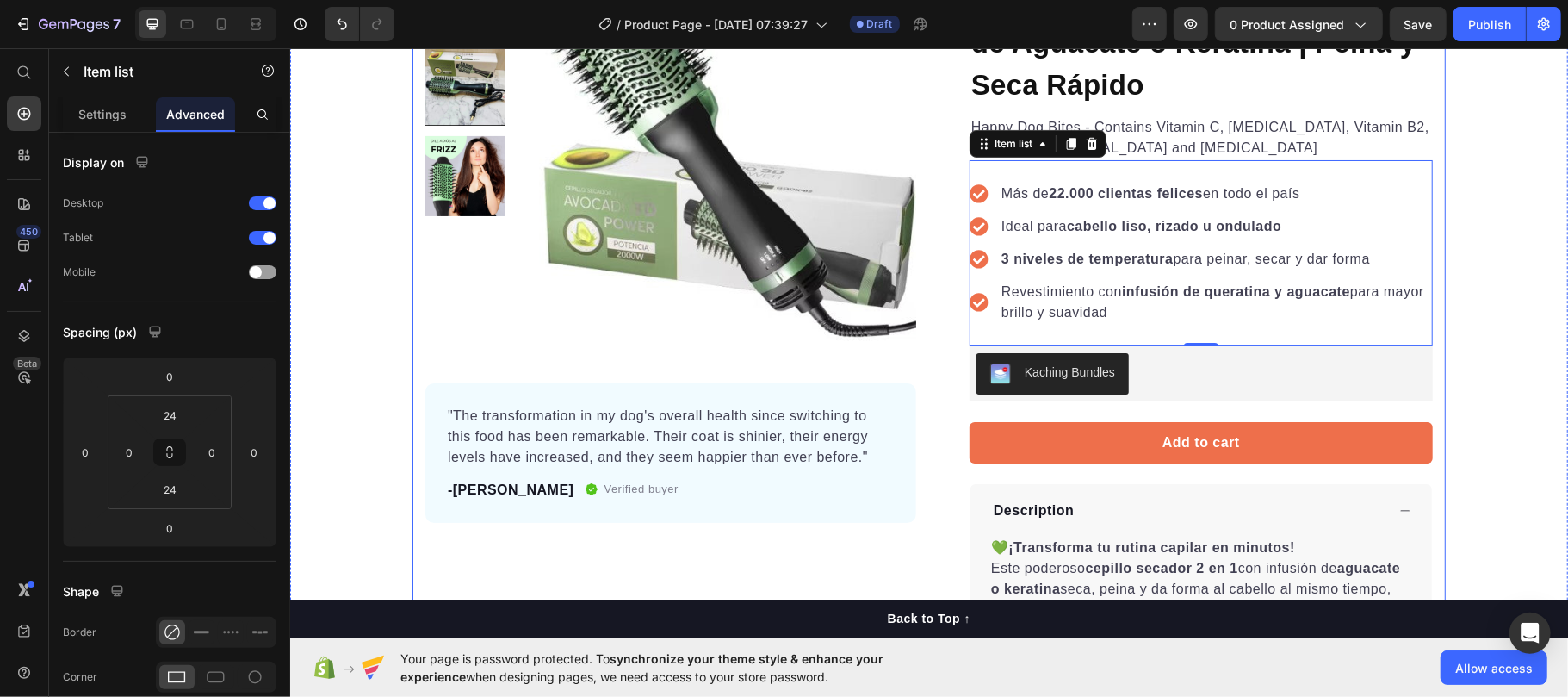 scroll, scrollTop: 229, scrollLeft: 0, axis: vertical 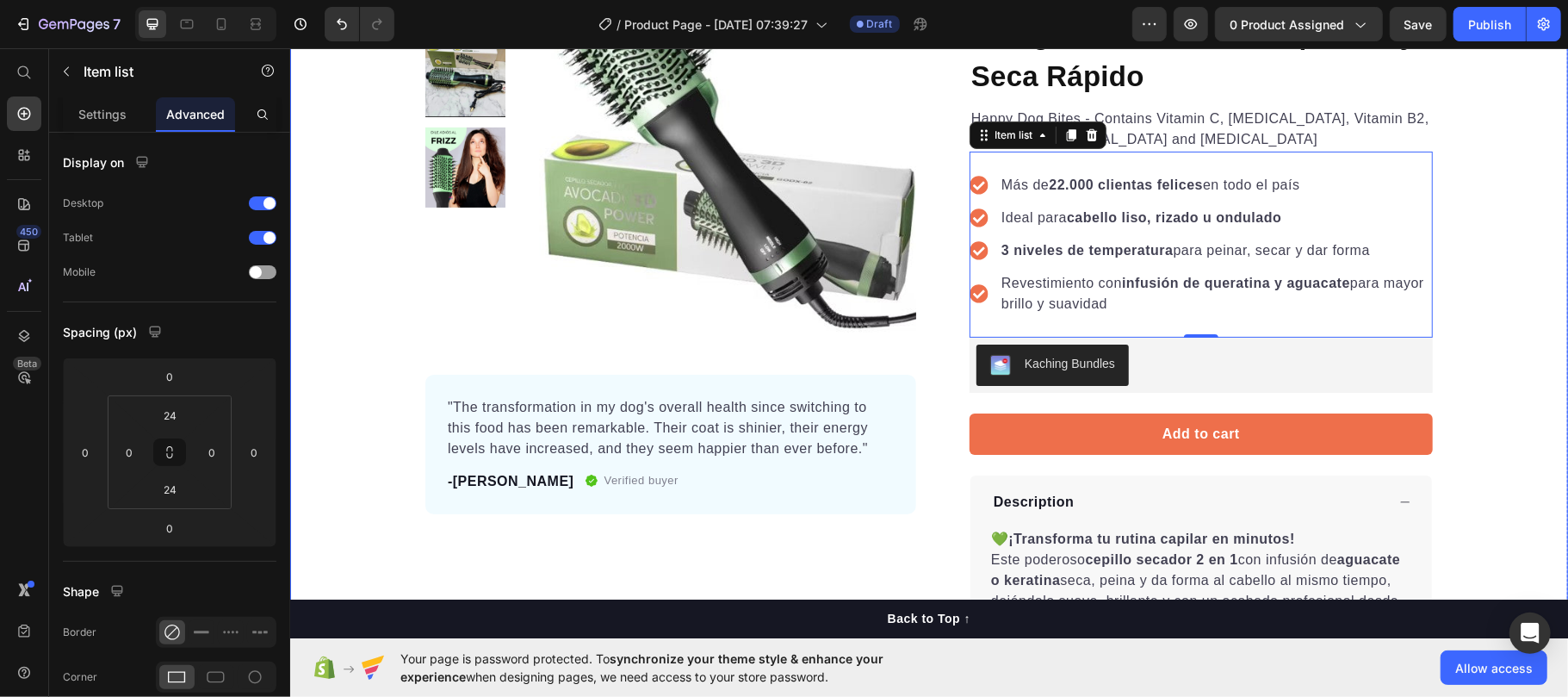 click on "Product Images "The transformation in my dog's overall health since switching to this food has been remarkable. Their coat is shinier, their energy levels have increased, and they seem happier than ever before." Text block -Daisy Text block
Verified buyer Item list Row Row "My dog absolutely loves this food! It's clear that the taste and quality are top-notch."  -Daisy Text block Row Row Icon Icon Icon Icon Icon Icon List Hoz 22,500+ Happy Customers Text block Row Cepillo Secador 2 en 1 – Infusión de Aguacate o Keratina | Peina y Seca Rápido Product Title Happy Dog Bites - Contains Vitamin C, [MEDICAL_DATA], Vitamin B2, Vitamin B1, [MEDICAL_DATA] and [MEDICAL_DATA] Text block Más de  22.000 clientas felices  en todo el país Ideal para  [PERSON_NAME] [PERSON_NAME], rizado u ondulado 3 niveles de temperatura  para peinar, secar y dar forma Revestimiento con  infusión de queratina y aguacate  para mayor brillo y suavidad Item list   0 Kaching Bundles Kaching Bundles Add to cart Product Cart Button Item list Description" at bounding box center (928, 419) 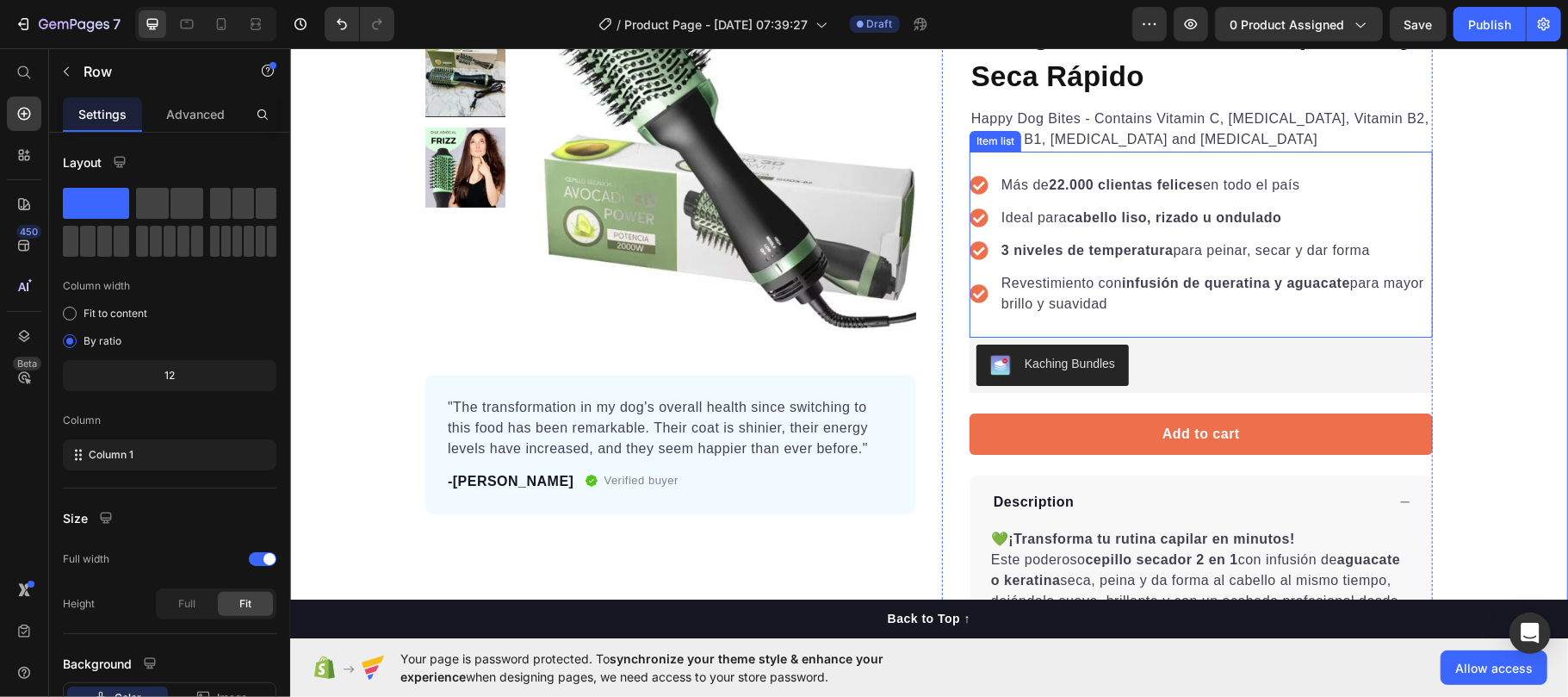 click on "Revestimiento con  infusión de queratina y aguacate  para mayor brillo y suavidad" at bounding box center (1215, 293) 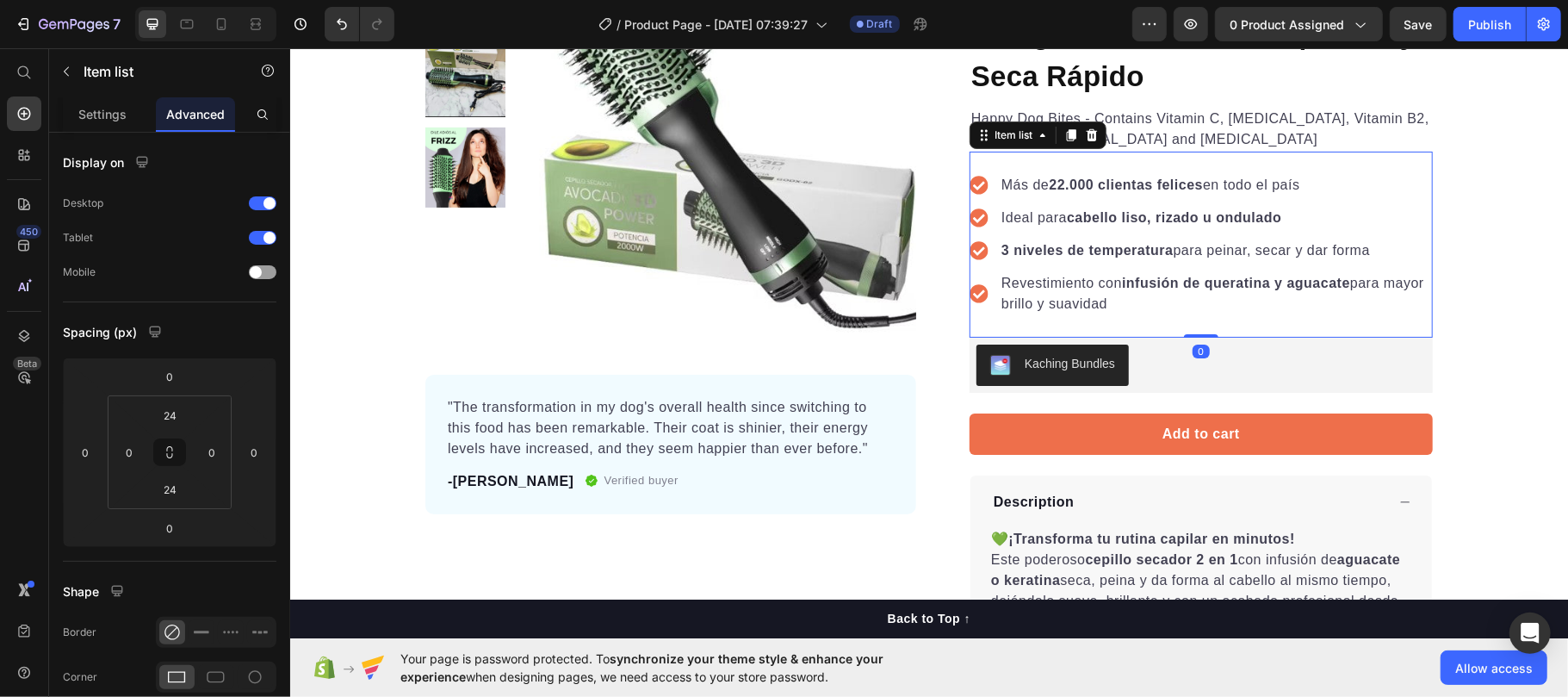 click on "Más de  22.000 clientas felices  en todo el país" at bounding box center (1215, 184) 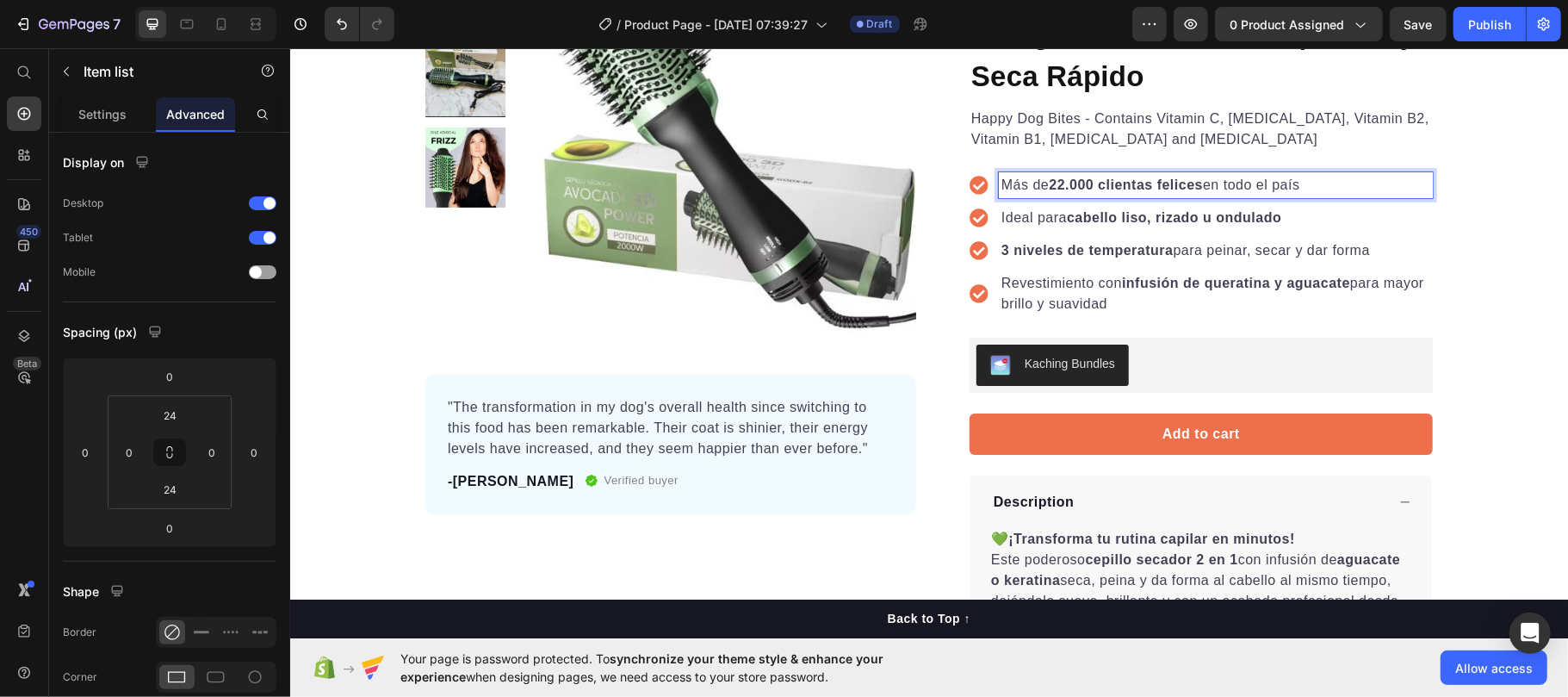 click on "cabello liso, rizado u ondulado" at bounding box center (1173, 216) 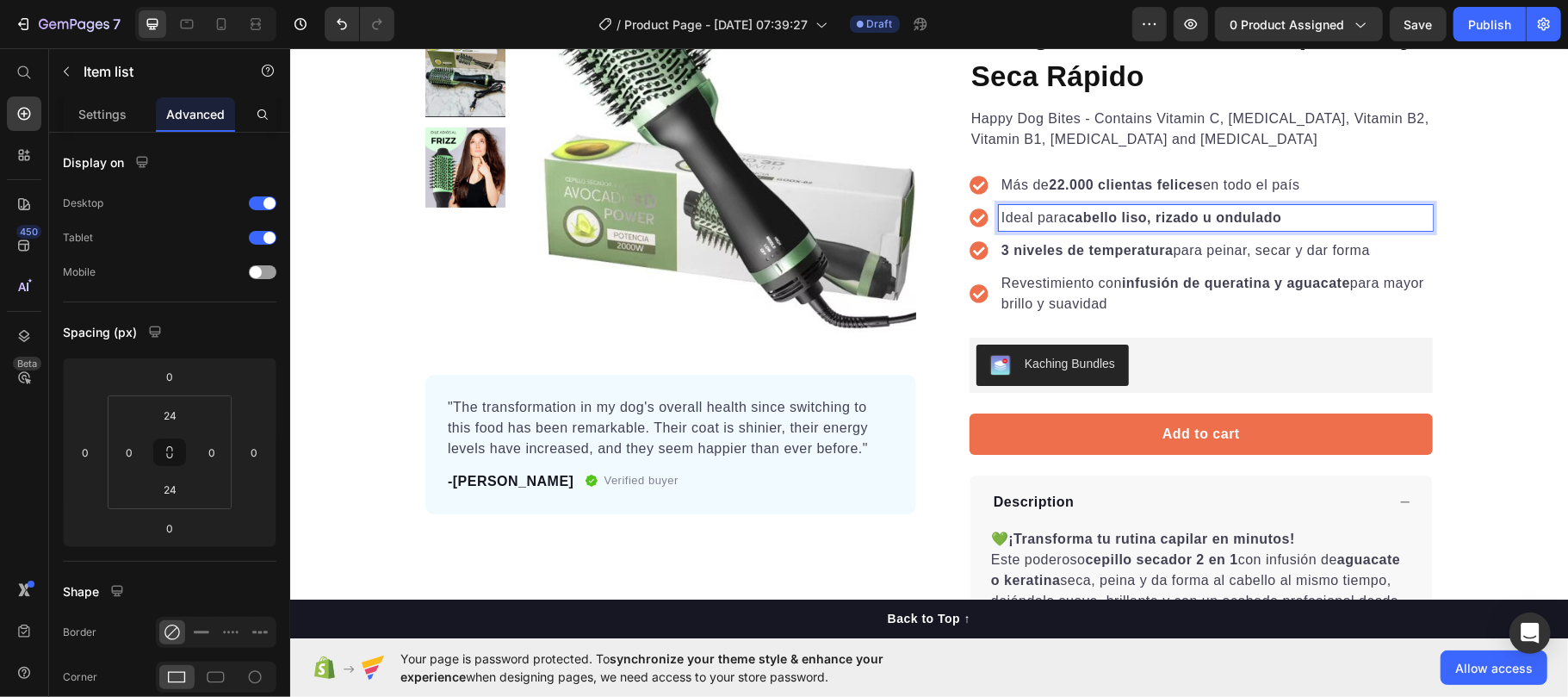 click on "Más de  22.000 clientas felices  en todo el país" at bounding box center [1215, 184] 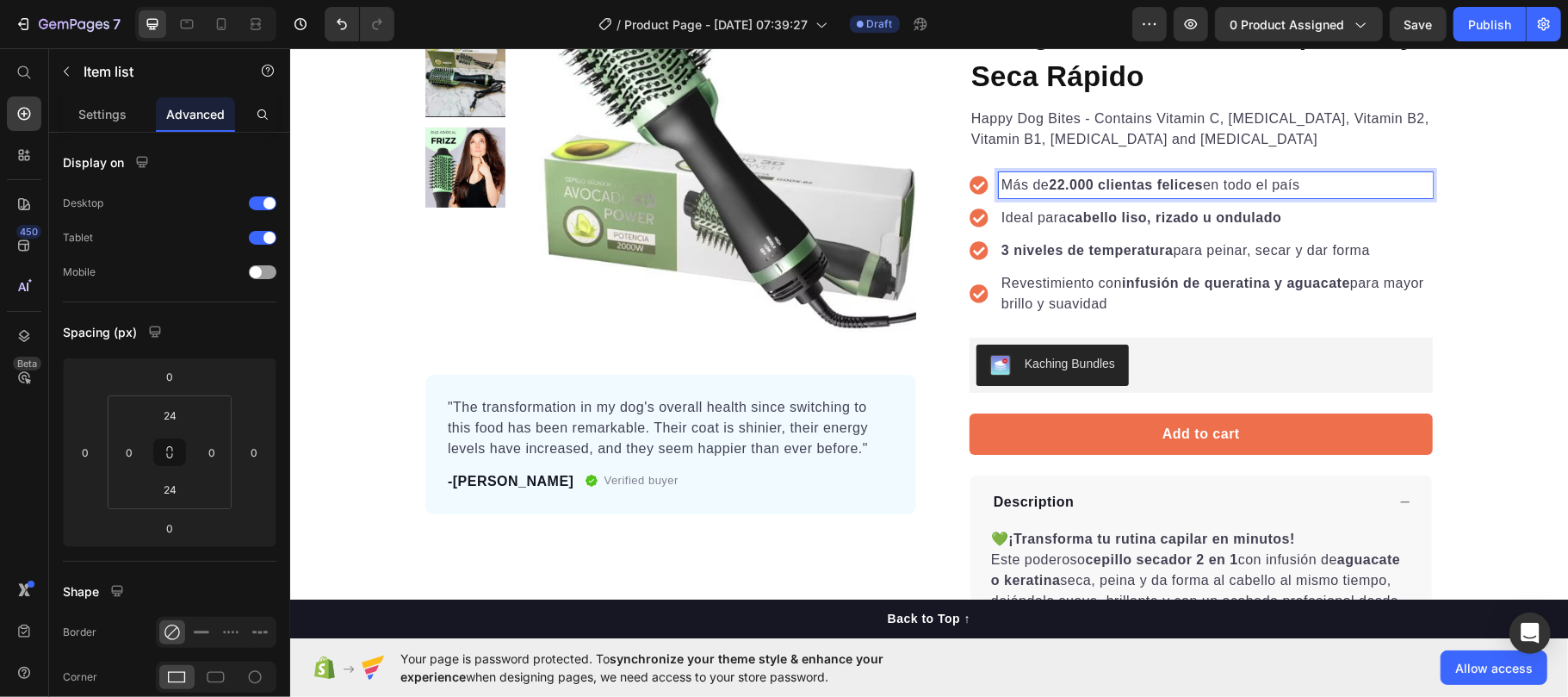 click 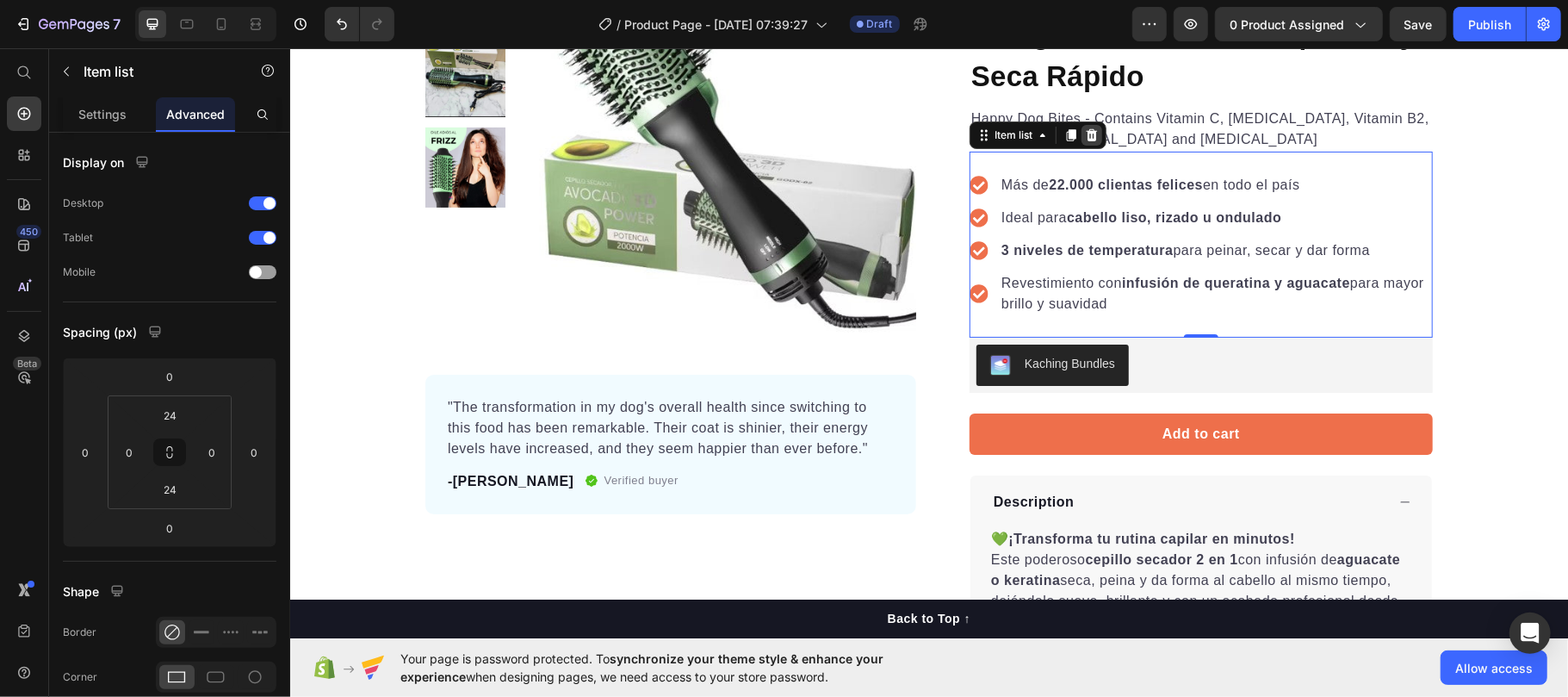 click 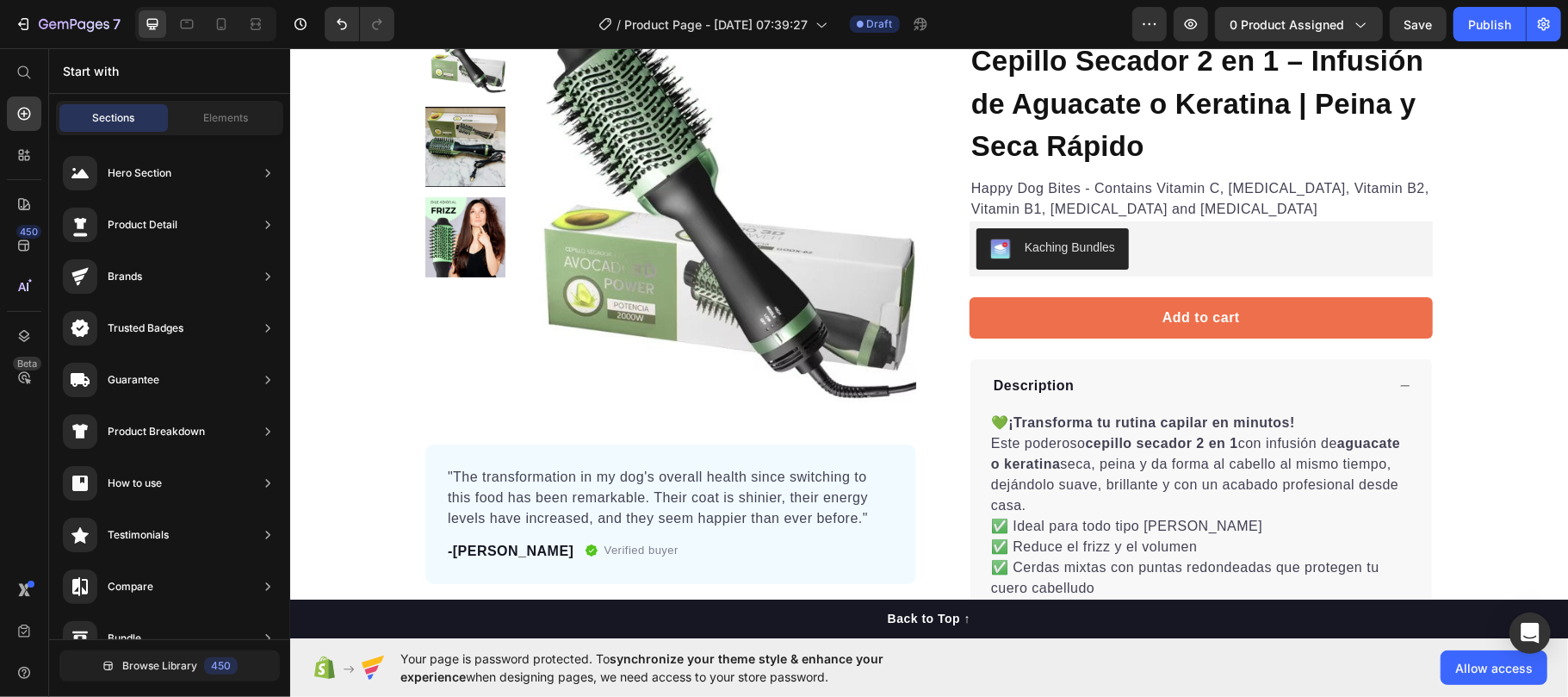 scroll, scrollTop: 115, scrollLeft: 0, axis: vertical 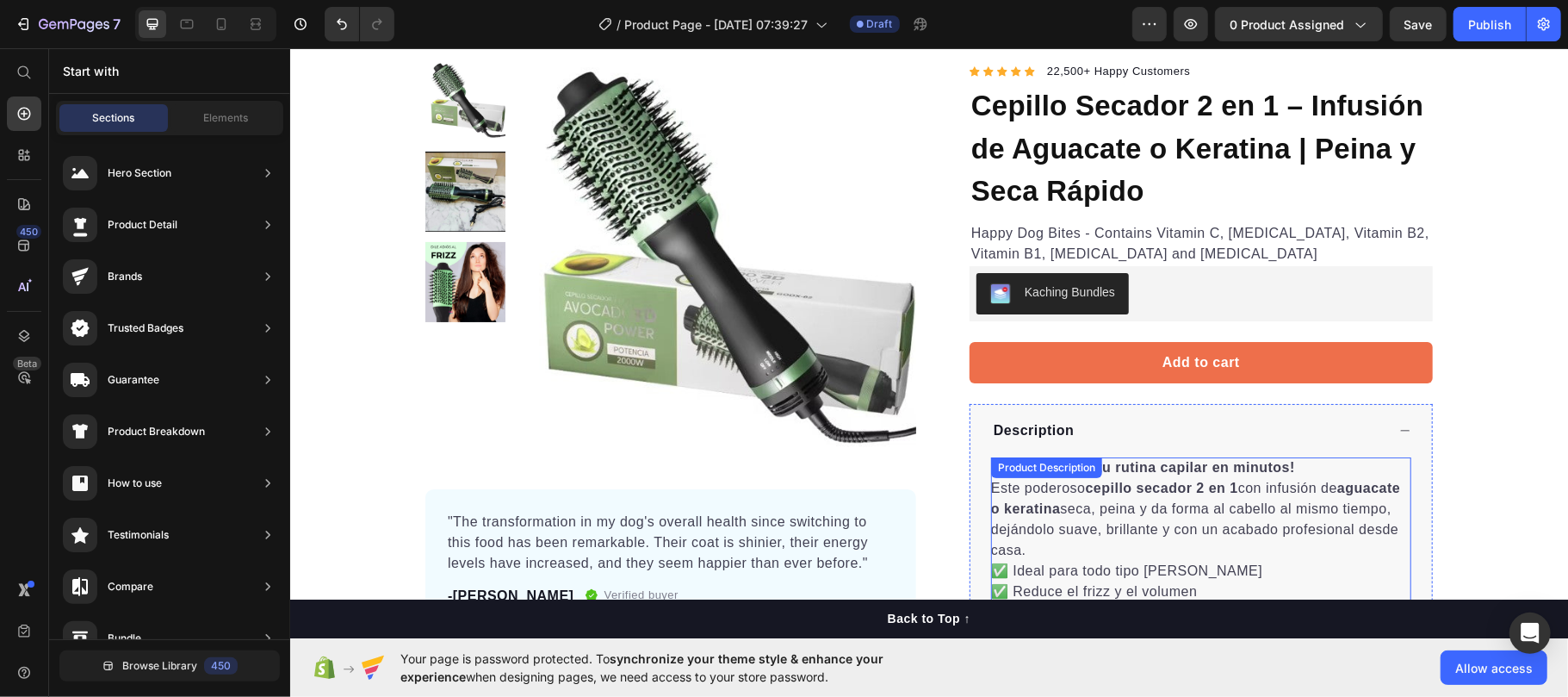 click on "Product Description" at bounding box center [1045, 467] 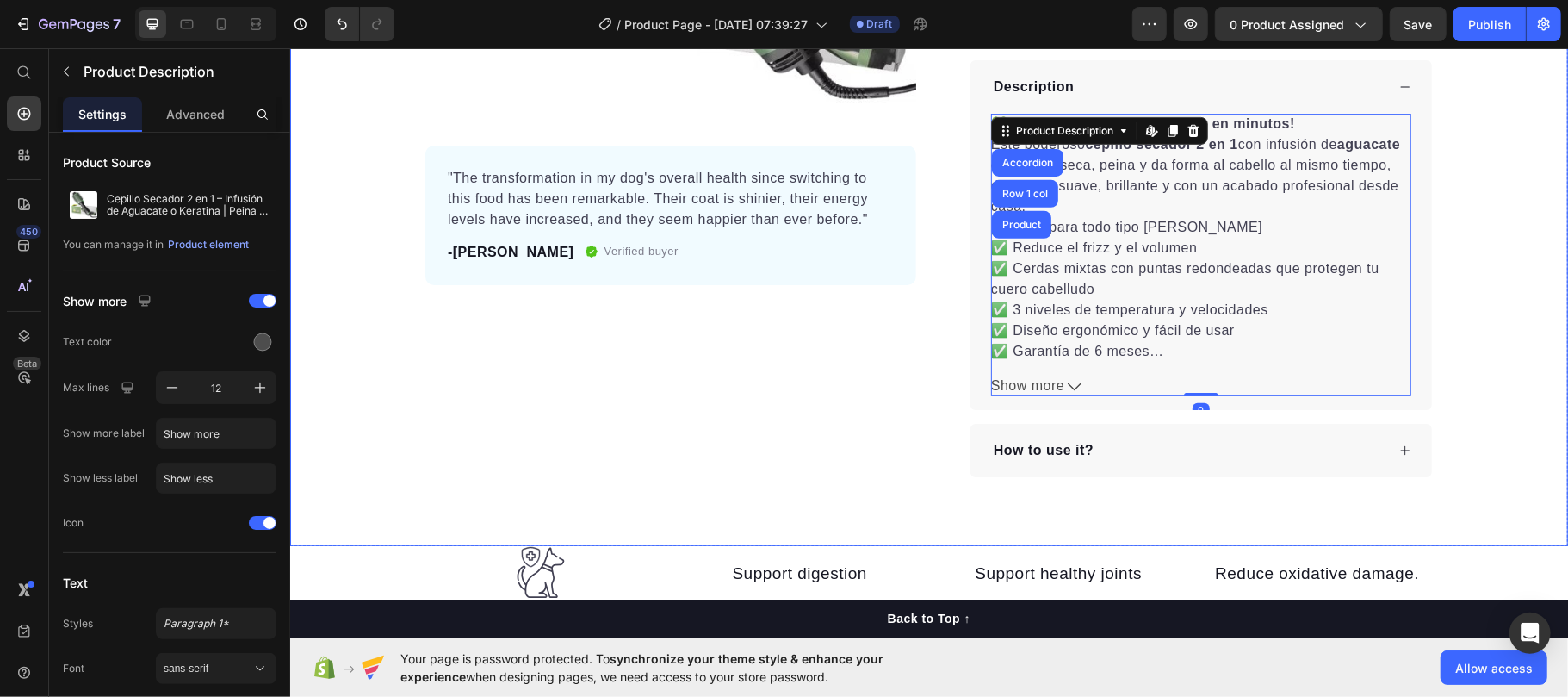 scroll, scrollTop: 459, scrollLeft: 0, axis: vertical 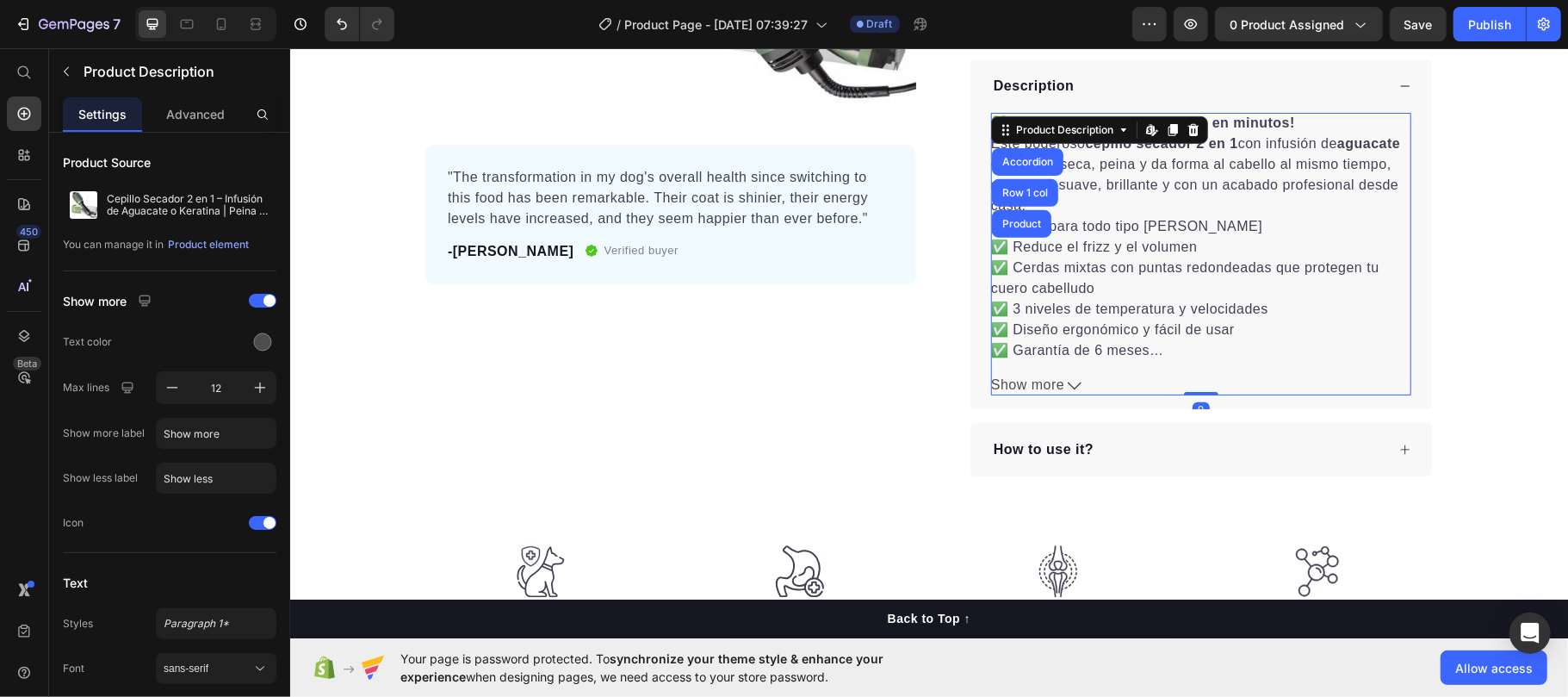 click on "✅ Ideal para todo tipo [PERSON_NAME] ✅ Reduce el frizz y el volumen ✅ Cerdas mixtas con puntas redondeadas que protegen tu cuero cabelludo ✅ 3 niveles de temperatura y velocidades ✅ Diseño ergonómico y fácil de usar ✅ Garantía de 6 meses" at bounding box center [1184, 287] 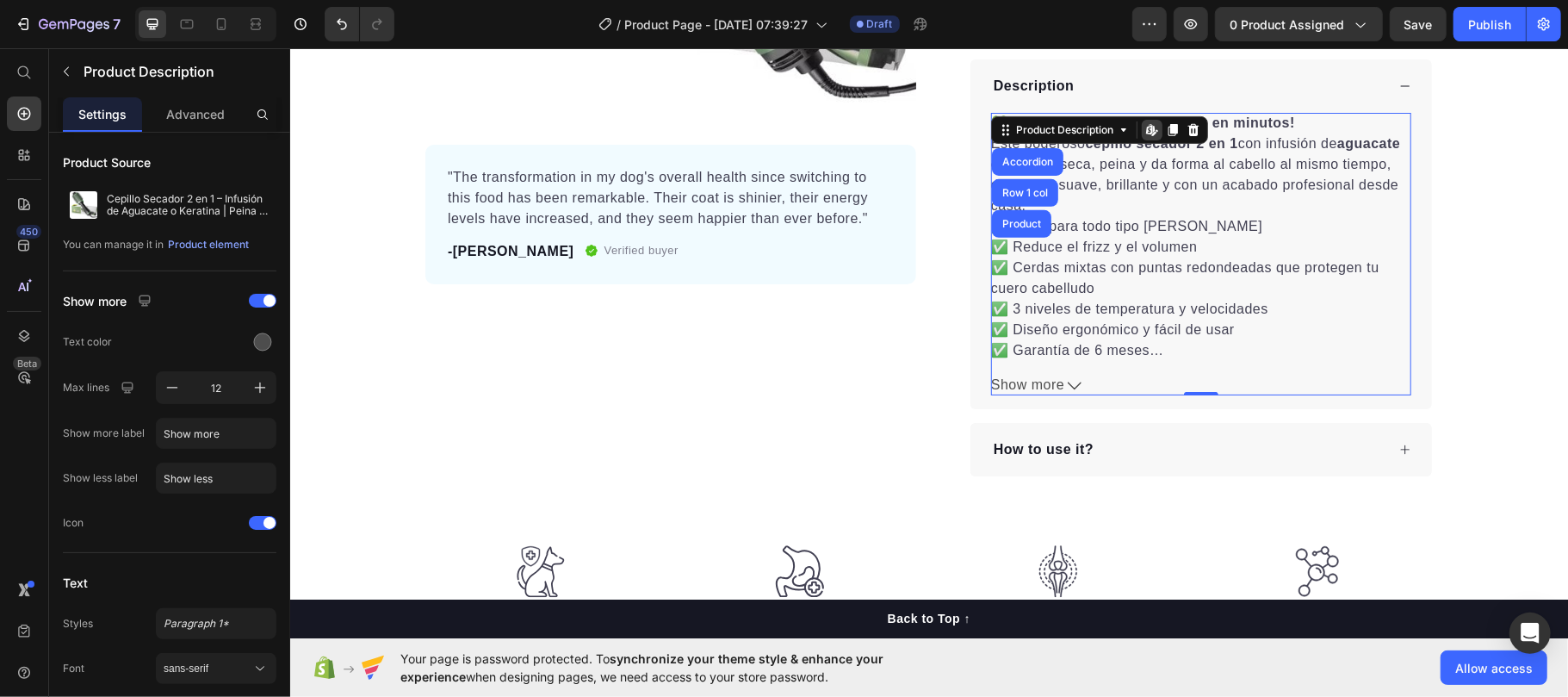 click 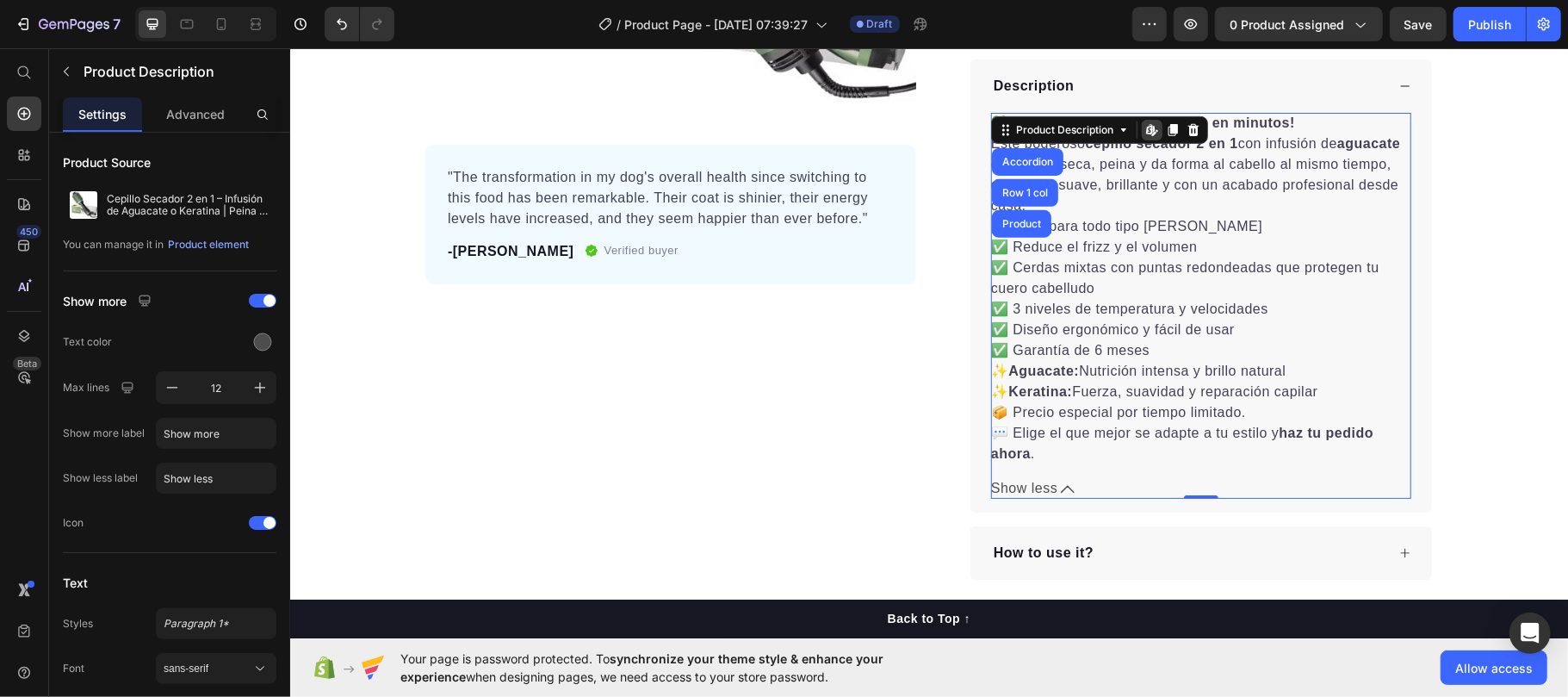 click on "📦 Precio especial por tiempo limitado. 💬 [PERSON_NAME] el que mejor se adapte a tu estilo y  haz tu pedido ahora ." at bounding box center (1181, 432) 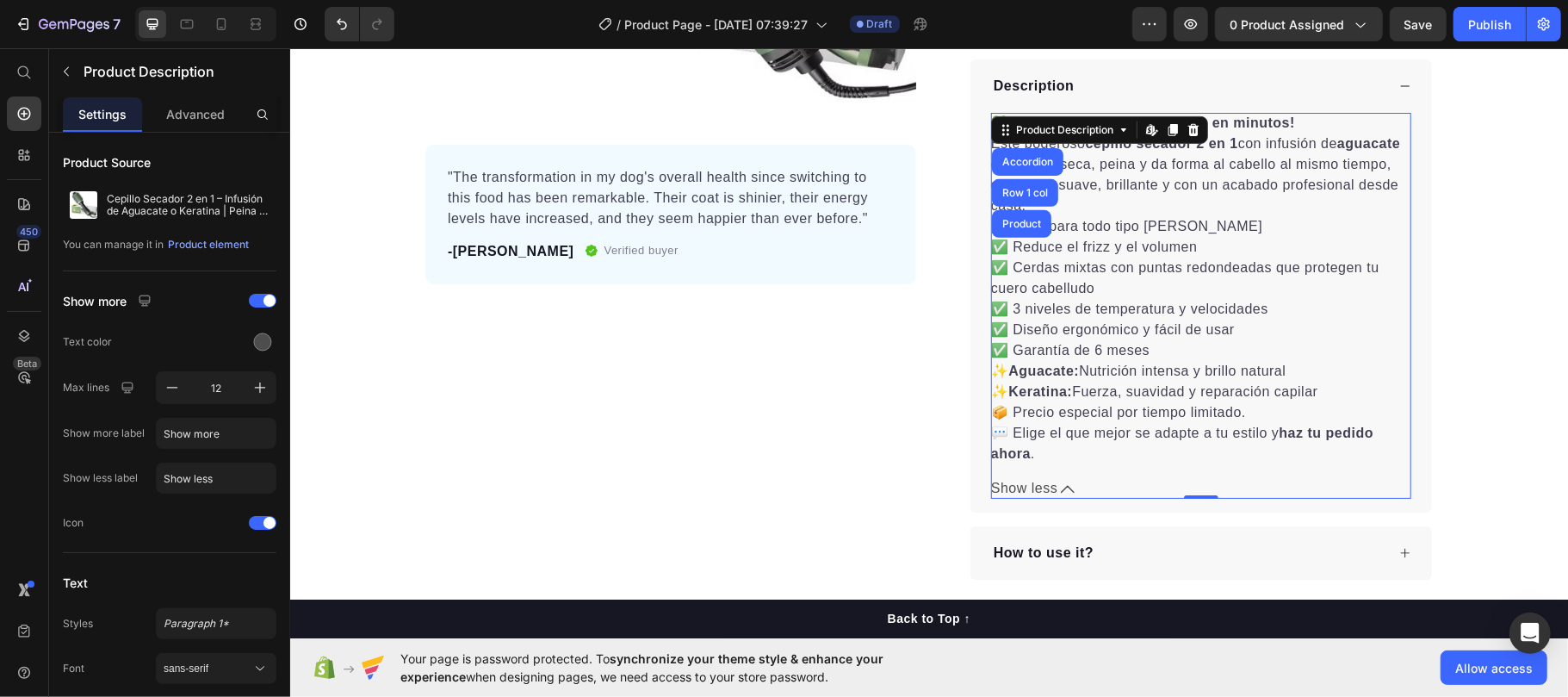 click on "✅ Ideal para todo tipo [PERSON_NAME] ✅ Reduce el frizz y el volumen ✅ Cerdas mixtas con puntas redondeadas que protegen tu cuero cabelludo ✅ 3 niveles de temperatura y velocidades ✅ Diseño ergonómico y fácil de usar ✅ Garantía de 6 meses" at bounding box center [1184, 287] 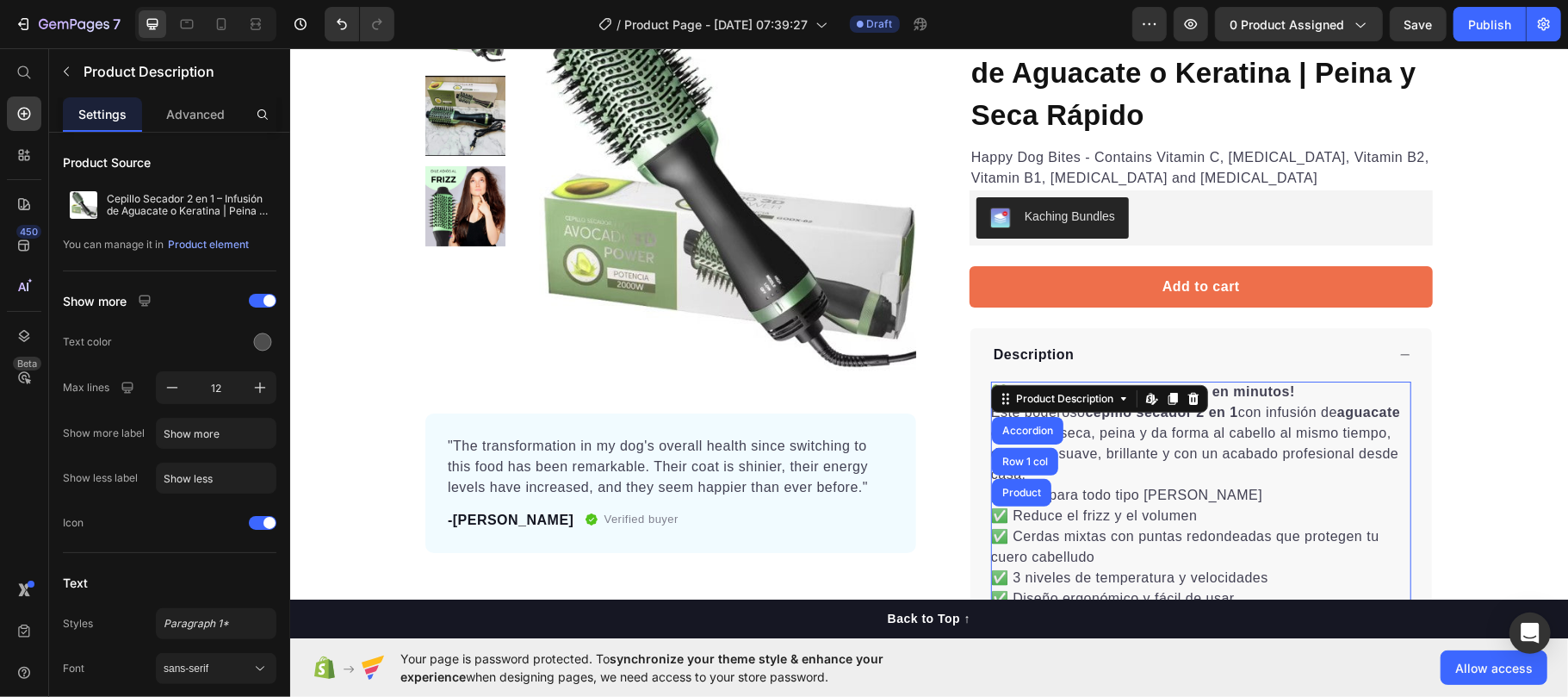 scroll, scrollTop: 0, scrollLeft: 0, axis: both 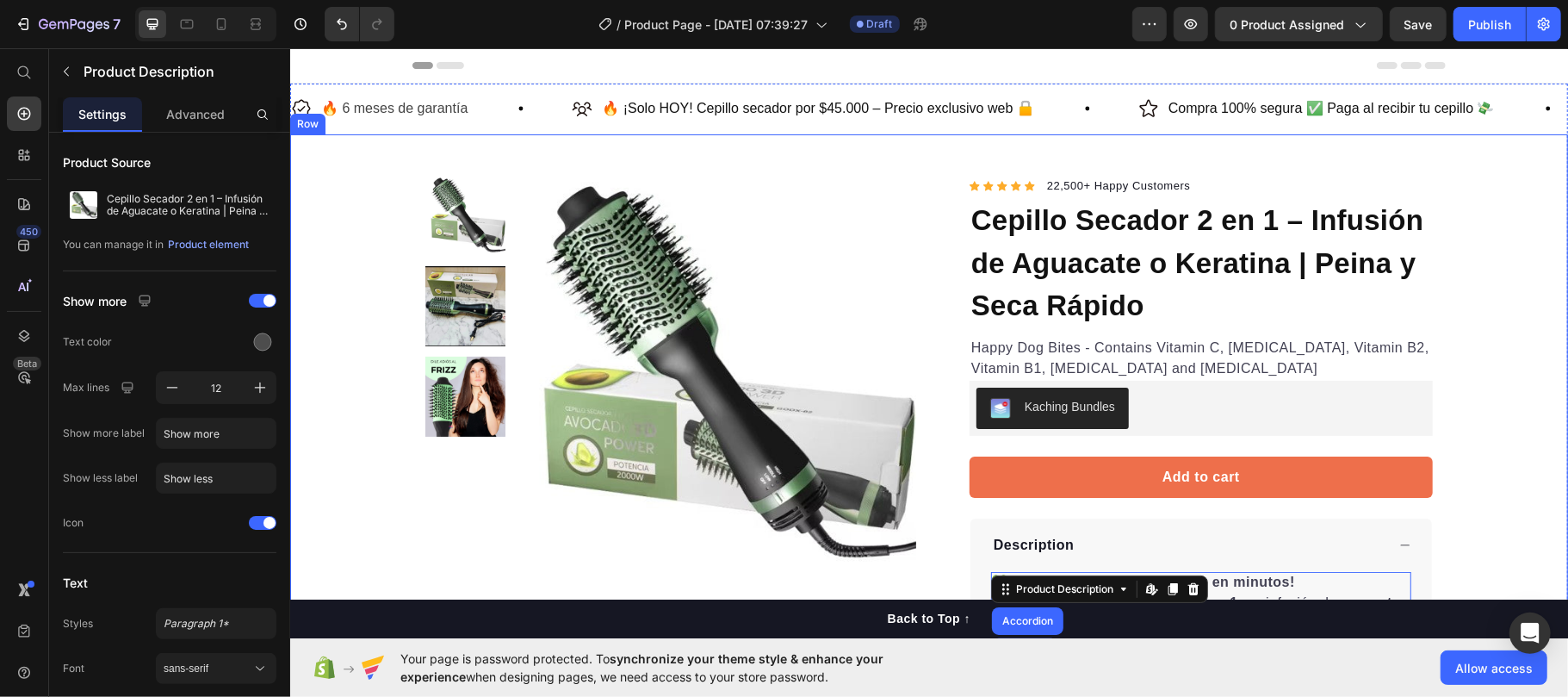 click on "Product Images "The transformation in my dog's overall health since switching to this food has been remarkable. Their coat is shinier, their energy levels have increased, and they seem happier than ever before." Text block -Daisy Text block
Verified buyer Item list Row Row "My dog absolutely loves this food! It's clear that the taste and quality are top-notch."  -Daisy Text block Row Row Icon Icon Icon Icon Icon Icon List Hoz 22,500+ Happy Customers Text block Row Cepillo Secador 2 en 1 – Infusión de Aguacate o Keratina | Peina y Seca Rápido Product Title Happy Dog Bites - Contains Vitamin C, [MEDICAL_DATA], Vitamin B2, Vitamin B1, [MEDICAL_DATA] and [MEDICAL_DATA] Text block Kaching Bundles Kaching Bundles Add to cart Product Cart Button Perfect for sensitive tummies Supercharge immunity System Bursting with protein, vitamins, and minerals Supports strong muscles, increases bone strength Item list
Description 💚  ¡Transforma tu rutina capilar en minutos! Este poderoso
✨  ✨" at bounding box center [928, 607] 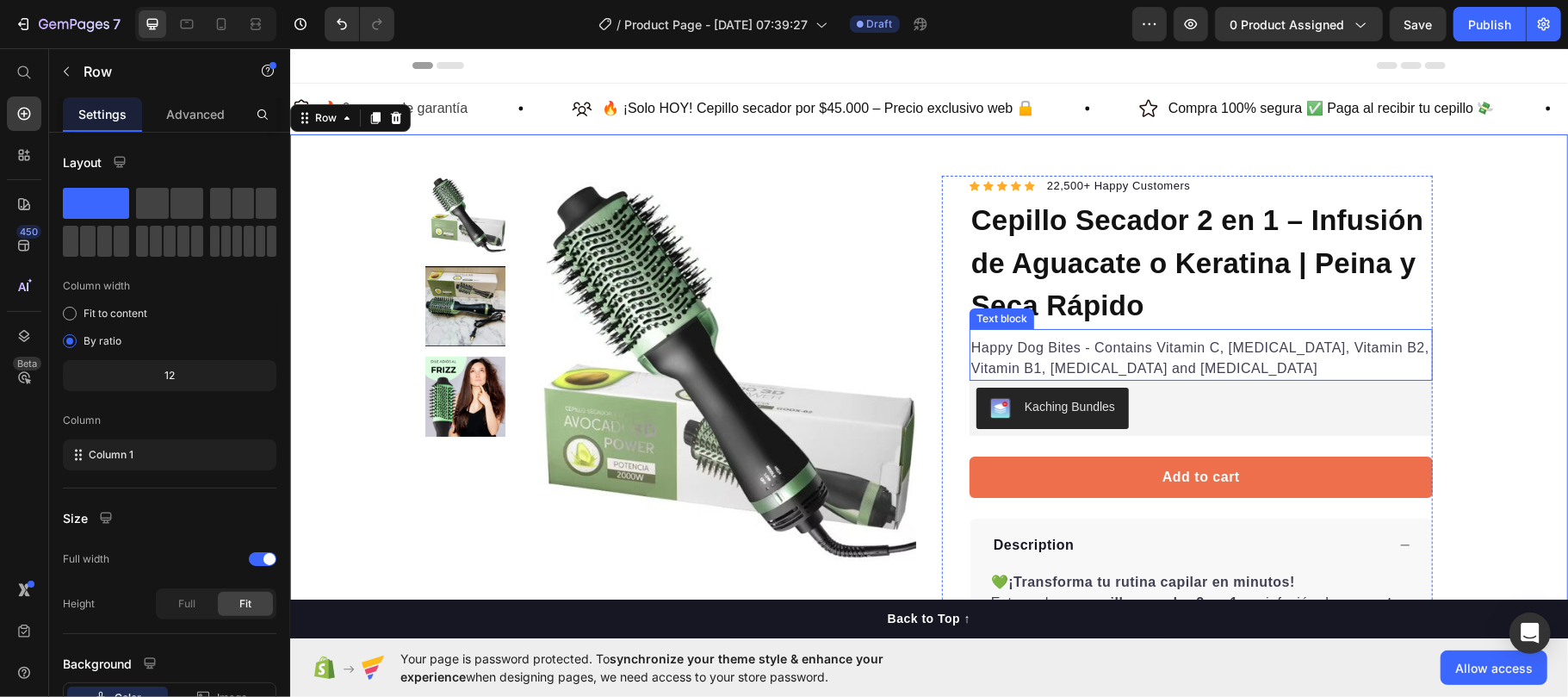 click on "Happy Dog Bites - Contains Vitamin C, [MEDICAL_DATA], Vitamin B2, Vitamin B1, [MEDICAL_DATA] and [MEDICAL_DATA]" at bounding box center [1200, 358] 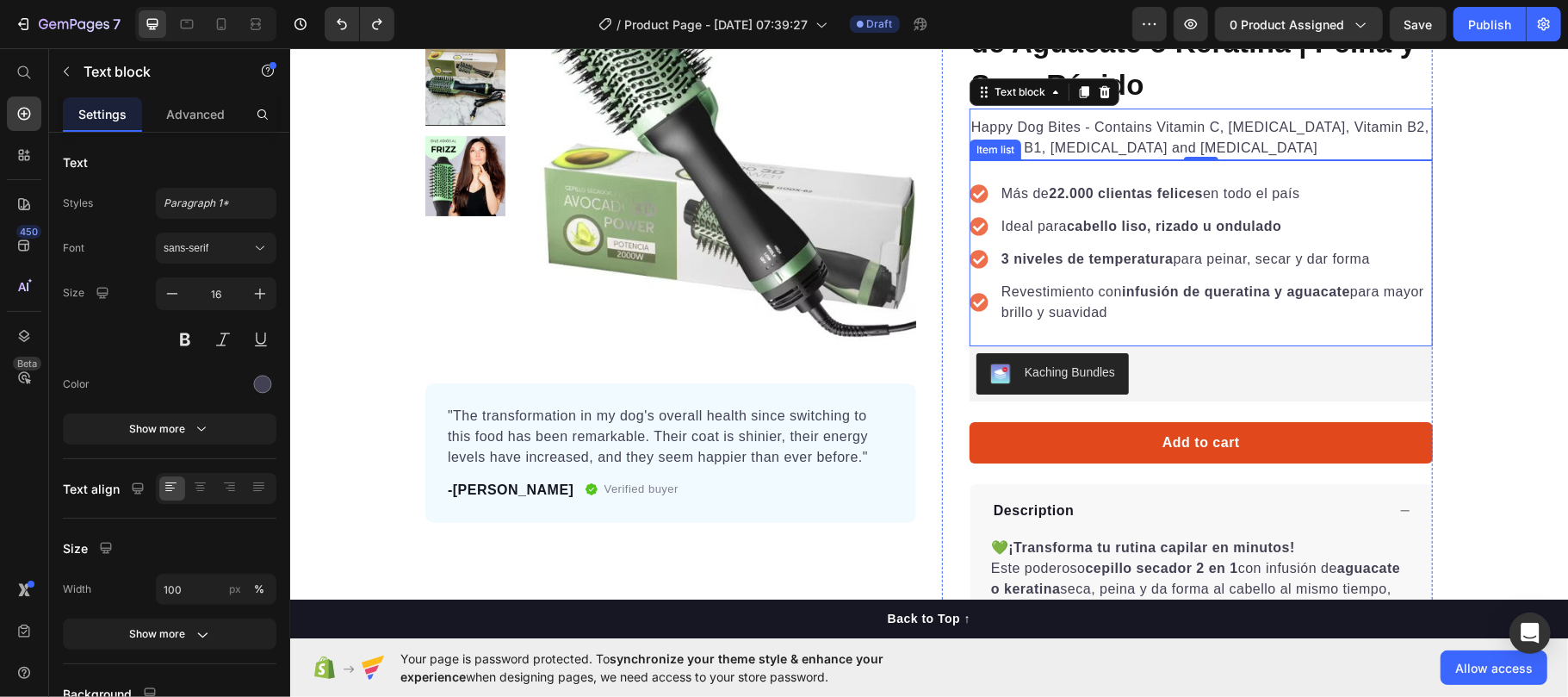 scroll, scrollTop: 229, scrollLeft: 0, axis: vertical 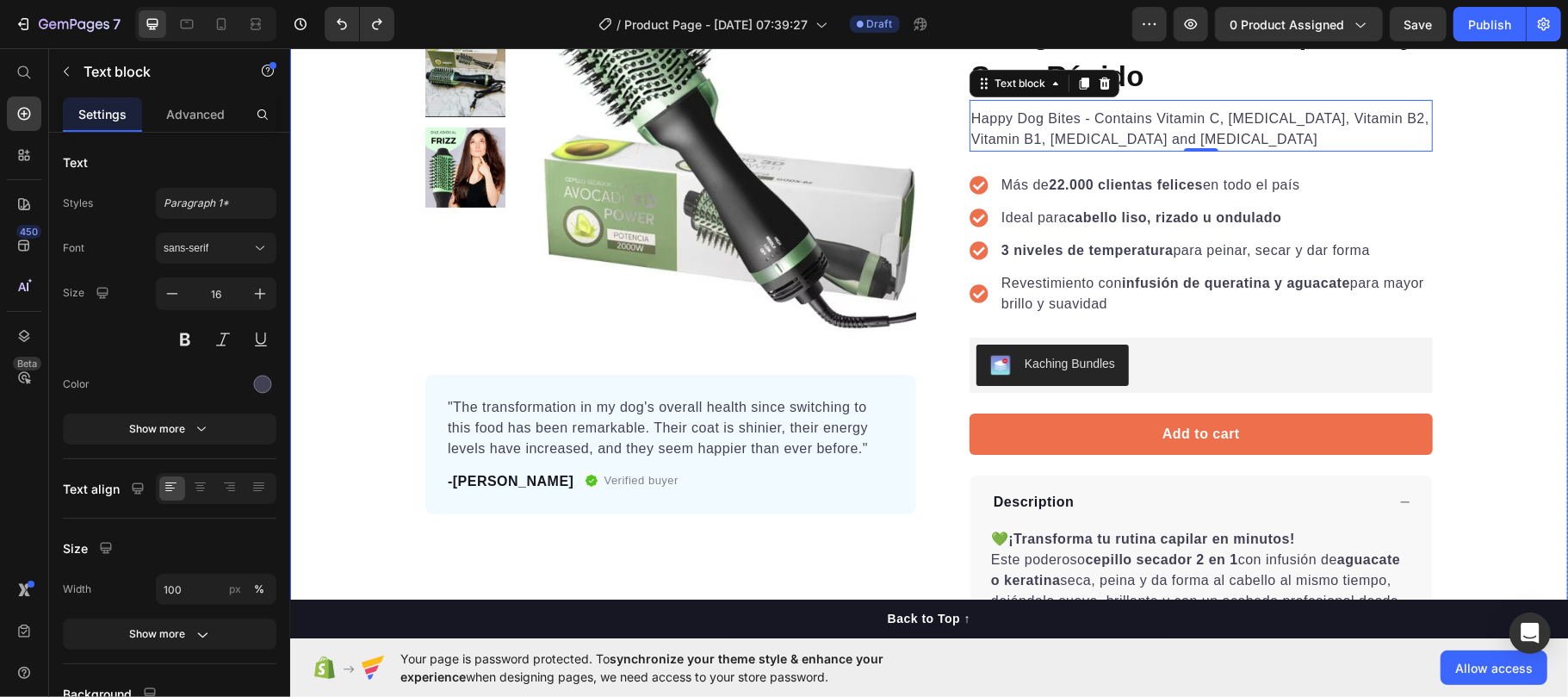 click on "Product Images "The transformation in my dog's overall health since switching to this food has been remarkable. Their coat is shinier, their energy levels have increased, and they seem happier than ever before." Text block -Daisy Text block
Verified buyer Item list Row Row "My dog absolutely loves this food! It's clear that the taste and quality are top-notch."  -Daisy Text block Row Row Icon Icon Icon Icon Icon Icon List Hoz 22,500+ Happy Customers Text block Row Cepillo Secador 2 en 1 – Infusión de Aguacate o Keratina | Peina y Seca Rápido Product Title Happy Dog Bites - Contains Vitamin C, [MEDICAL_DATA], Vitamin B2, Vitamin B1, [MEDICAL_DATA] and [MEDICAL_DATA] Text block   0 Más de  22.000 clientas felices  en todo el país Ideal para  [PERSON_NAME] [PERSON_NAME], rizado u ondulado 3 niveles de temperatura  para peinar, secar y dar forma Revestimiento con  infusión de queratina y aguacate  para mayor brillo y suavidad Item list Kaching Bundles Kaching Bundles Add to cart Product Cart Button Item list Description" at bounding box center (928, 470) 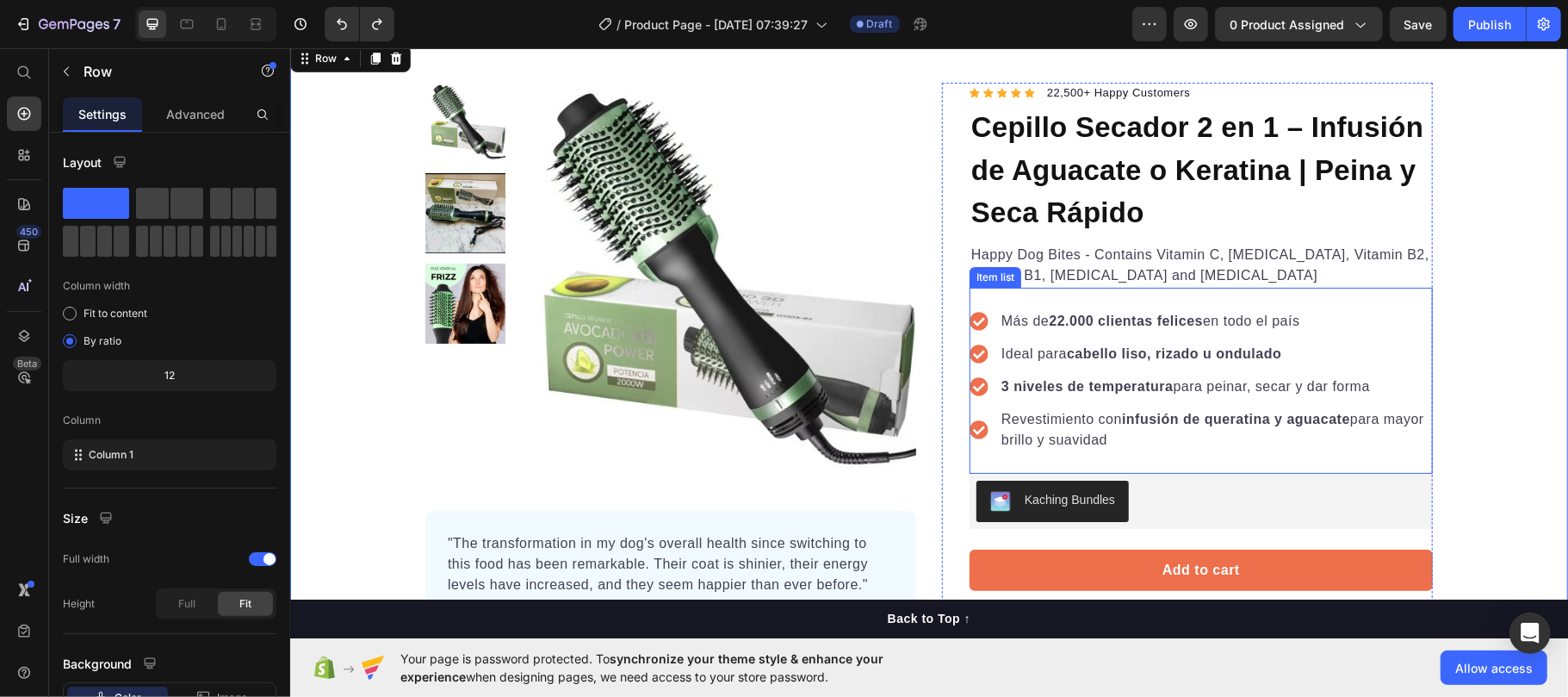 scroll, scrollTop: 0, scrollLeft: 0, axis: both 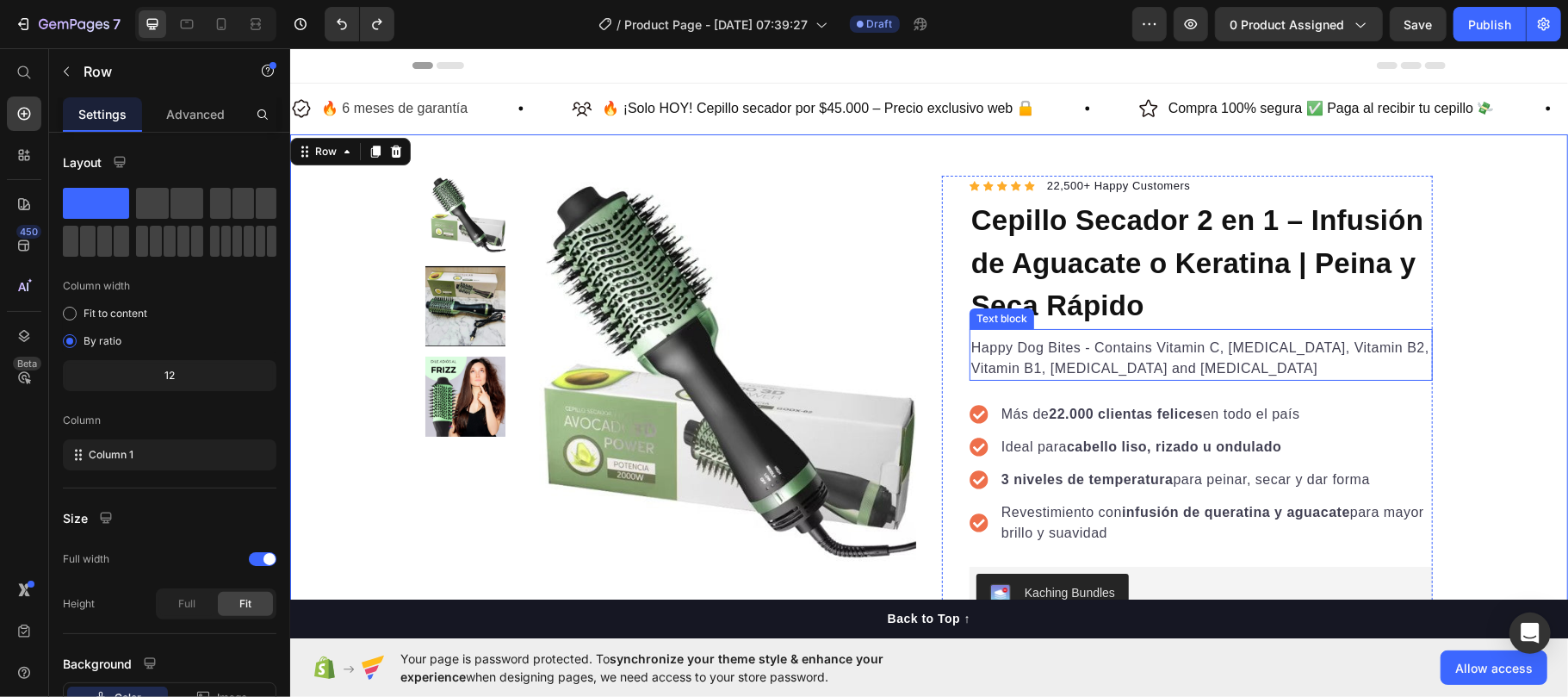 click on "Happy Dog Bites - Contains Vitamin C, [MEDICAL_DATA], Vitamin B2, Vitamin B1, [MEDICAL_DATA] and [MEDICAL_DATA]" at bounding box center (1200, 358) 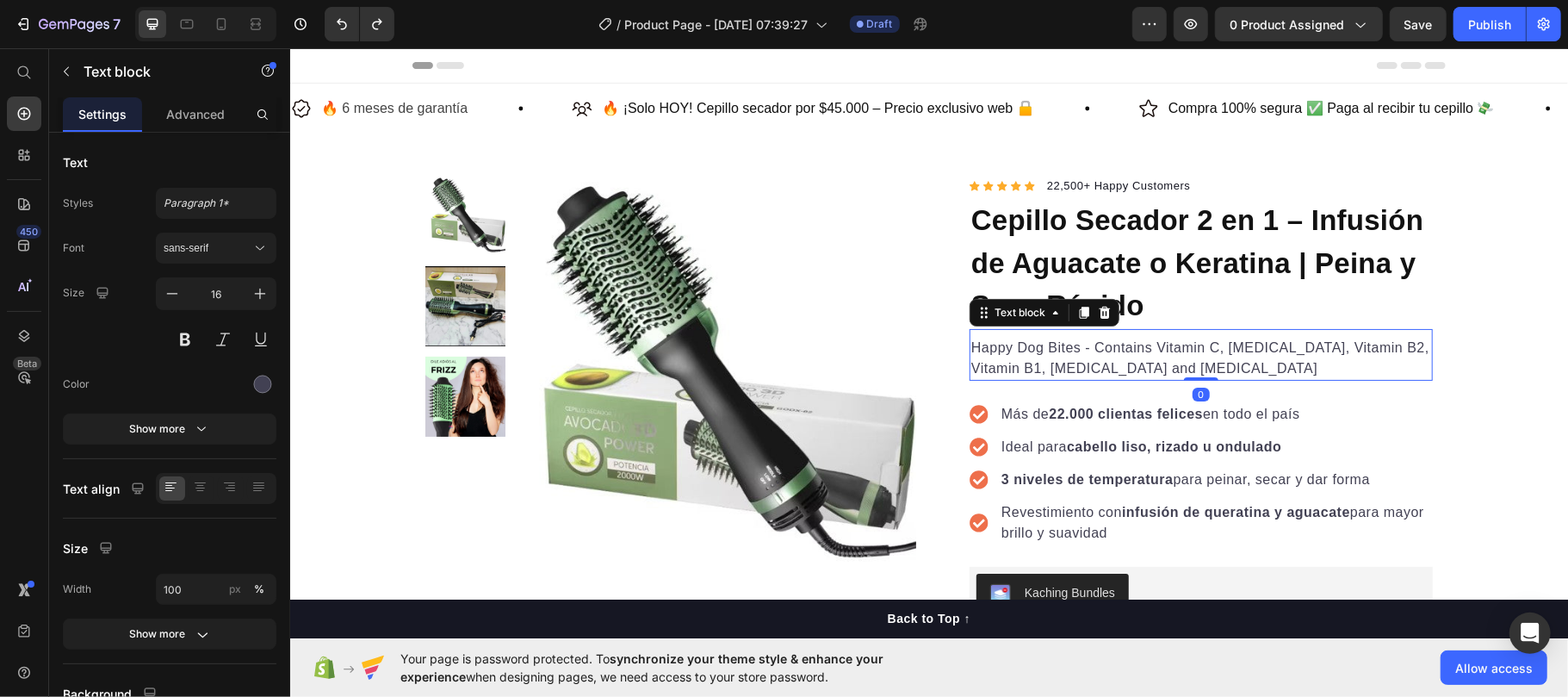 click on "Happy Dog Bites - Contains Vitamin C, [MEDICAL_DATA], Vitamin B2, Vitamin B1, [MEDICAL_DATA] and [MEDICAL_DATA] Text block   0" at bounding box center [1200, 354] 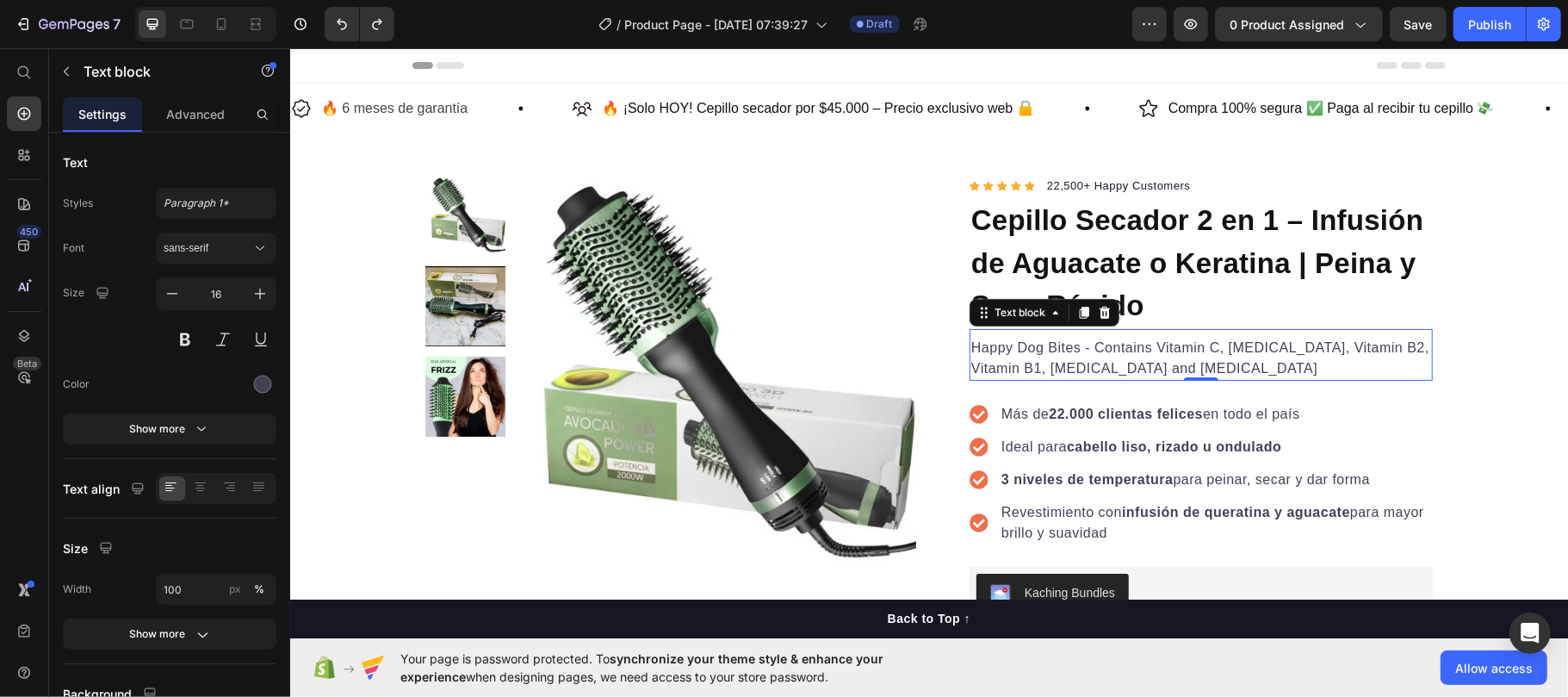 click 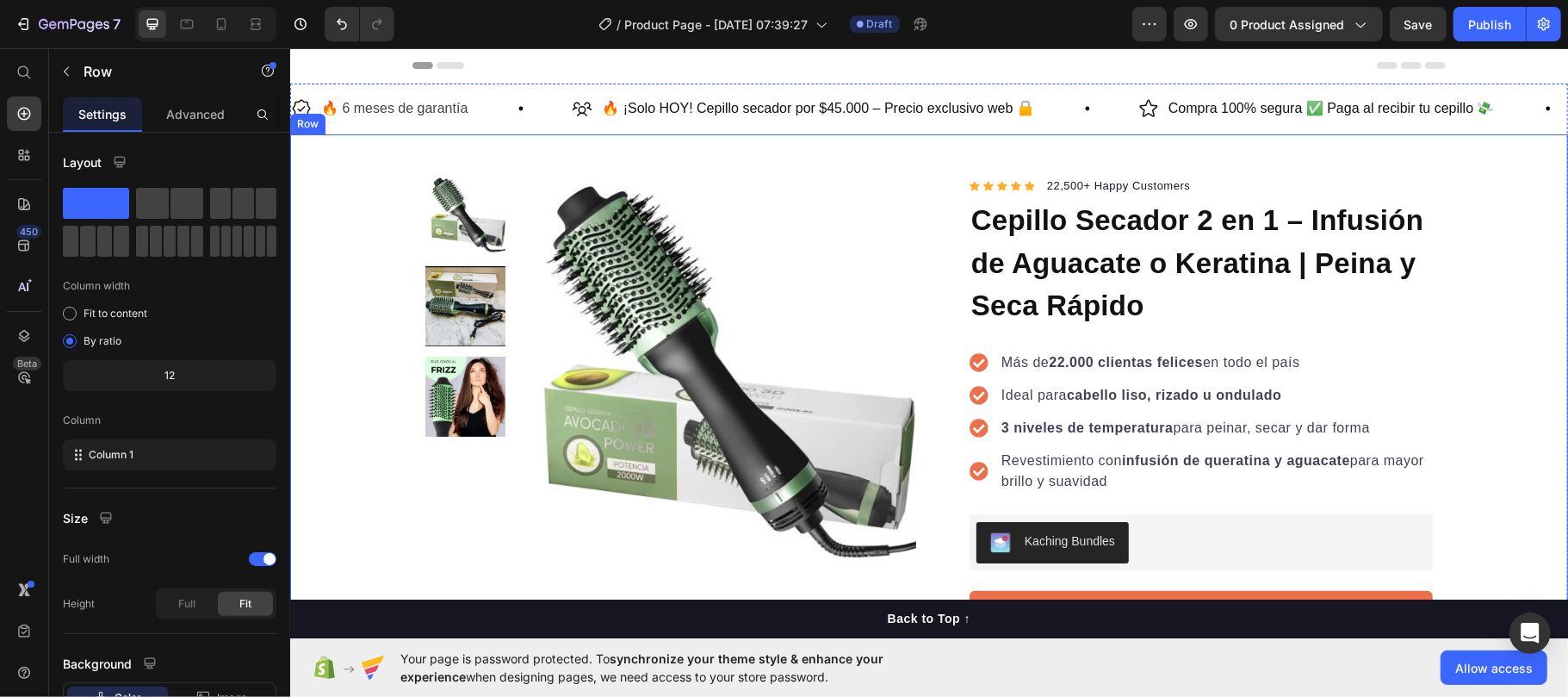 click on "Product Images "The transformation in my dog's overall health since switching to this food has been remarkable. Their coat is shinier, their energy levels have increased, and they seem happier than ever before." Text block -Daisy Text block
Verified buyer Item list Row Row "My dog absolutely loves this food! It's clear that the taste and quality are top-notch."  -Daisy Text block Row Row Icon Icon Icon Icon Icon Icon List Hoz 22,500+ Happy Customers Text block Row Cepillo Secador 2 en 1 – Infusión de Aguacate o Keratina | Peina y Seca Rápido Product Title Más de  22.000 clientas felices  en todo el país Ideal para  [PERSON_NAME] [PERSON_NAME], rizado u ondulado 3 niveles de temperatura  para peinar, secar y dar forma Revestimiento con  infusión de queratina y aguacate  para mayor brillo y suavidad Item list Kaching Bundles Kaching Bundles Add to cart Product Cart Button Perfect for sensitive tummies Supercharge immunity System Bursting with protein, vitamins, and minerals Item list" at bounding box center [928, 674] 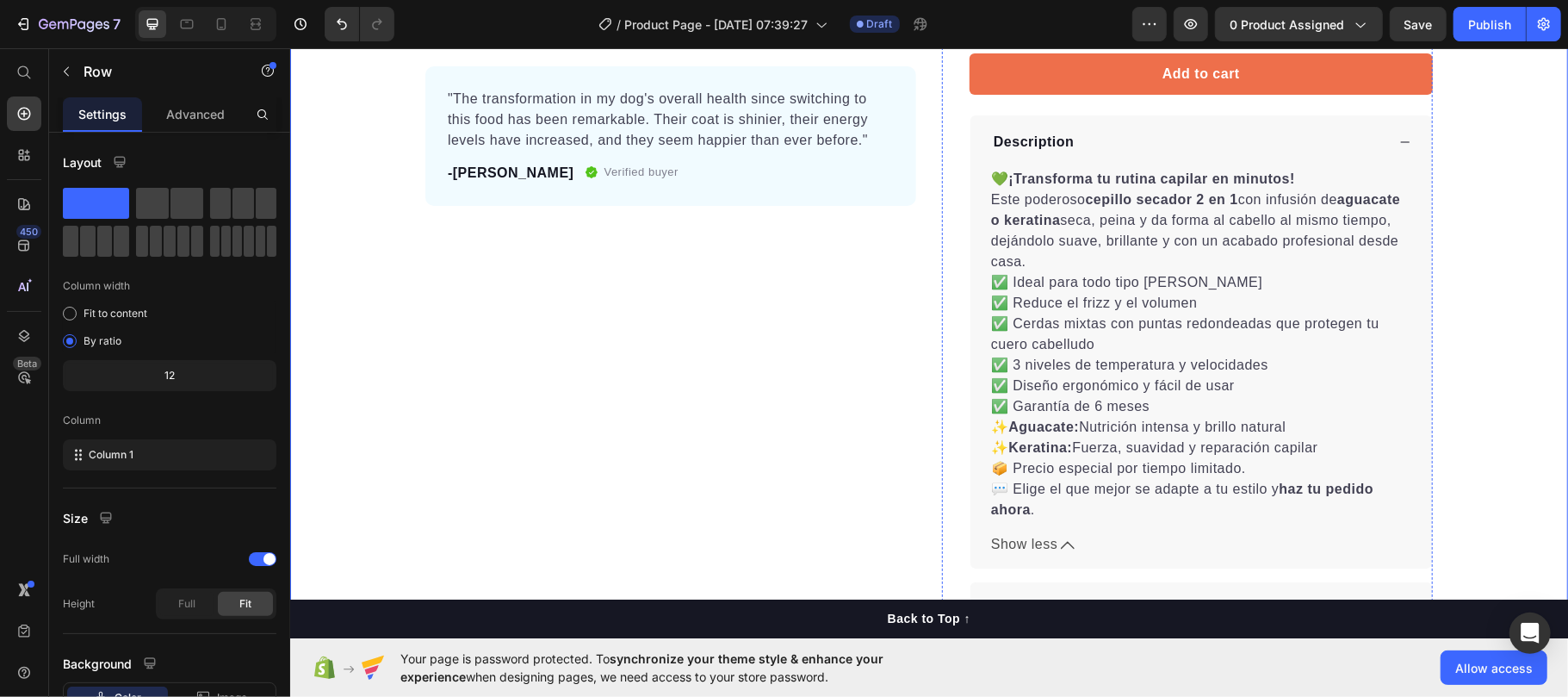 scroll, scrollTop: 229, scrollLeft: 0, axis: vertical 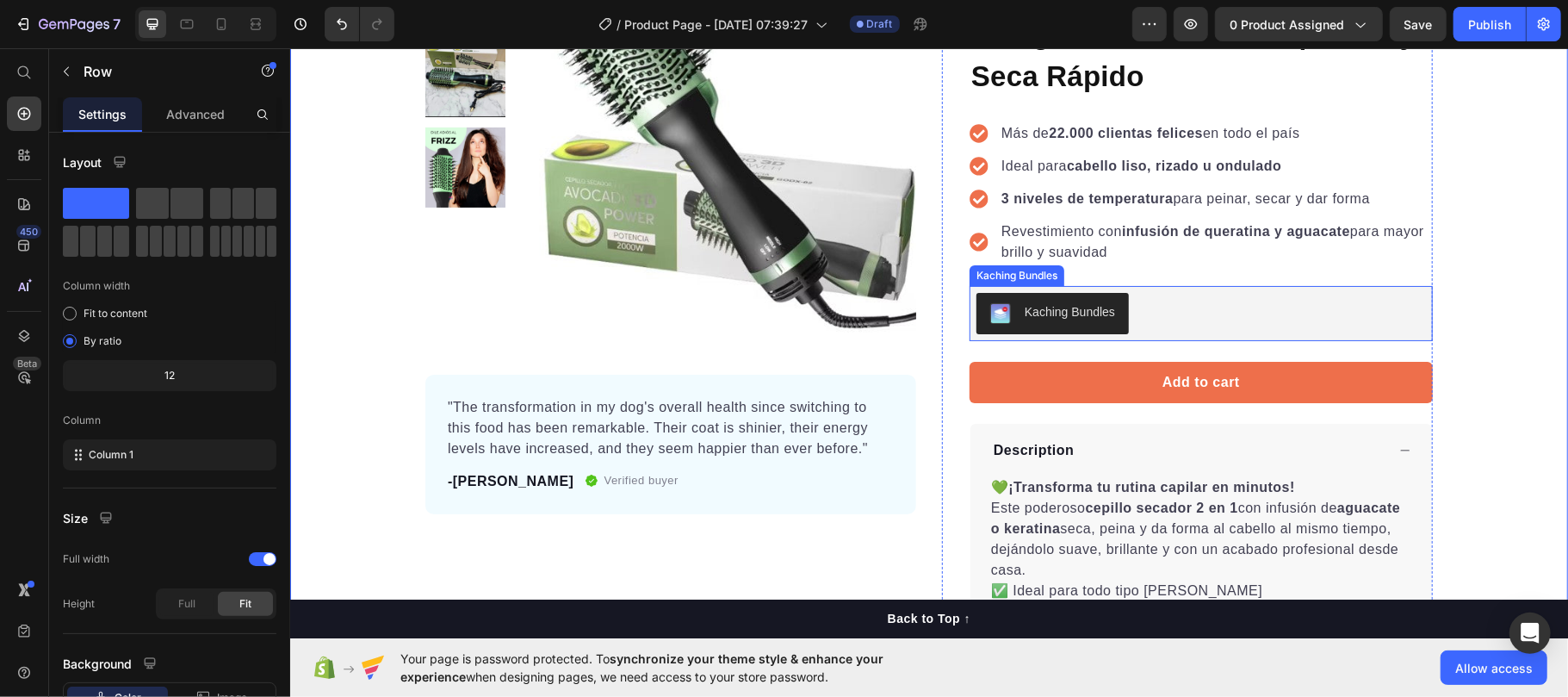 click on "Kaching Bundles" at bounding box center [1200, 313] 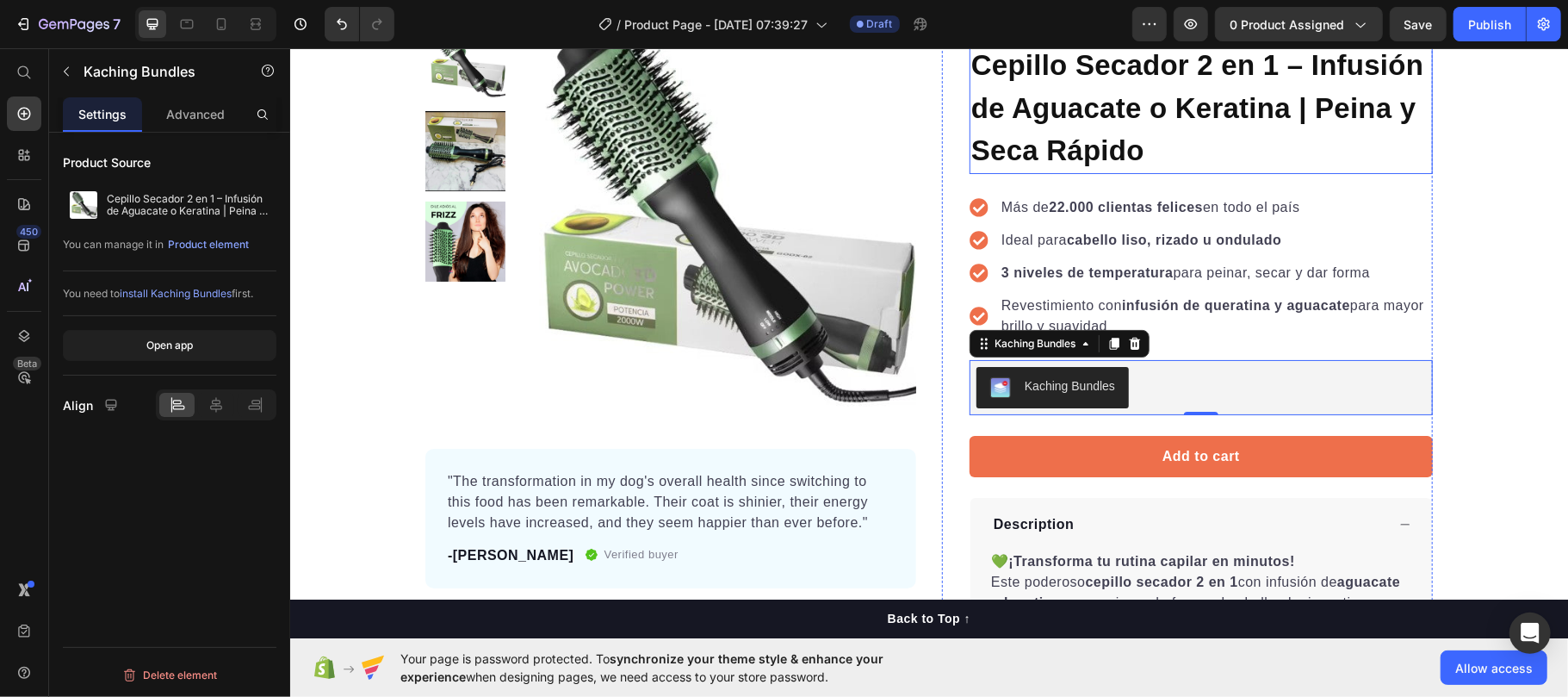 scroll, scrollTop: 229, scrollLeft: 0, axis: vertical 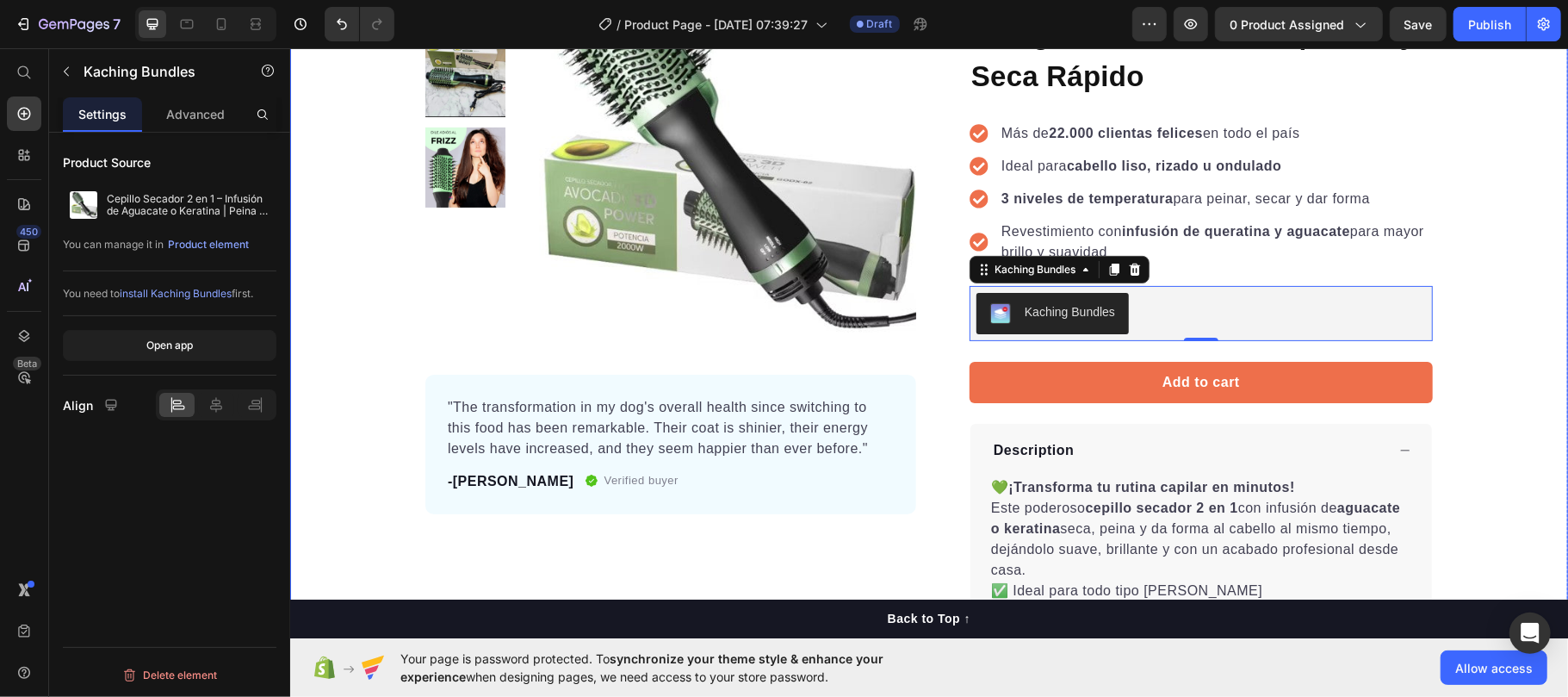 click on "Product Images "The transformation in my dog's overall health since switching to this food has been remarkable. Their coat is shinier, their energy levels have increased, and they seem happier than ever before." Text block -Daisy Text block
Verified buyer Item list Row Row "My dog absolutely loves this food! It's clear that the taste and quality are top-notch."  -Daisy Text block Row Row Icon Icon Icon Icon Icon Icon List Hoz 22,500+ Happy Customers Text block Row Cepillo Secador 2 en 1 – Infusión de Aguacate o Keratina | Peina y Seca Rápido Product Title Más de  22.000 clientas felices  en todo el país Ideal para  [PERSON_NAME] [PERSON_NAME], rizado u ondulado 3 niveles de temperatura  para peinar, secar y dar forma Revestimiento con  infusión de queratina y aguacate  para mayor brillo y suavidad Item list Kaching Bundles Kaching Bundles   0 Add to cart Product Cart Button Perfect for sensitive tummies Supercharge immunity System Bursting with protein, vitamins, and minerals Item list" at bounding box center (928, 445) 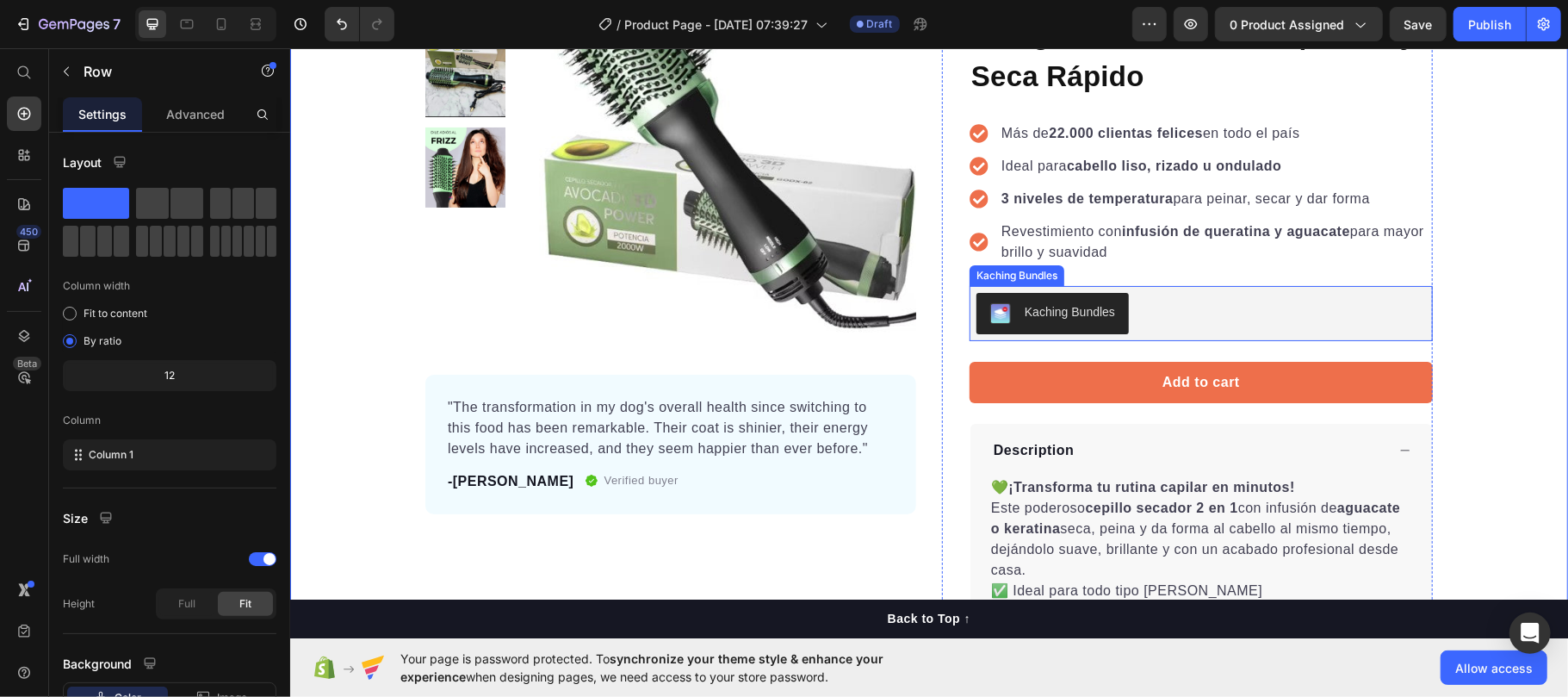 click at bounding box center [1000, 313] 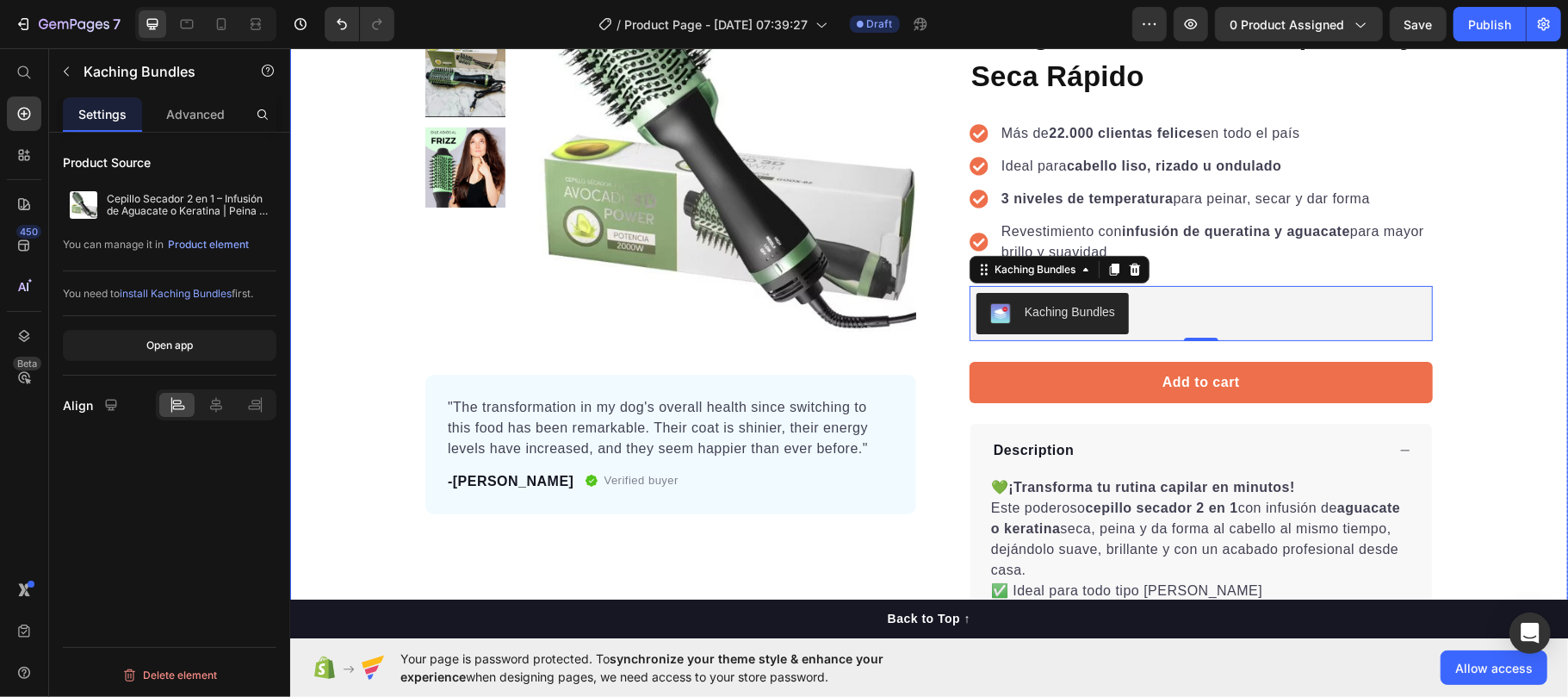 click on "Product Images "The transformation in my dog's overall health since switching to this food has been remarkable. Their coat is shinier, their energy levels have increased, and they seem happier than ever before." Text block -Daisy Text block
Verified buyer Item list Row Row "My dog absolutely loves this food! It's clear that the taste and quality are top-notch."  -Daisy Text block Row Row Icon Icon Icon Icon Icon Icon List Hoz 22,500+ Happy Customers Text block Row Cepillo Secador 2 en 1 – Infusión de Aguacate o Keratina | Peina y Seca Rápido Product Title Más de  22.000 clientas felices  en todo el país Ideal para  [PERSON_NAME] [PERSON_NAME], rizado u ondulado 3 niveles de temperatura  para peinar, secar y dar forma Revestimiento con  infusión de queratina y aguacate  para mayor brillo y suavidad Item list Kaching Bundles Kaching Bundles   0 Add to cart Product Cart Button Perfect for sensitive tummies Supercharge immunity System Bursting with protein, vitamins, and minerals Item list" at bounding box center [928, 445] 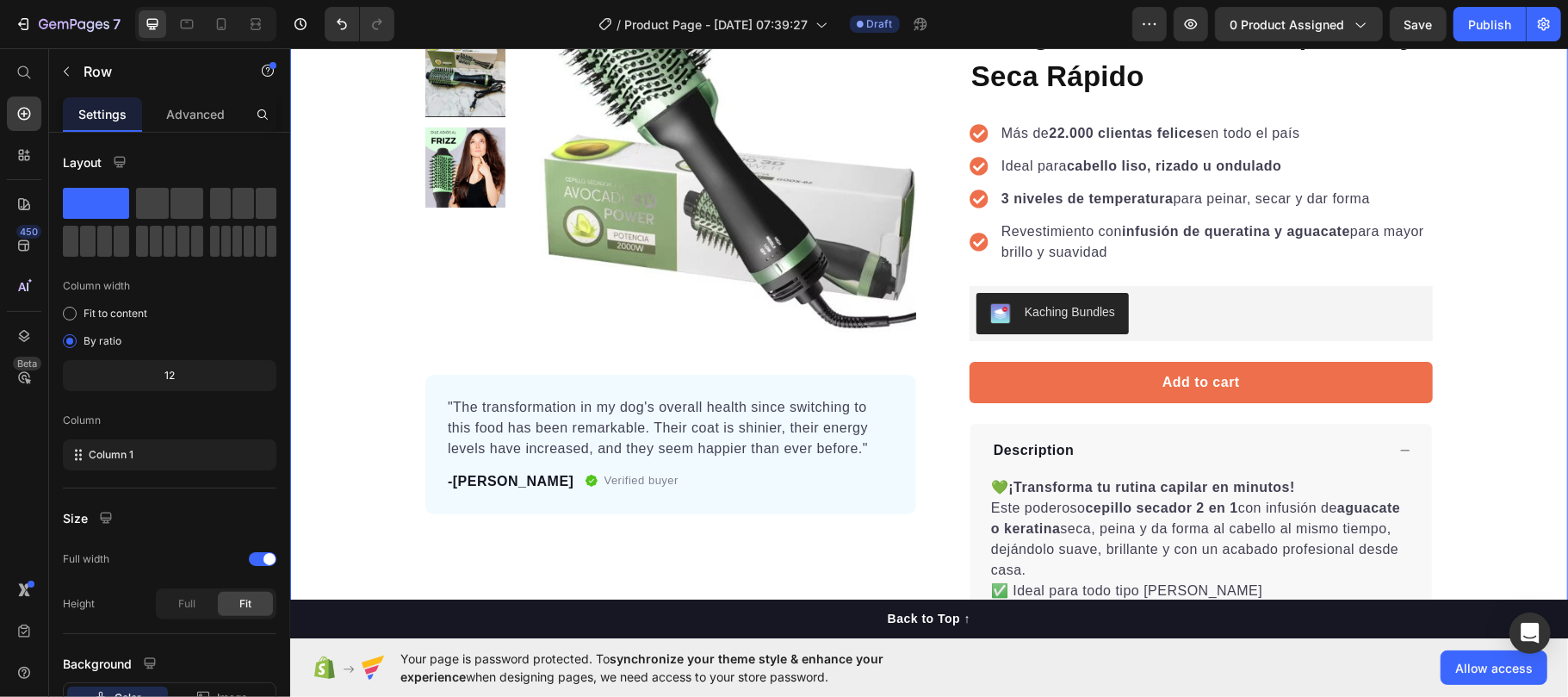 click on "Product Images "The transformation in my dog's overall health since switching to this food has been remarkable. Their coat is shinier, their energy levels have increased, and they seem happier than ever before." Text block -Daisy Text block
Verified buyer Item list Row Row "My dog absolutely loves this food! It's clear that the taste and quality are top-notch."  -Daisy Text block Row Row Icon Icon Icon Icon Icon Icon List Hoz 22,500+ Happy Customers Text block Row Cepillo Secador 2 en 1 – Infusión de Aguacate o Keratina | Peina y Seca Rápido Product Title Más de  22.000 clientas felices  en todo el país Ideal para  [PERSON_NAME] [PERSON_NAME], rizado u ondulado 3 niveles de temperatura  para peinar, secar y dar forma Revestimiento con  infusión de queratina y aguacate  para mayor brillo y suavidad Item list Kaching Bundles Kaching Bundles Add to cart Product Cart Button Perfect for sensitive tummies Supercharge immunity System Bursting with protein, vitamins, and minerals Item list" at bounding box center (928, 445) 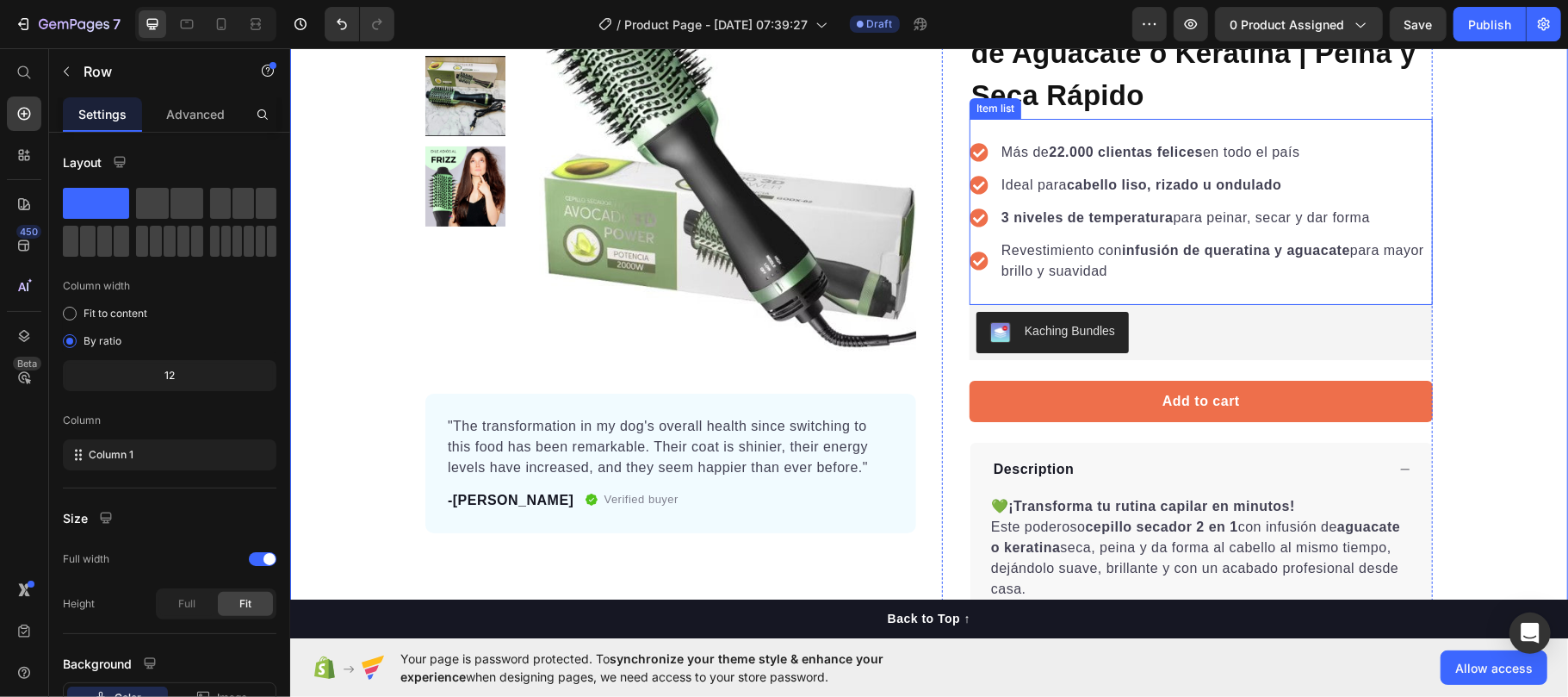 scroll, scrollTop: 115, scrollLeft: 0, axis: vertical 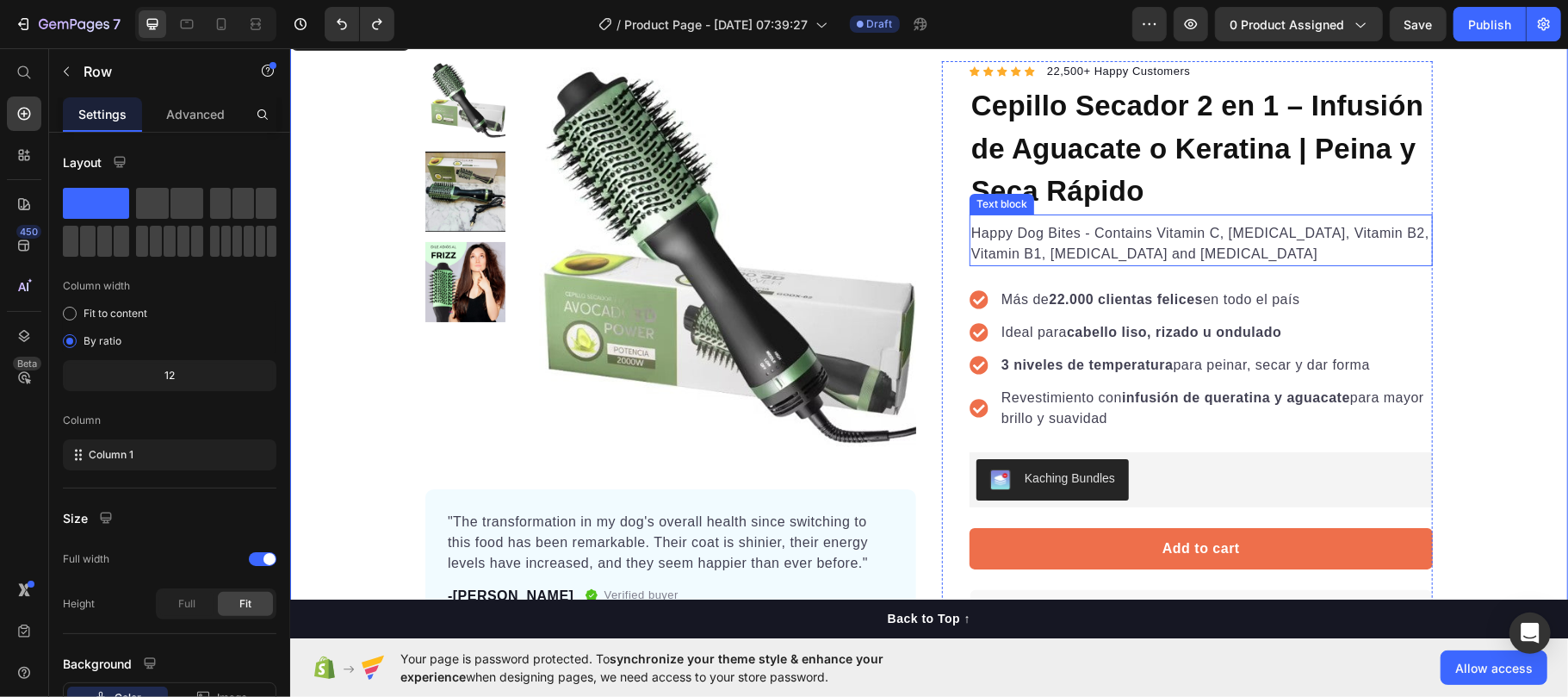click on "Happy Dog Bites - Contains Vitamin C, [MEDICAL_DATA], Vitamin B2, Vitamin B1, [MEDICAL_DATA] and [MEDICAL_DATA]" at bounding box center (1200, 243) 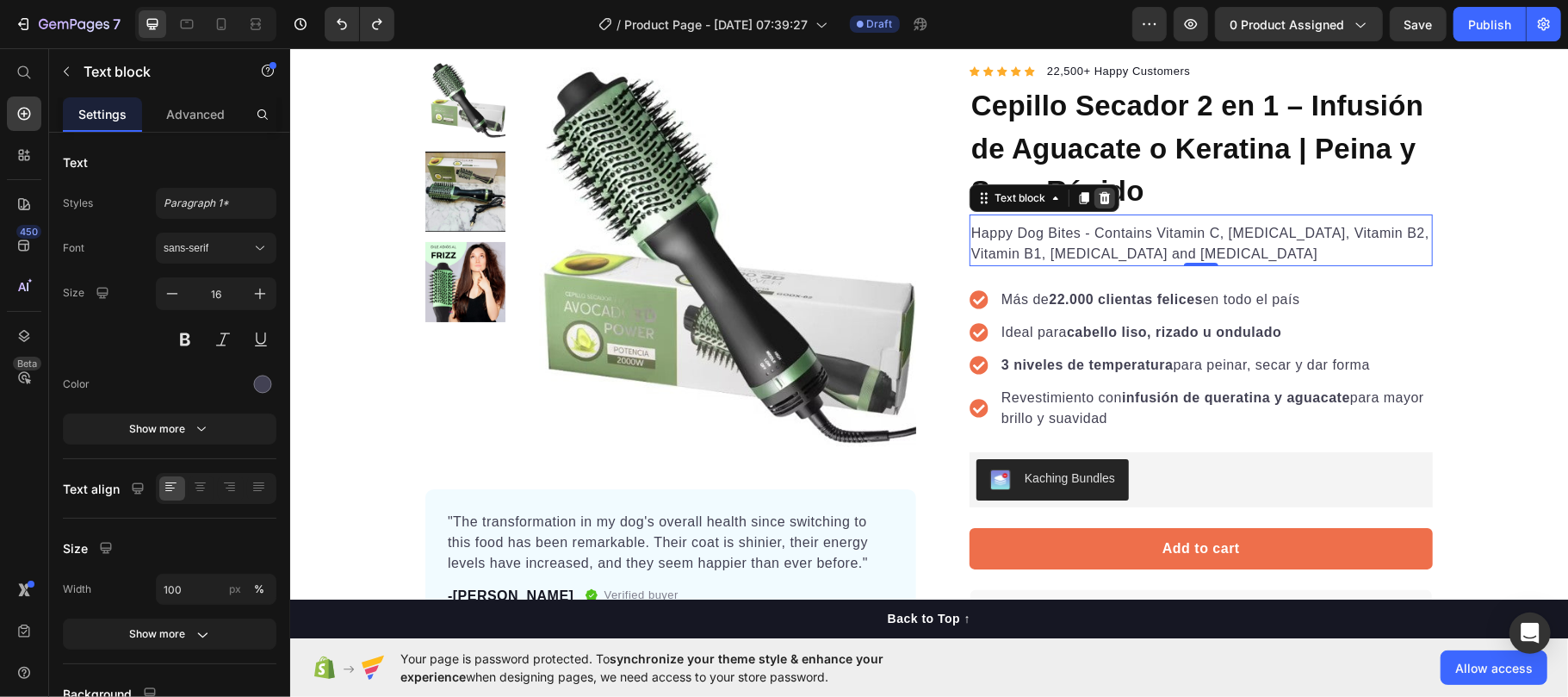 click at bounding box center [1104, 197] 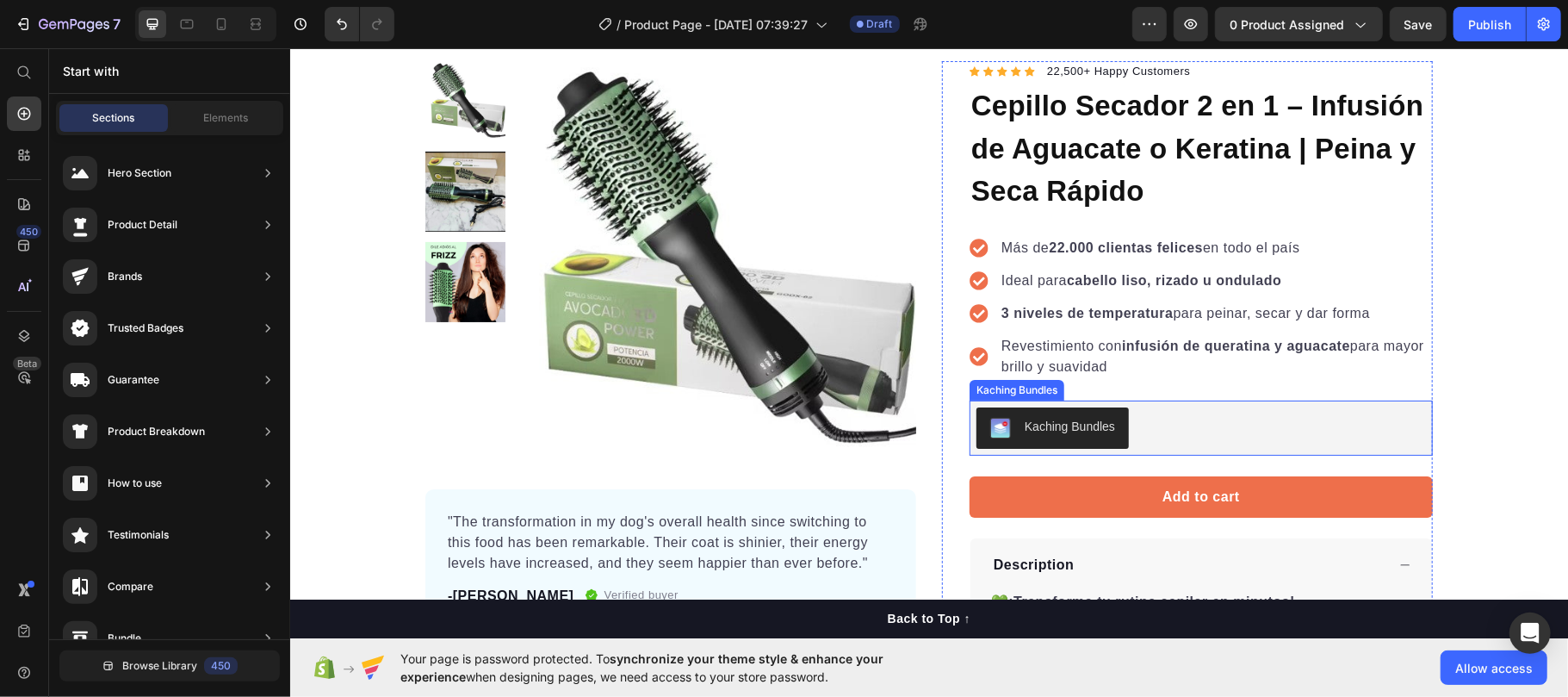 click on "Kaching Bundles" at bounding box center [1069, 426] 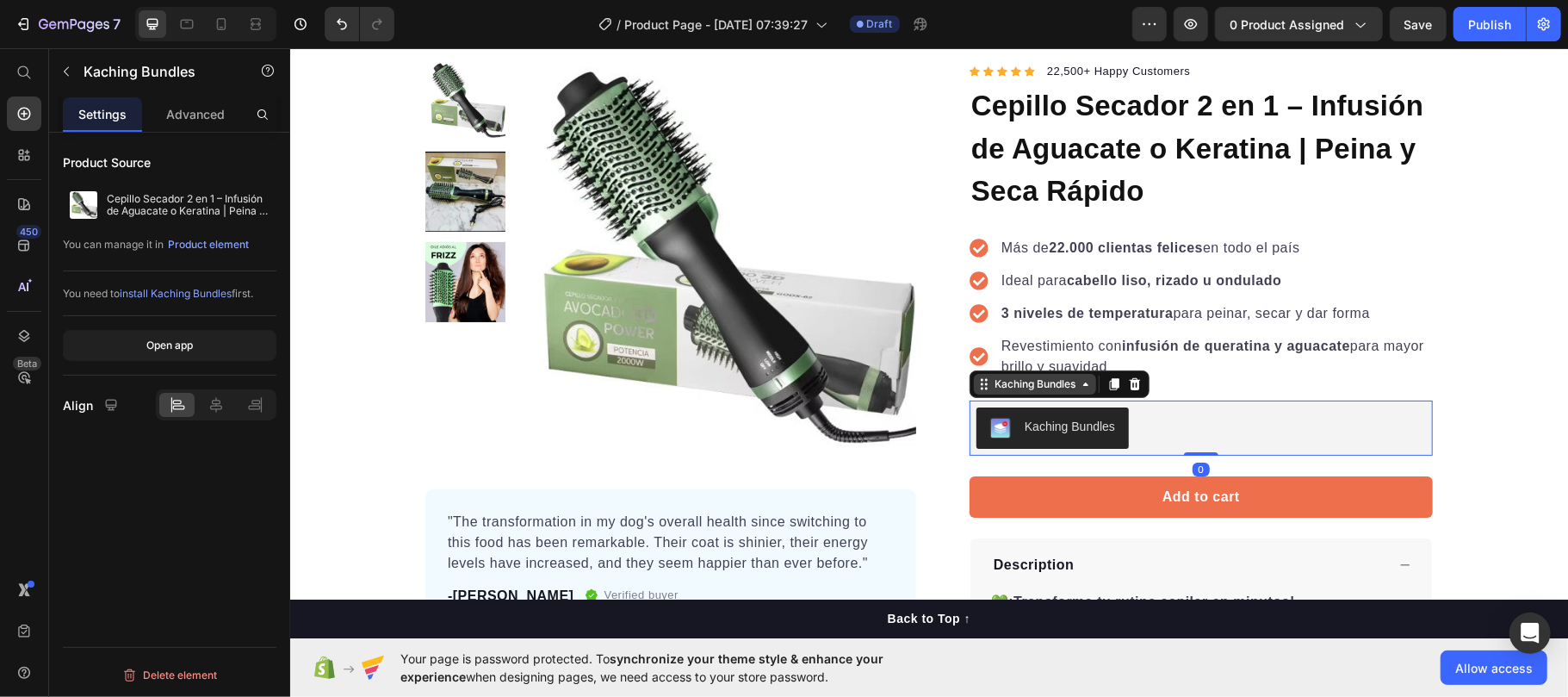 click 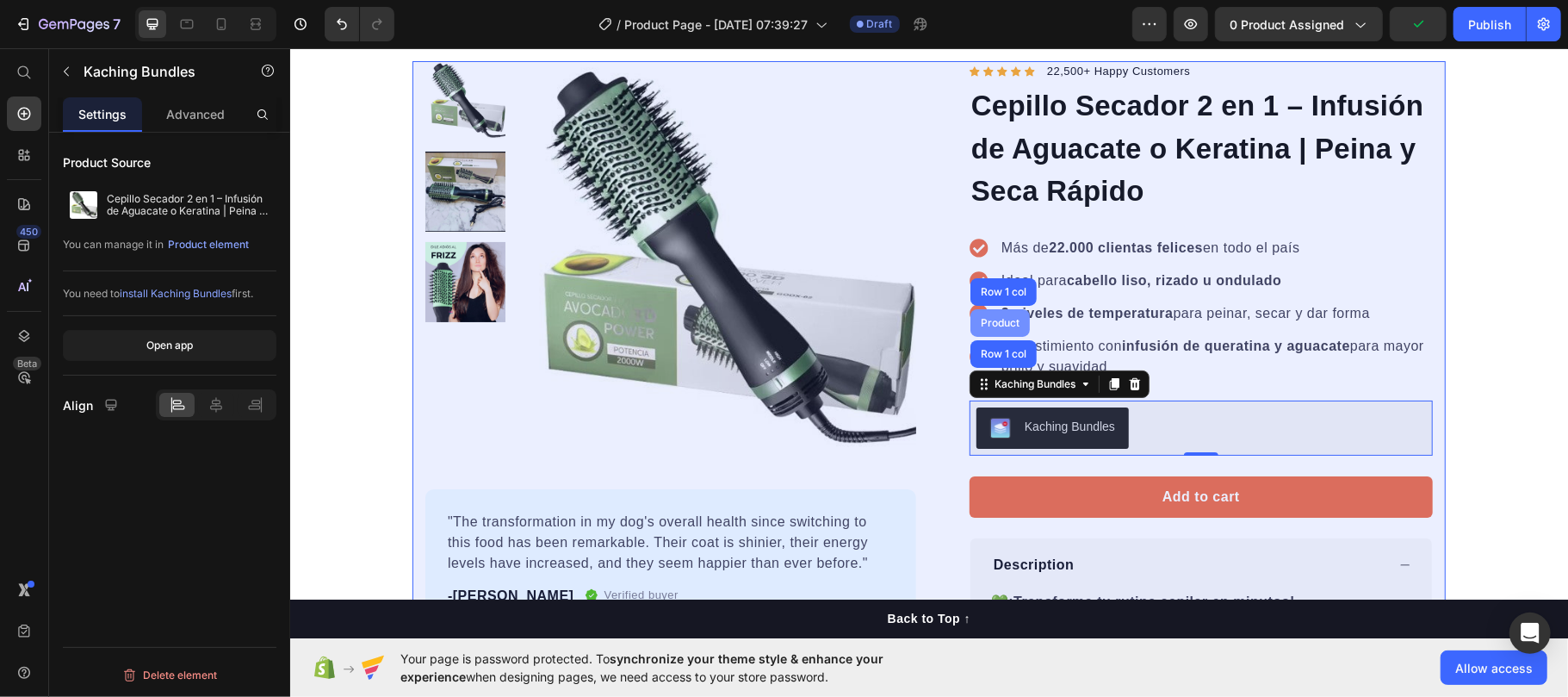 click on "Product" at bounding box center (999, 322) 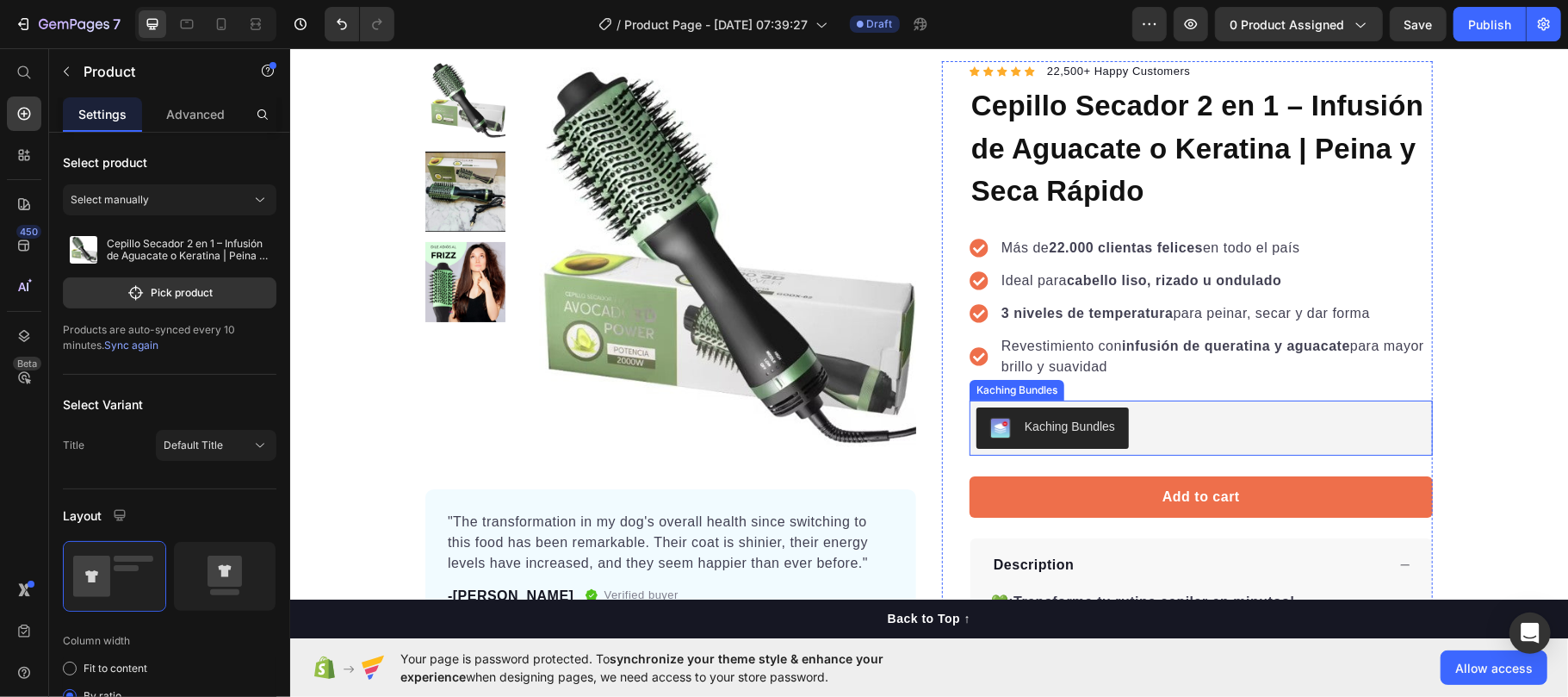 click on "Kaching Bundles Kaching Bundles" at bounding box center (1200, 427) 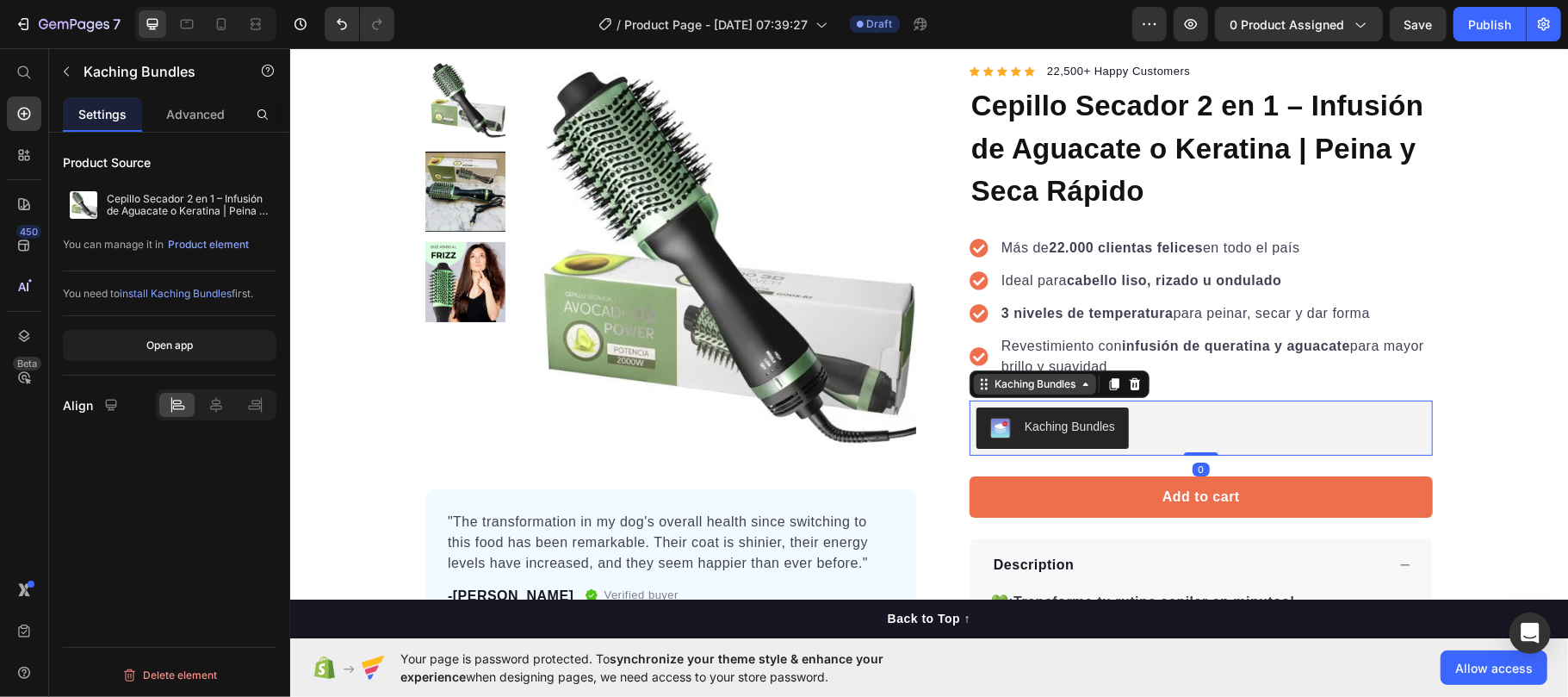 click on "Kaching Bundles" at bounding box center (1034, 383) 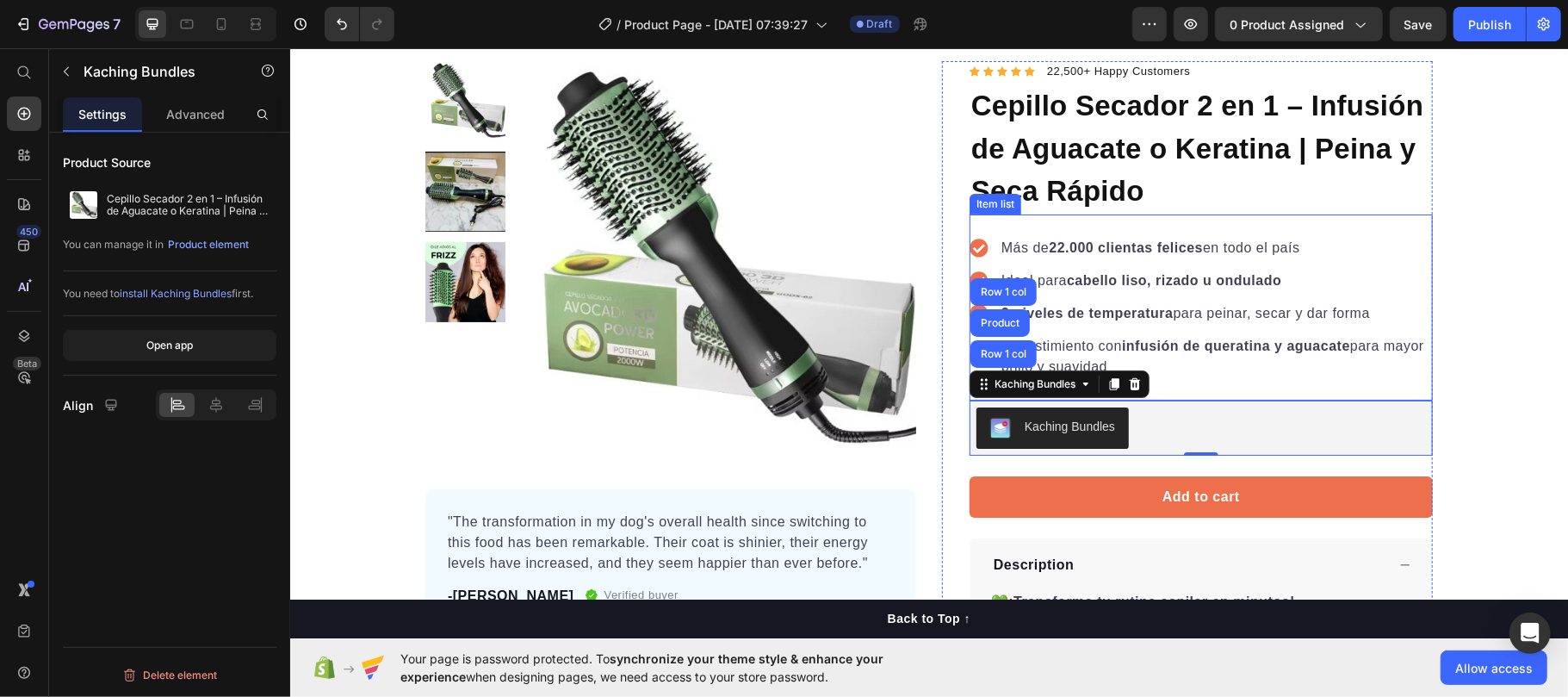 click on "Revestimiento con  infusión de queratina y aguacate  para mayor brillo y suavidad" at bounding box center [1215, 356] 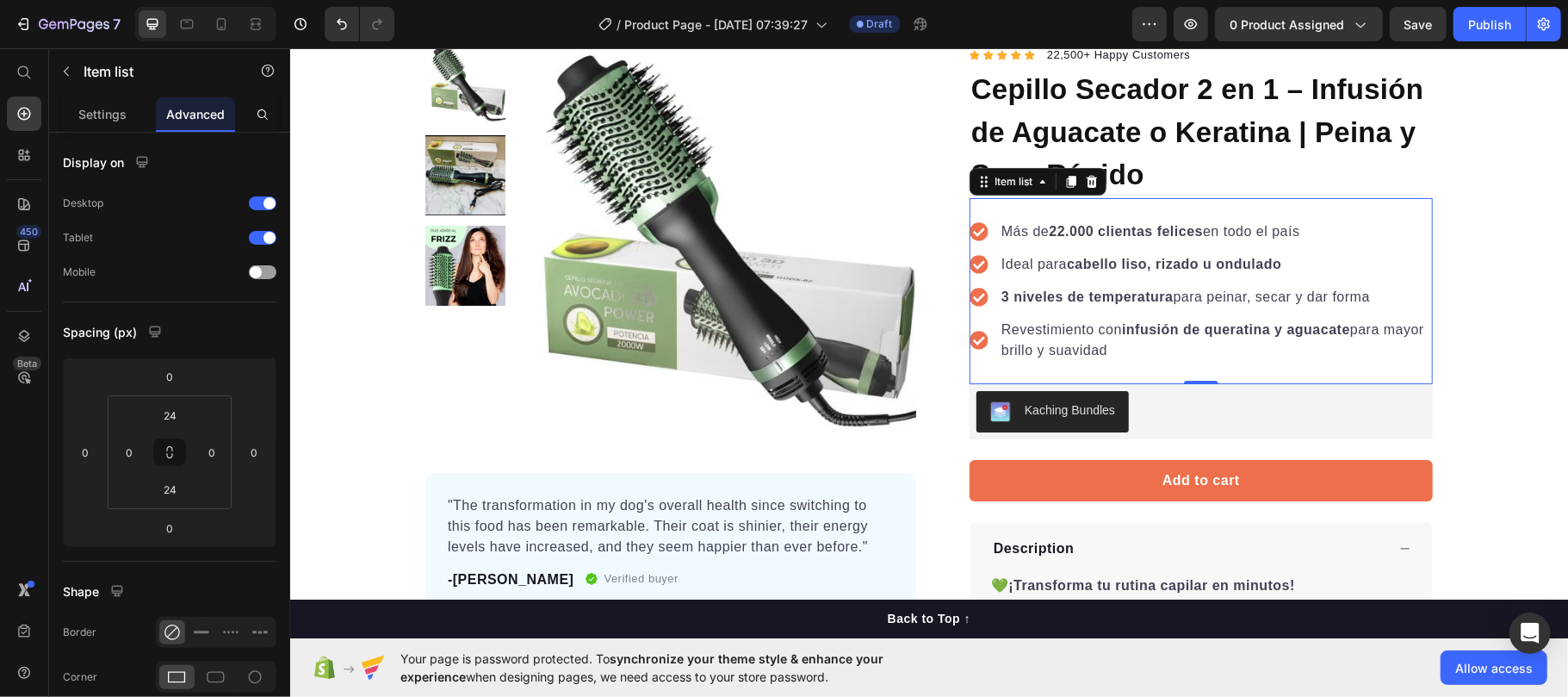 scroll, scrollTop: 0, scrollLeft: 0, axis: both 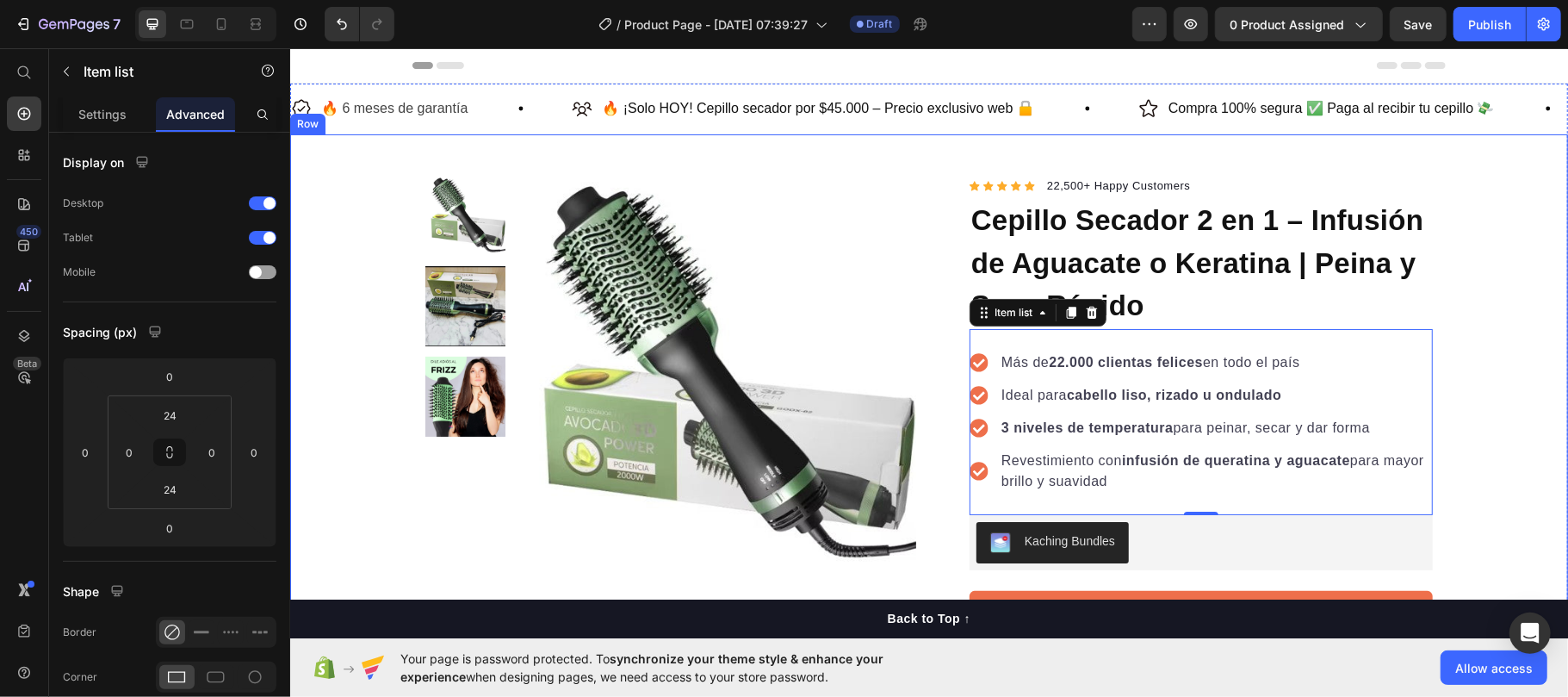 click on "Product Images "The transformation in my dog's overall health since switching to this food has been remarkable. Their coat is shinier, their energy levels have increased, and they seem happier than ever before." Text block -Daisy Text block
Verified buyer Item list Row Row "My dog absolutely loves this food! It's clear that the taste and quality are top-notch."  -Daisy Text block Row Row Icon Icon Icon Icon Icon Icon List Hoz 22,500+ Happy Customers Text block Row Cepillo Secador 2 en 1 – Infusión de Aguacate o Keratina | Peina y Seca Rápido Product Title Más de  22.000 clientas felices  en todo el país Ideal para  [PERSON_NAME] [PERSON_NAME], rizado u ondulado 3 niveles de temperatura  para peinar, secar y dar forma Revestimiento con  infusión de queratina y aguacate  para mayor brillo y suavidad Item list   0 Kaching Bundles Kaching Bundles Add to cart Product Cart Button Perfect for sensitive tummies Supercharge immunity System Bursting with protein, vitamins, and minerals Item list" at bounding box center [928, 622] 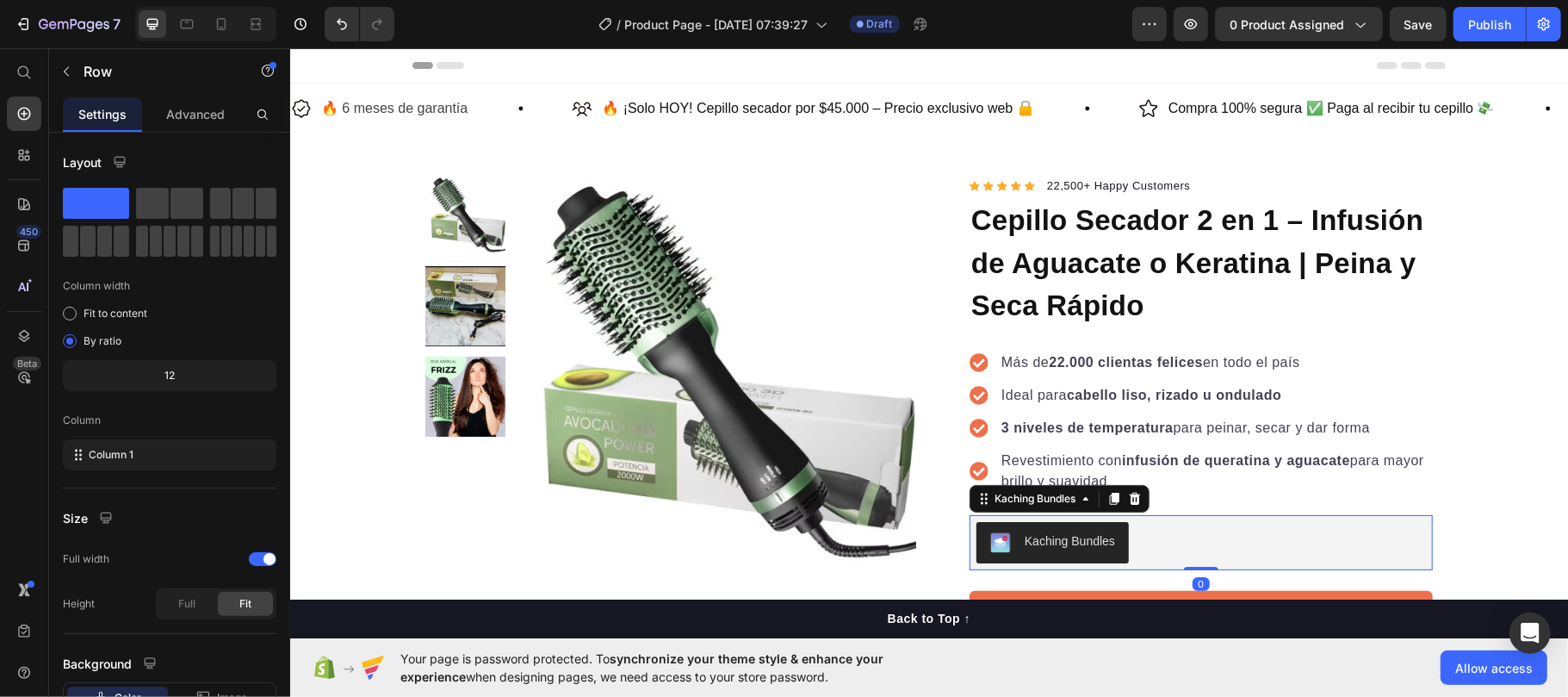 click on "Kaching Bundles" at bounding box center (1069, 540) 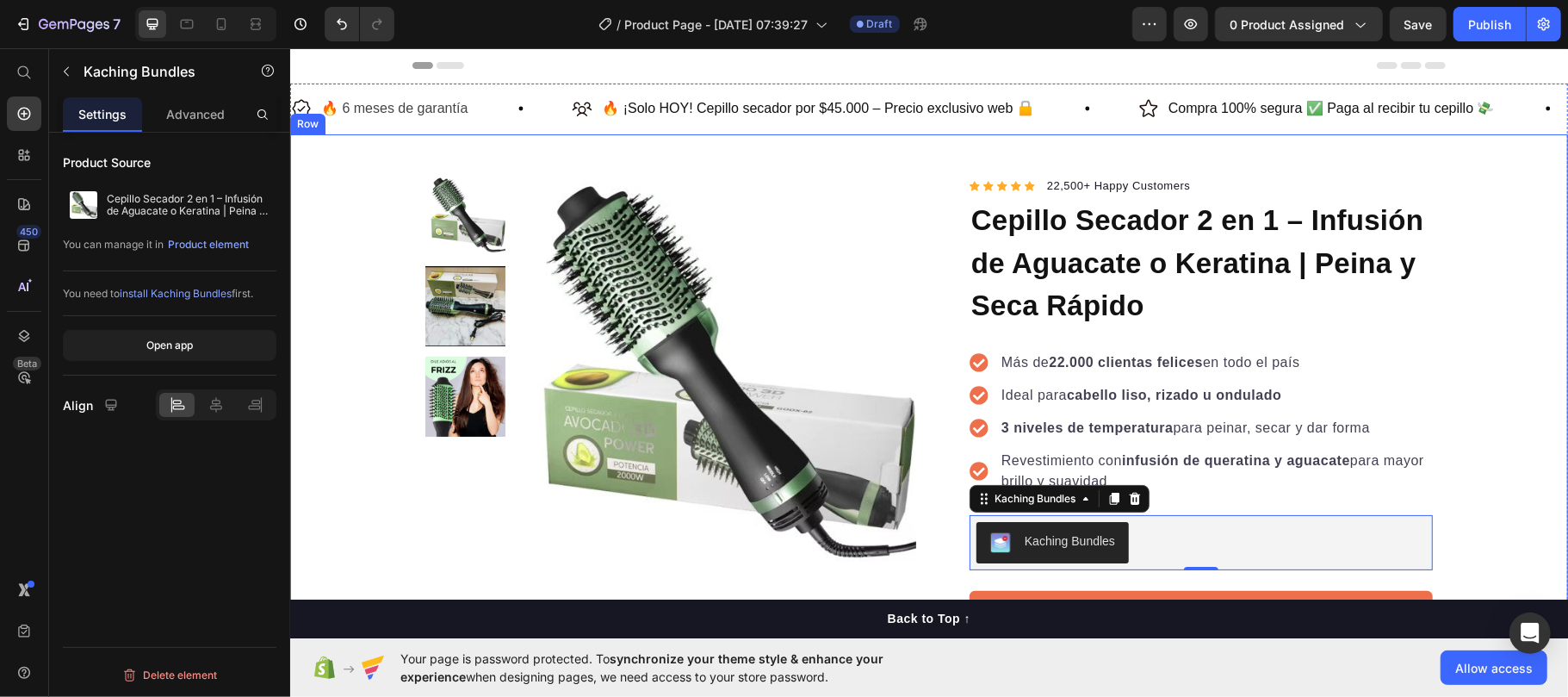 click on "Product Images "The transformation in my dog's overall health since switching to this food has been remarkable. Their coat is shinier, their energy levels have increased, and they seem happier than ever before." Text block -Daisy Text block
Verified buyer Item list Row Row "My dog absolutely loves this food! It's clear that the taste and quality are top-notch."  -Daisy Text block Row Row Icon Icon Icon Icon Icon Icon List Hoz 22,500+ Happy Customers Text block Row Cepillo Secador 2 en 1 – Infusión de Aguacate o Keratina | Peina y Seca Rápido Product Title Más de  22.000 clientas felices  en todo el país Ideal para  [PERSON_NAME] [PERSON_NAME], rizado u ondulado 3 niveles de temperatura  para peinar, secar y dar forma Revestimiento con  infusión de queratina y aguacate  para mayor brillo y suavidad Item list Kaching Bundles Kaching Bundles   0 Add to cart Product Cart Button Perfect for sensitive tummies Supercharge immunity System Bursting with protein, vitamins, and minerals Item list" at bounding box center (928, 622) 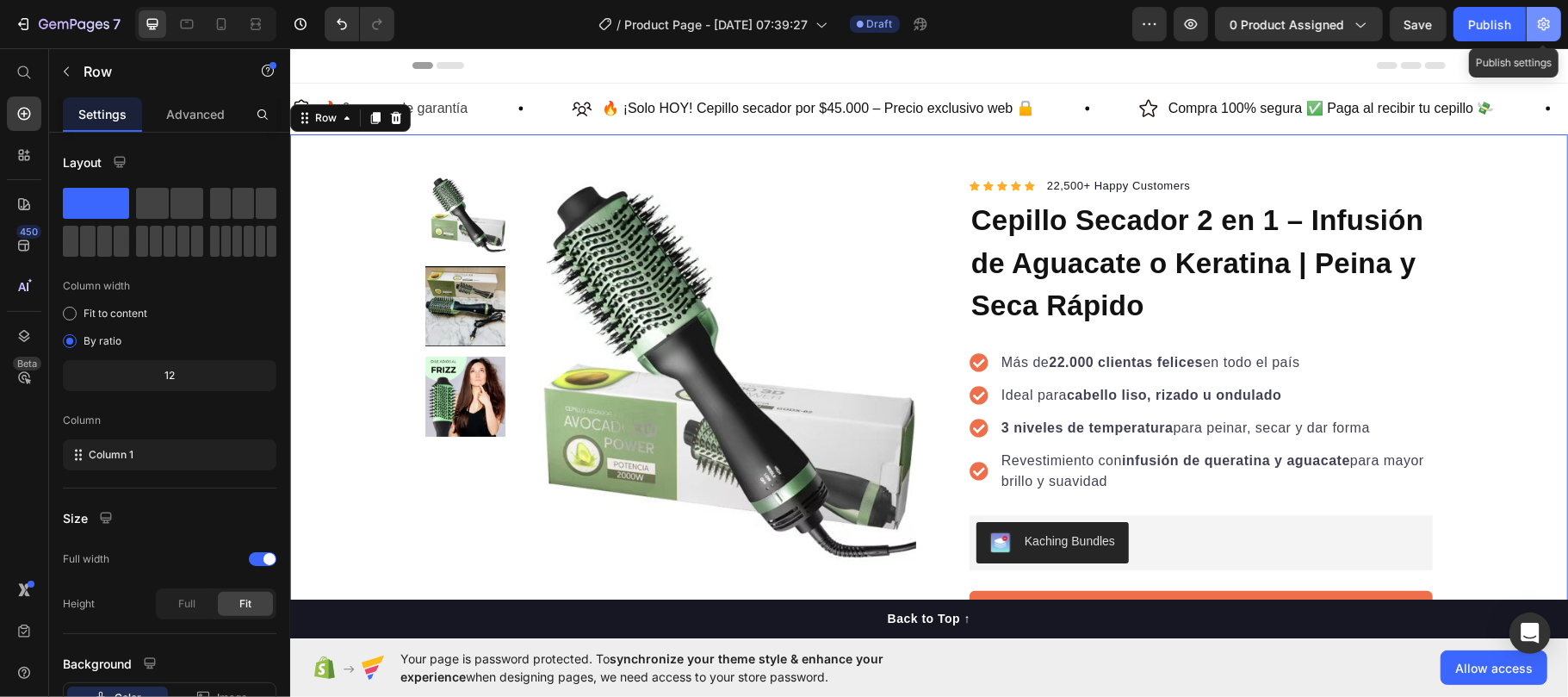 click 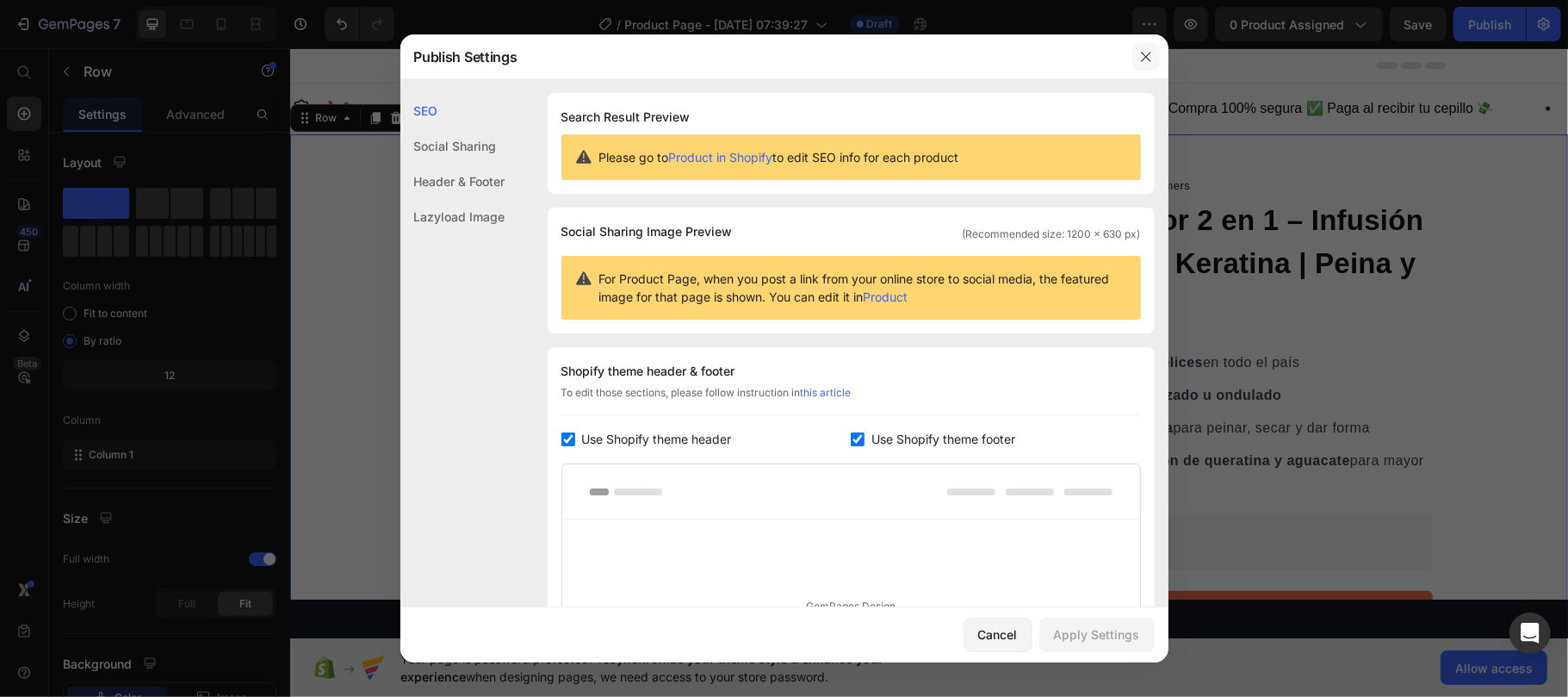 click 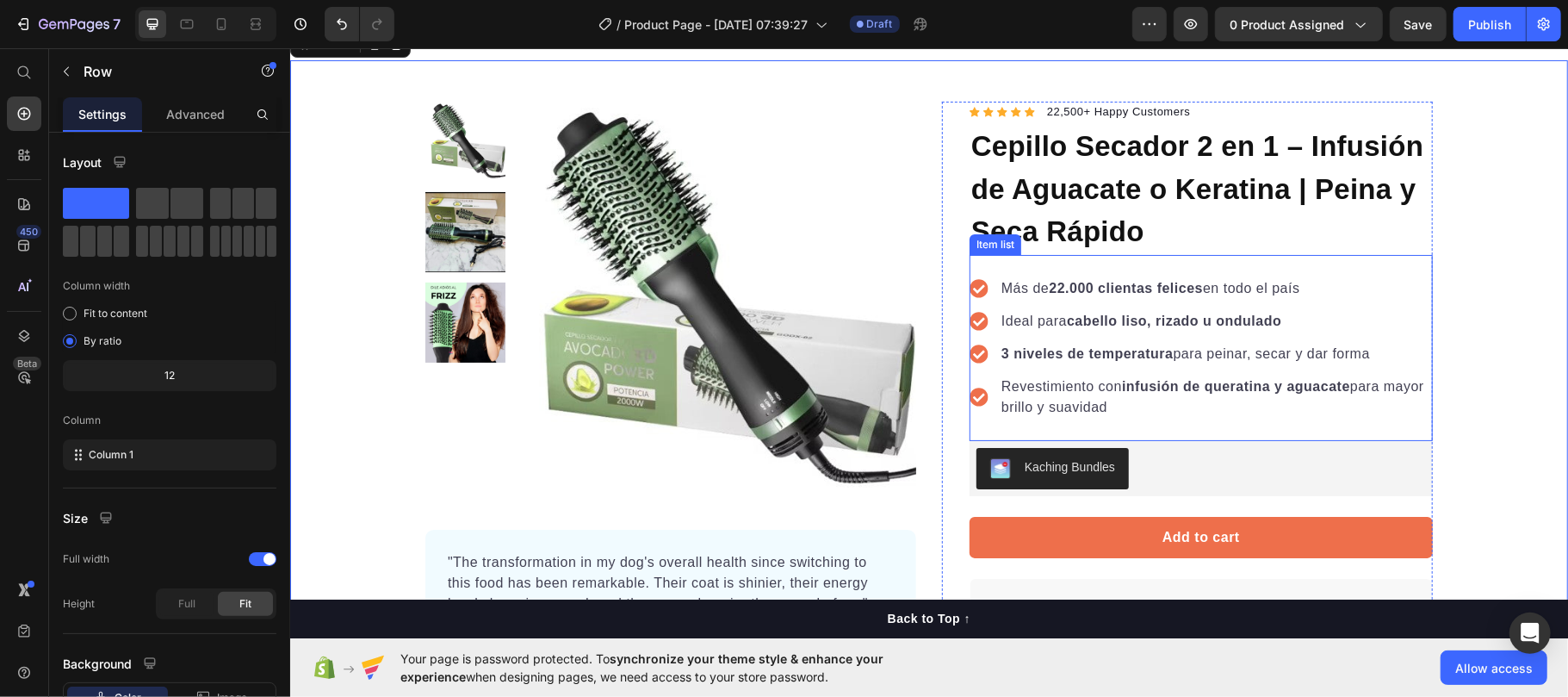 scroll, scrollTop: 115, scrollLeft: 0, axis: vertical 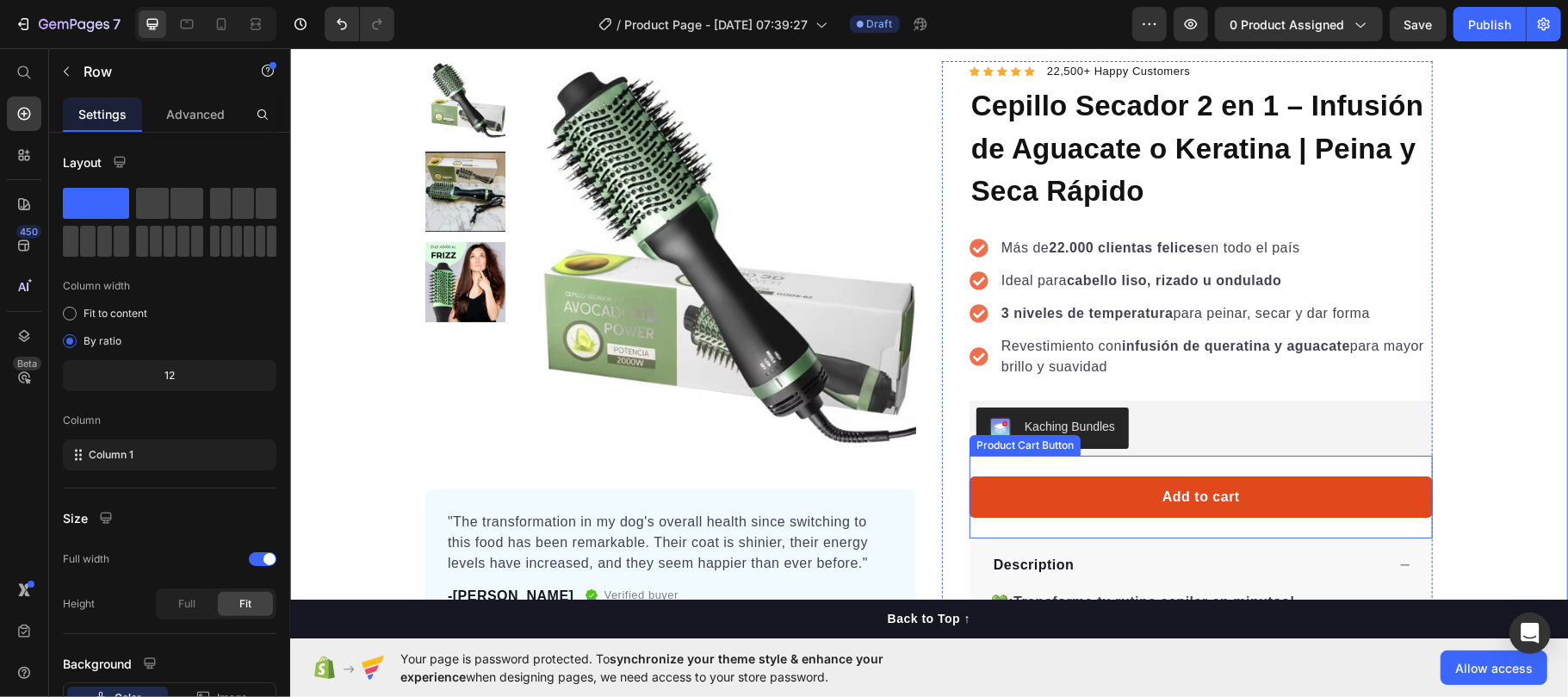 click on "Add to cart" at bounding box center [1200, 496] 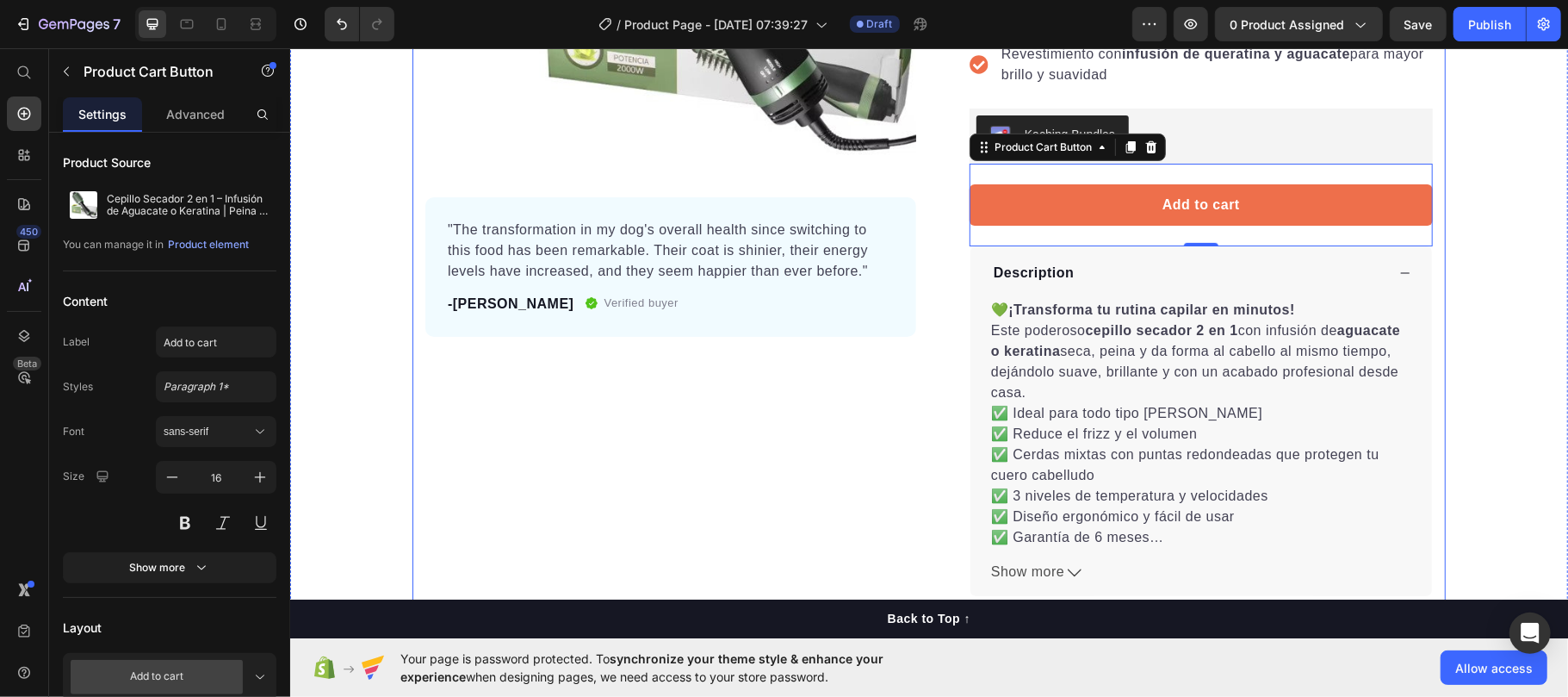 scroll, scrollTop: 459, scrollLeft: 0, axis: vertical 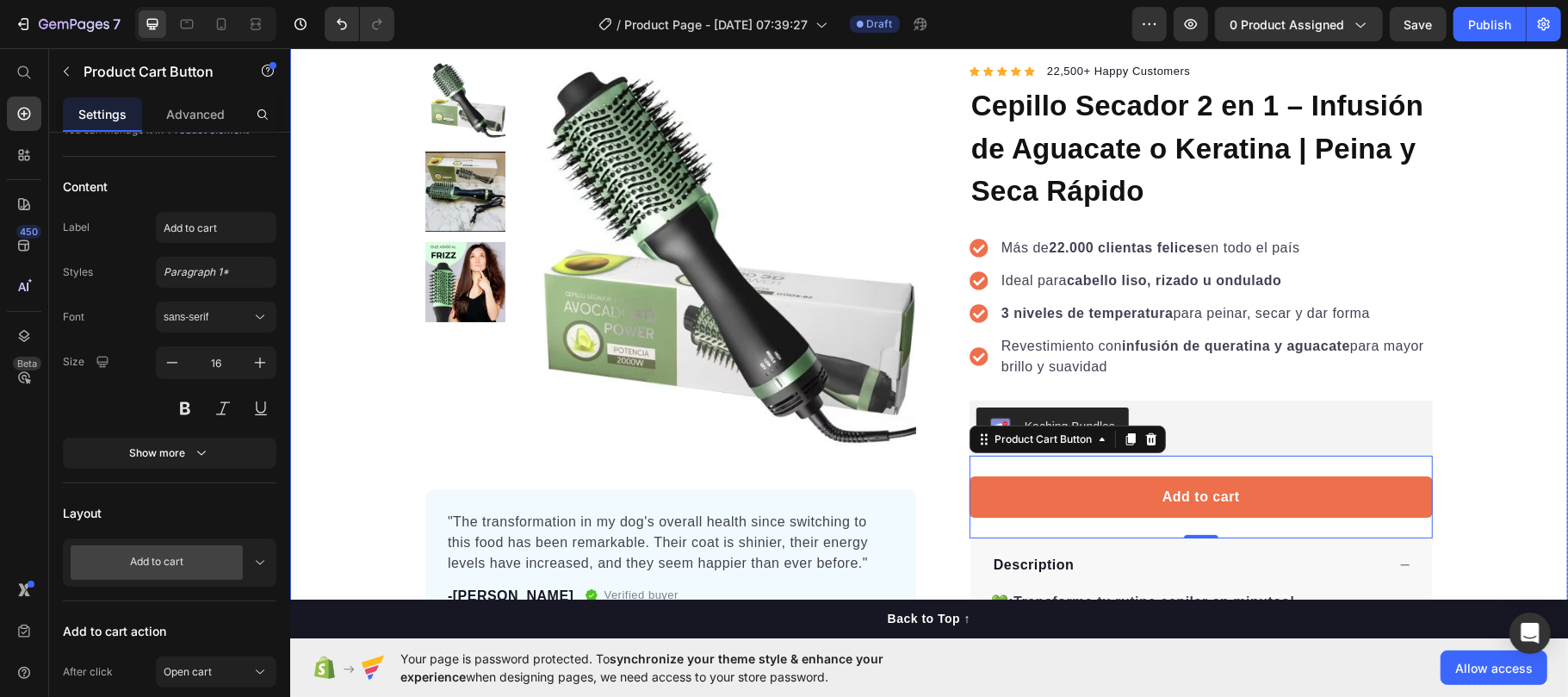 click on "Product Images "The transformation in my dog's overall health since switching to this food has been remarkable. Their coat is shinier, their energy levels have increased, and they seem happier than ever before." Text block -Daisy Text block
Verified buyer Item list Row Row "My dog absolutely loves this food! It's clear that the taste and quality are top-notch."  -Daisy Text block Row Row Icon Icon Icon Icon Icon Icon List Hoz 22,500+ Happy Customers Text block Row Cepillo Secador 2 en 1 – Infusión de Aguacate o Keratina | Peina y Seca Rápido Product Title Más de  22.000 clientas felices  en todo el país Ideal para  [PERSON_NAME] [PERSON_NAME], rizado u ondulado 3 niveles de temperatura  para peinar, secar y dar forma Revestimiento con  infusión de queratina y aguacate  para mayor brillo y suavidad Item list Kaching Bundles Kaching Bundles Add to cart Product Cart Button   0 Perfect for sensitive tummies Supercharge immunity System Bursting with protein, vitamins, and minerals Item list" at bounding box center (928, 507) 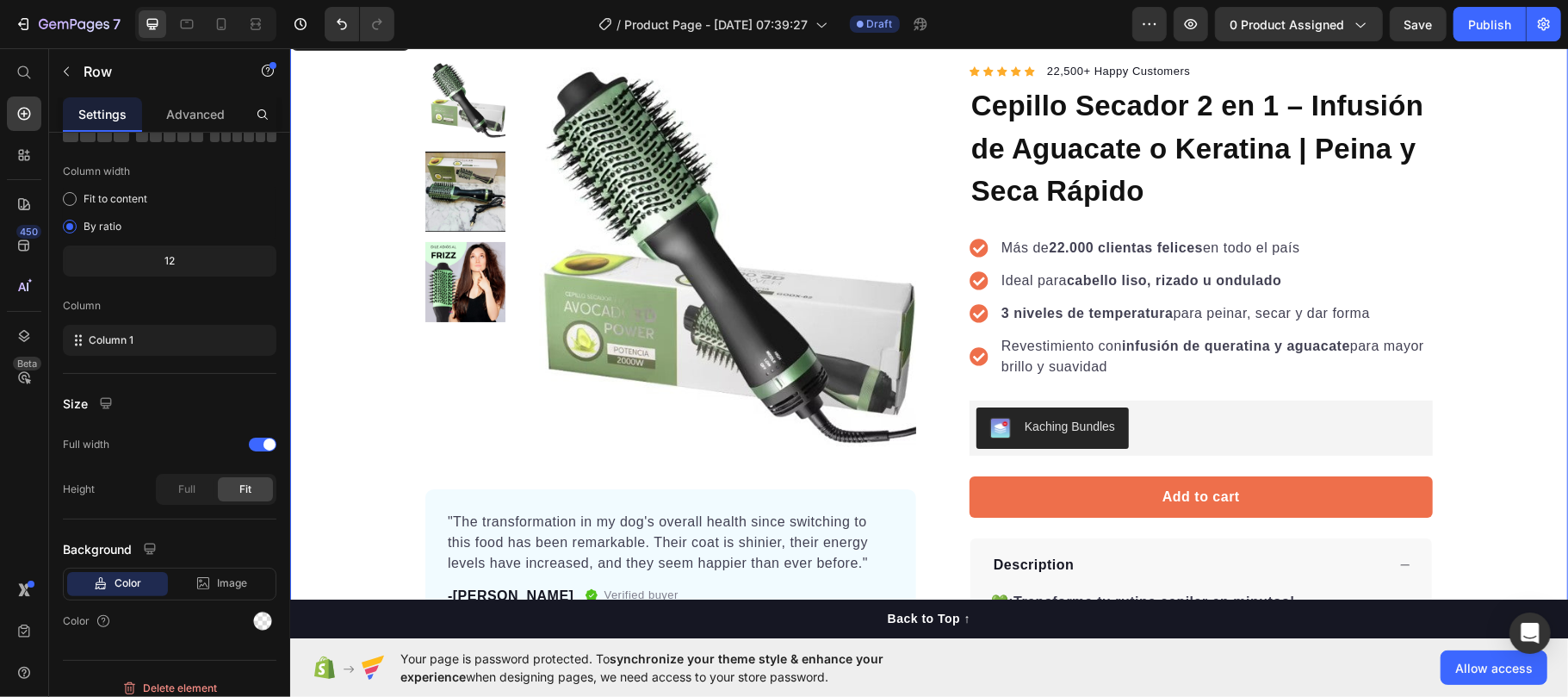 scroll, scrollTop: 0, scrollLeft: 0, axis: both 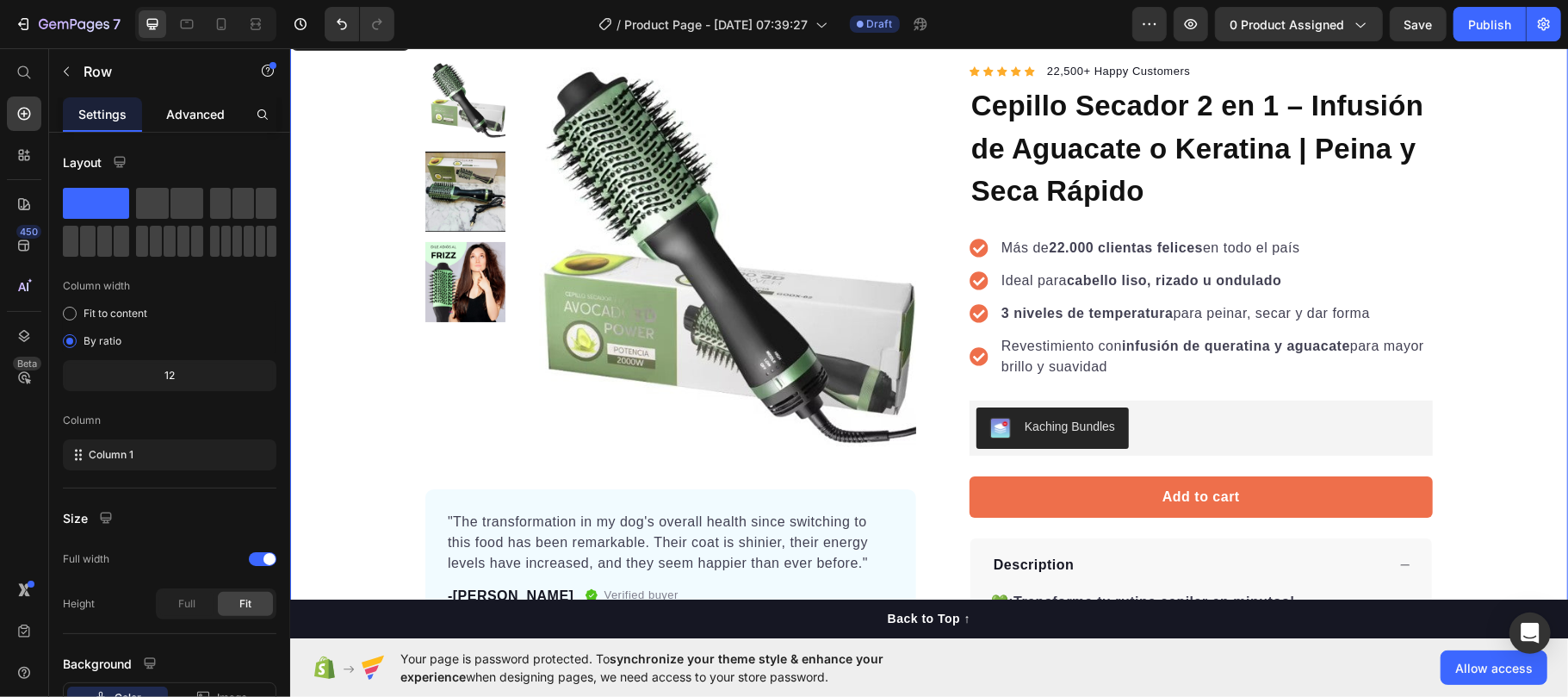 click on "Advanced" at bounding box center (195, 114) 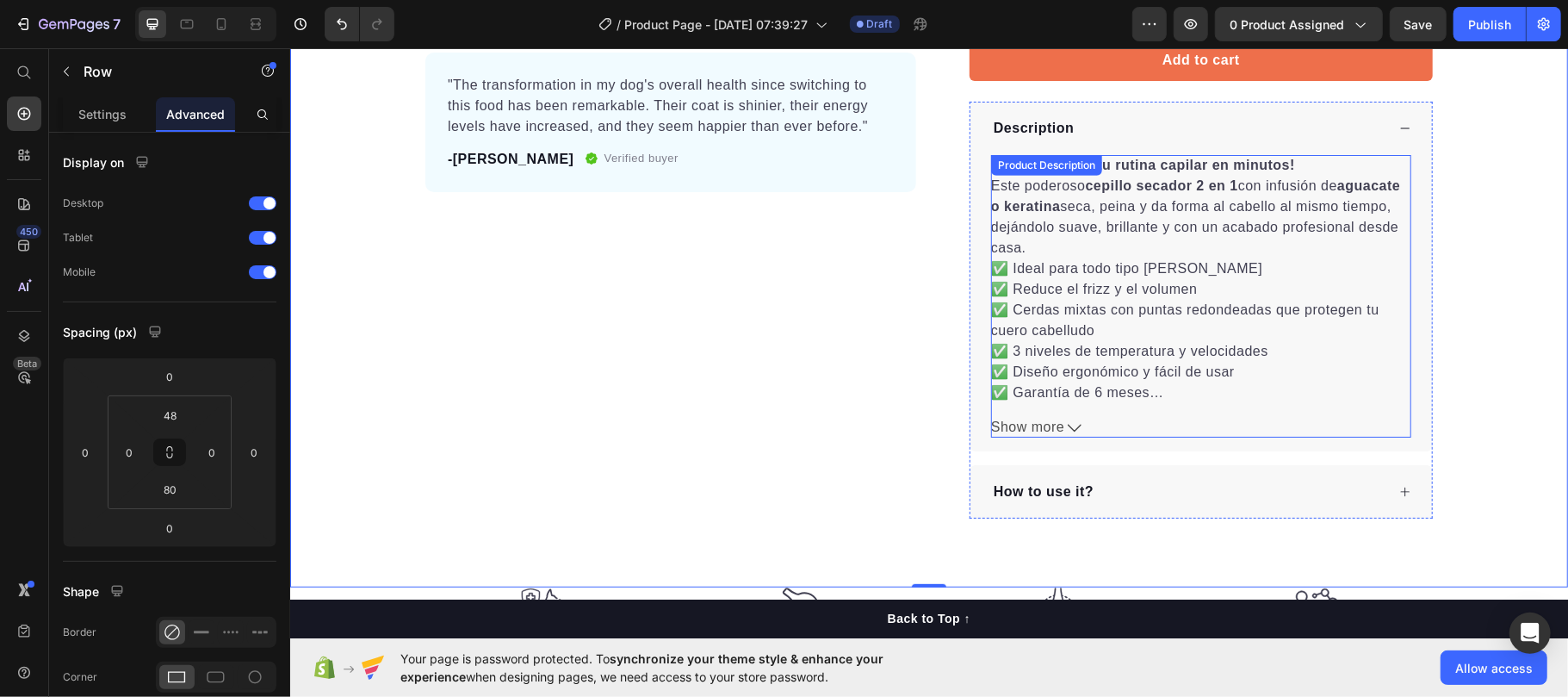 scroll, scrollTop: 574, scrollLeft: 0, axis: vertical 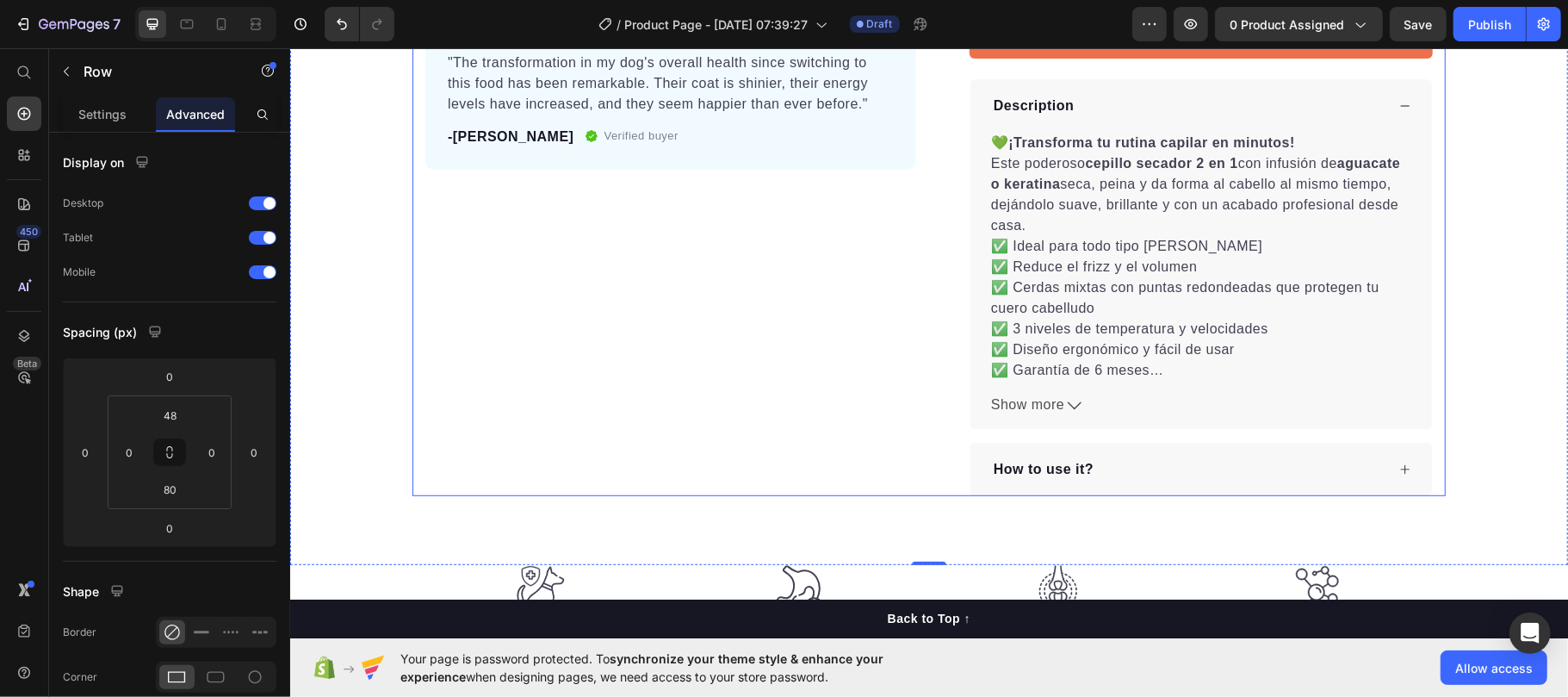 click on "Product Images "The transformation in my dog's overall health since switching to this food has been remarkable. Their coat is shinier, their energy levels have increased, and they seem happier than ever before." Text block -Daisy Text block
Verified buyer Item list Row Row "My dog absolutely loves this food! It's clear that the taste and quality are top-notch."  -Daisy Text block Row Row" at bounding box center [670, 48] 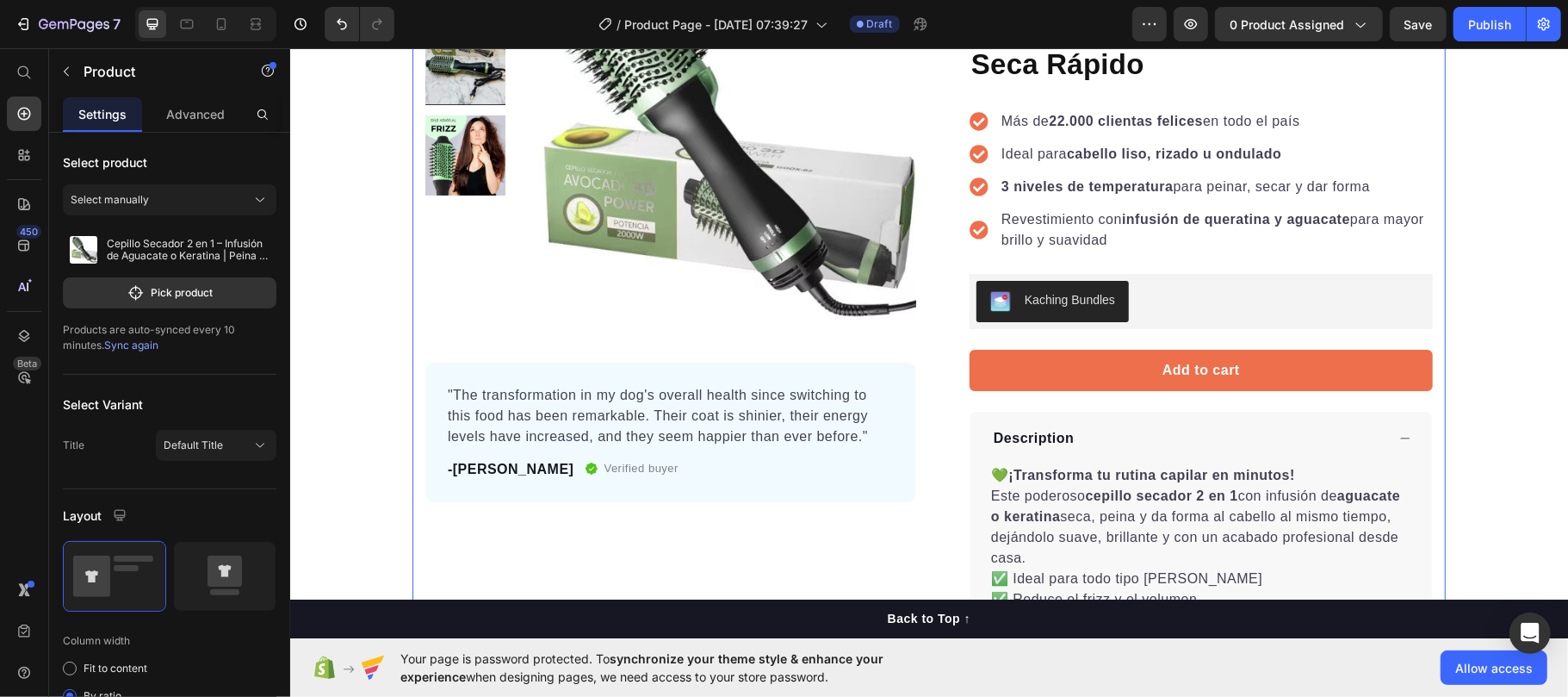 scroll, scrollTop: 229, scrollLeft: 0, axis: vertical 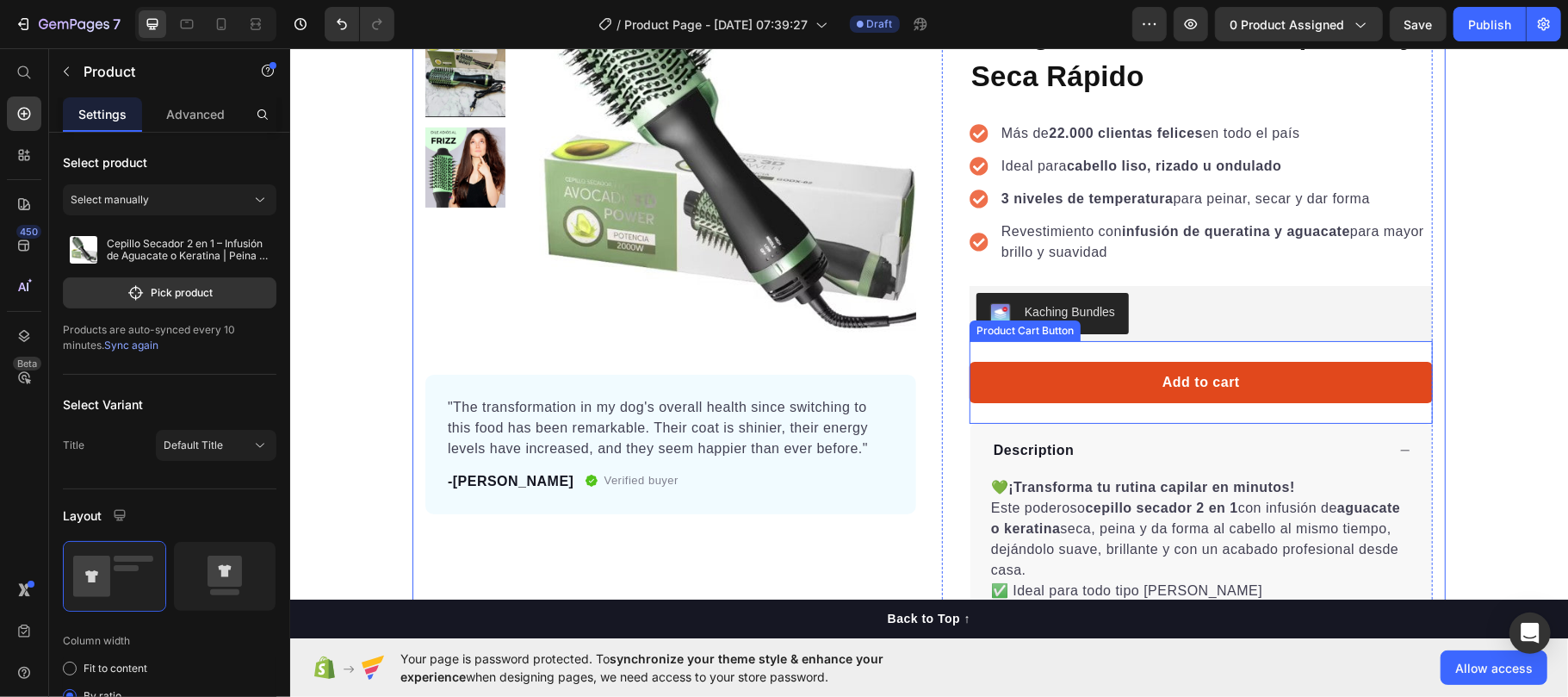 click on "Add to cart" at bounding box center [1200, 382] 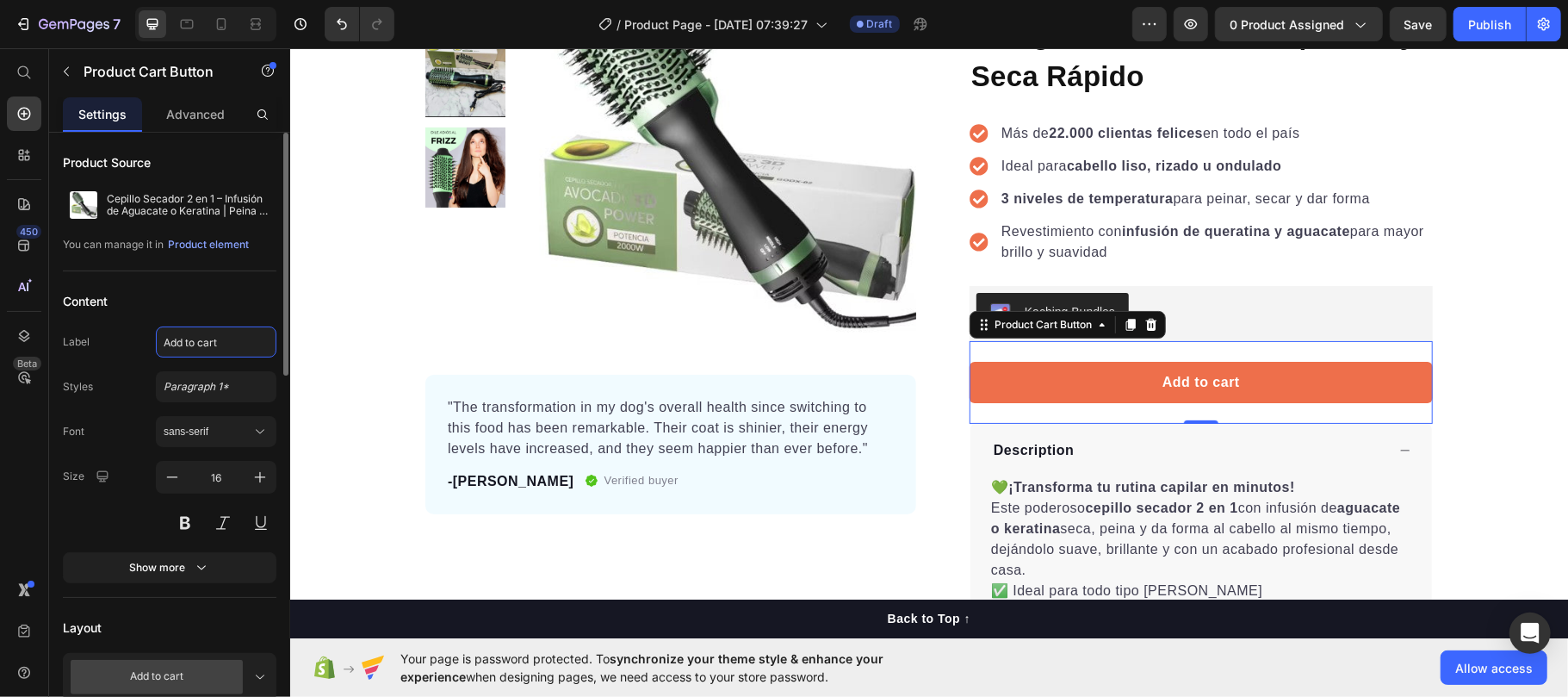 click on "Add to cart" 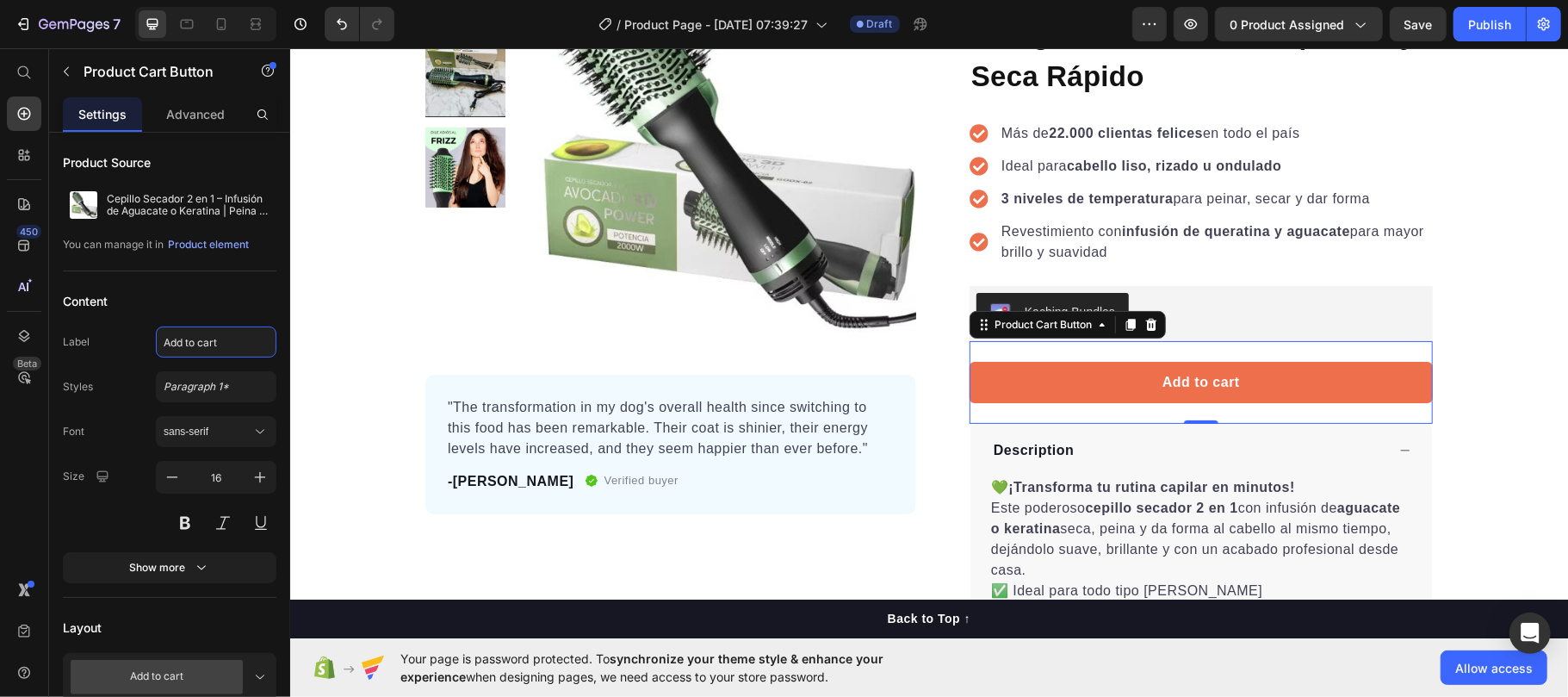 type on "Comprar ahora" 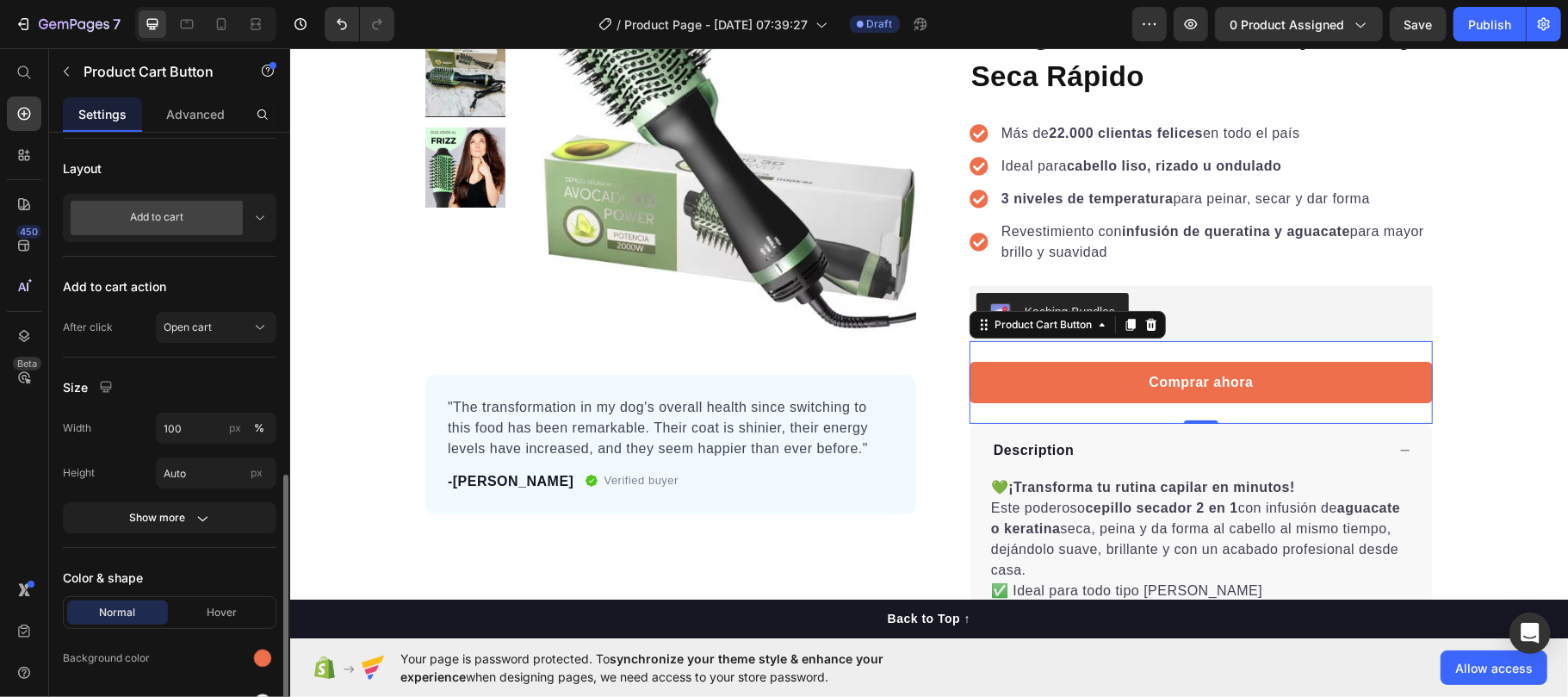 scroll, scrollTop: 574, scrollLeft: 0, axis: vertical 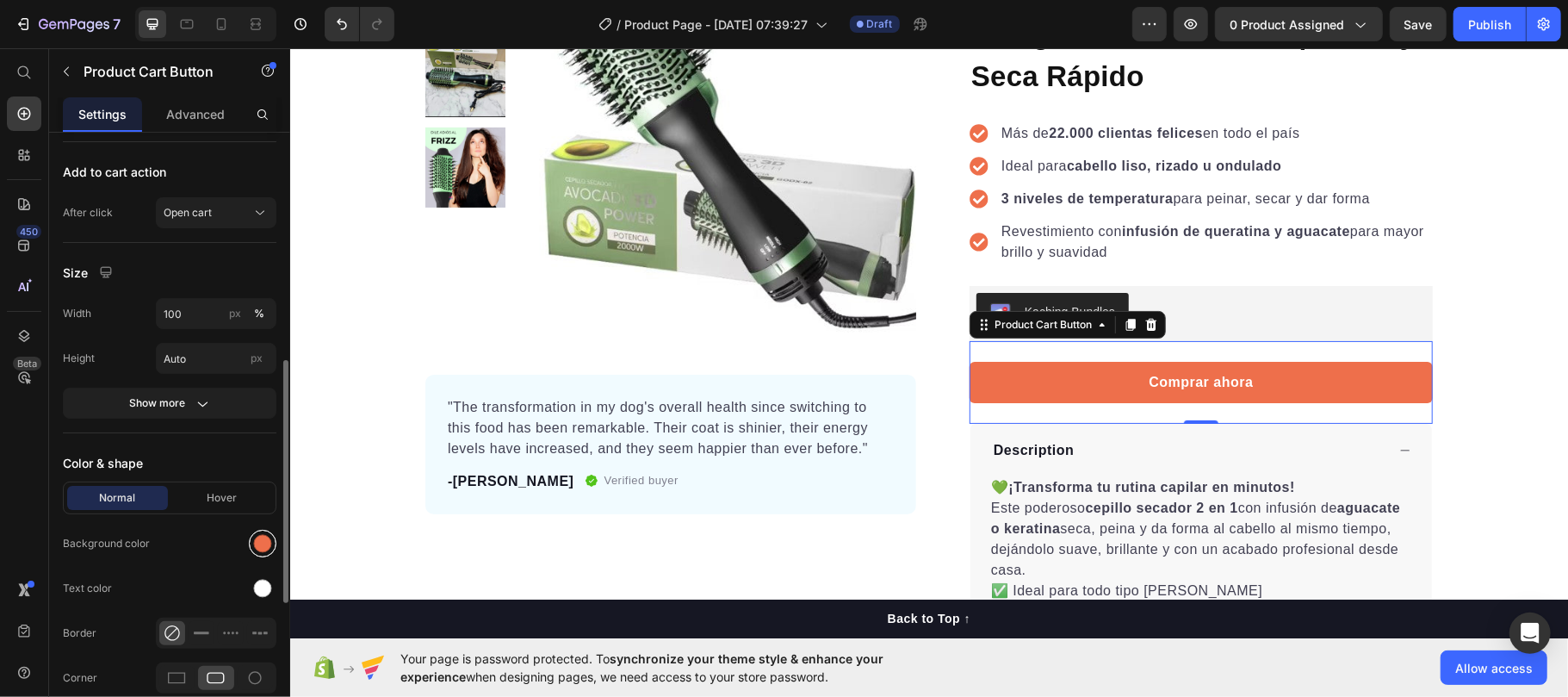 click at bounding box center (263, 544) 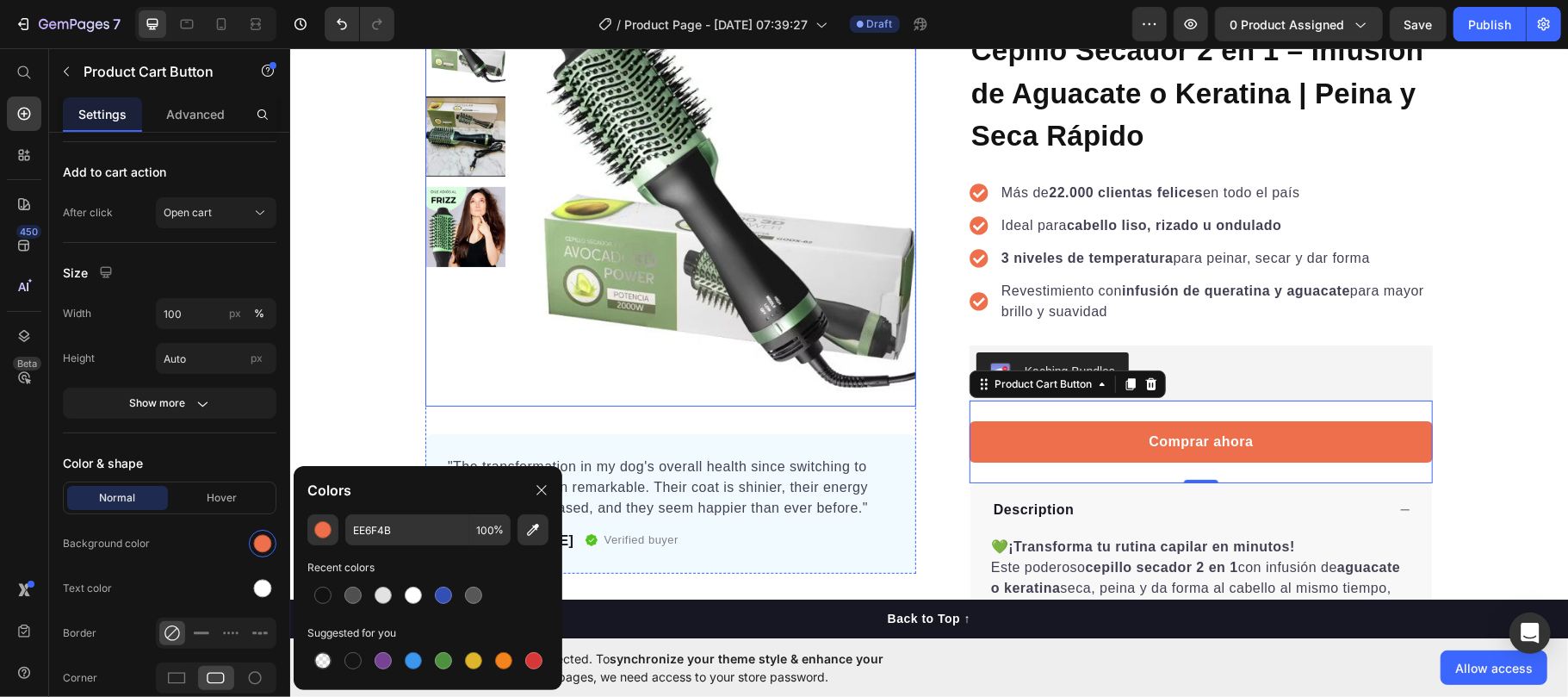 scroll, scrollTop: 345, scrollLeft: 0, axis: vertical 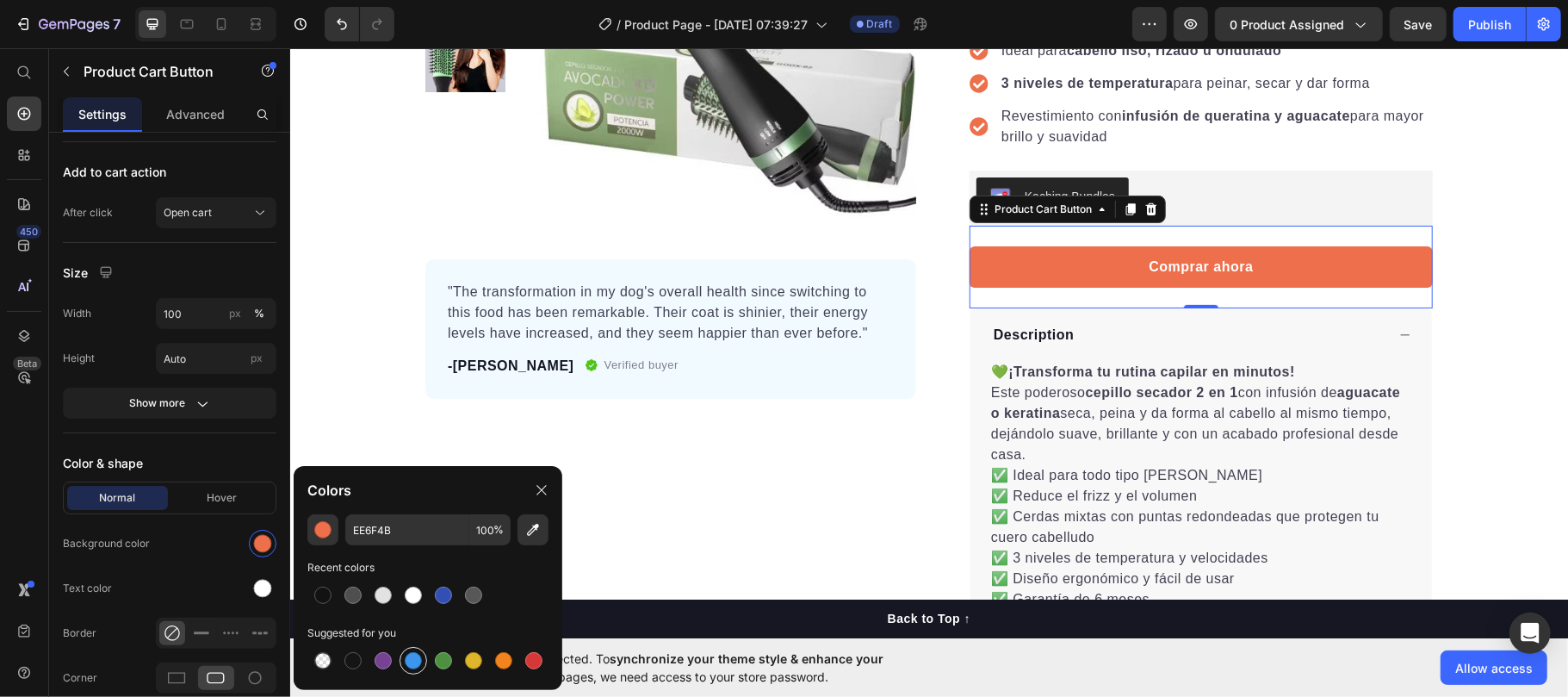 click at bounding box center [413, 661] 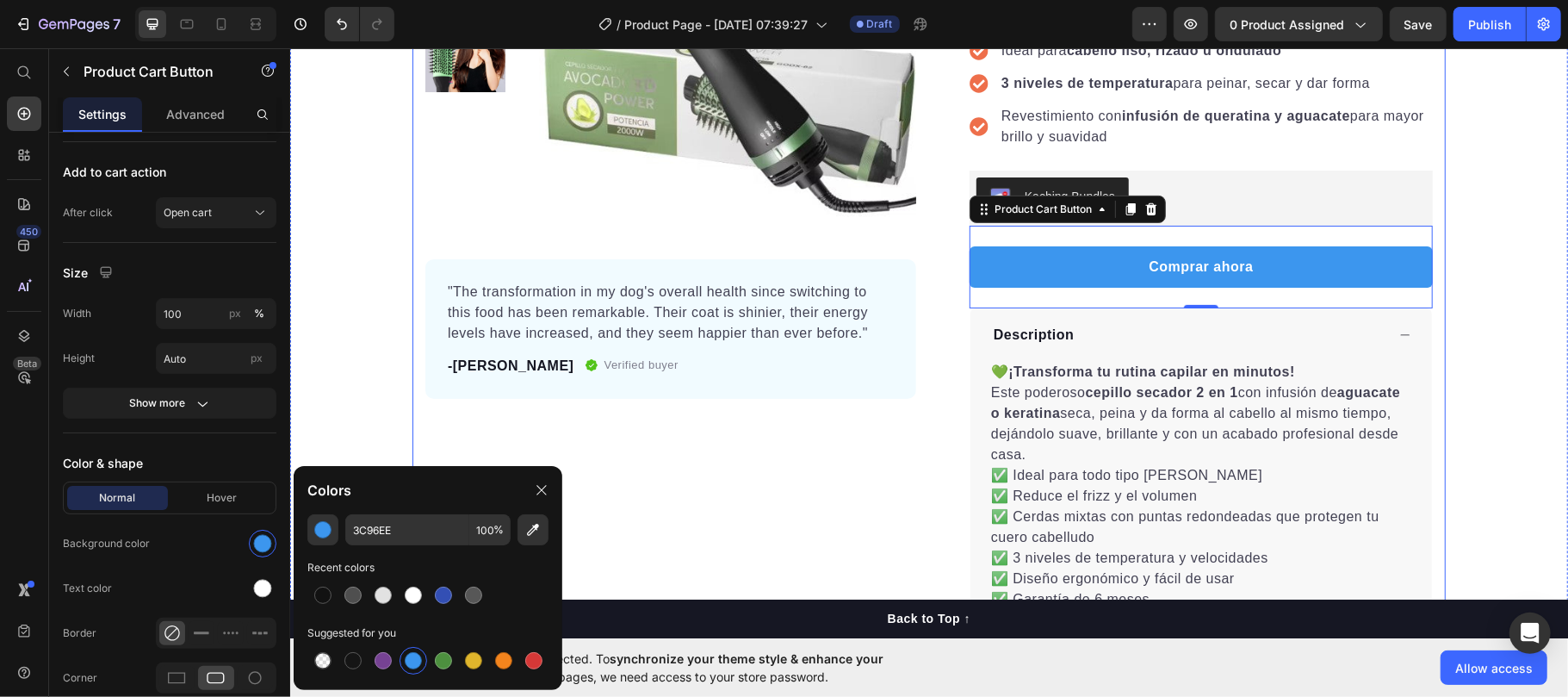 click on "Product Images "The transformation in my dog's overall health since switching to this food has been remarkable. Their coat is shinier, their energy levels have increased, and they seem happier than ever before." Text block -Daisy Text block
Verified buyer Item list Row Row "My dog absolutely loves this food! It's clear that the taste and quality are top-notch."  -Daisy Text block Row Row" at bounding box center [670, 277] 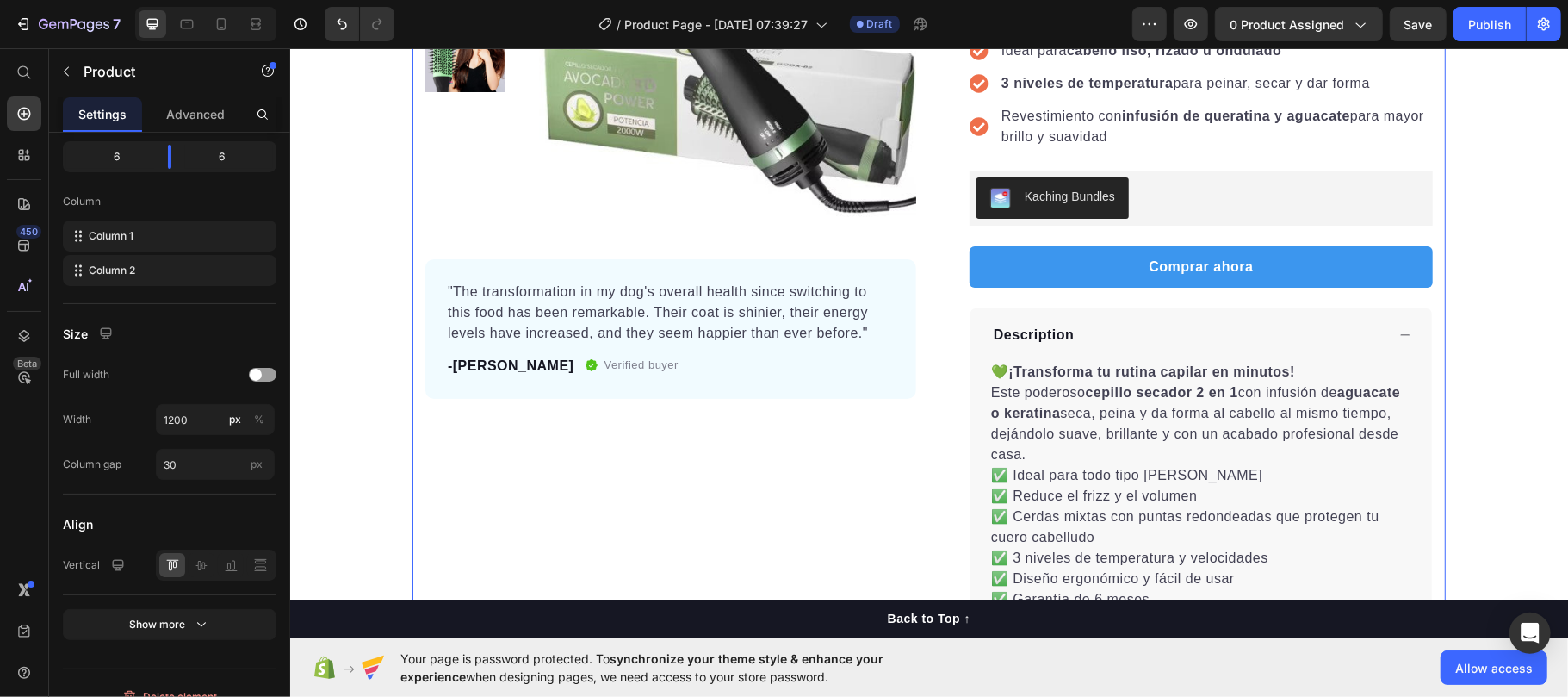 scroll, scrollTop: 0, scrollLeft: 0, axis: both 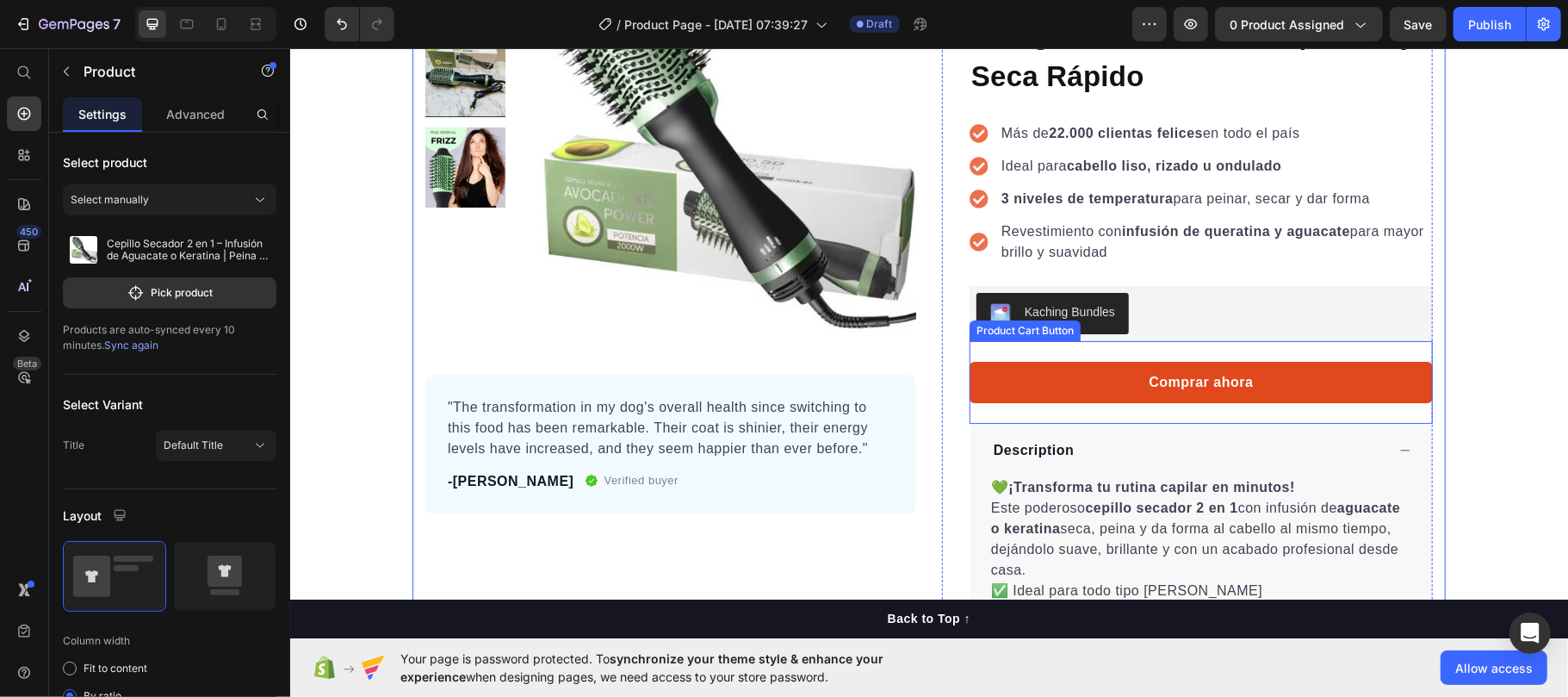 click on "Comprar ahora" at bounding box center [1200, 382] 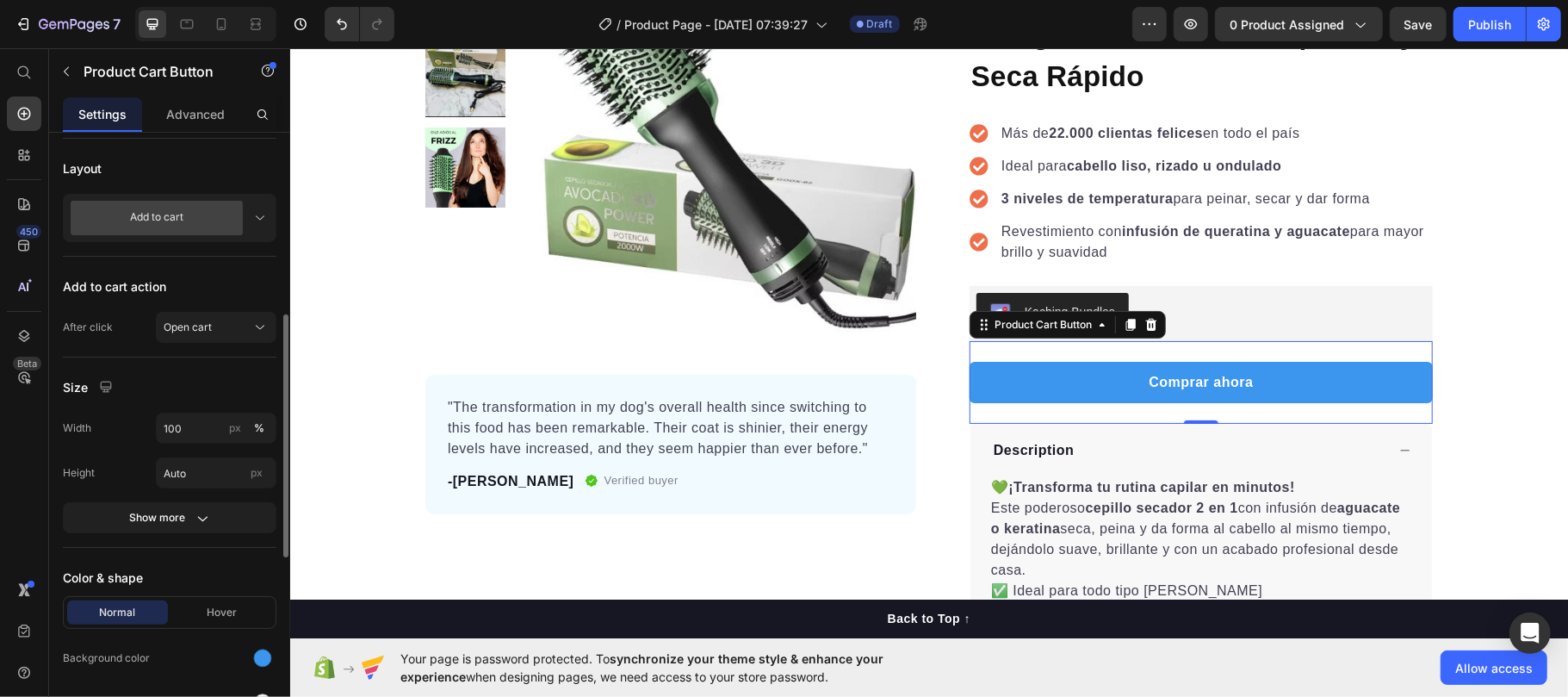 scroll, scrollTop: 574, scrollLeft: 0, axis: vertical 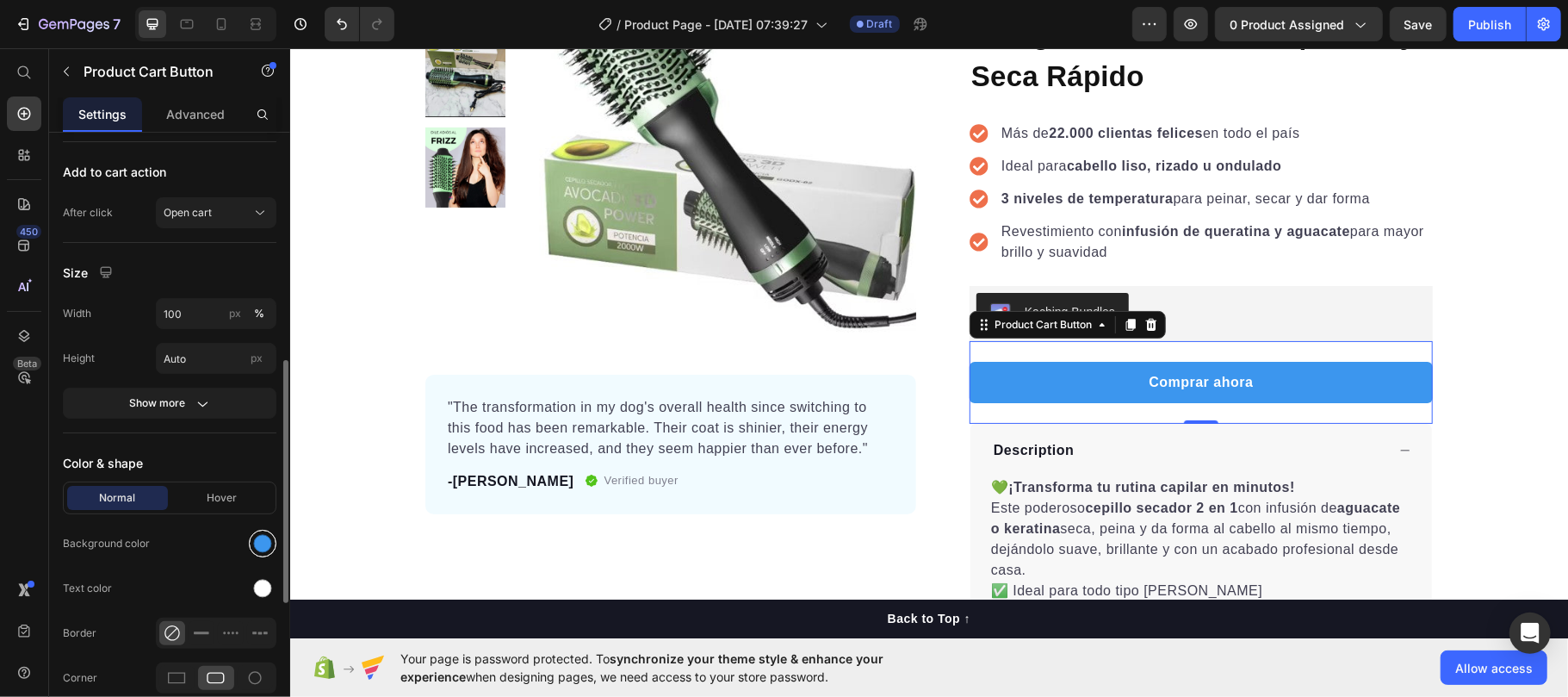 click at bounding box center (263, 544) 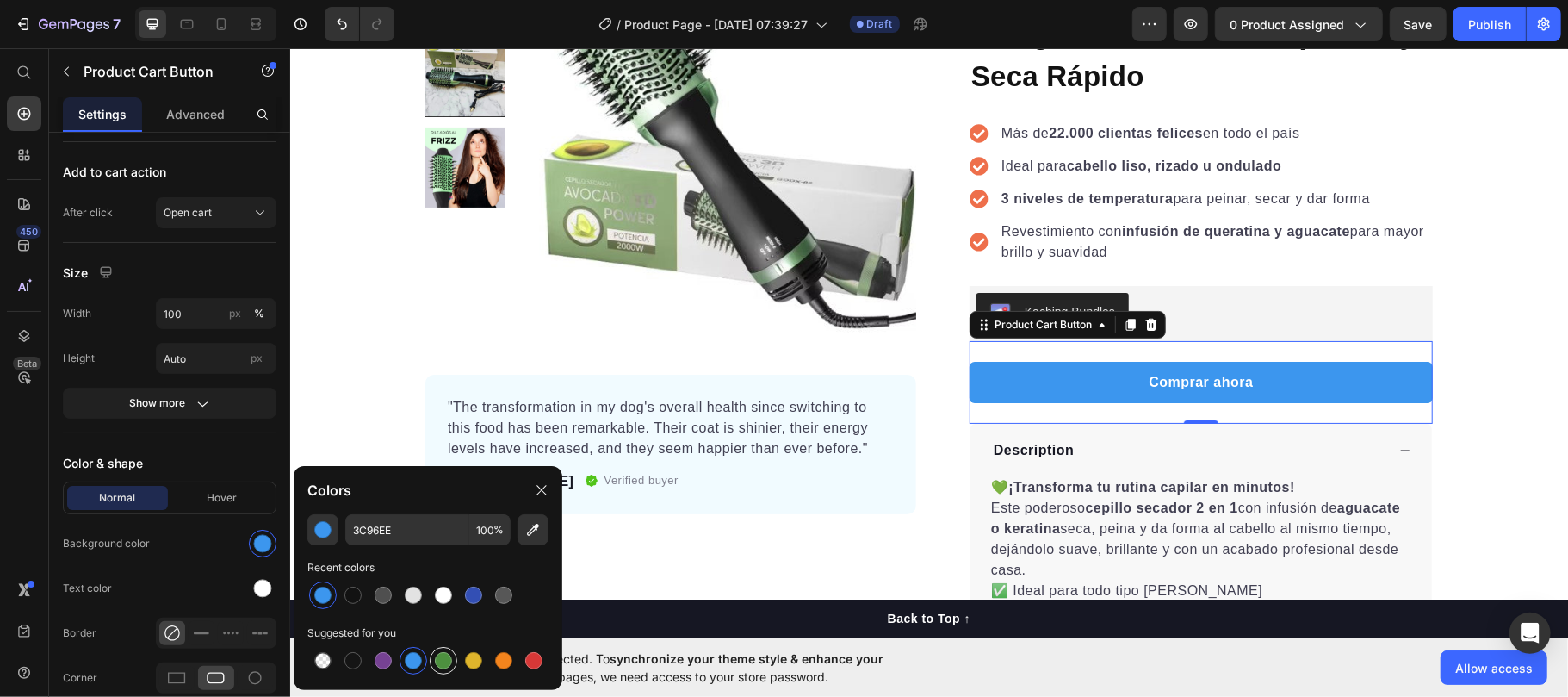 click at bounding box center (443, 661) 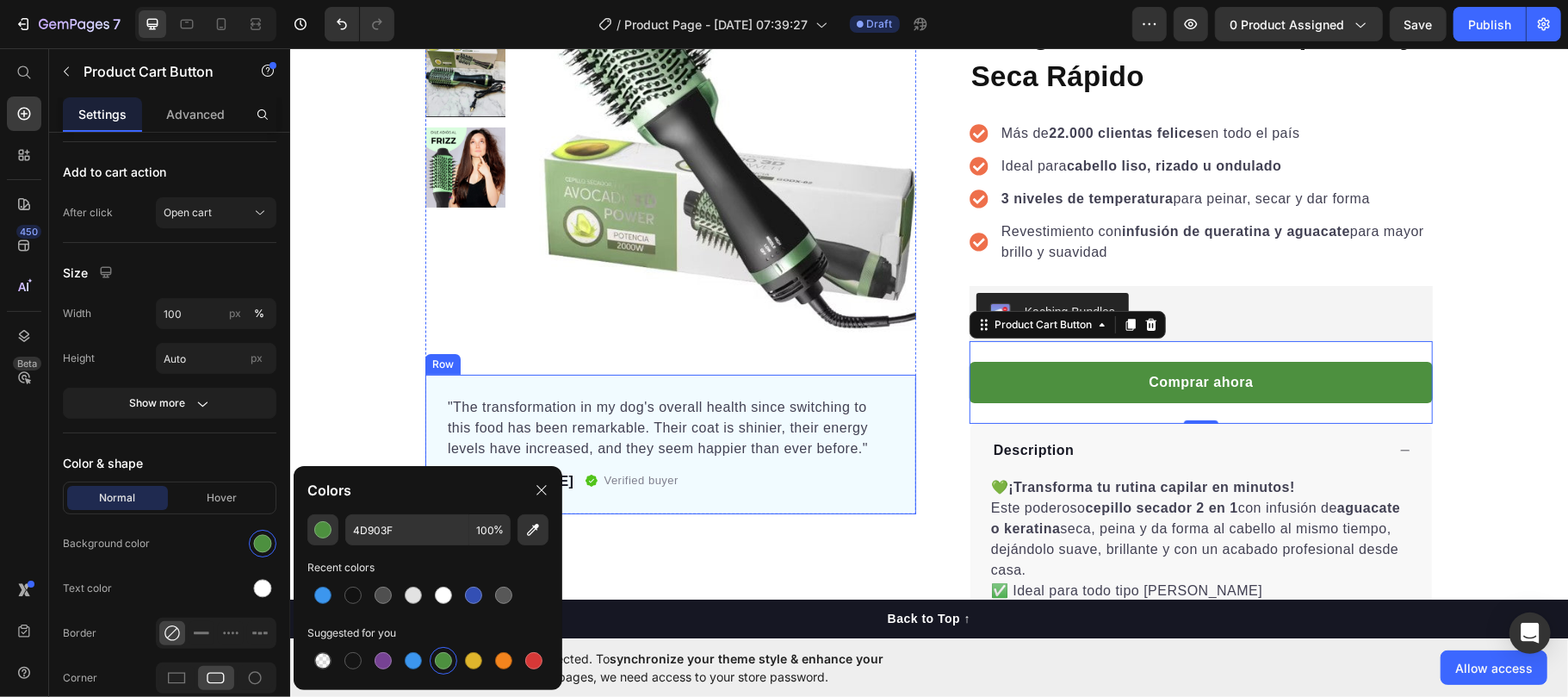 click on "-Daisy Text block
Verified buyer Item list Row" at bounding box center (670, 481) 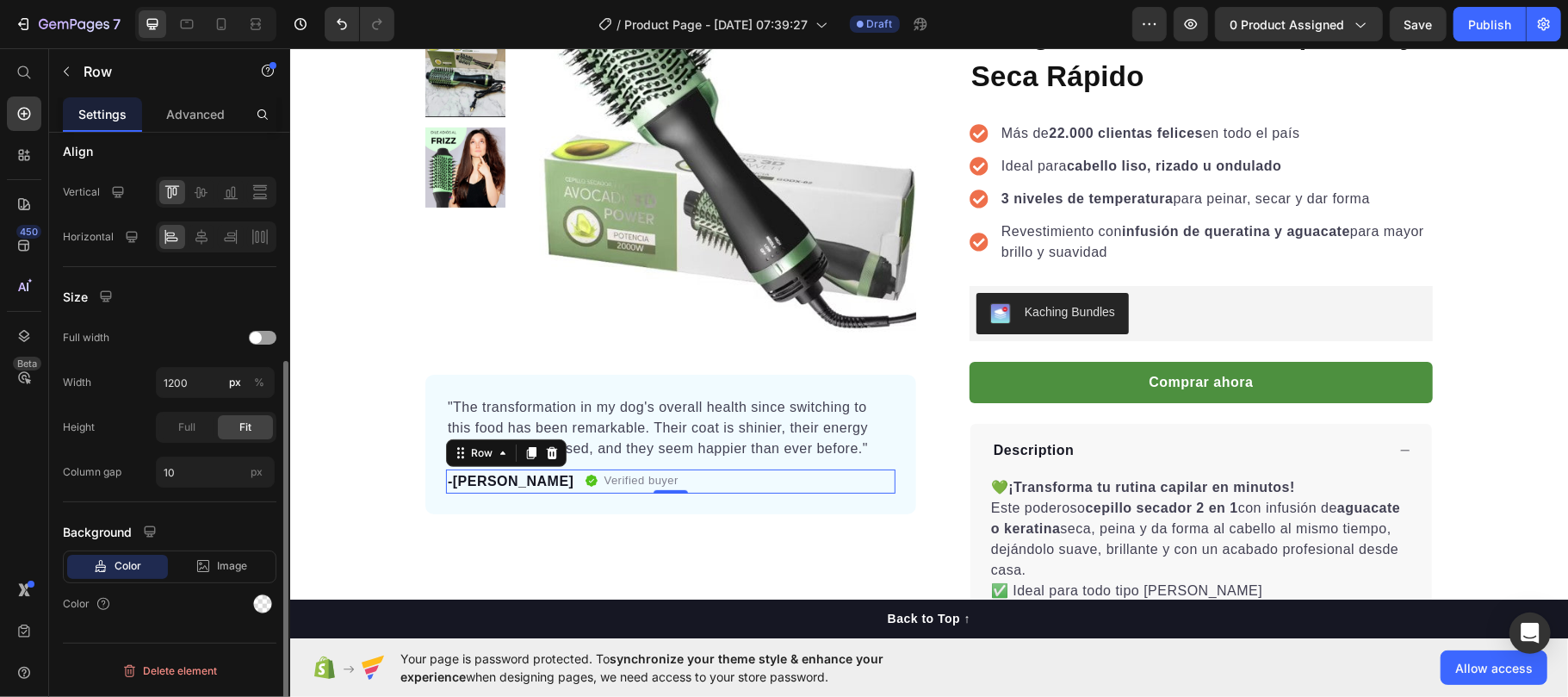 scroll, scrollTop: 0, scrollLeft: 0, axis: both 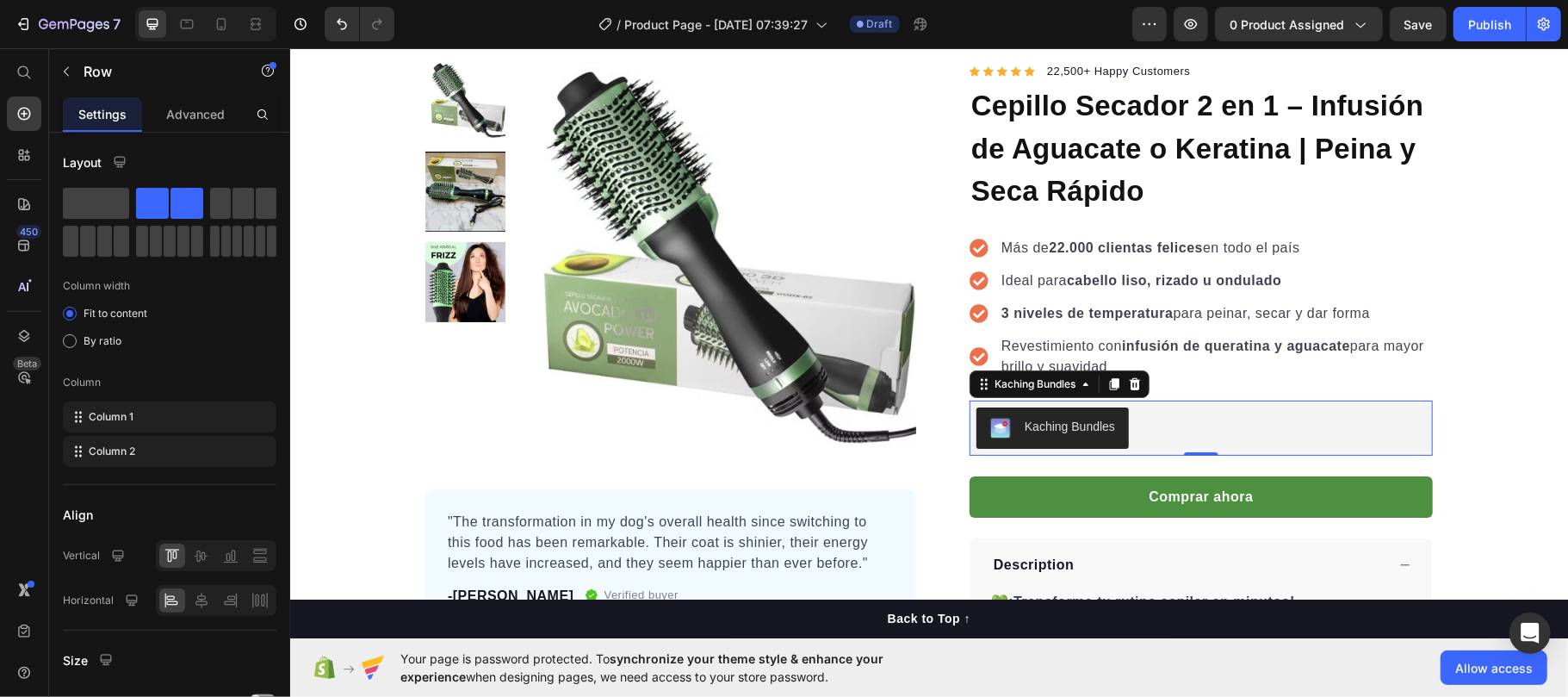 click on "Kaching Bundles" at bounding box center (1069, 426) 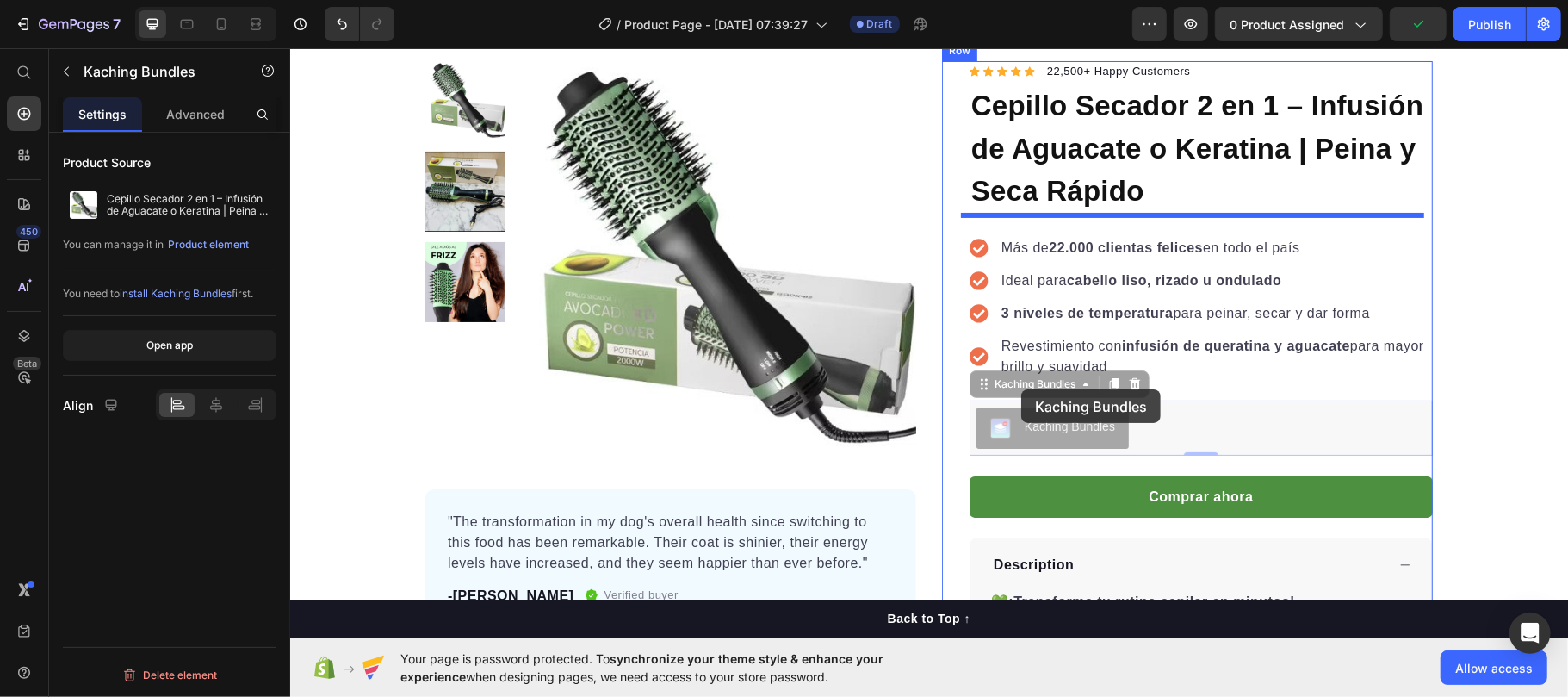 drag, startPoint x: 975, startPoint y: 389, endPoint x: 1020, endPoint y: 389, distance: 45 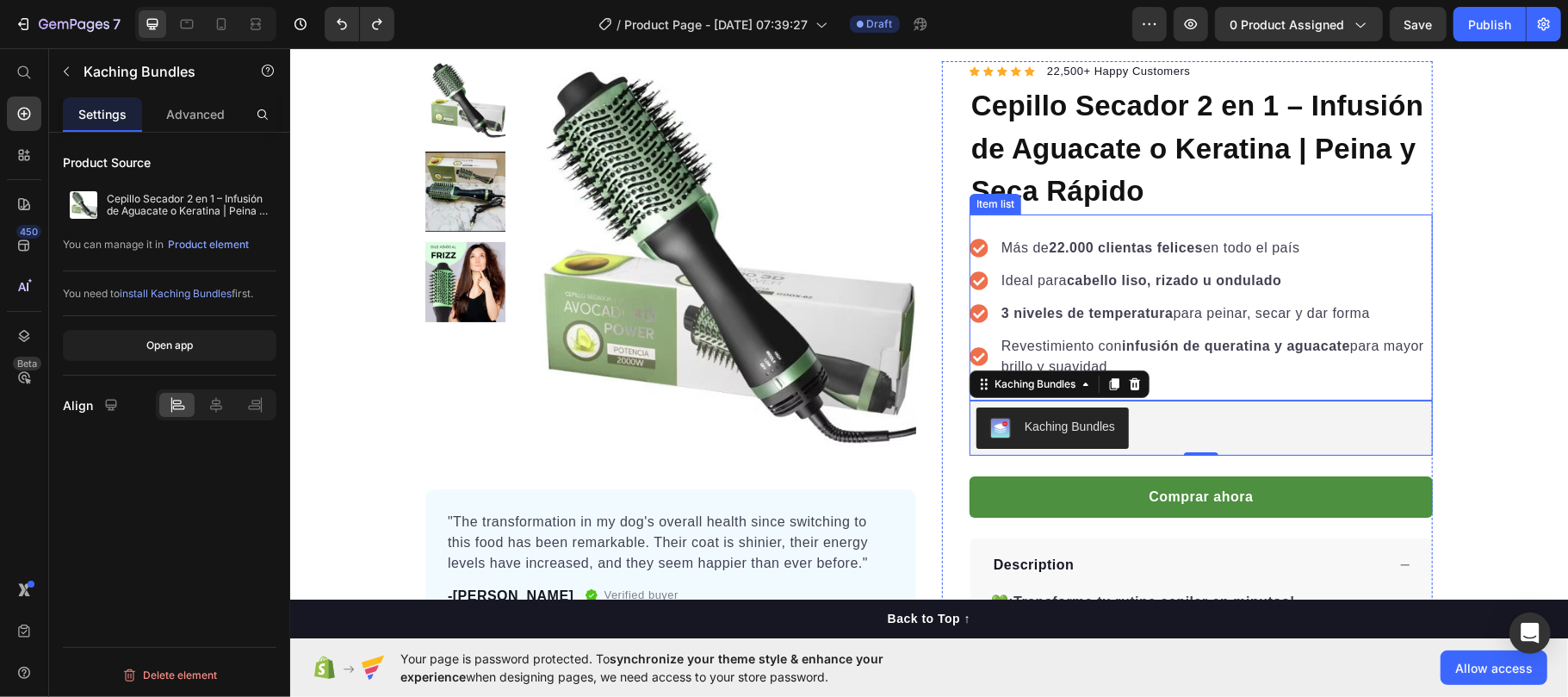 click on "Ideal para  [PERSON_NAME] [PERSON_NAME], rizado u ondulado" at bounding box center (1215, 280) 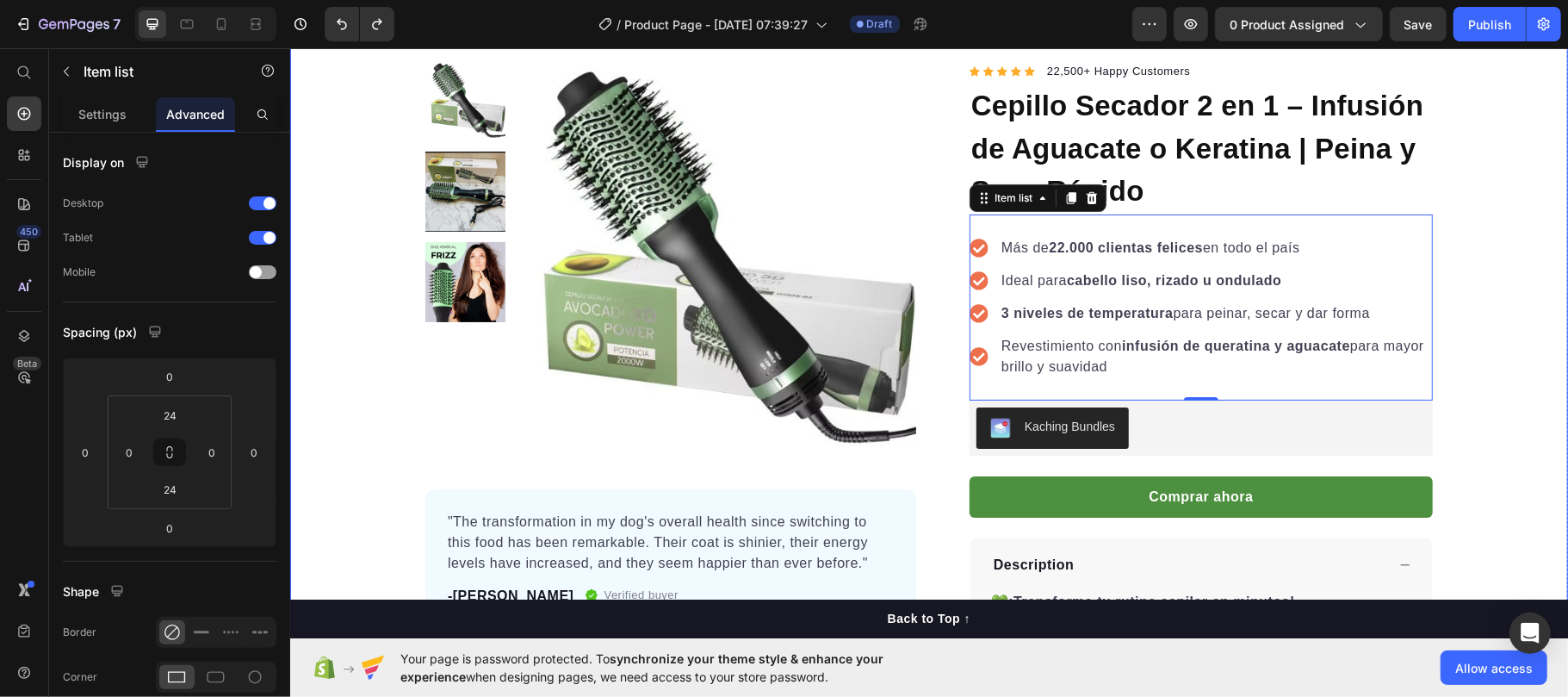 click on "Product Images "The transformation in my dog's overall health since switching to this food has been remarkable. Their coat is shinier, their energy levels have increased, and they seem happier than ever before." Text block -Daisy Text block
Verified buyer Item list Row Row "My dog absolutely loves this food! It's clear that the taste and quality are top-notch."  -Daisy Text block Row Row Icon Icon Icon Icon Icon Icon List Hoz 22,500+ Happy Customers Text block Row Cepillo Secador 2 en 1 – Infusión de Aguacate o Keratina | Peina y Seca Rápido Product Title Más de  22.000 clientas felices  en todo el país Ideal para  [PERSON_NAME] [PERSON_NAME], rizado u ondulado 3 niveles de temperatura  para peinar, secar y dar forma Revestimiento con  infusión de queratina y aguacate  para mayor brillo y suavidad Item list   0 Kaching Bundles Kaching Bundles Comprar ahora Product Cart Button Perfect for sensitive tummies Supercharge immunity System Bursting with protein, vitamins, and minerals Item list Description" at bounding box center [928, 507] 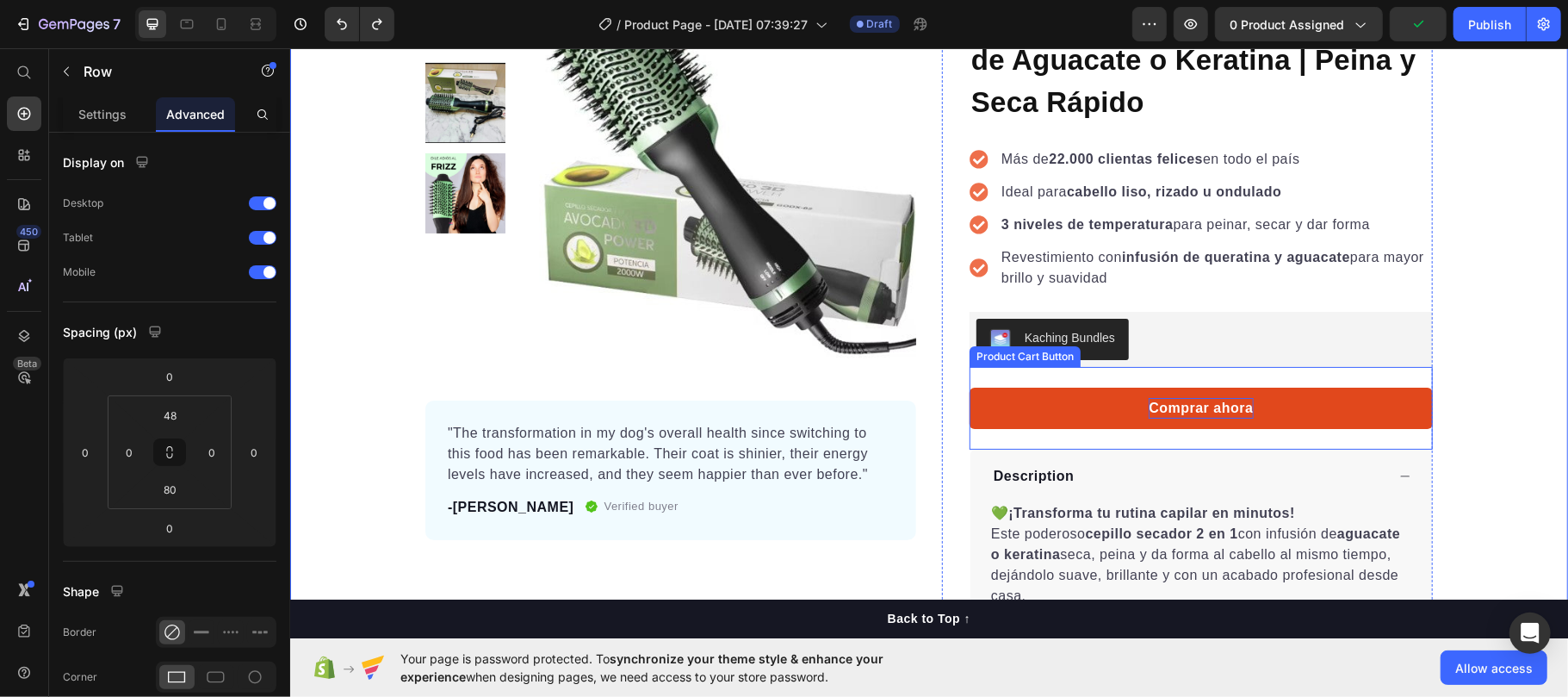 scroll, scrollTop: 229, scrollLeft: 0, axis: vertical 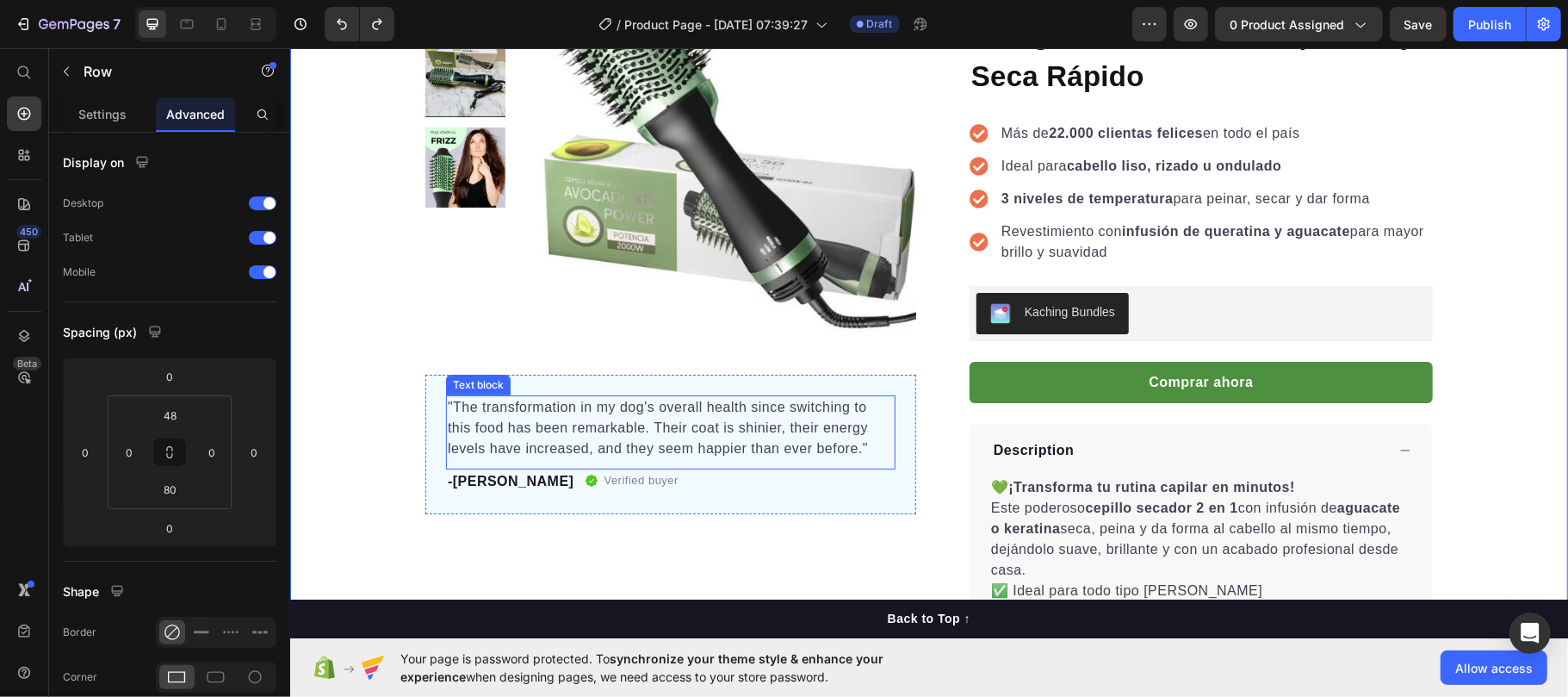 click on ""The transformation in my dog's overall health since switching to this food has been remarkable. Their coat is shinier, their energy levels have increased, and they seem happier than ever before."" at bounding box center [670, 427] 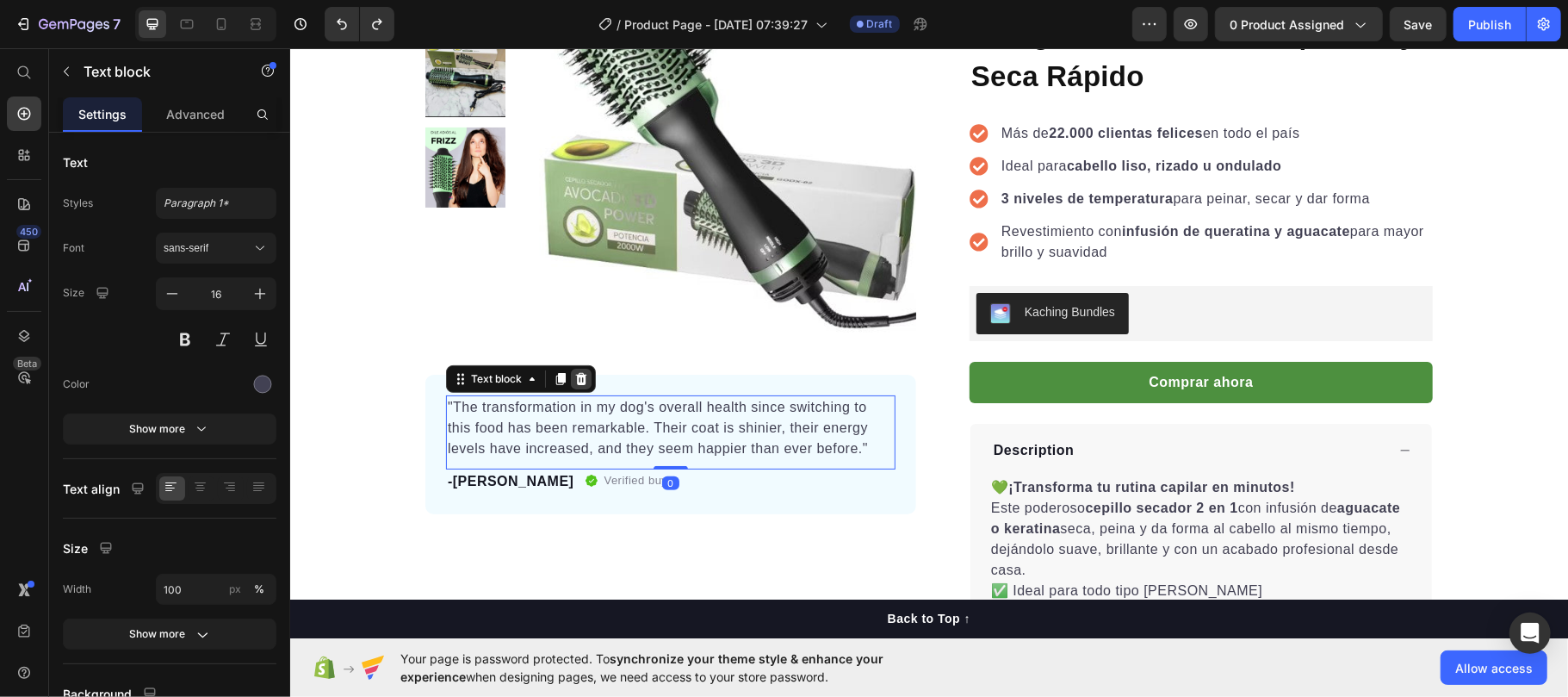 click 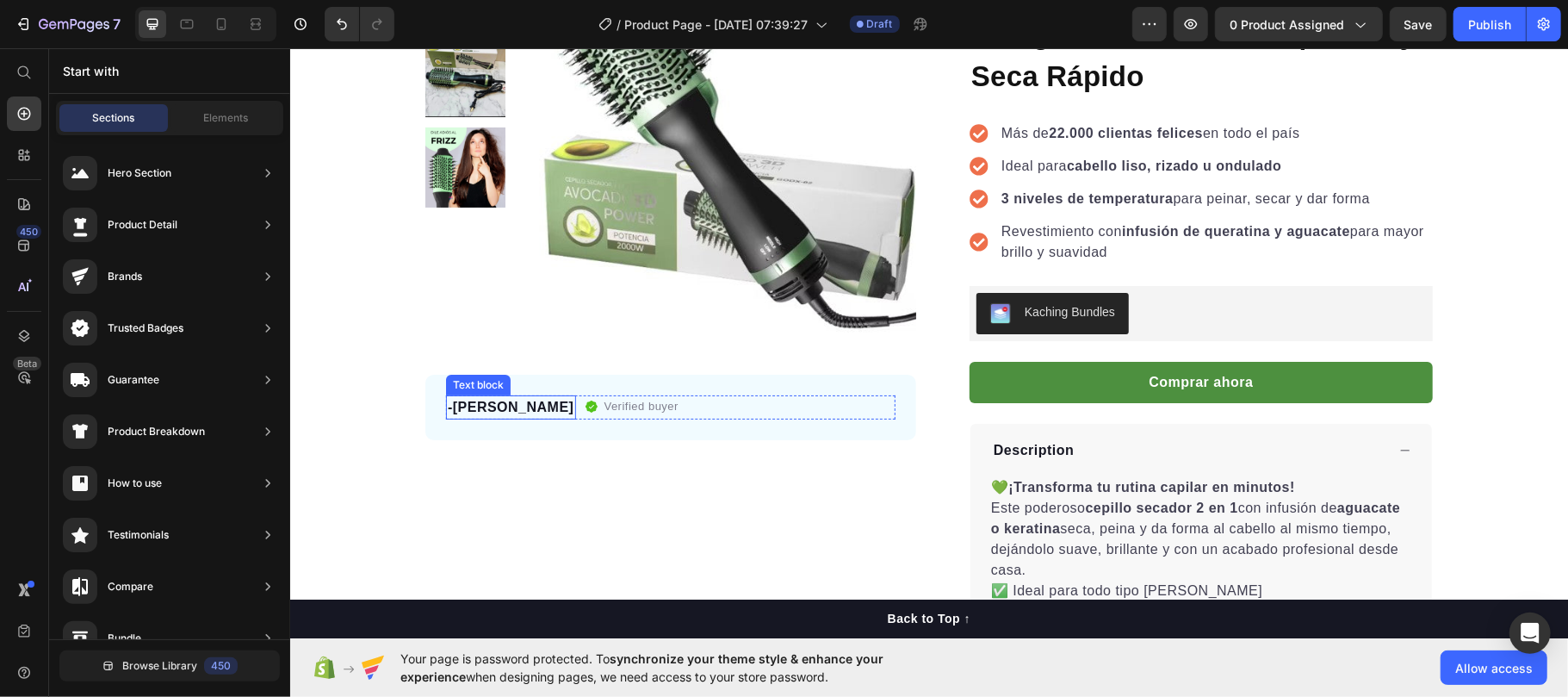 click on "-[PERSON_NAME]" at bounding box center (510, 407) 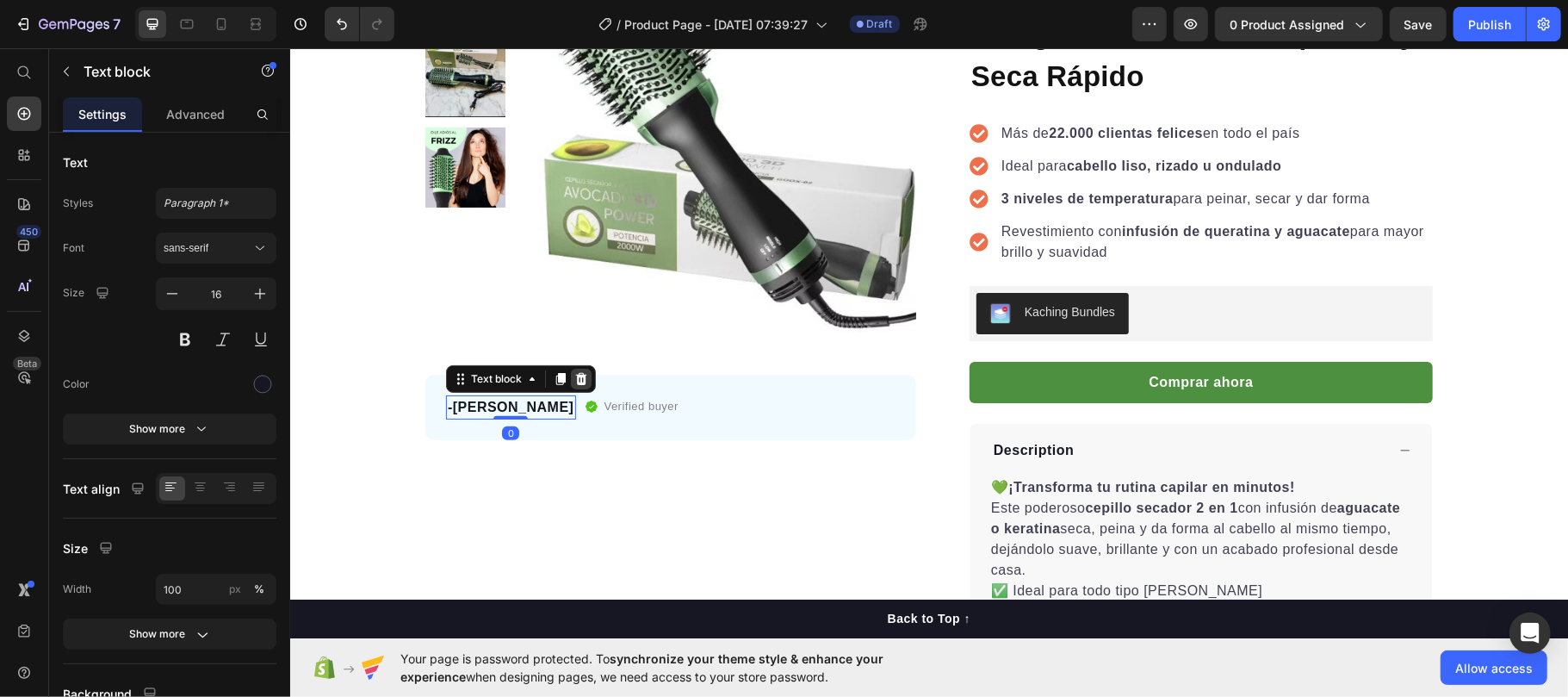 click at bounding box center [580, 378] 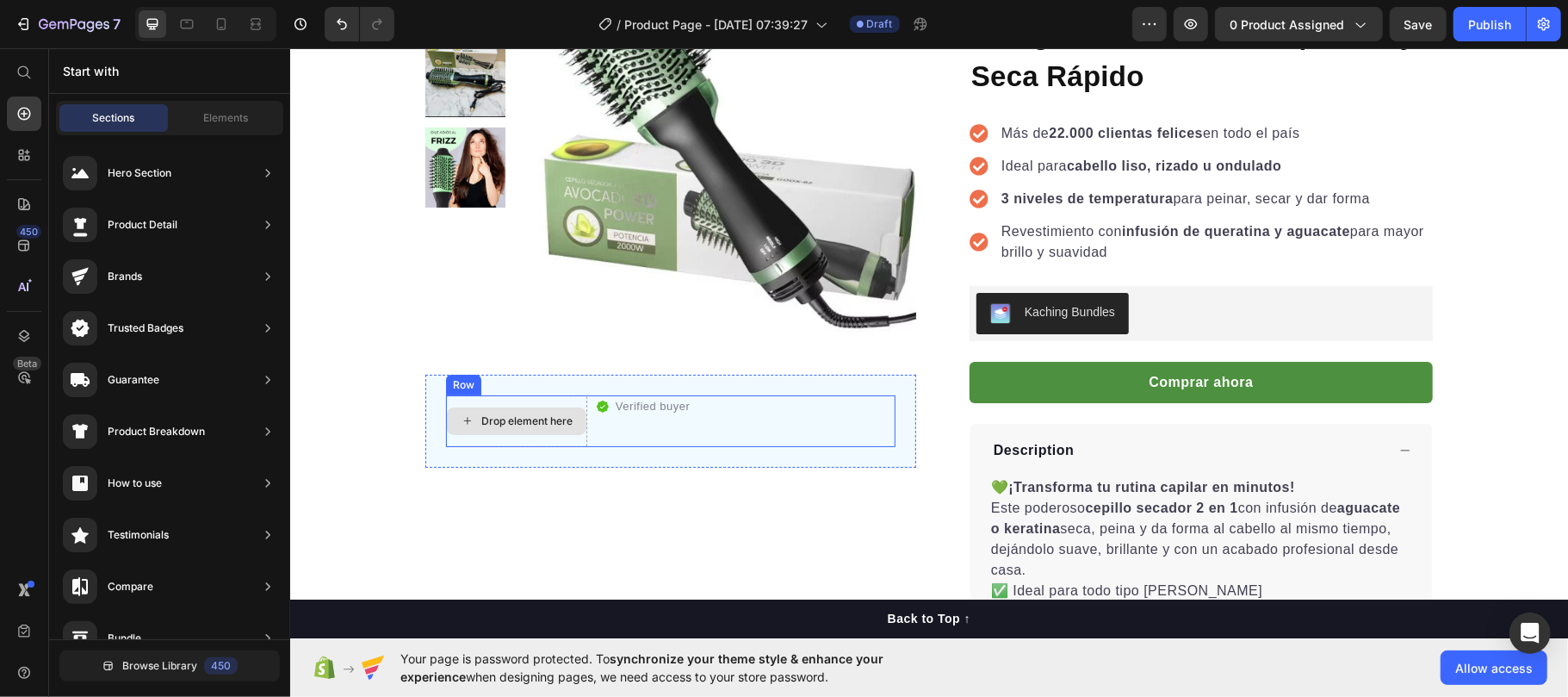 click on "Drop element here" at bounding box center (526, 420) 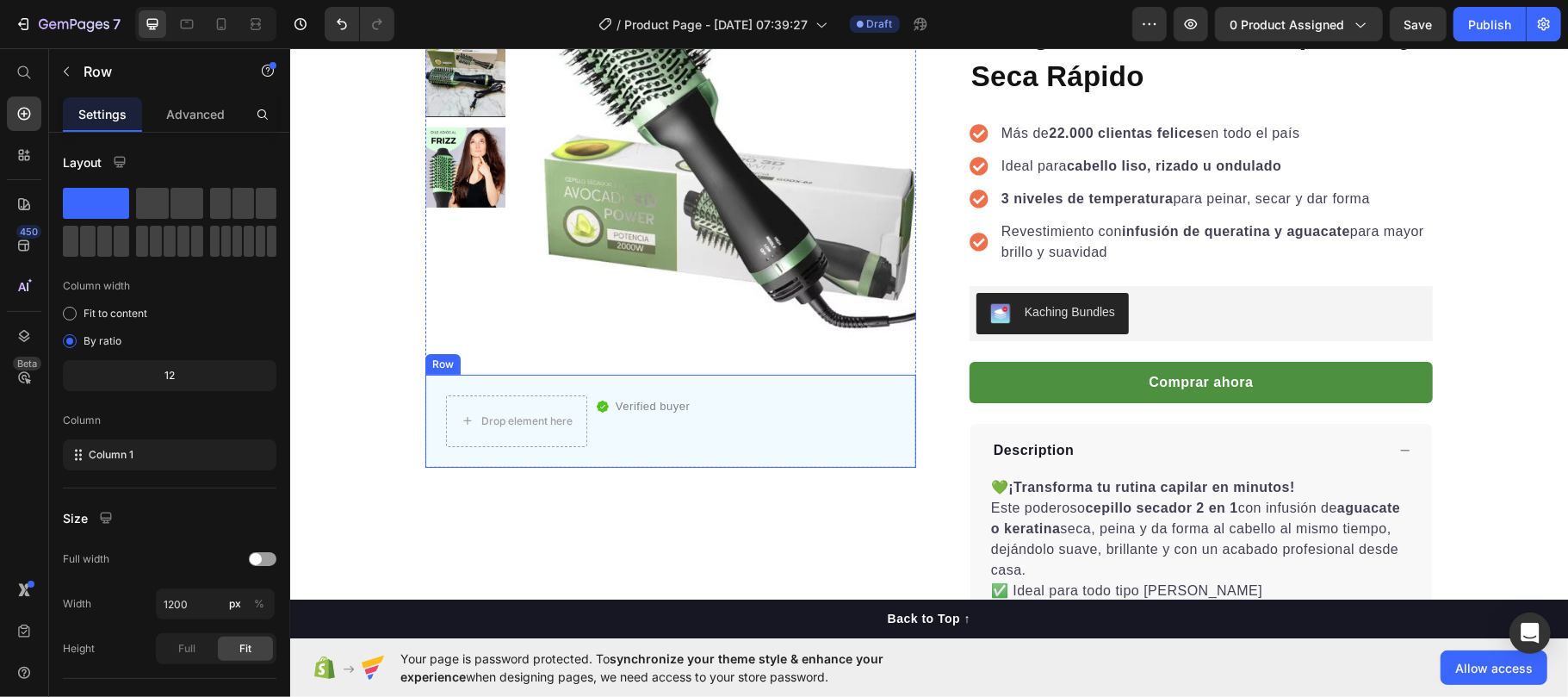 click on "Drop element here
Verified buyer Item list Row Row" at bounding box center [670, 420] 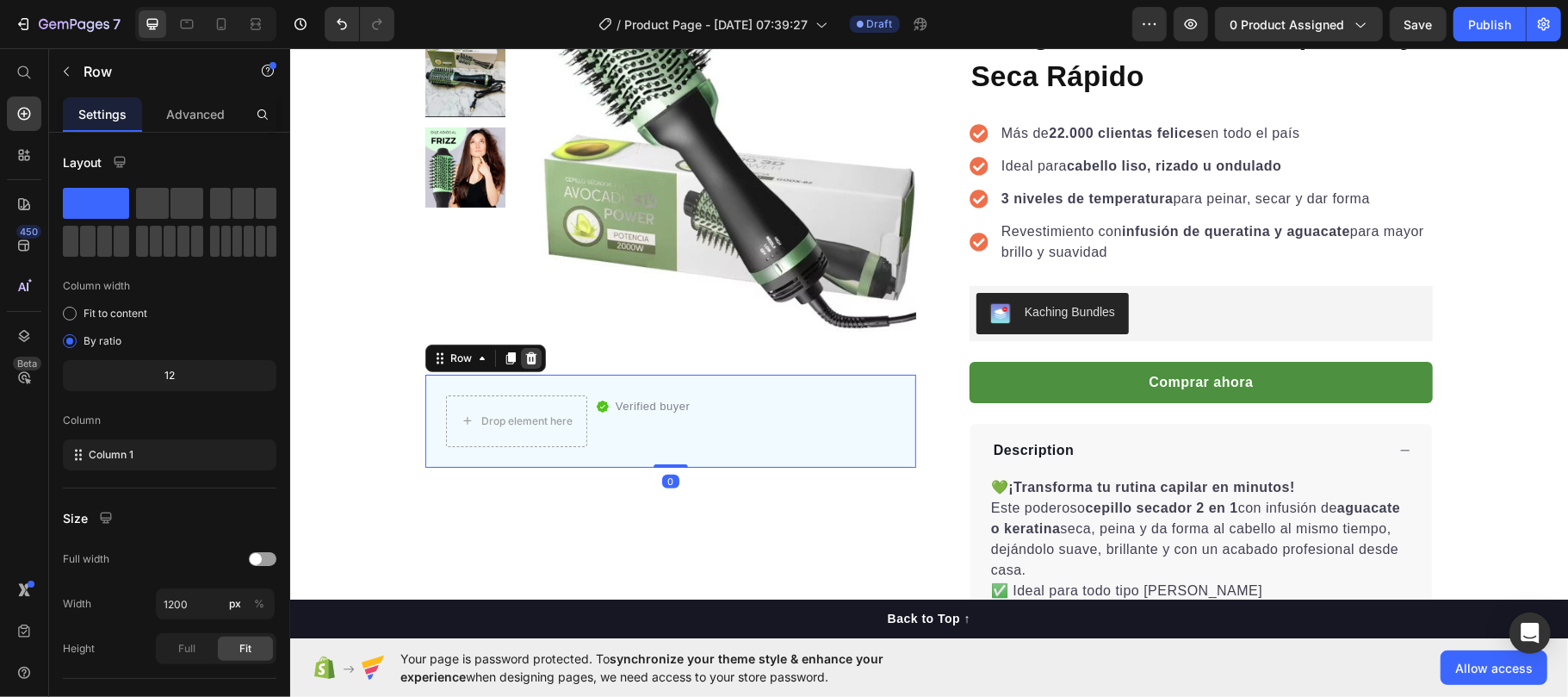 click 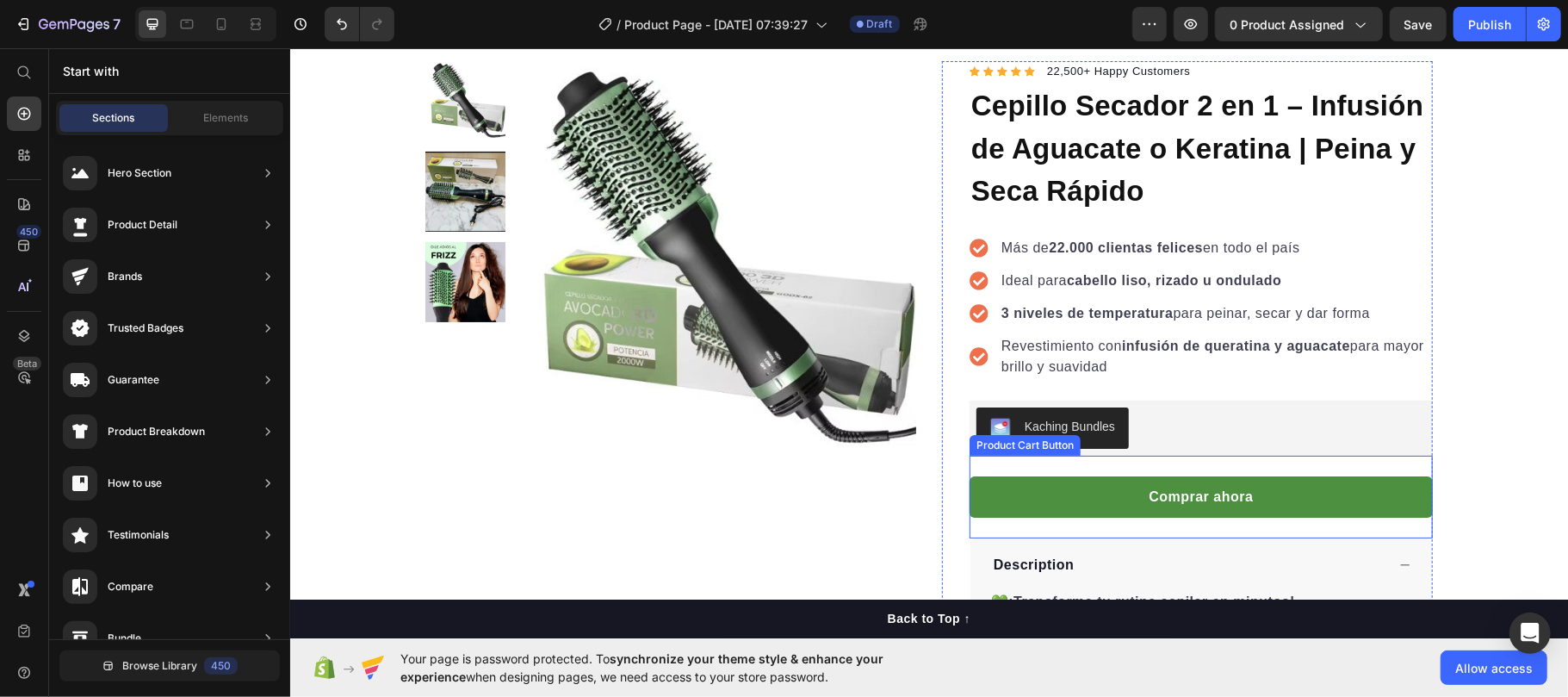 scroll, scrollTop: 229, scrollLeft: 0, axis: vertical 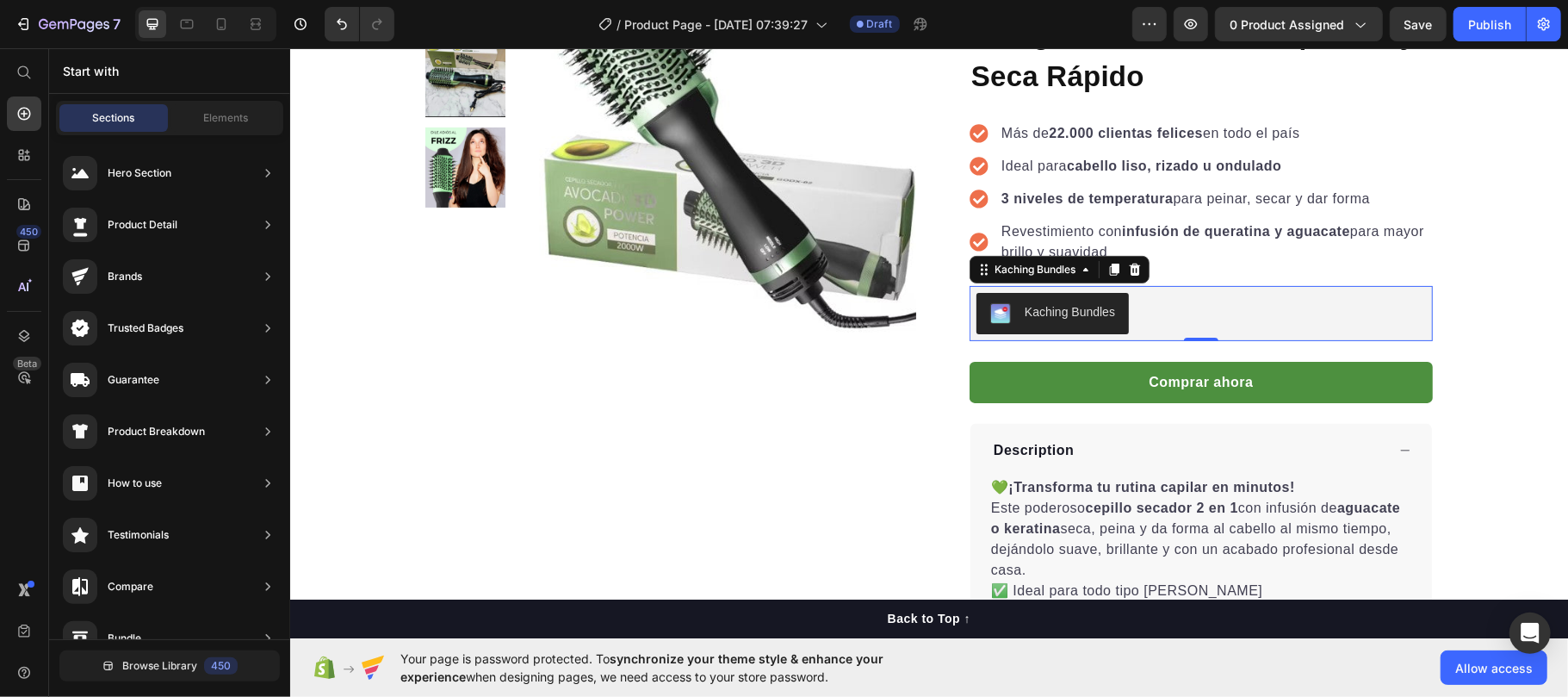 click on "Kaching Bundles" at bounding box center [1069, 311] 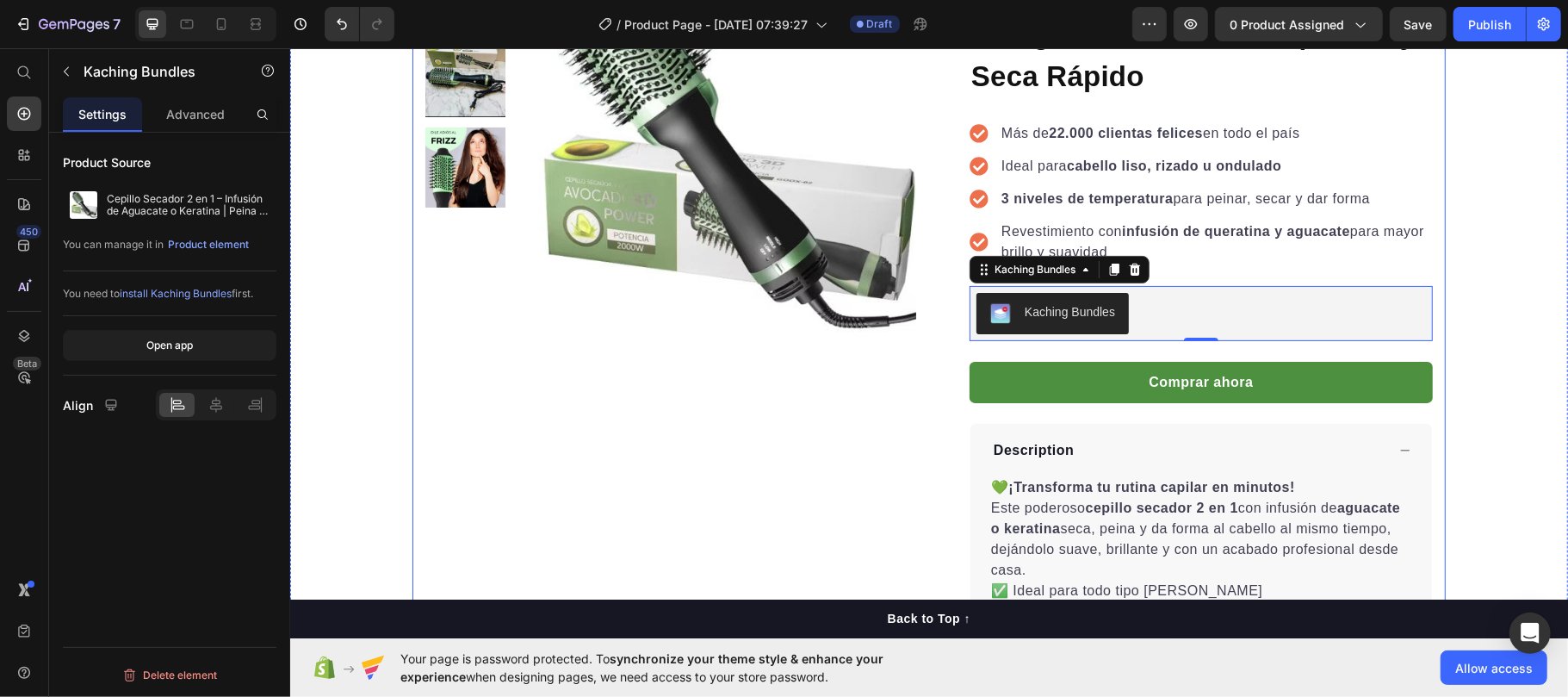 click on "Product Images "My dog absolutely loves this food! It's clear that the taste and quality are top-notch."  -Daisy Text block Row Row Icon Icon Icon Icon Icon Icon List Hoz 22,500+ Happy Customers Text block Row Cepillo Secador 2 en 1 – Infusión de Aguacate o Keratina | Peina y Seca Rápido Product Title Más de  22.000 clientas felices  en todo el país Ideal para  [PERSON_NAME] [PERSON_NAME], rizado u ondulado 3 niveles de temperatura  para peinar, secar y dar forma Revestimiento con  infusión de queratina y aguacate  para mayor brillo y suavidad Item list Kaching Bundles Kaching Bundles   0 Comprar ahora Product Cart Button Perfect for sensitive tummies Supercharge immunity System Bursting with protein, vitamins, and minerals Supports strong muscles, increases bone strength Item list
Description 💚  ¡Transforma tu rutina capilar en minutos! Este poderoso  cepillo secador 2 en 1  con infusión de  aguacate o keratina
✅ Ideal para todo tipo [PERSON_NAME] ✅ Reduce el frizz y el volumen
✨  ✨" at bounding box center (928, 393) 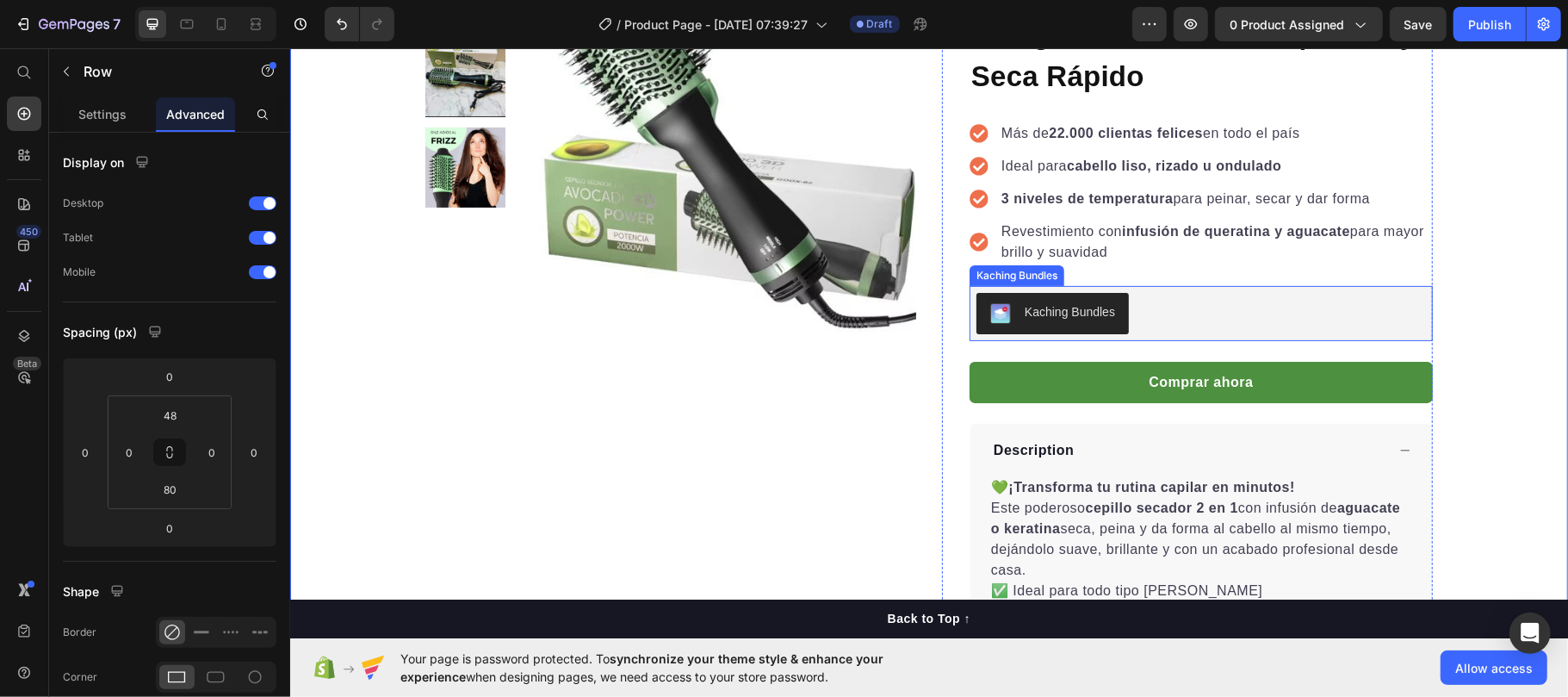 click on "Kaching Bundles" at bounding box center (1200, 313) 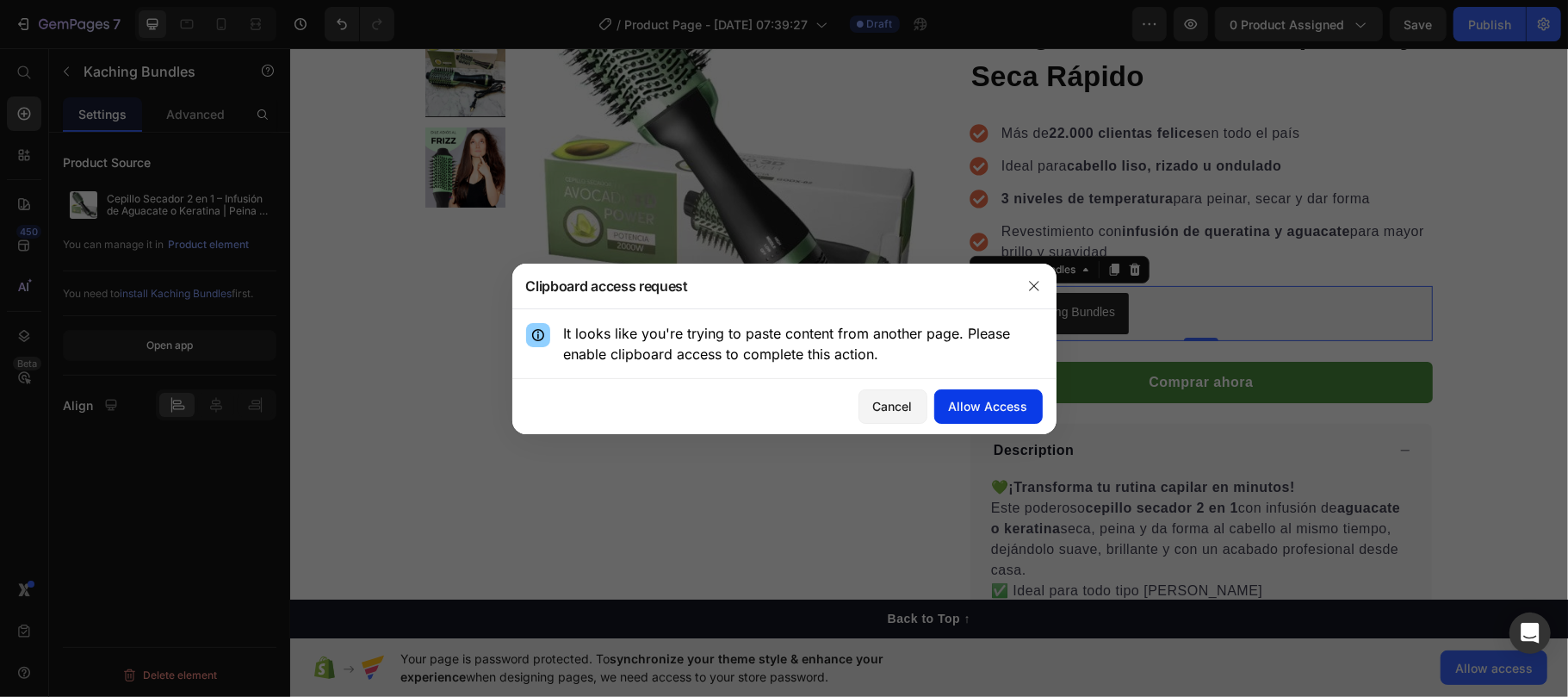 click on "Allow Access" at bounding box center [989, 406] 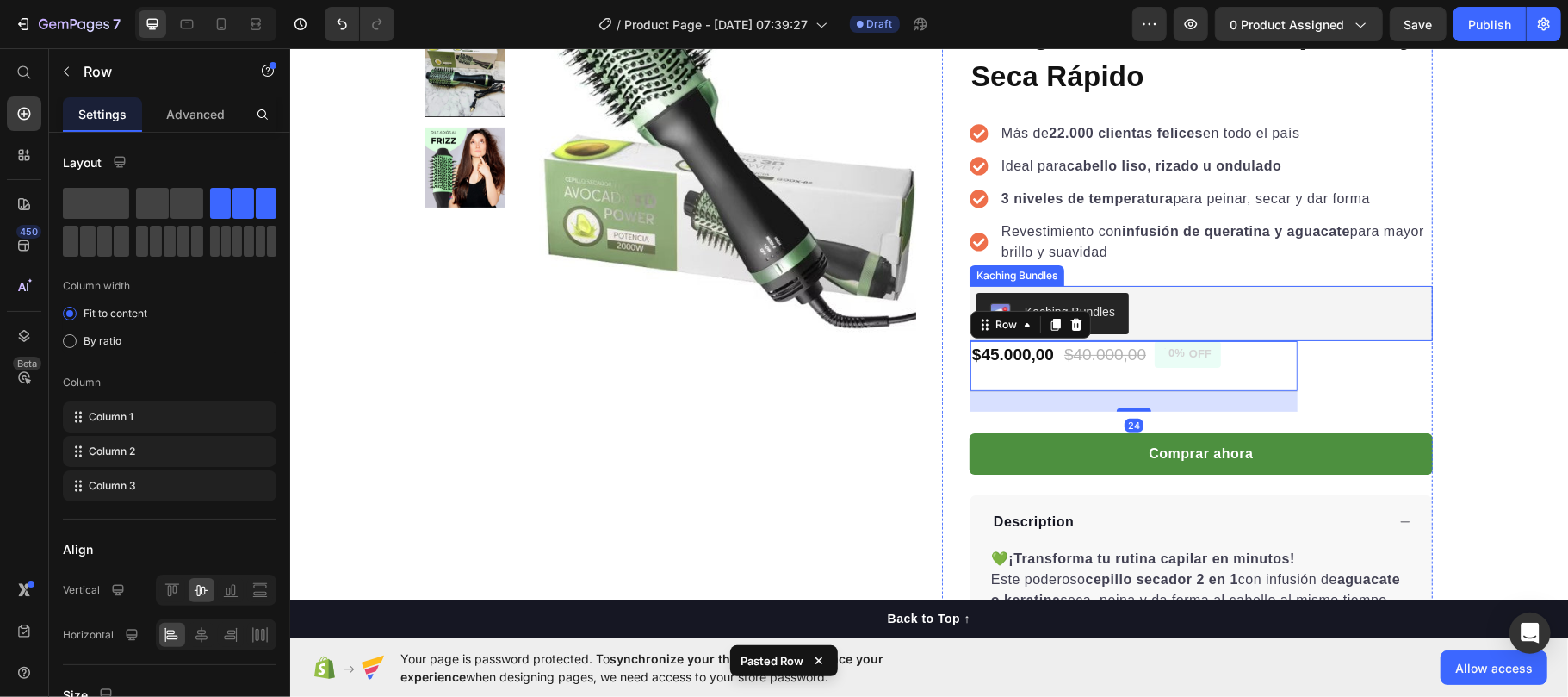 click on "Product Images "My dog absolutely loves this food! It's clear that the taste and quality are top-notch."  -Daisy Text block Row Row Icon Icon Icon Icon Icon Icon List Hoz 22,500+ Happy Customers Text block Row Cepillo Secador 2 en 1 – Infusión de Aguacate o Keratina | Peina y Seca Rápido Product Title Más de  22.000 clientas felices  en todo el país Ideal para  [PERSON_NAME] [PERSON_NAME], rizado u ondulado 3 niveles de temperatura  para peinar, secar y dar forma Revestimiento con  infusión de queratina y aguacate  para mayor brillo y suavidad Item list Kaching Bundles Kaching Bundles $45.000,00 Product Price $40.000,00 Product Price 0% OFF Discount Tag Row   24 Comprar ahora Product Cart Button Perfect for sensitive tummies Supercharge immunity System Bursting with protein, vitamins, and minerals Supports strong muscles, increases bone strength Item list
Description 💚  ¡Transforma tu rutina capilar en minutos! Este poderoso  cepillo secador 2 en 1  con infusión de  aguacate o keratina
✨" at bounding box center (928, 428) 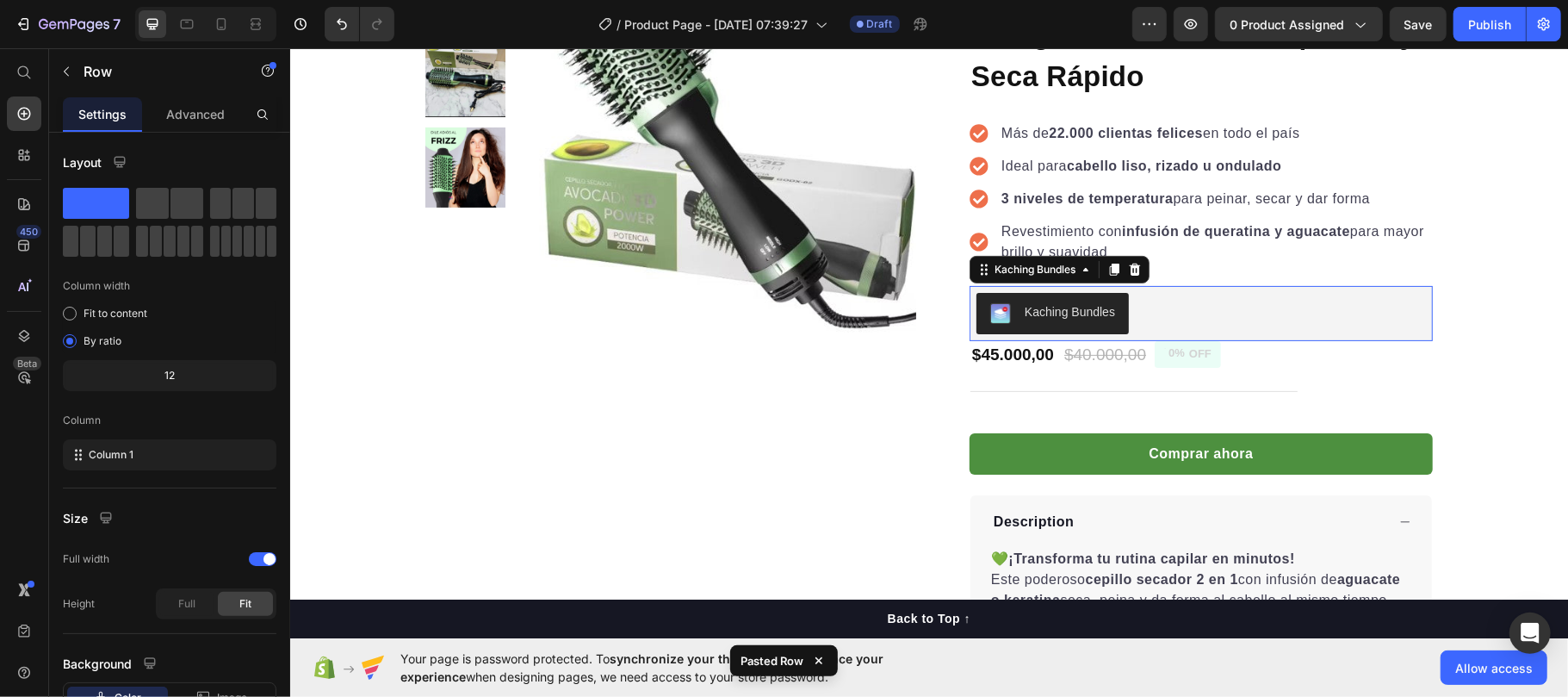 click on "Kaching Bundles" at bounding box center [1200, 313] 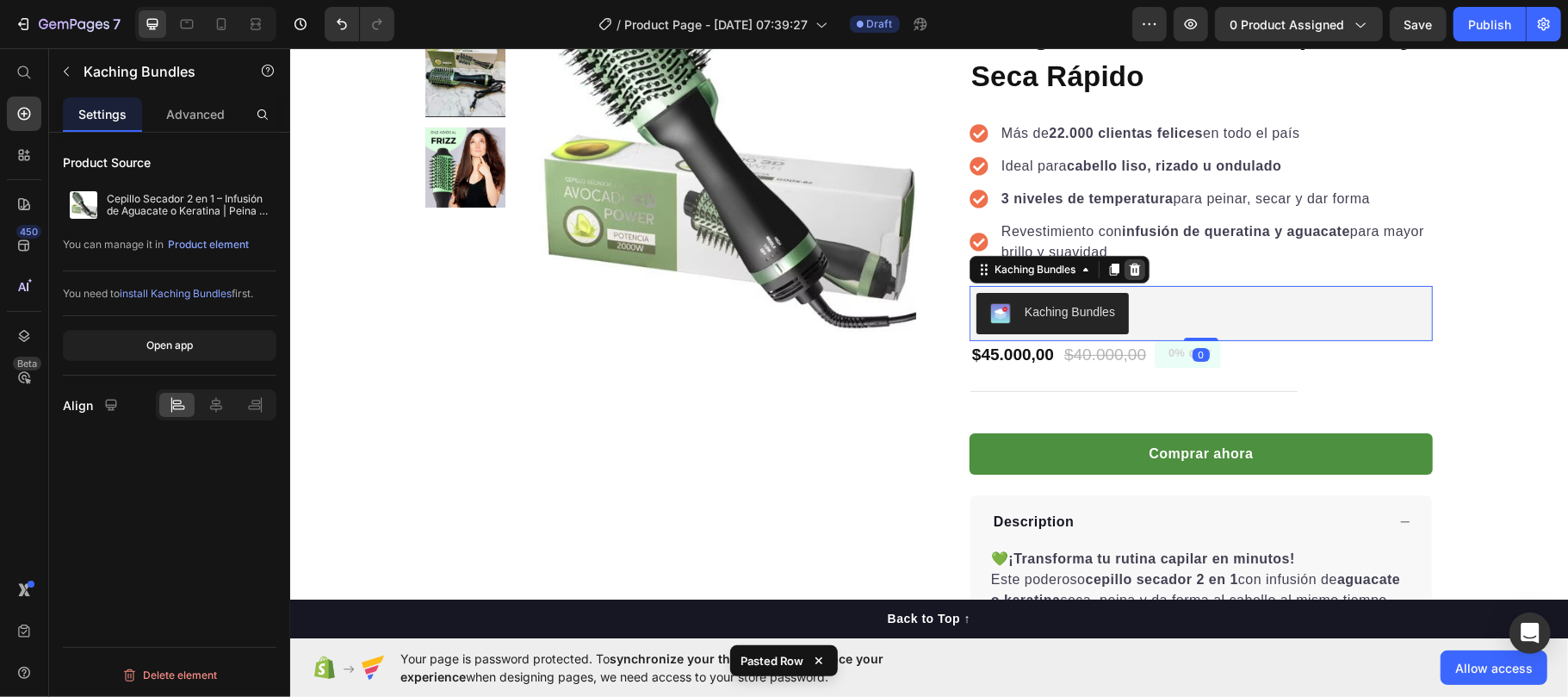 click 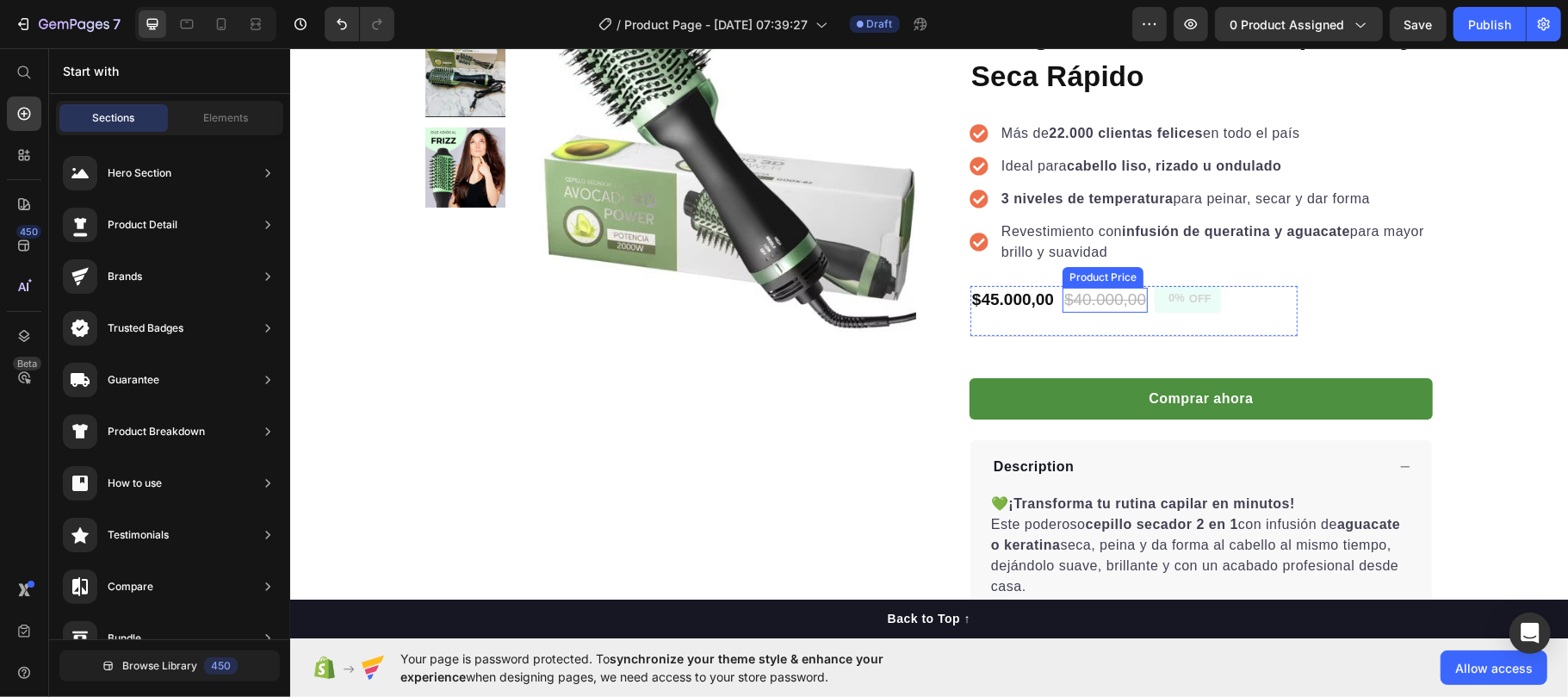 click on "$40.000,00" at bounding box center (1104, 299) 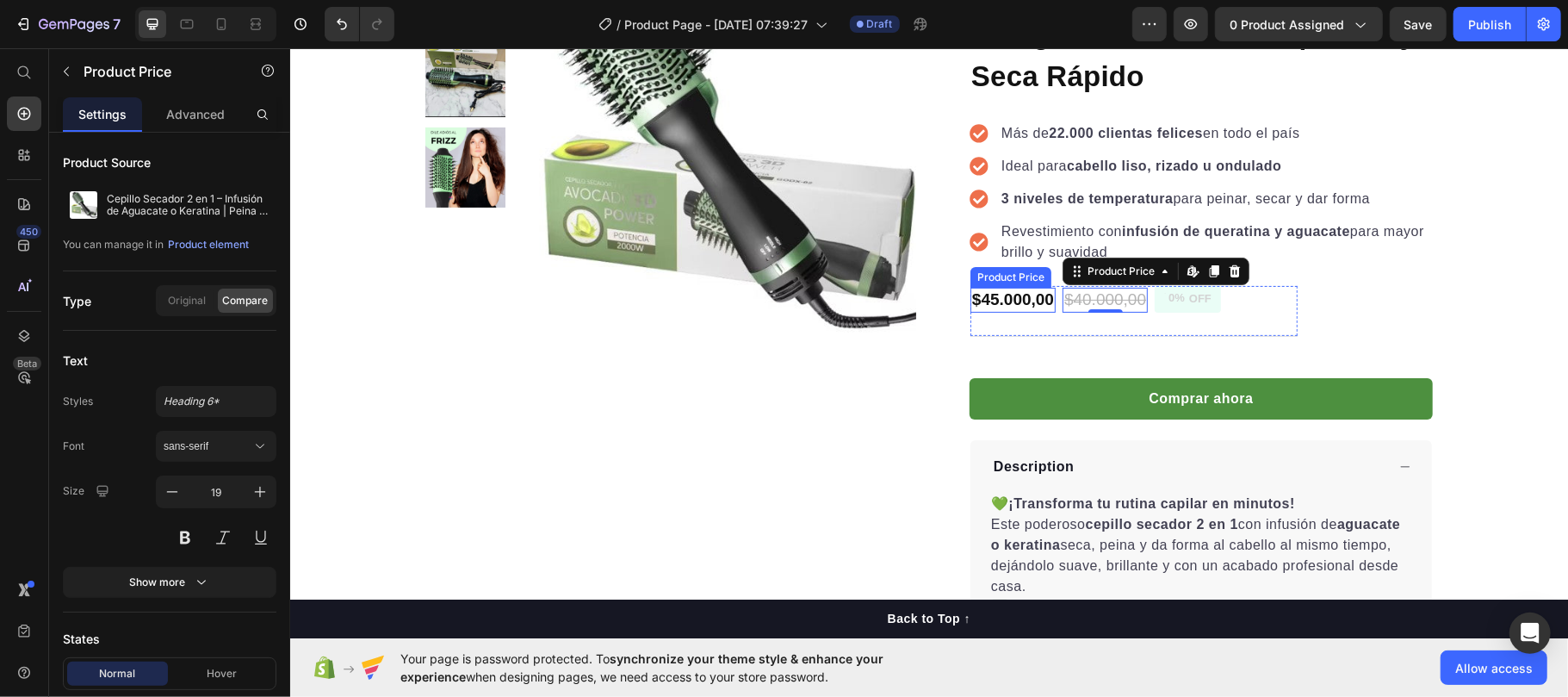 click on "$45.000,00" at bounding box center [1012, 299] 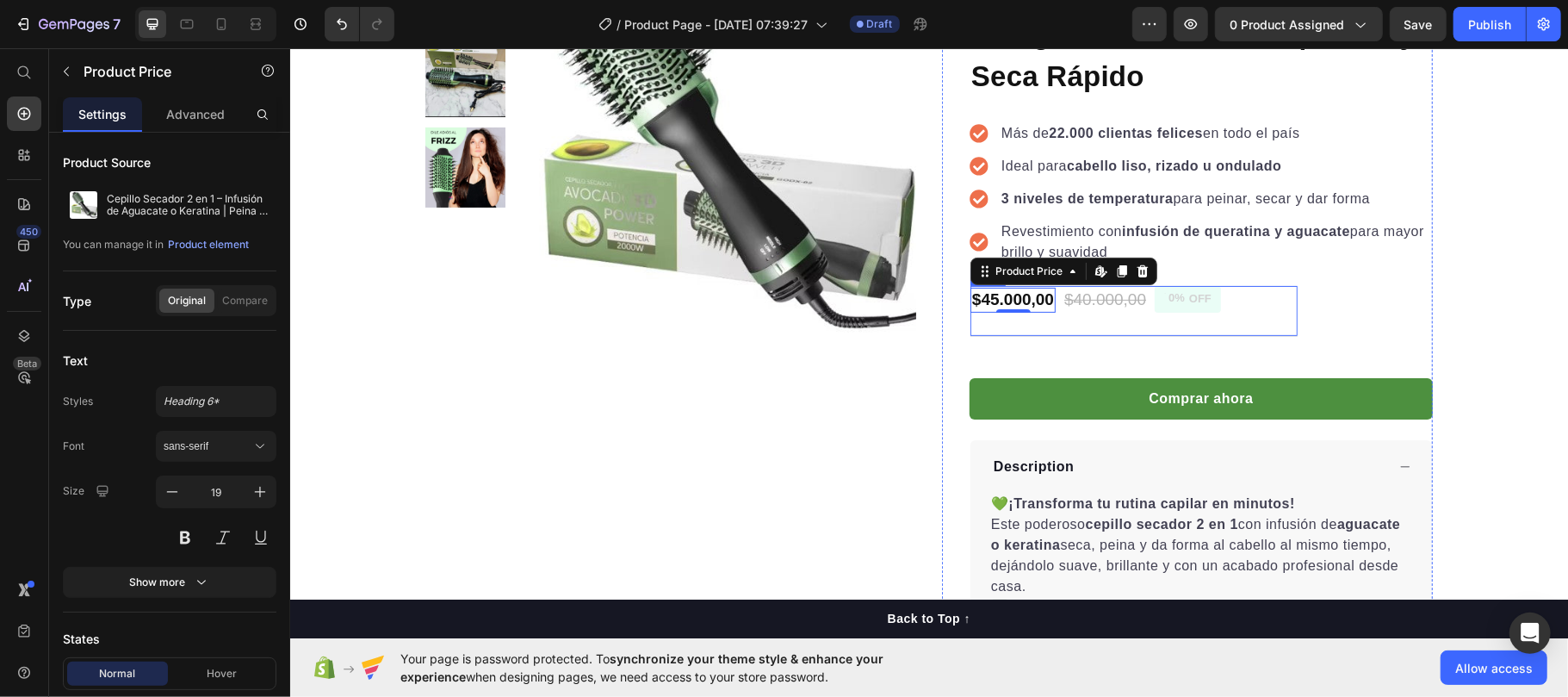 click on "$45.000,00 Product Price   Edit content in Shopify 0 $40.000,00 Product Price 0% OFF Discount Tag Row" at bounding box center [1133, 310] 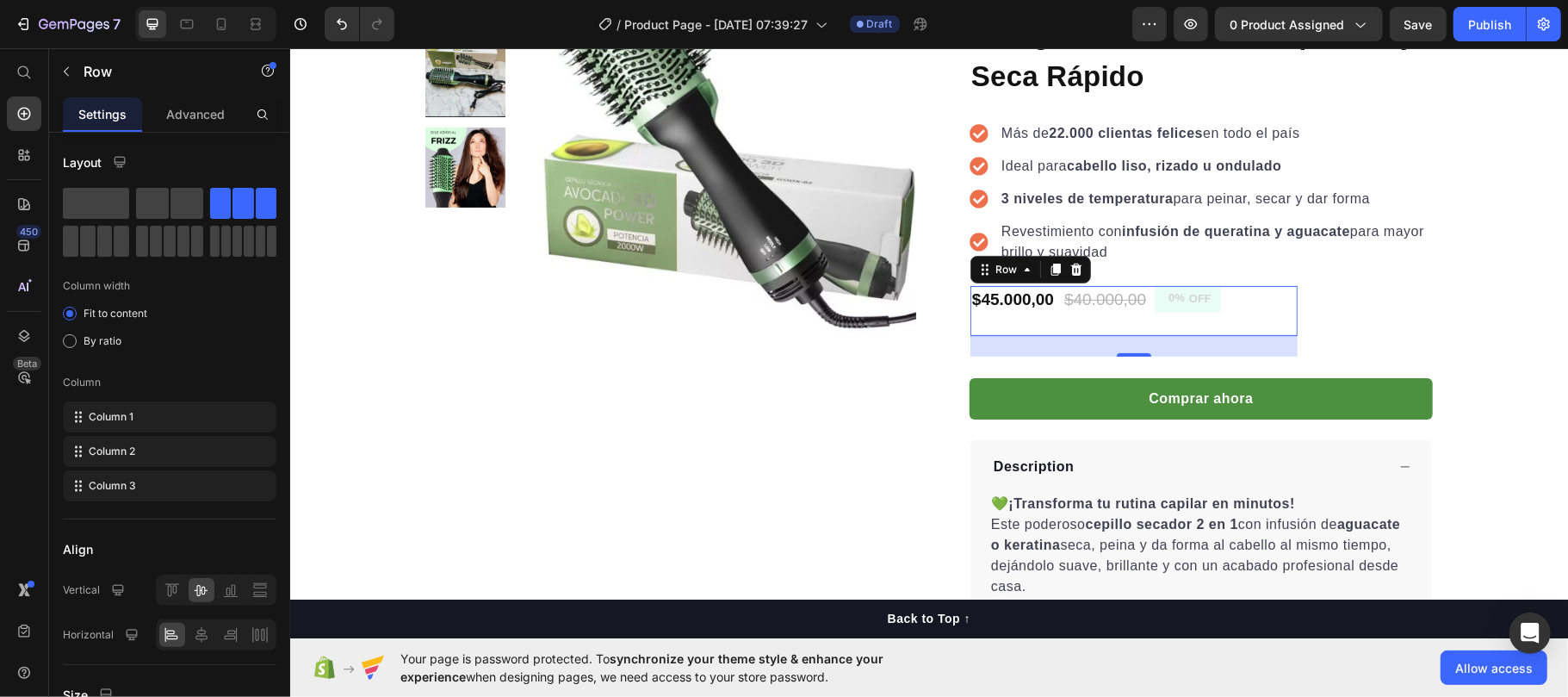 click on "$45.000,00 Product Price $40.000,00 Product Price 0% OFF Discount Tag Row   24" at bounding box center (1133, 310) 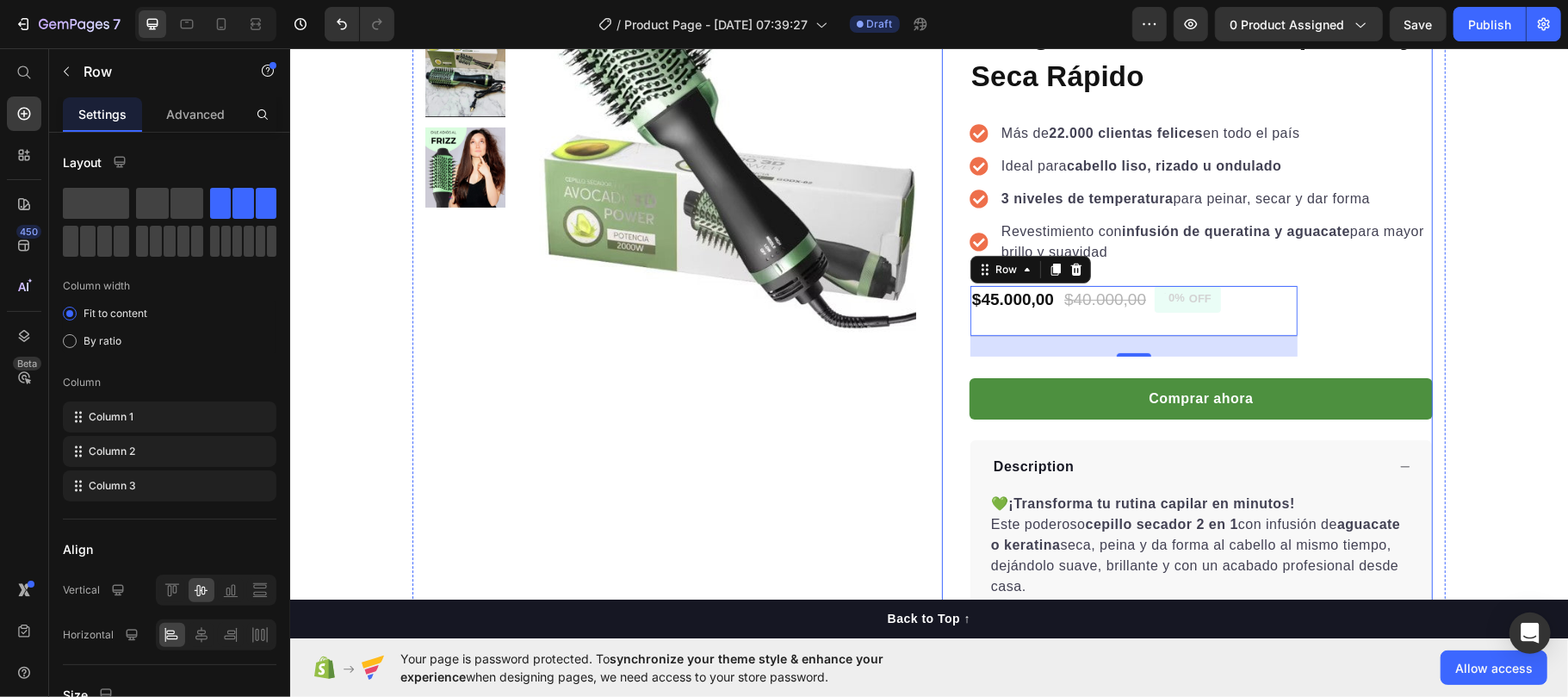click on "Product Images "My dog absolutely loves this food! It's clear that the taste and quality are top-notch."  -Daisy Text block Row Row Icon Icon Icon Icon Icon Icon List Hoz 22,500+ Happy Customers Text block Row Cepillo Secador 2 en 1 – Infusión de Aguacate o Keratina | Peina y Seca Rápido Product Title Más de  22.000 clientas felices  en todo el país Ideal para  [PERSON_NAME] [PERSON_NAME], rizado u ondulado 3 niveles de temperatura  para peinar, secar y dar forma Revestimiento con  infusión de queratina y aguacate  para mayor brillo y suavidad Item list $45.000,00 Product Price $40.000,00 Product Price 0% OFF Discount Tag Row   24 Comprar ahora Product Cart Button Perfect for sensitive tummies Supercharge immunity System Bursting with protein, vitamins, and minerals Supports strong muscles, increases bone strength Item list
Description 💚  ¡Transforma tu rutina capilar en minutos! Este poderoso  cepillo secador 2 en 1  con infusión de  aguacate o keratina
✅ Ideal para todo tipo [PERSON_NAME]" at bounding box center (928, 401) 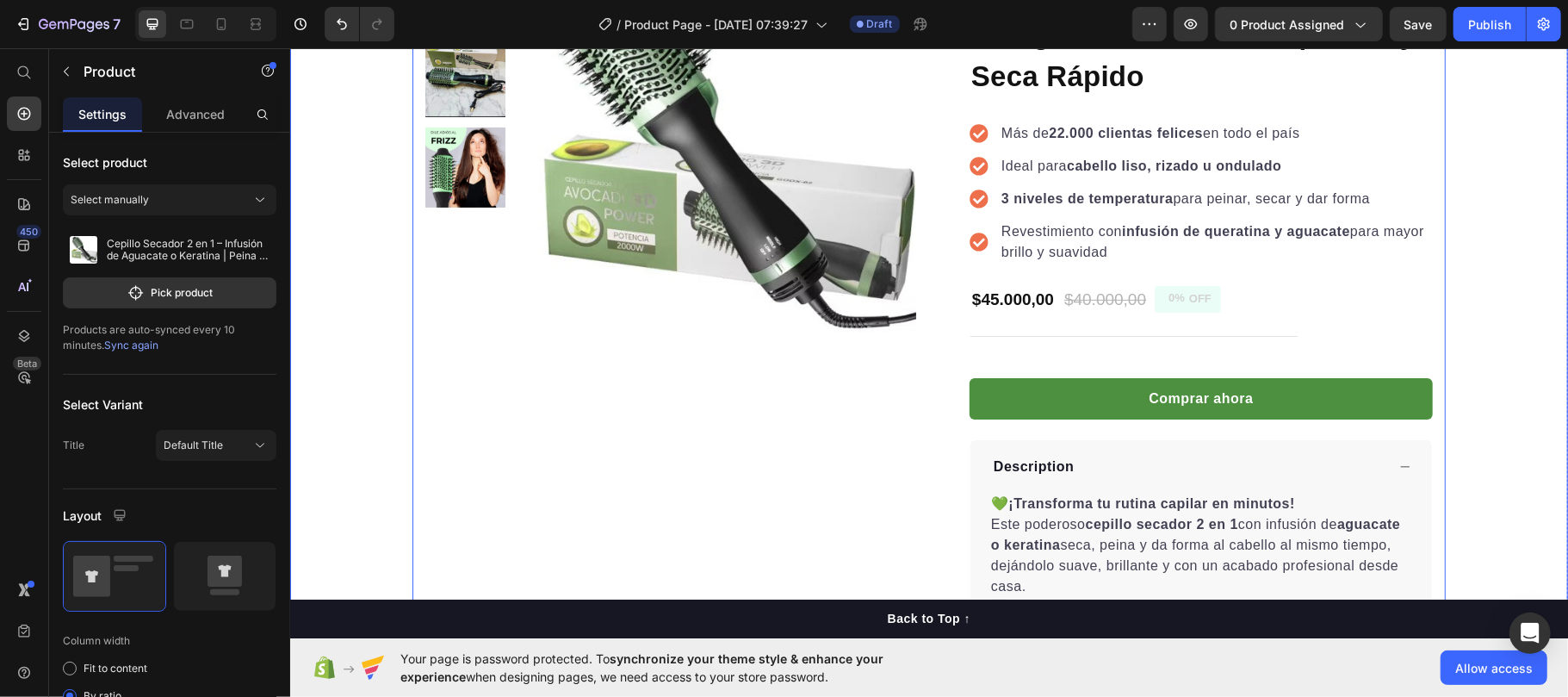 click on "Product Images "My dog absolutely loves this food! It's clear that the taste and quality are top-notch."  -Daisy Text block Row Row Icon Icon Icon Icon Icon Icon List Hoz 22,500+ Happy Customers Text block Row Cepillo Secador 2 en 1 – Infusión de Aguacate o Keratina | Peina y Seca Rápido Product Title Más de  22.000 clientas felices  en todo el país Ideal para  [PERSON_NAME] [PERSON_NAME], rizado u ondulado 3 niveles de temperatura  para peinar, secar y dar forma Revestimiento con  infusión de queratina y aguacate  para mayor brillo y suavidad Item list $45.000,00 Product Price $40.000,00 Product Price 0% OFF Discount Tag Row Comprar ahora Product Cart Button Perfect for sensitive tummies Supercharge immunity System Bursting with protein, vitamins, and minerals Supports strong muscles, increases bone strength Item list
Description 💚  ¡Transforma tu rutina capilar en minutos! Este poderoso  cepillo secador 2 en 1  con infusión de  aguacate o keratina
✅ Ideal para todo tipo [PERSON_NAME]
✨" at bounding box center (928, 401) 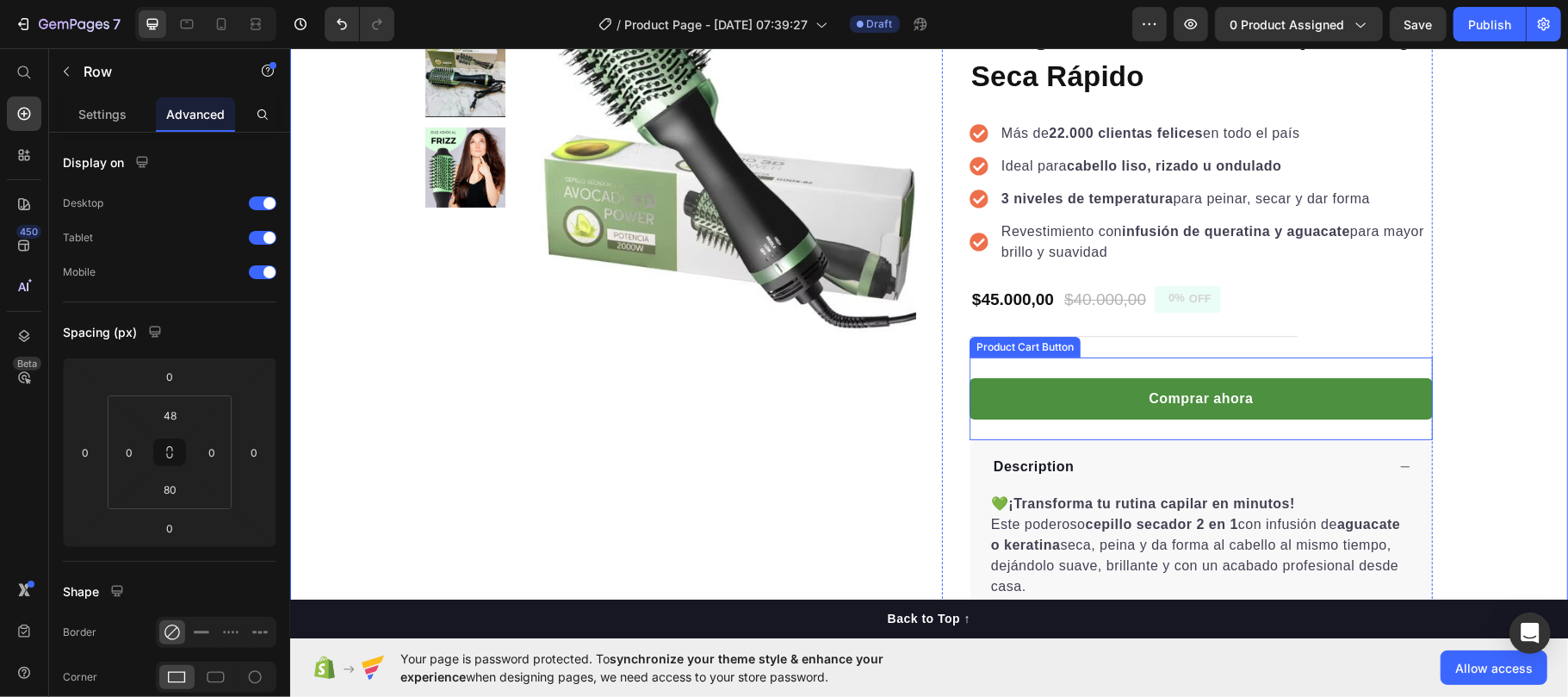 click on "Comprar ahora Product Cart Button" at bounding box center [1200, 398] 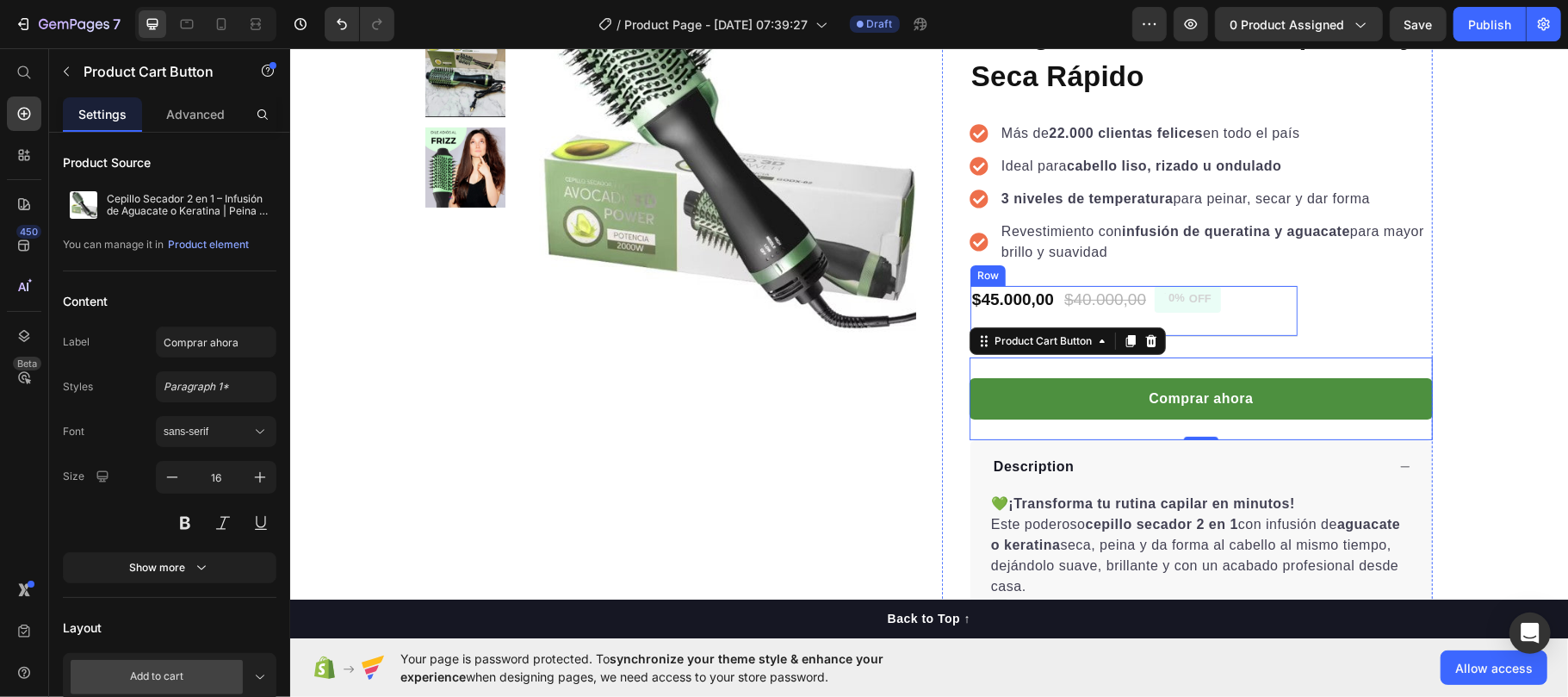 click on "$45.000,00 Product Price $40.000,00 Product Price 0% OFF Discount Tag Row" at bounding box center (1133, 310) 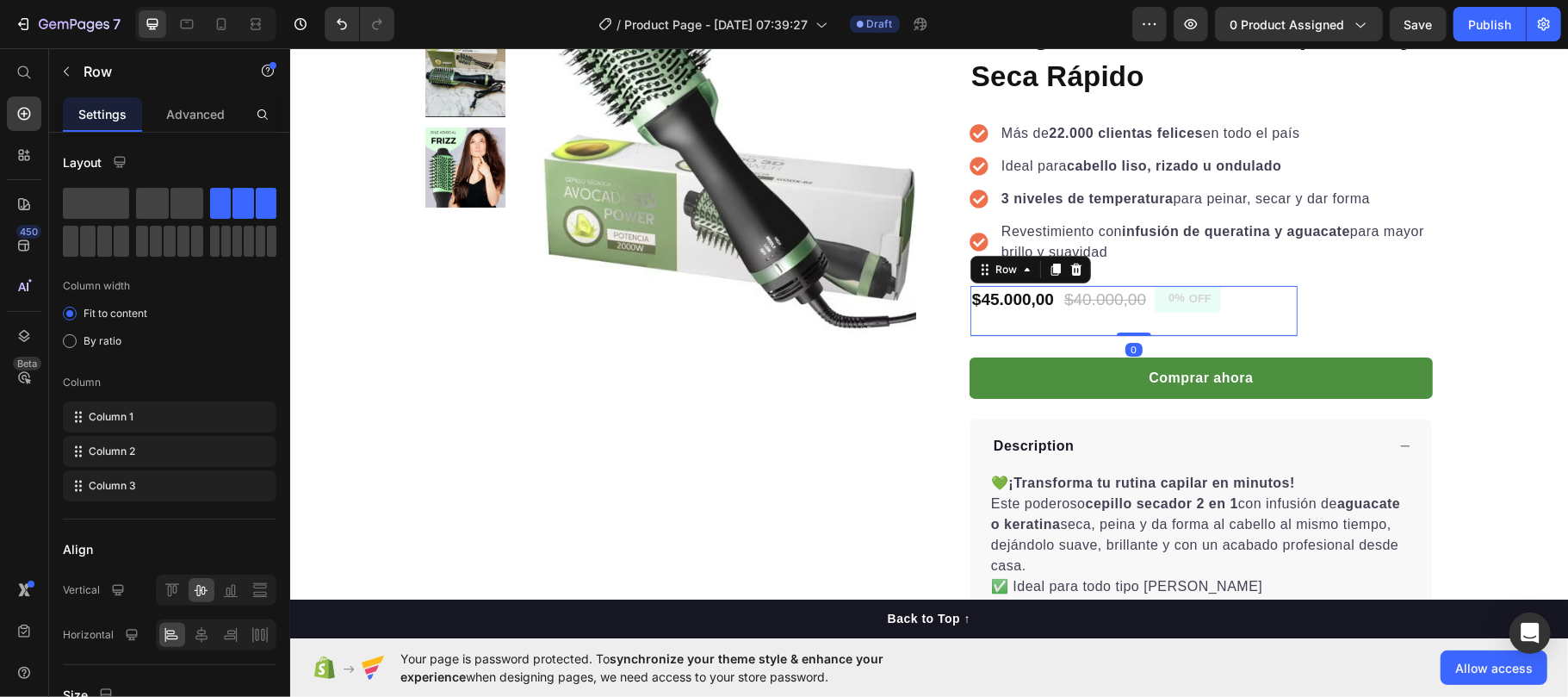 drag, startPoint x: 1126, startPoint y: 356, endPoint x: 1128, endPoint y: 321, distance: 35.0571 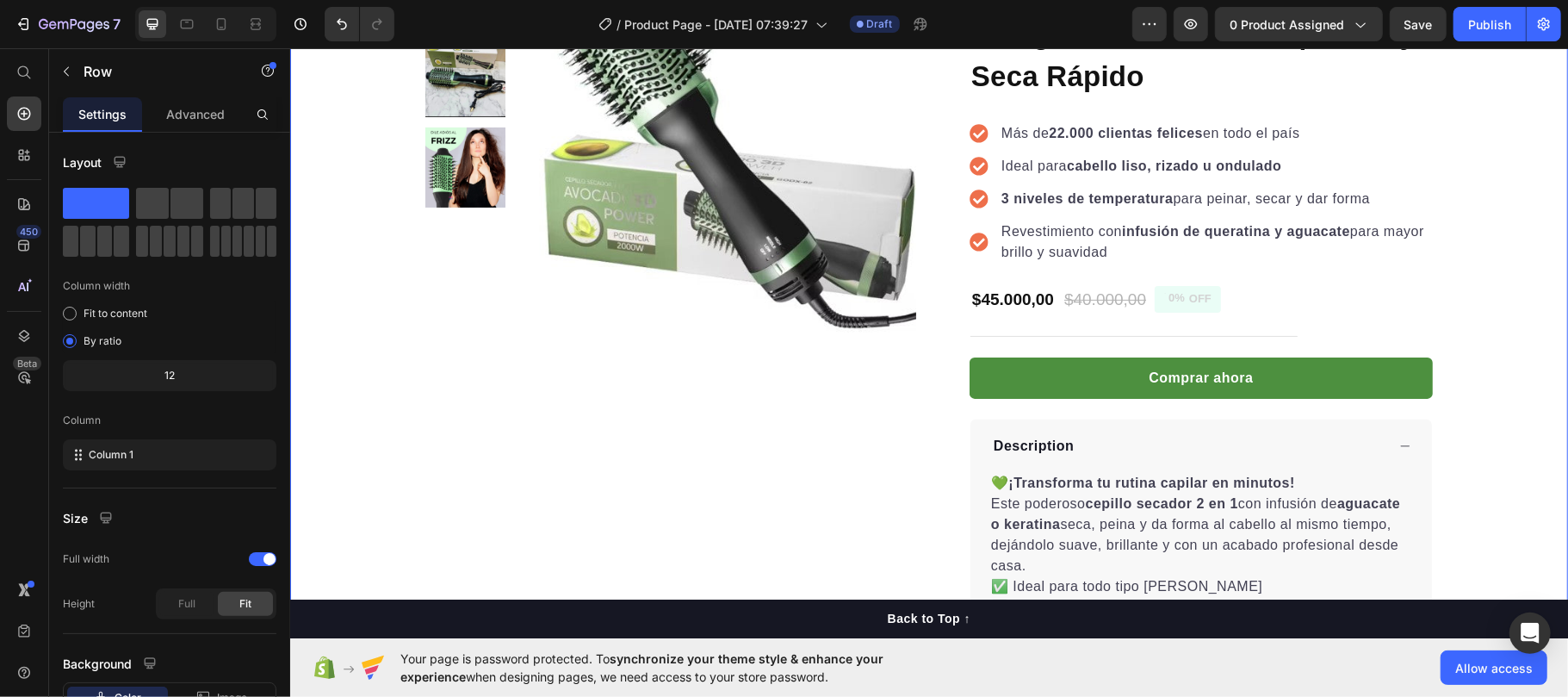 click on "Product Images "My dog absolutely loves this food! It's clear that the taste and quality are top-notch."  -Daisy Text block Row Row Icon Icon Icon Icon Icon Icon List Hoz 22,500+ Happy Customers Text block Row Cepillo Secador 2 en 1 – Infusión de Aguacate o Keratina | Peina y Seca Rápido Product Title Más de  22.000 clientas felices  en todo el país Ideal para  [PERSON_NAME] [PERSON_NAME], rizado u ondulado 3 niveles de temperatura  para peinar, secar y dar forma Revestimiento con  infusión de queratina y aguacate  para mayor brillo y suavidad Item list $45.000,00 Product Price $40.000,00 Product Price 0% OFF Discount Tag Row Comprar ahora Product Cart Button Perfect for sensitive tummies Supercharge immunity System Bursting with protein, vitamins, and minerals Supports strong muscles, increases bone strength Item list
Description 💚  ¡Transforma tu rutina capilar en minutos! Este poderoso  cepillo secador 2 en 1  con infusión de  aguacate o keratina
✅ Ideal para todo tipo [PERSON_NAME]
✨" at bounding box center [928, 390] 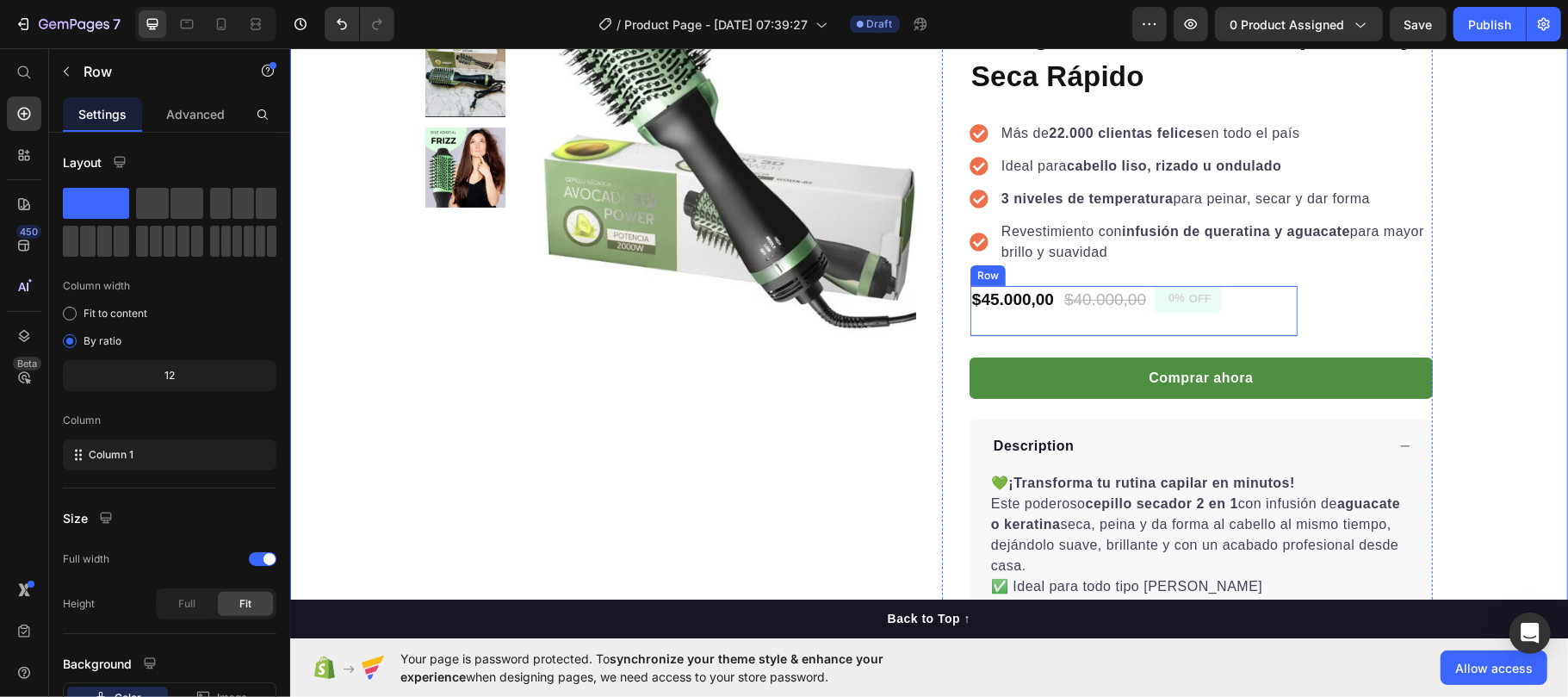 click on "$45.000,00 Product Price $40.000,00 Product Price 0% OFF Discount Tag Row" at bounding box center (1133, 310) 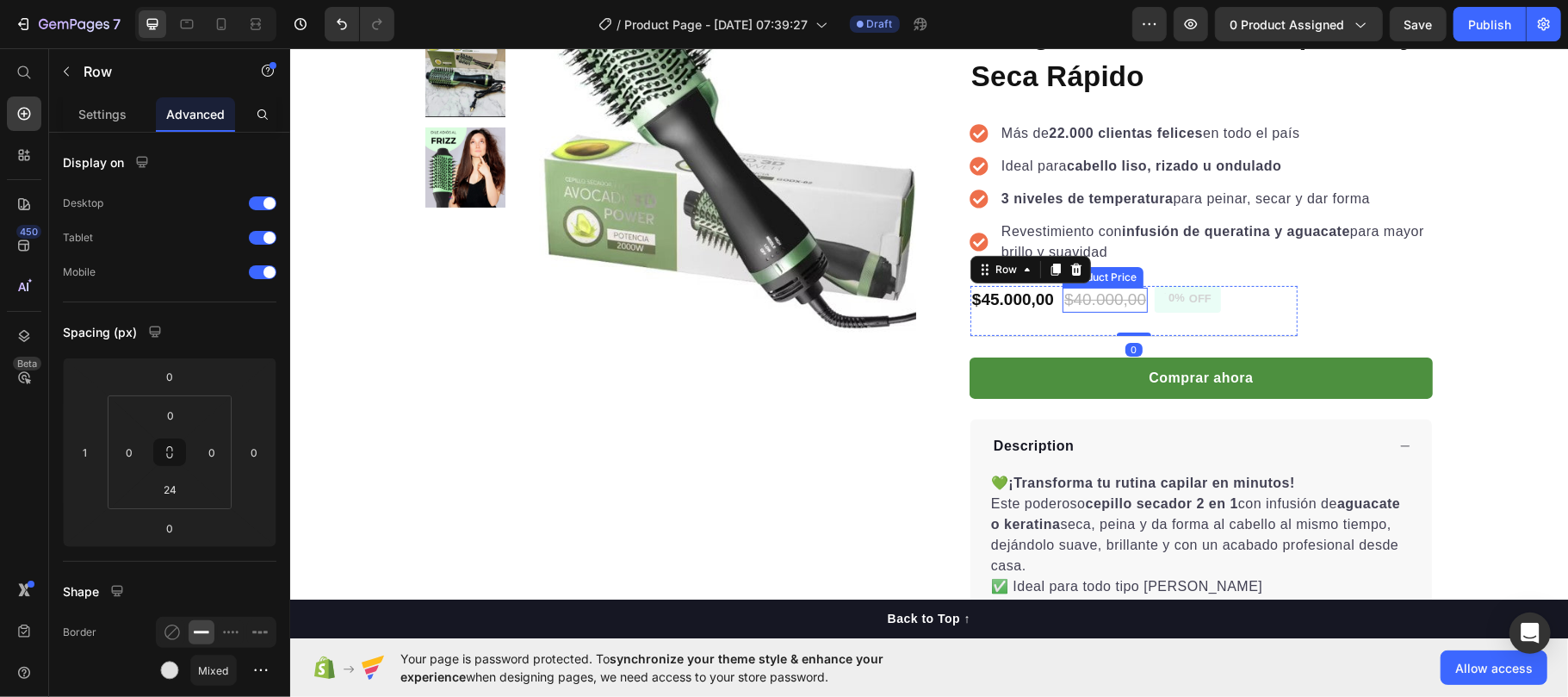 click on "$40.000,00" at bounding box center (1104, 299) 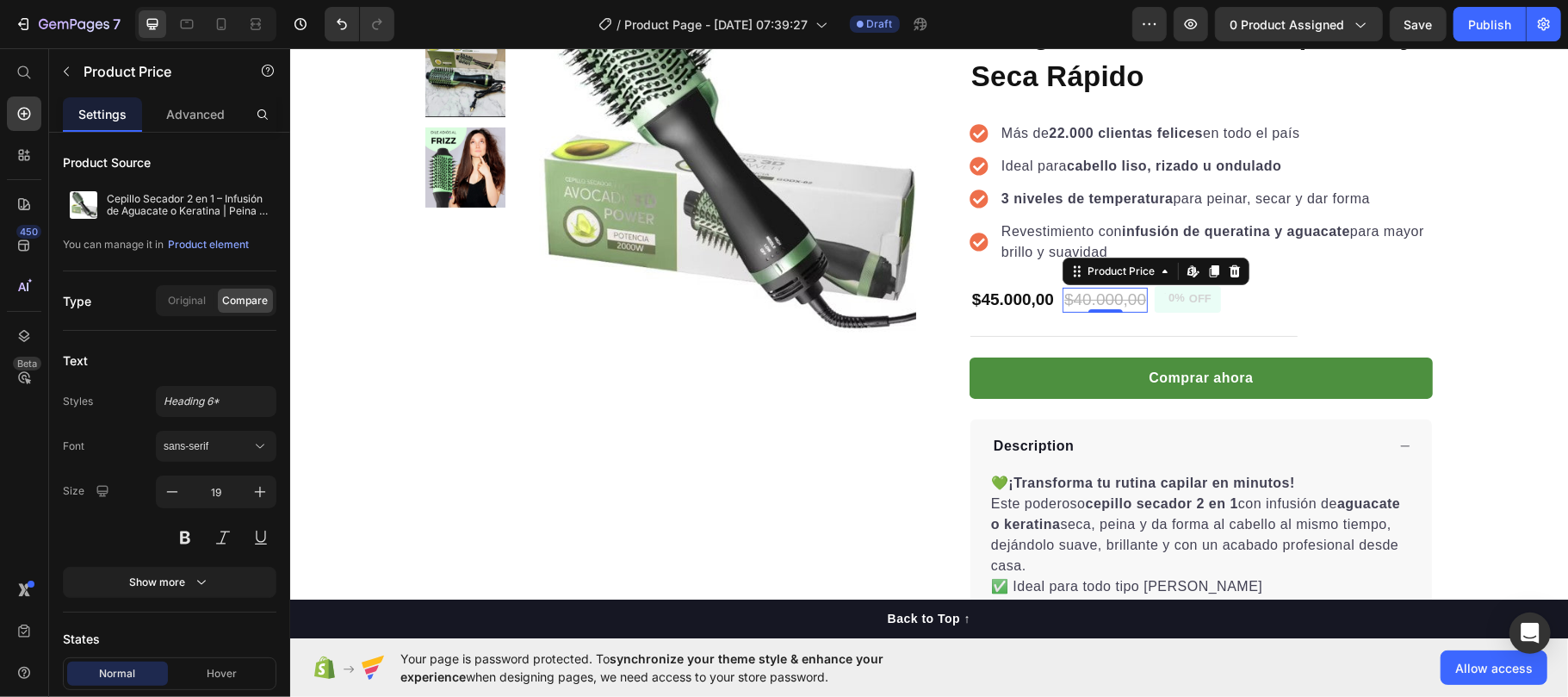 click on "$40.000,00" at bounding box center (1104, 299) 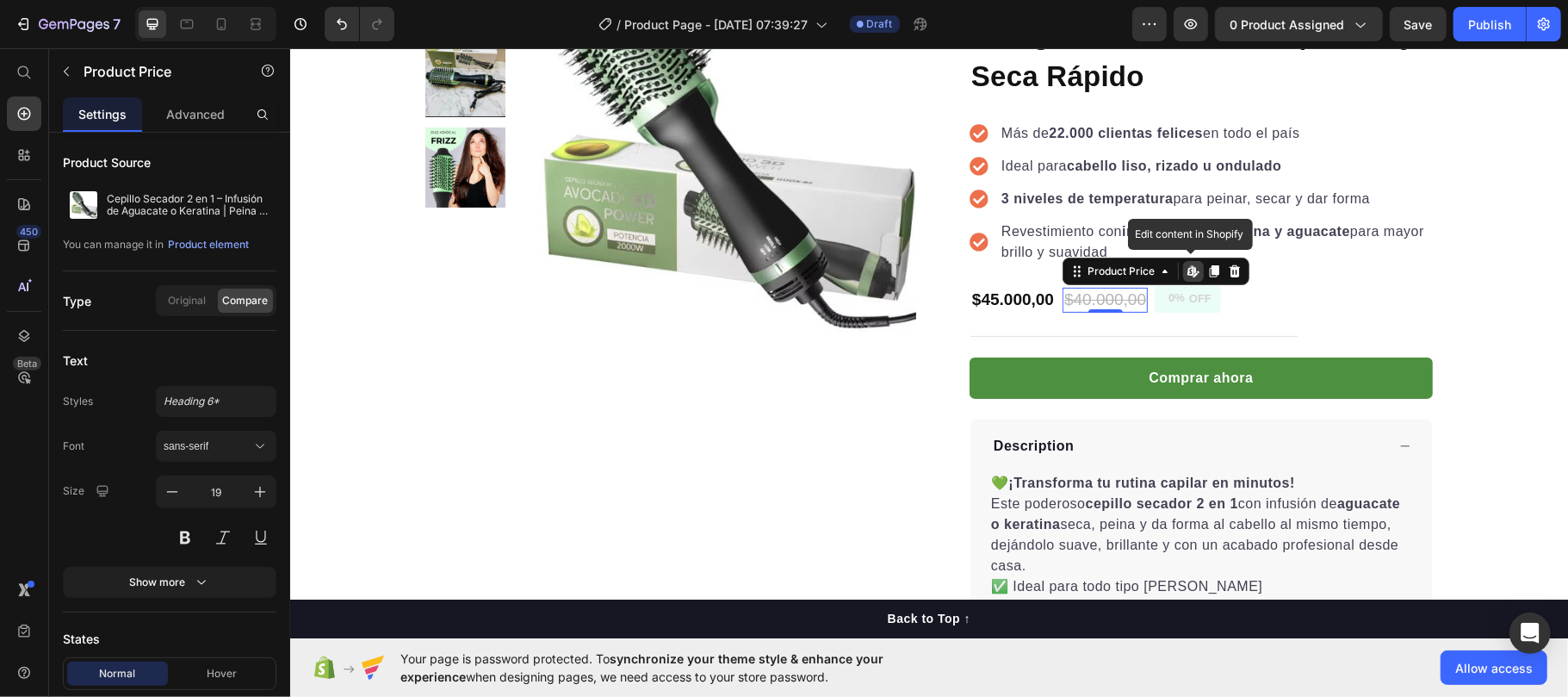 click on "$40.000,00" at bounding box center [1104, 299] 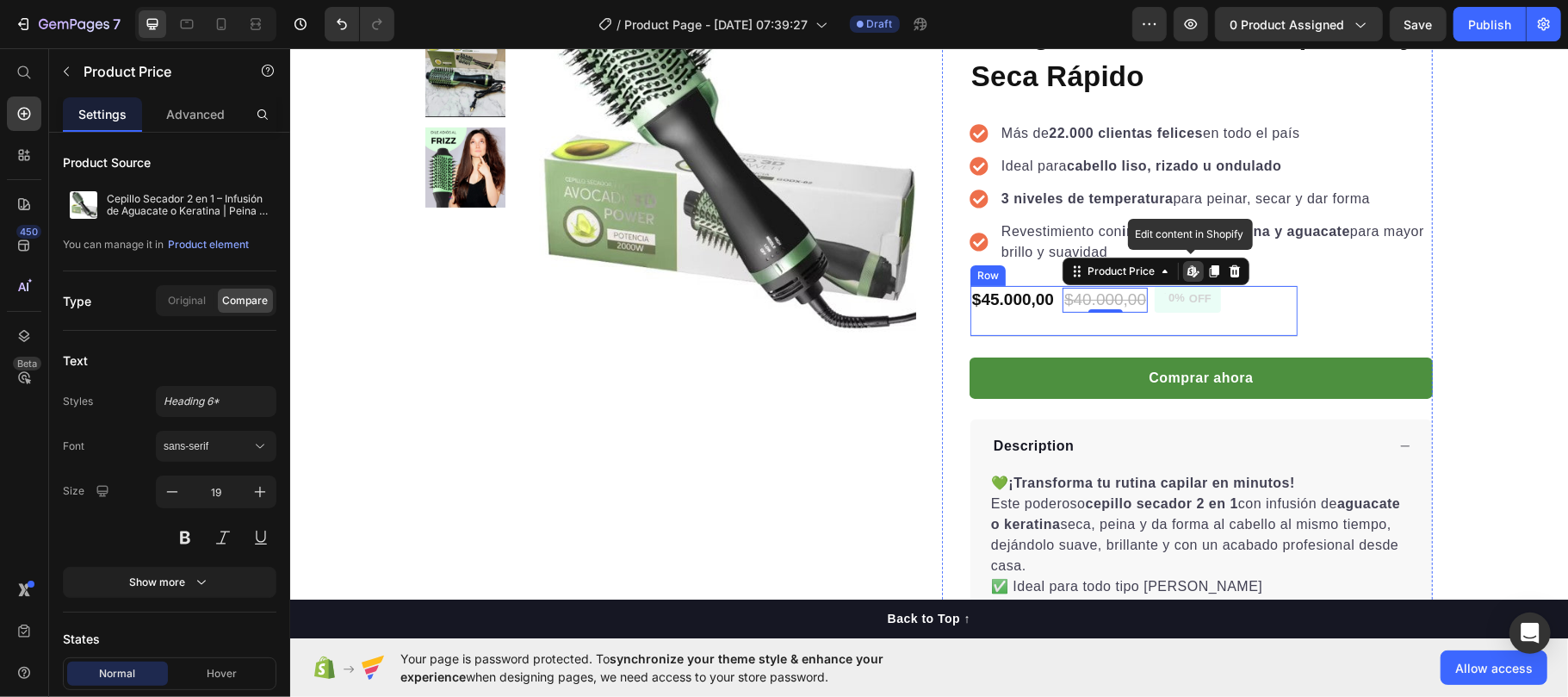 click on "$45.000,00" at bounding box center [1012, 299] 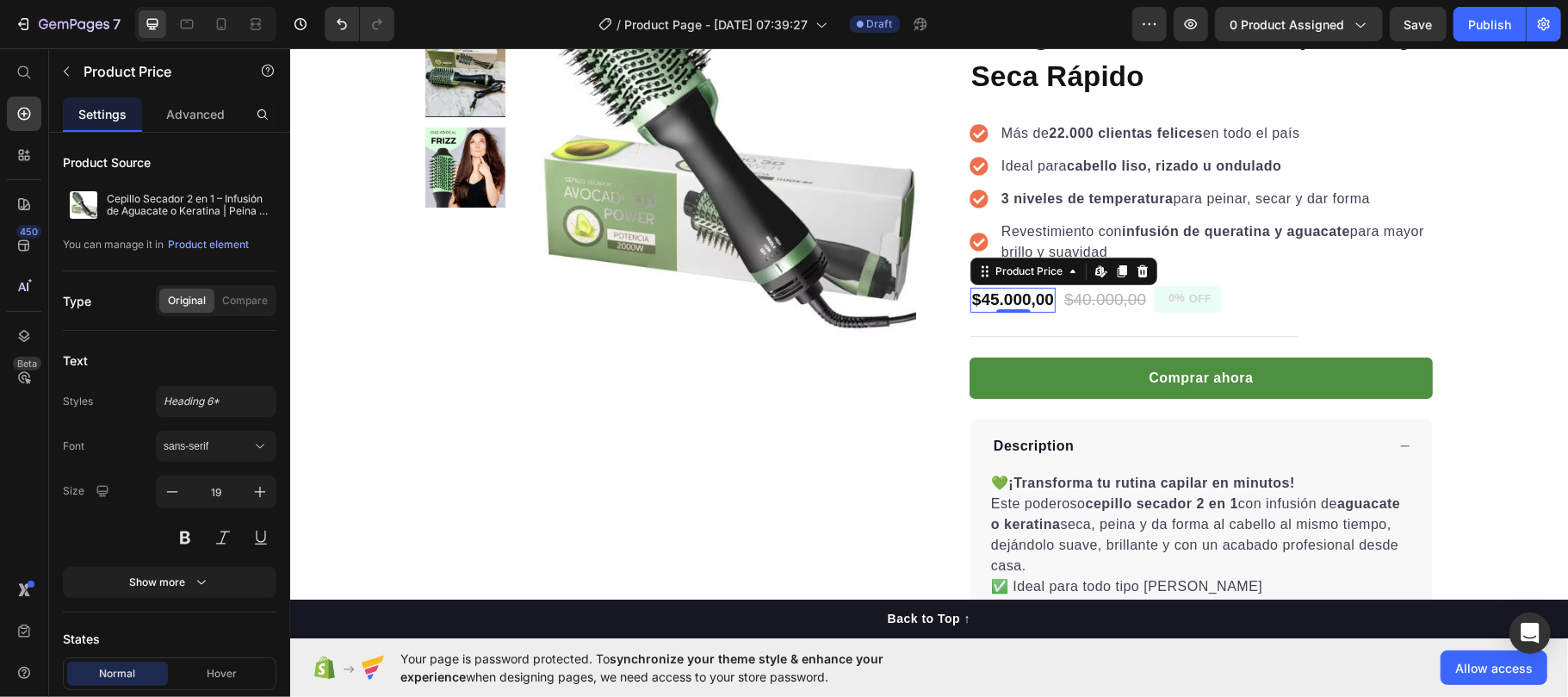 click on "$45.000,00" at bounding box center [1012, 299] 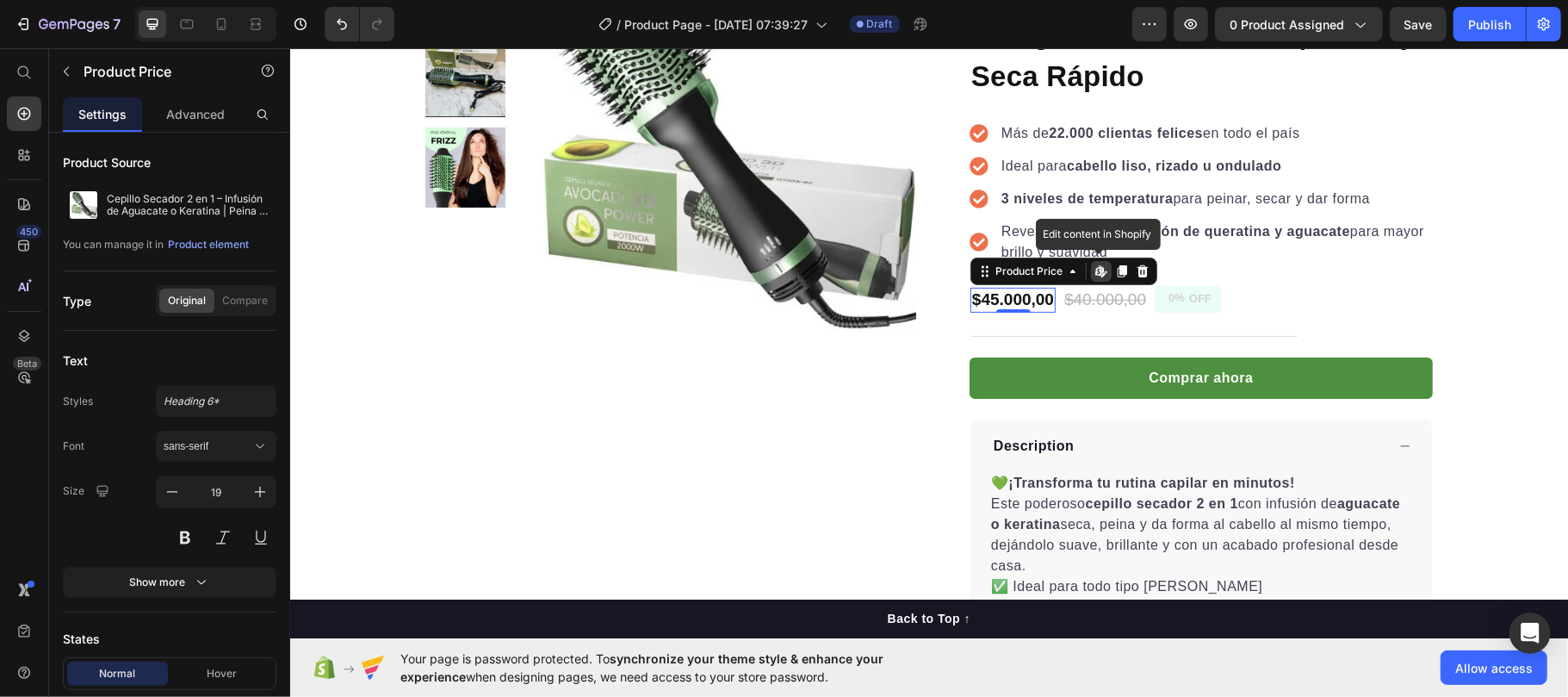 click on "$45.000,00" at bounding box center (1012, 299) 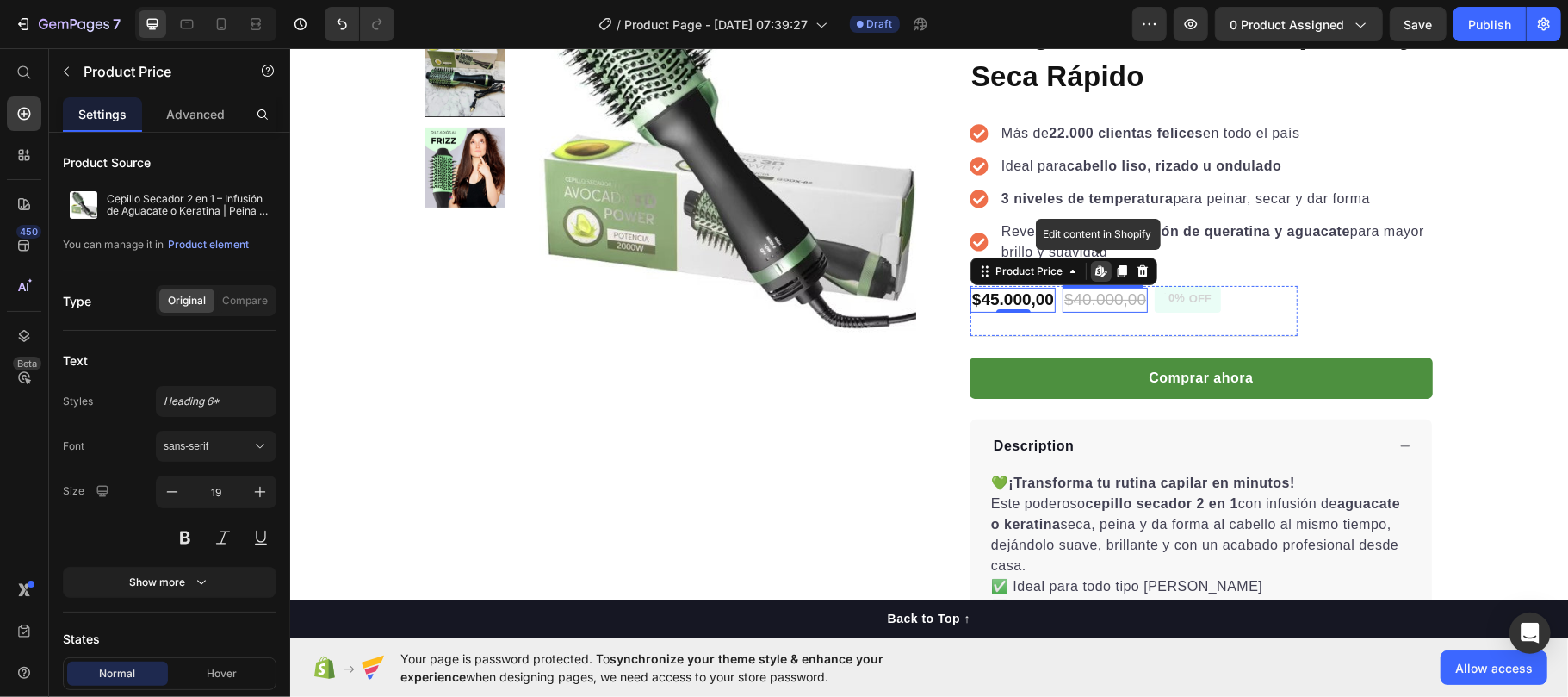click on "$40.000,00" at bounding box center [1104, 299] 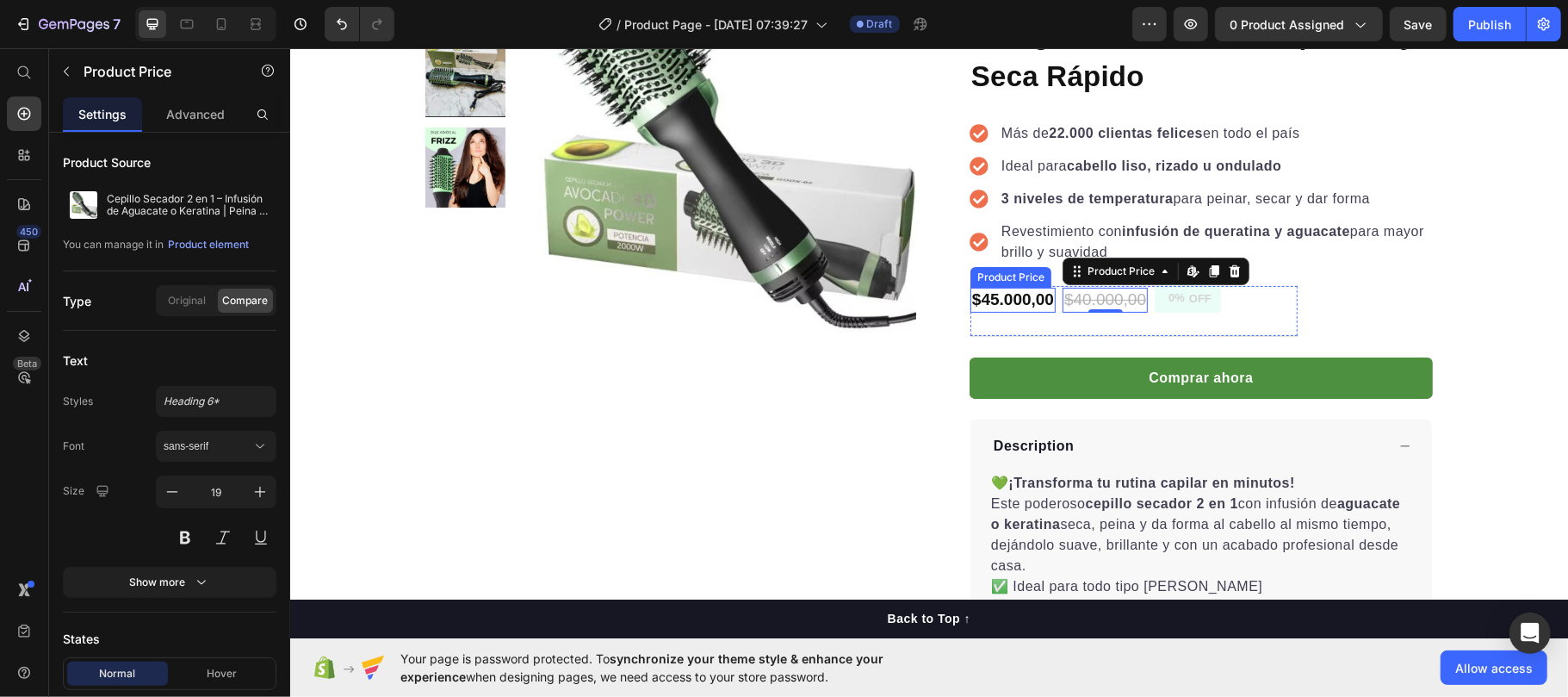 click on "$45.000,00" at bounding box center (1012, 299) 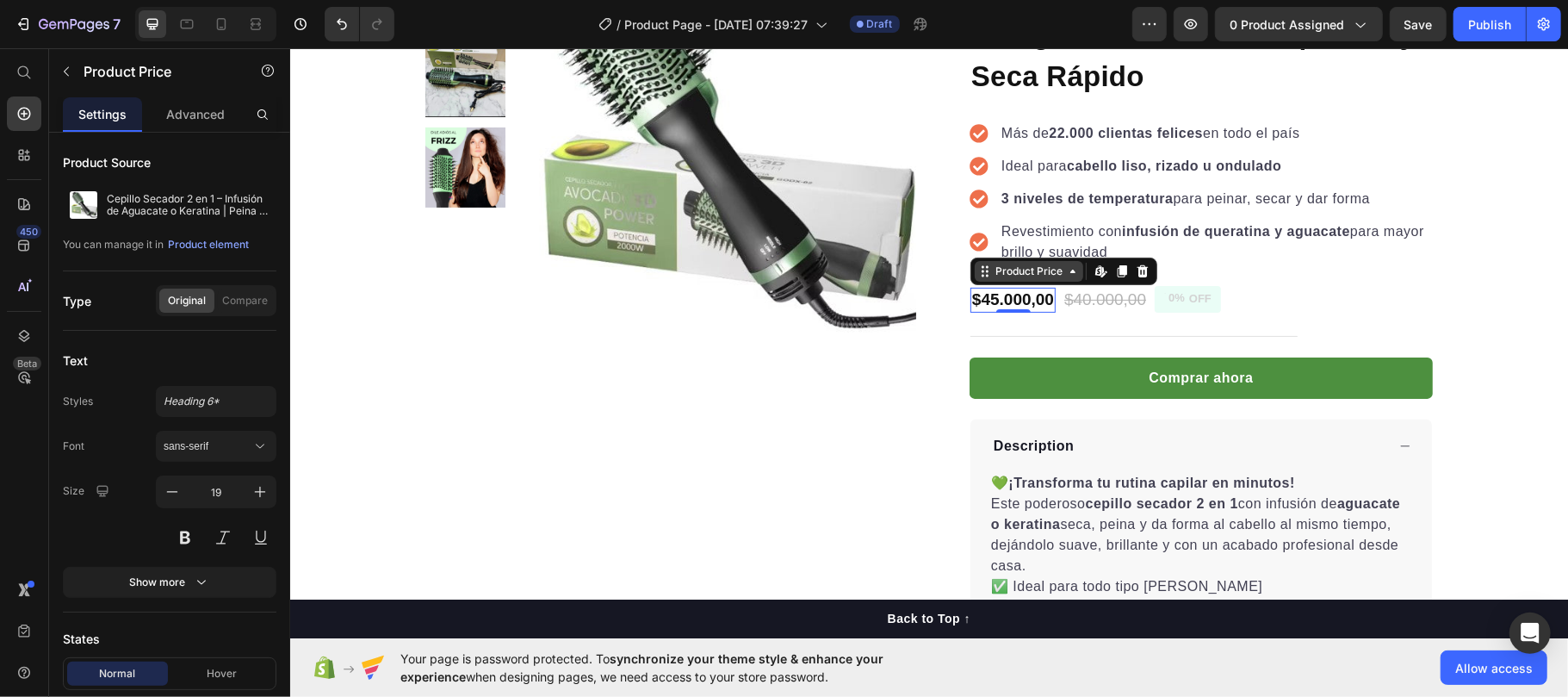 click on "Product Price" at bounding box center (1028, 271) 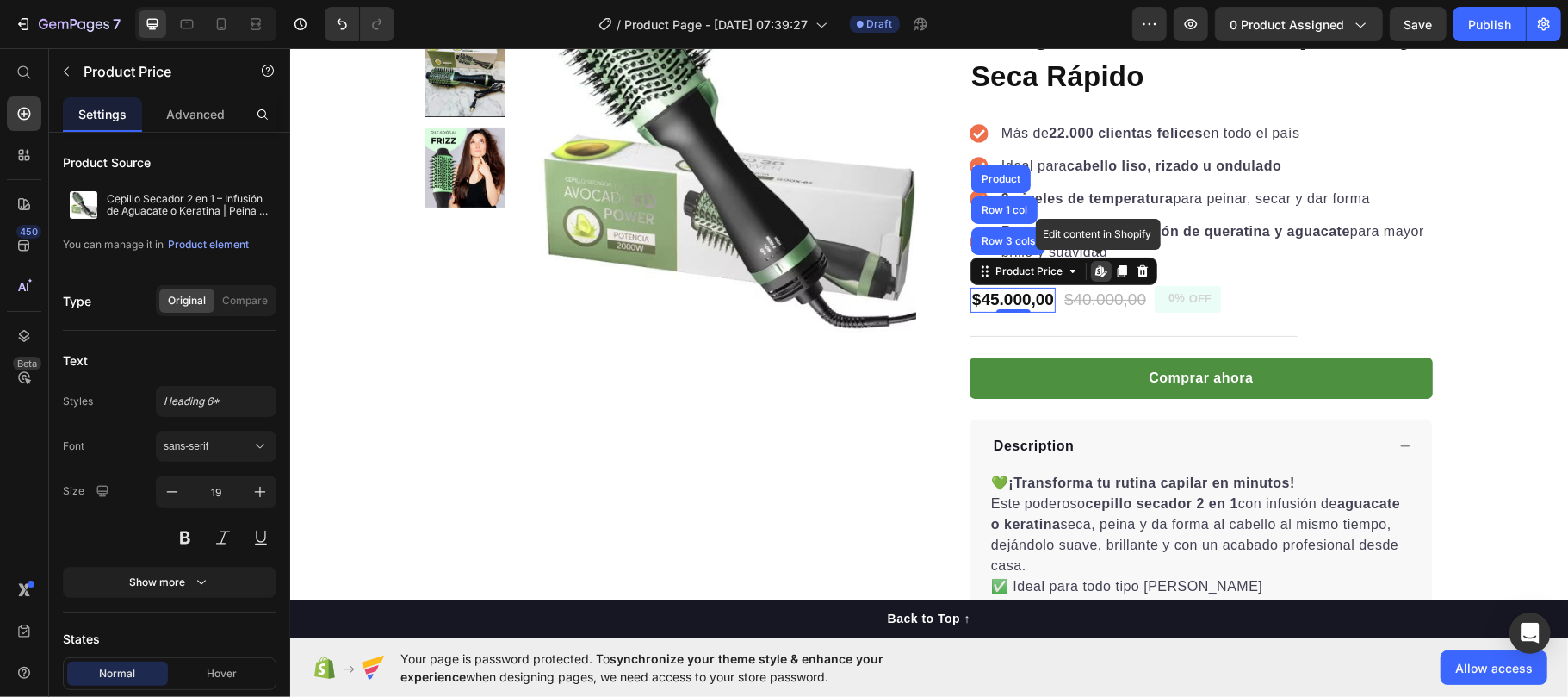 click 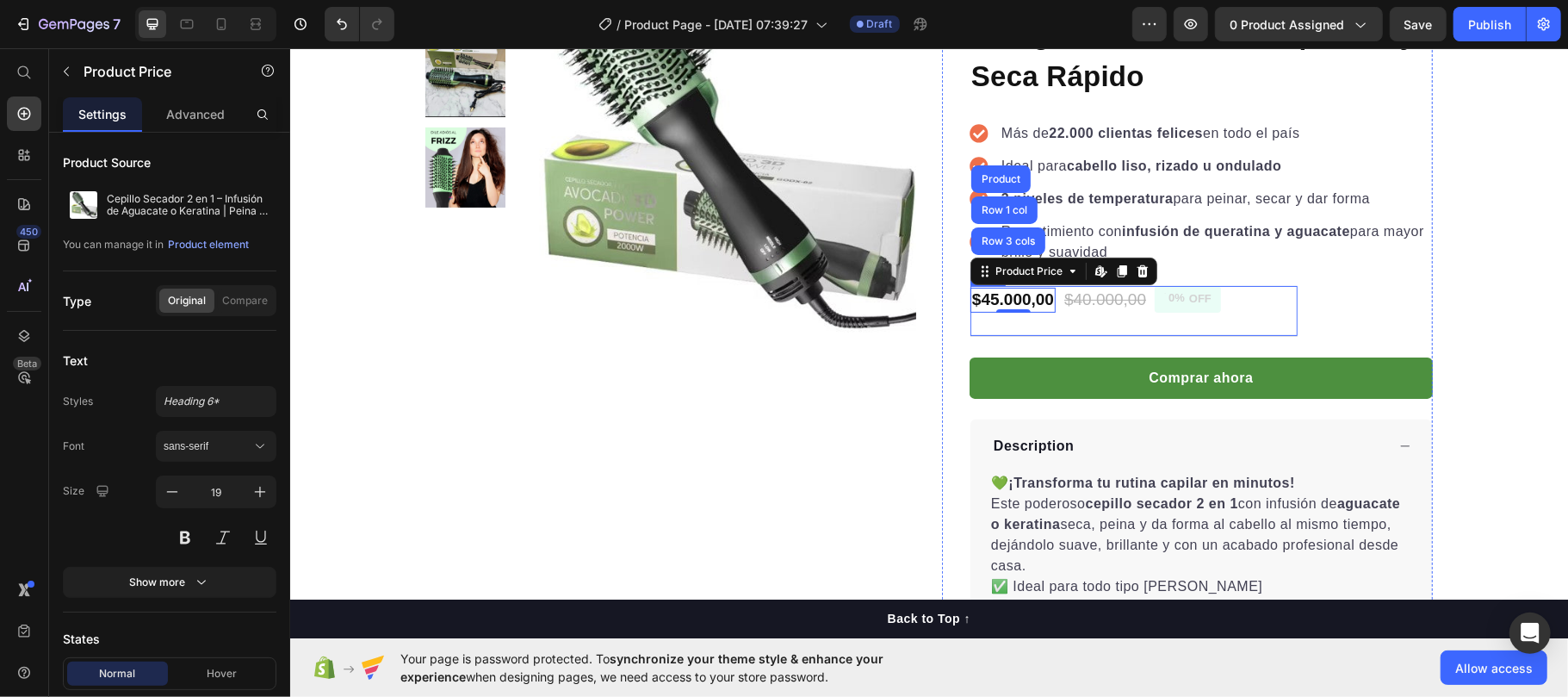 click on "$45.000,00 Product Price Row 3 cols Row 1 col Product   Edit content in Shopify 0 $40.000,00 Product Price 0% OFF Discount Tag Row" at bounding box center [1133, 310] 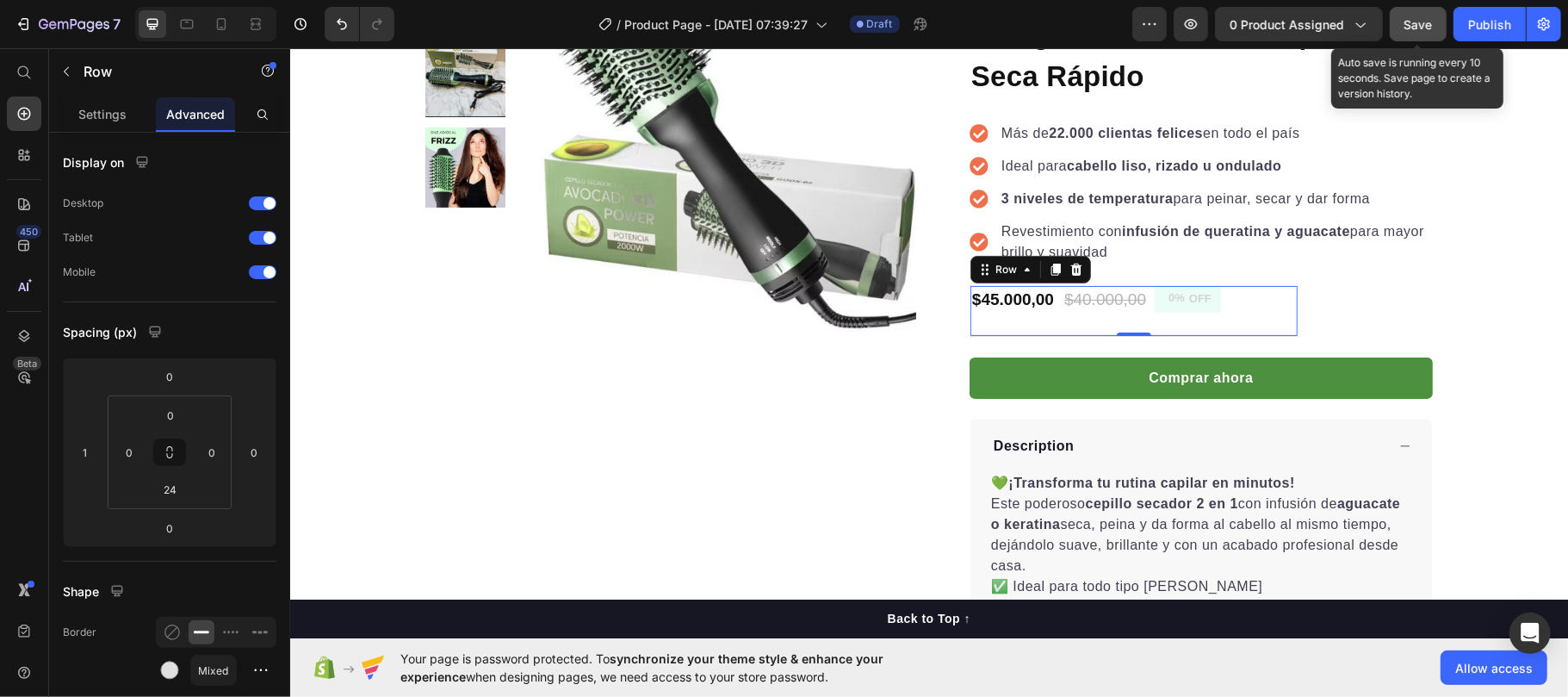 click on "Save" at bounding box center (1418, 24) 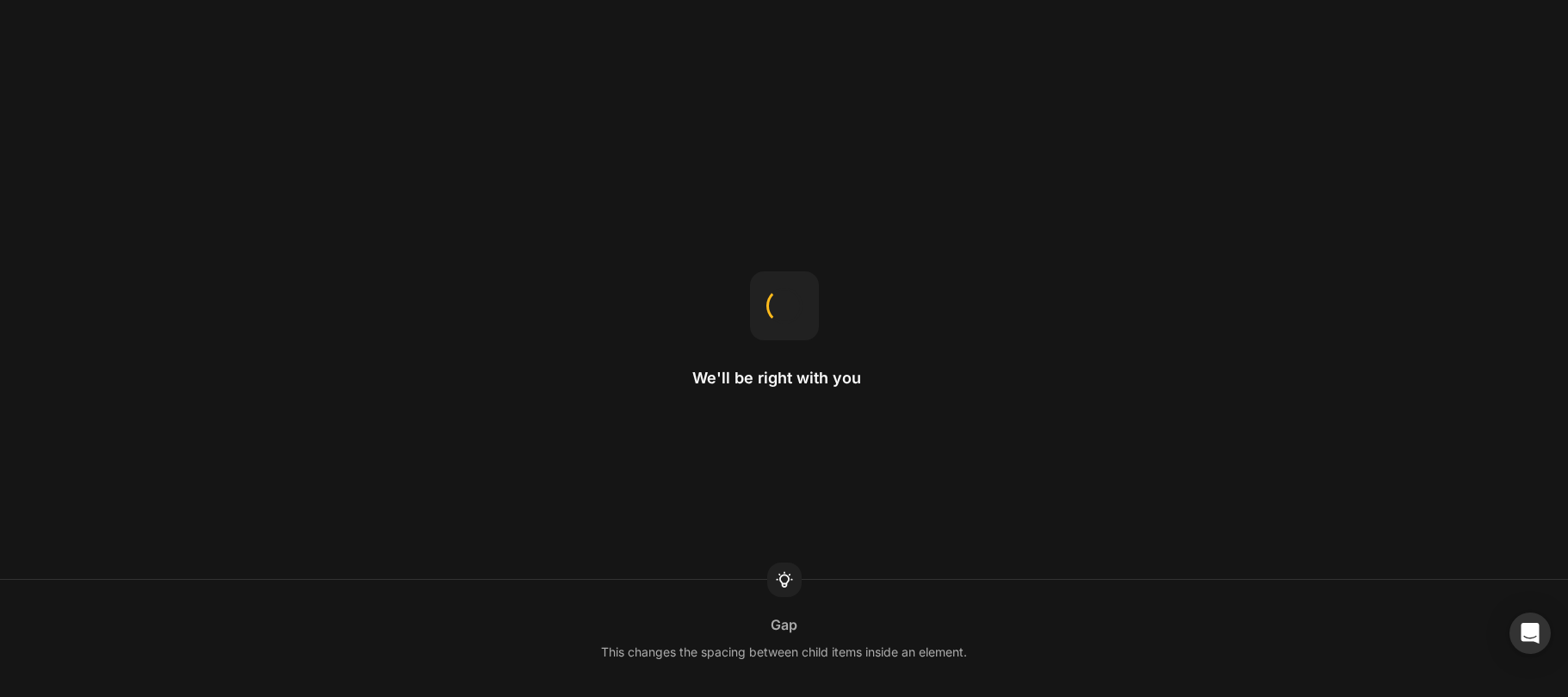 scroll, scrollTop: 0, scrollLeft: 0, axis: both 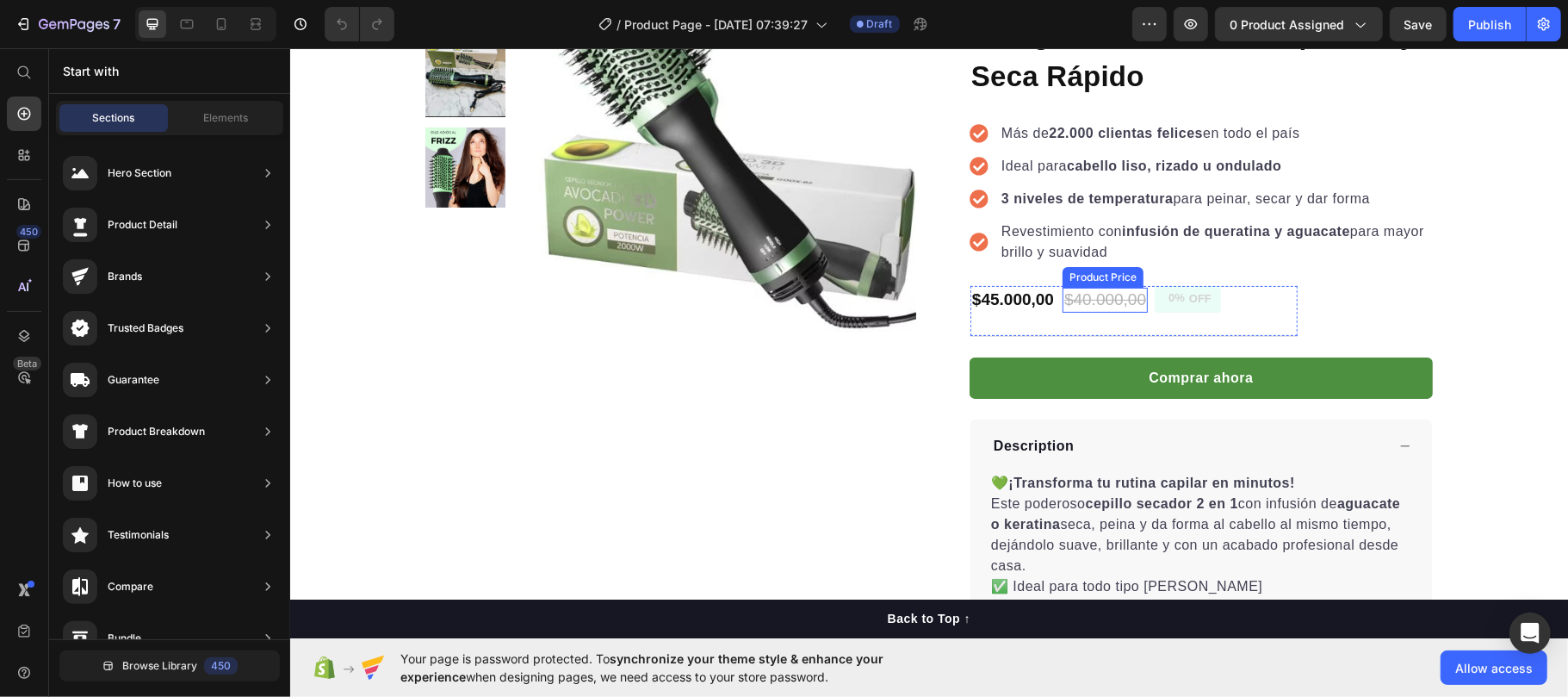 click on "$40.000,00" at bounding box center [1104, 299] 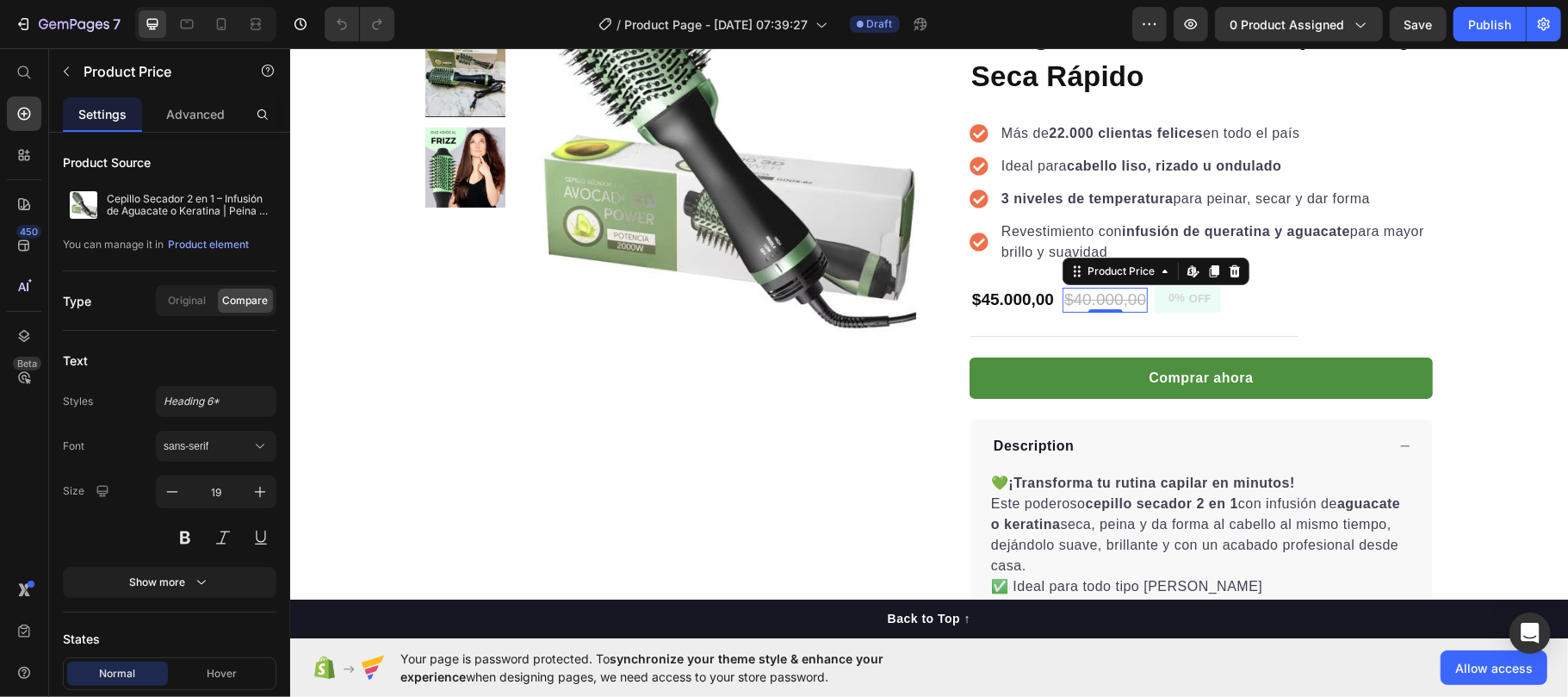 click on "$40.000,00" at bounding box center [1104, 299] 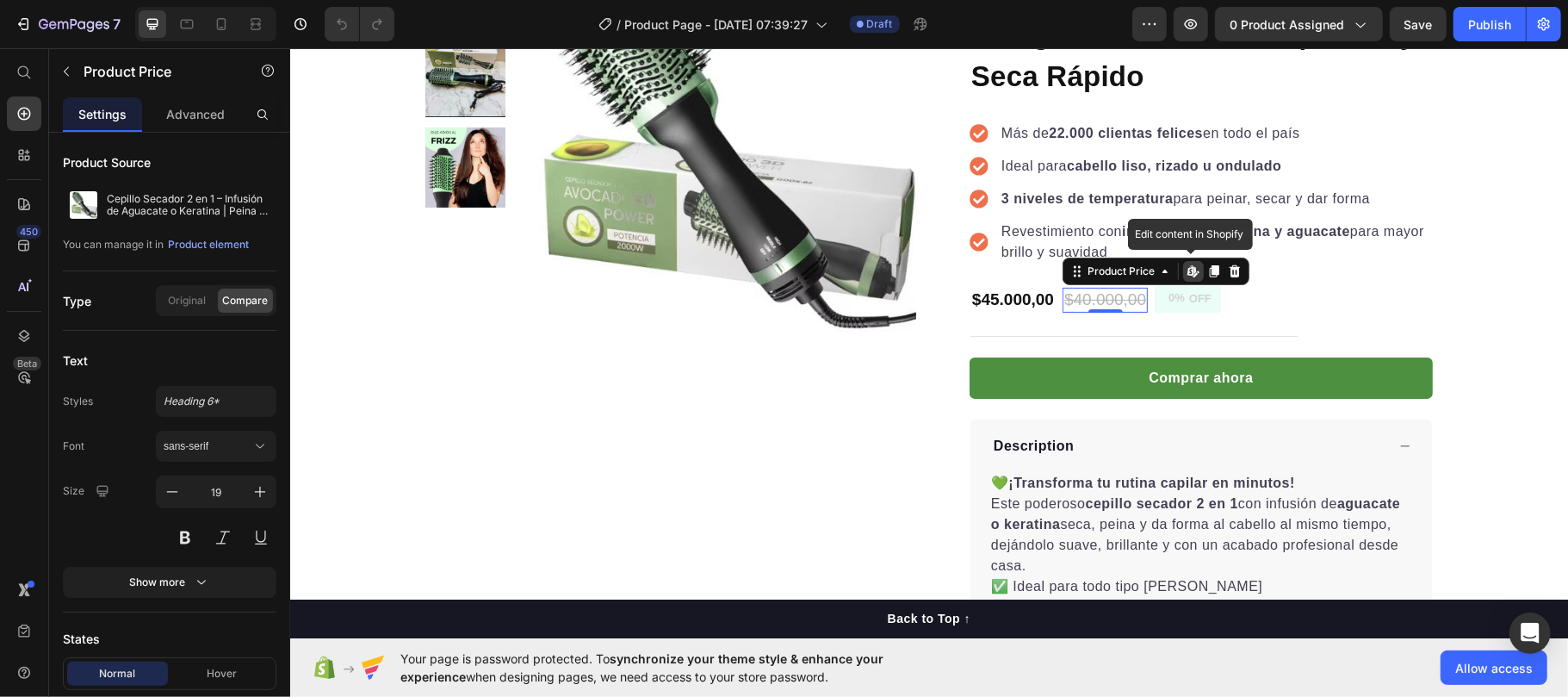 click on "$40.000,00" at bounding box center (1104, 299) 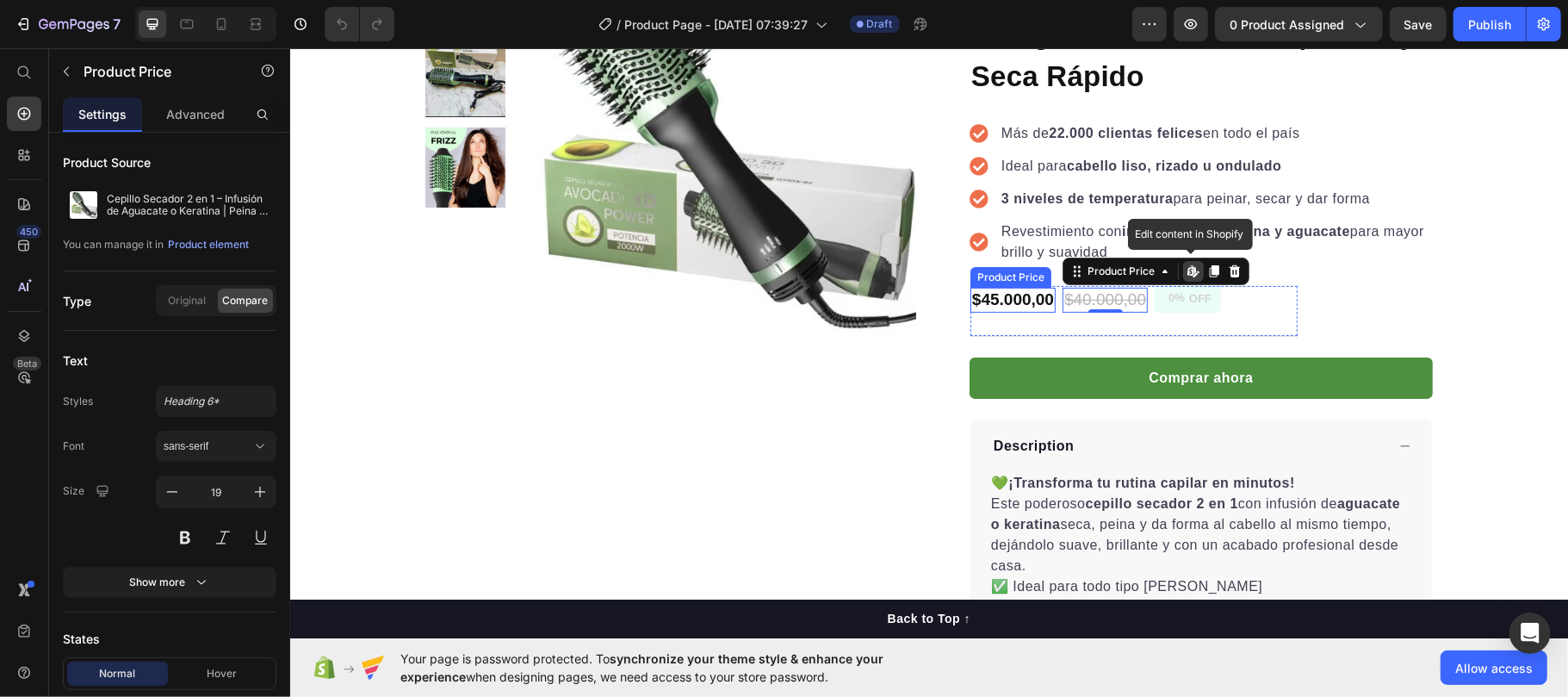 click on "$45.000,00" at bounding box center (1012, 299) 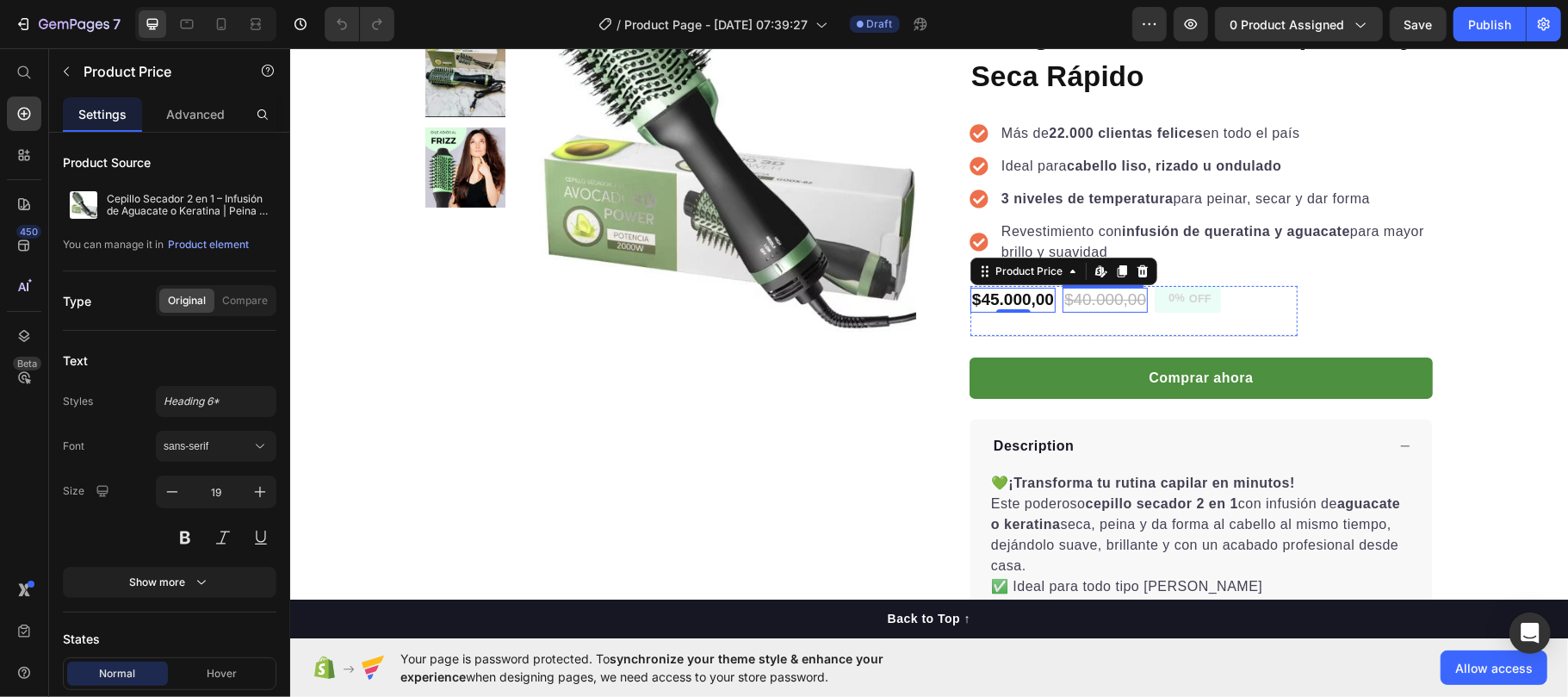 click on "$40.000,00" at bounding box center (1104, 299) 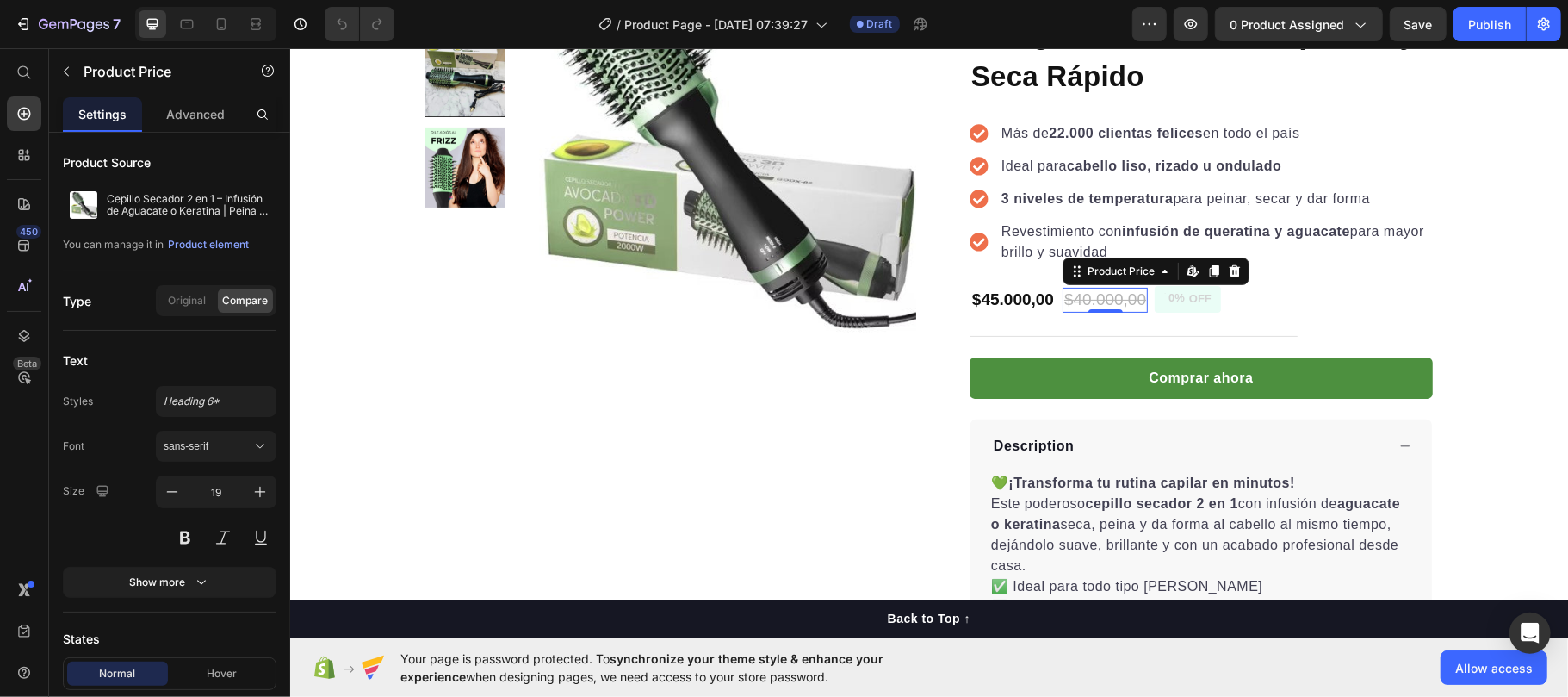 click on "$40.000,00" at bounding box center [1104, 299] 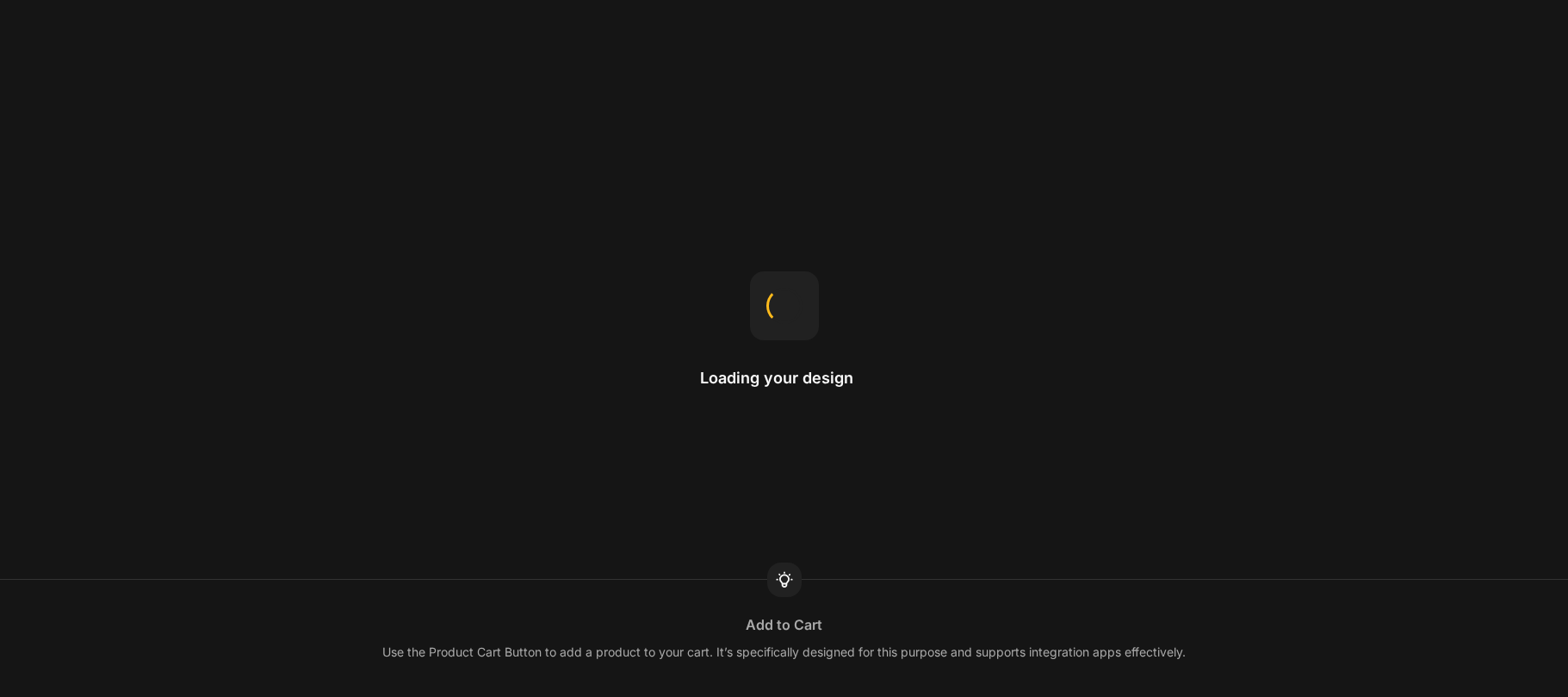 scroll, scrollTop: 0, scrollLeft: 0, axis: both 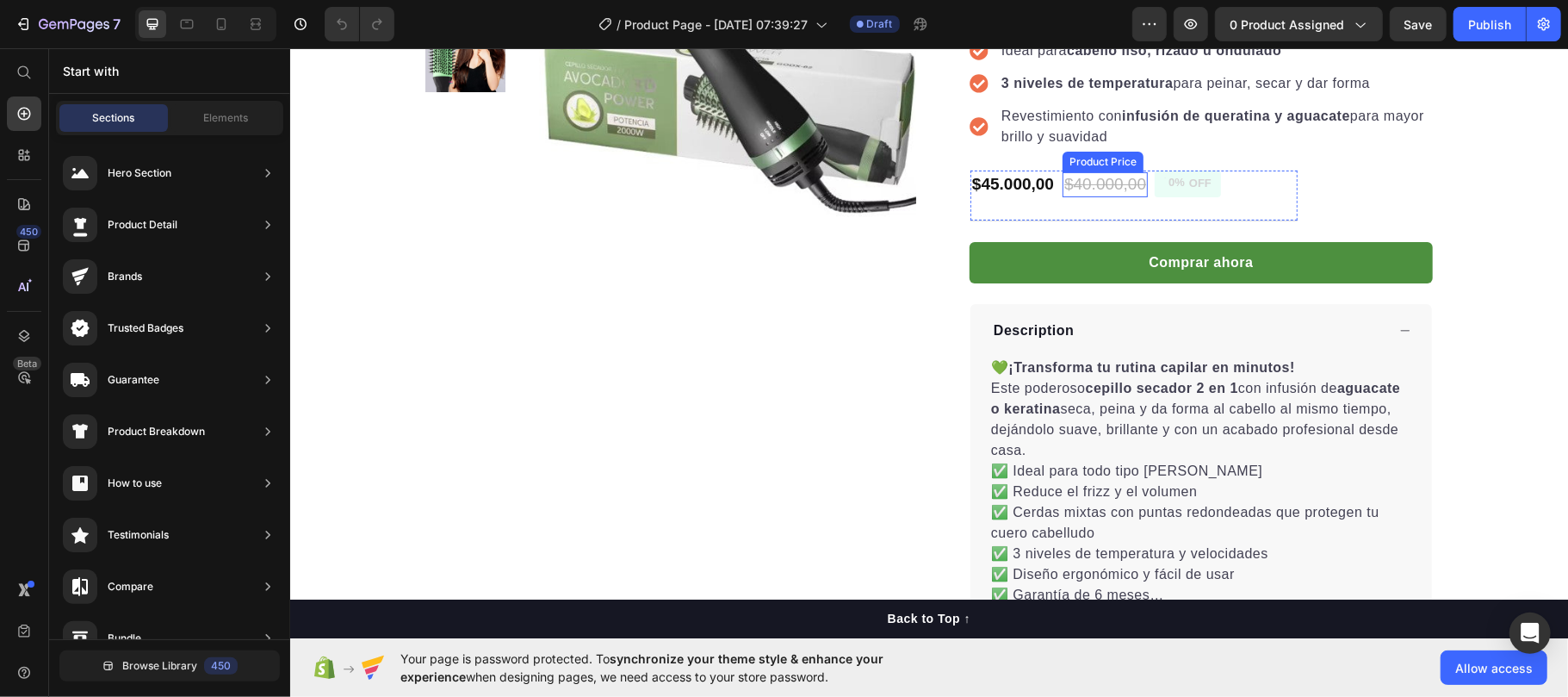 click on "$40.000,00" at bounding box center [1104, 184] 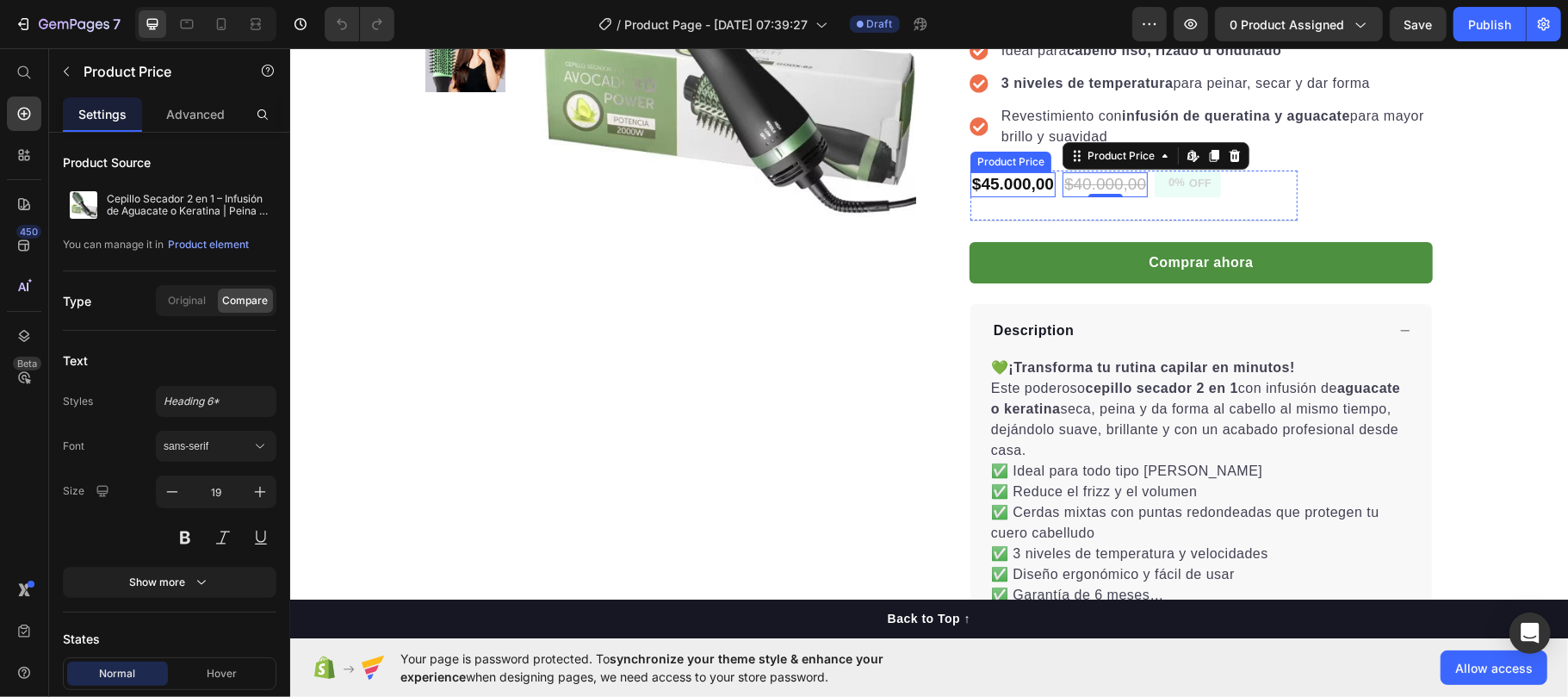 click on "$45.000,00" at bounding box center [1012, 184] 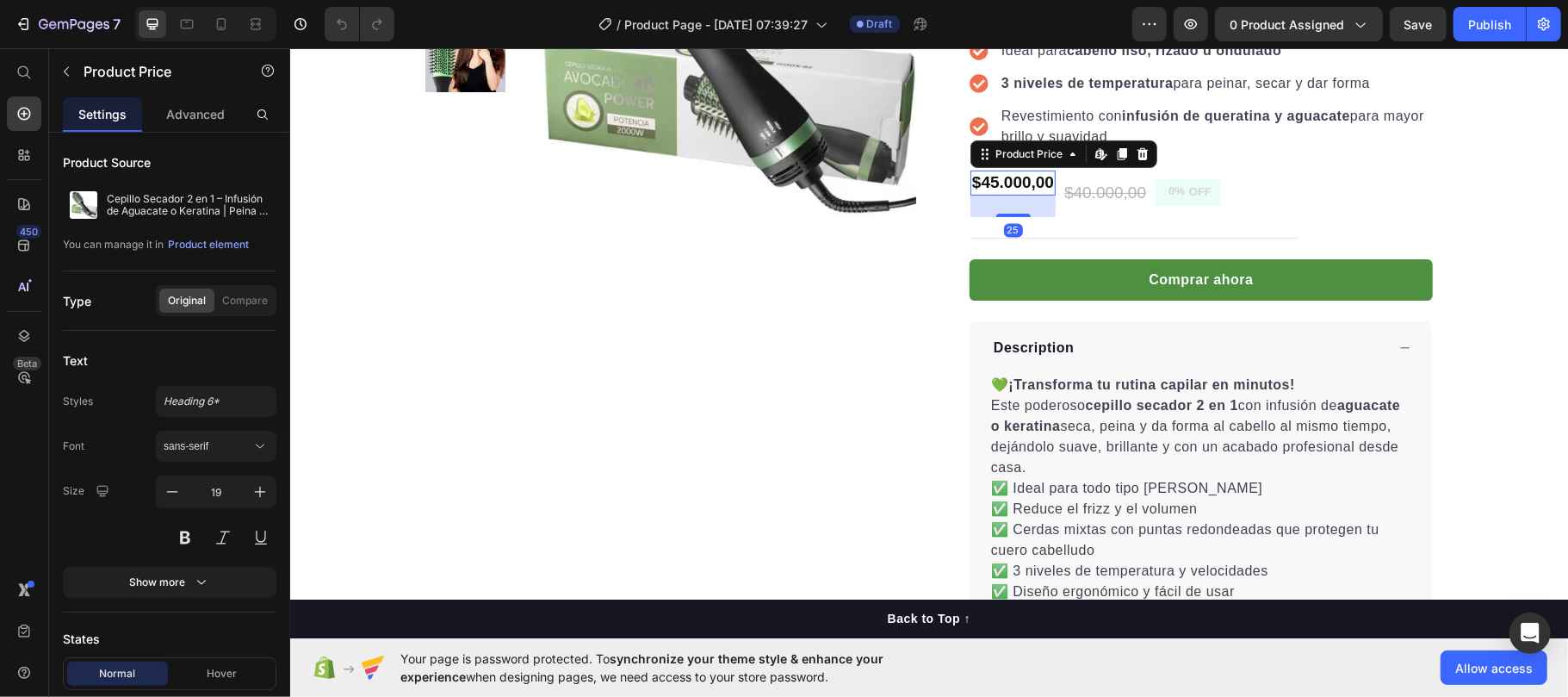 drag, startPoint x: 1006, startPoint y: 199, endPoint x: 1006, endPoint y: 221, distance: 22 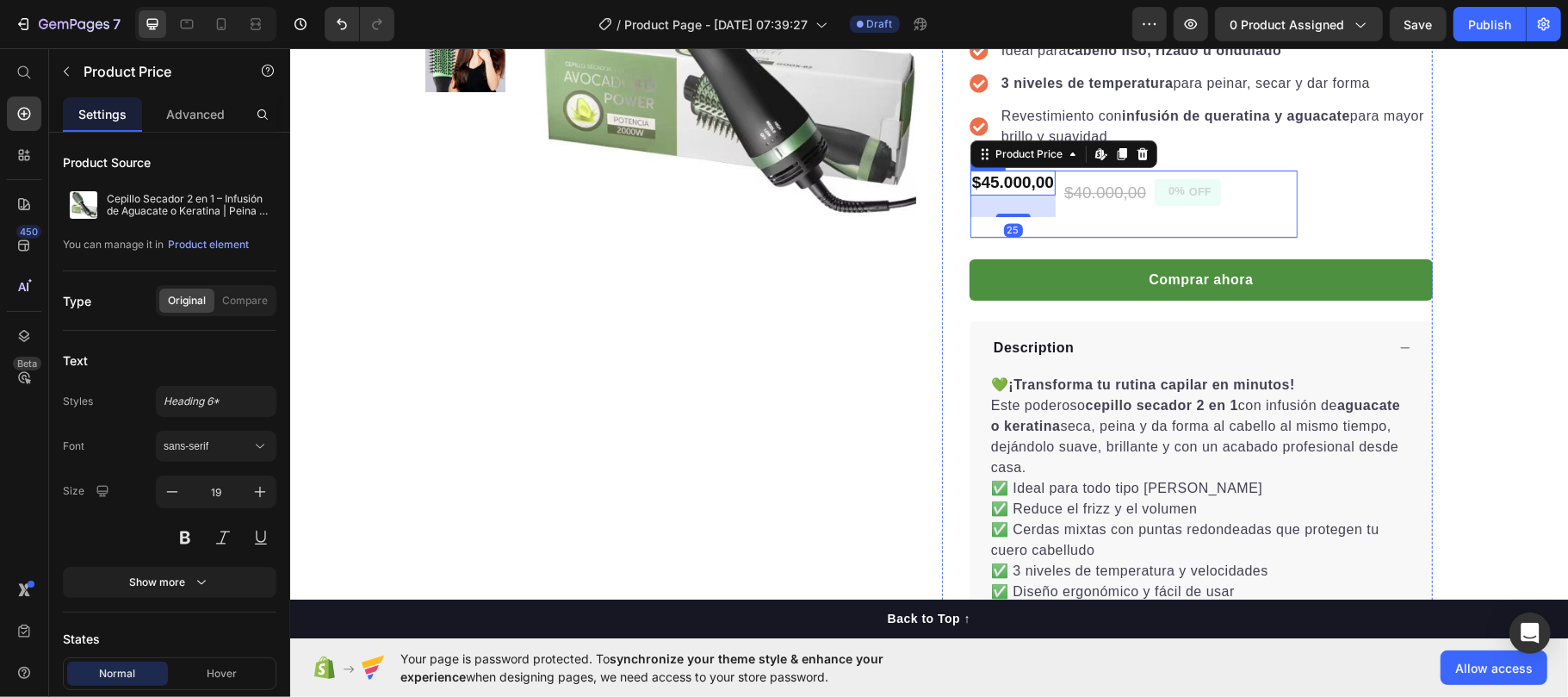 click on "$45.000,00 Product Price   Edit content in Shopify 25 $40.000,00 Product Price 0% OFF Discount Tag Row" at bounding box center [1133, 203] 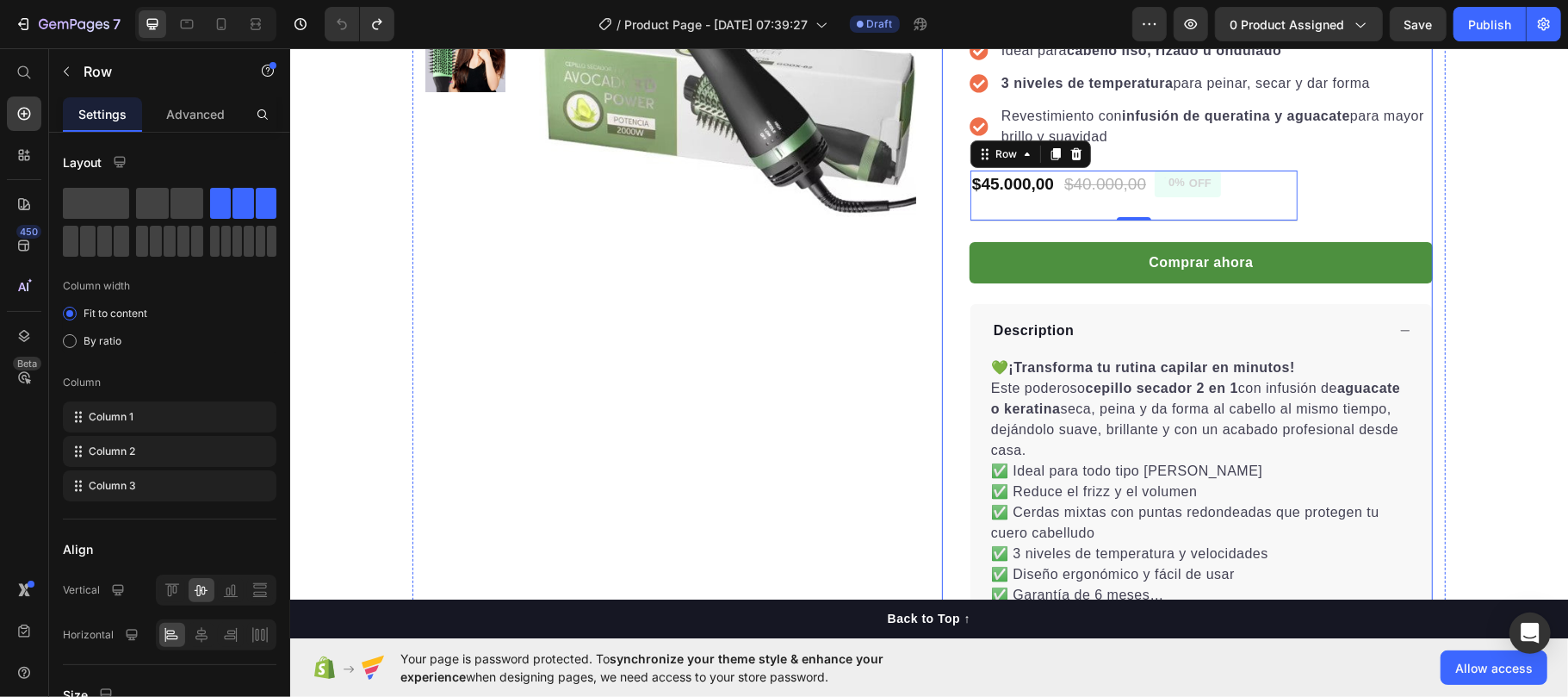 click on "Icon Icon Icon Icon Icon Icon List Hoz 22,500+ Happy Customers Text block Row Cepillo Secador 2 en 1 – Infusión de Aguacate o Keratina | Peina y Seca Rápido Product Title Más de  22.000 clientas felices  en todo el país Ideal para  cabello liso, rizado u ondulado 3 niveles de temperatura  para peinar, secar y dar forma Revestimiento con  infusión de queratina y aguacate  para mayor brillo y suavidad Item list $45.000,00 Product Price $40.000,00 Product Price 0% OFF Discount Tag Row   0 Comprar ahora Product Cart Button Perfect for sensitive tummies Supercharge immunity System Bursting with protein, vitamins, and minerals Supports strong muscles, increases bone strength Item list
Description 💚  ¡Transforma tu rutina capilar en minutos! Este poderoso  cepillo secador 2 en 1  con infusión de  aguacate o keratina  seca, peina y da forma al cabello al mismo tiempo, dejándolo suave, brillante y con un acabado profesional desde casa.
✅ Ideal para todo tipo de cabello
✨  Aguacate:" at bounding box center (1200, 275) 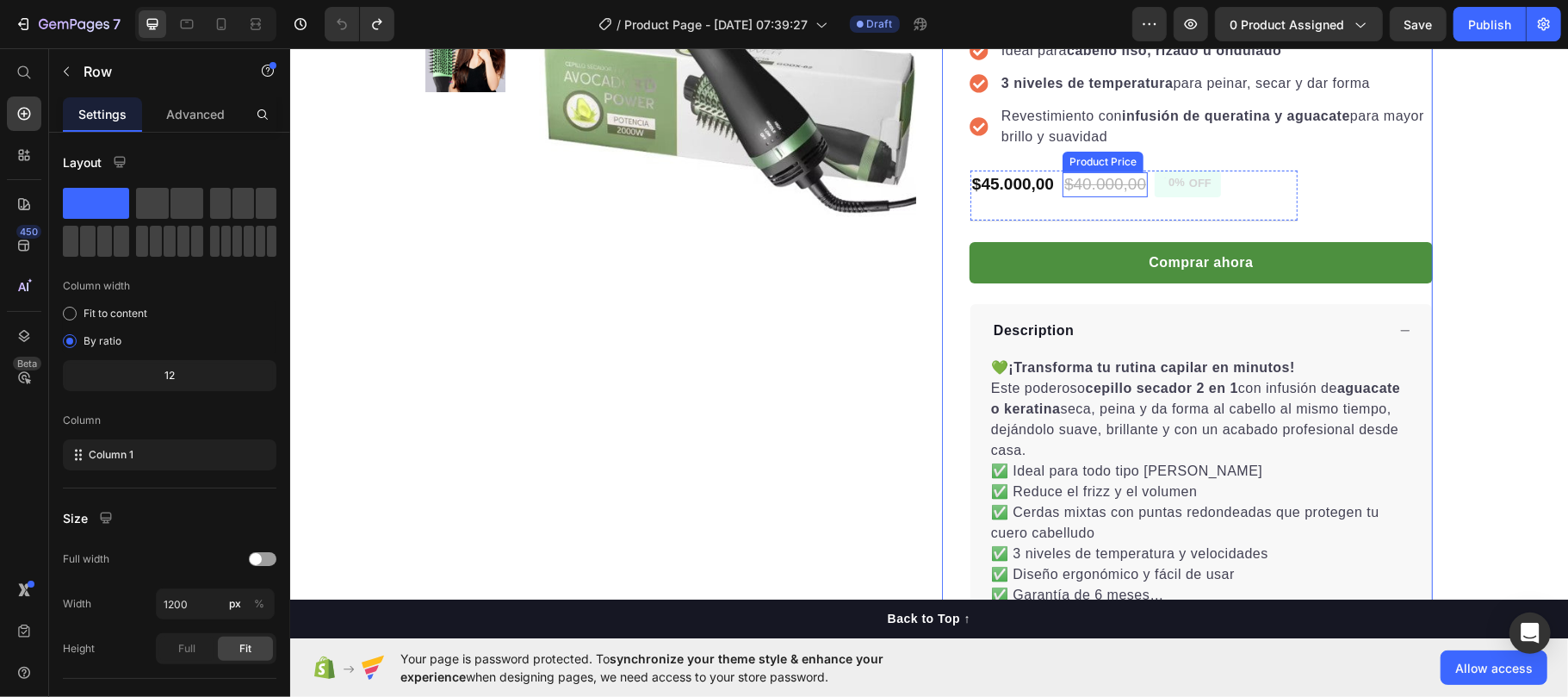 click on "$40.000,00" at bounding box center (1104, 184) 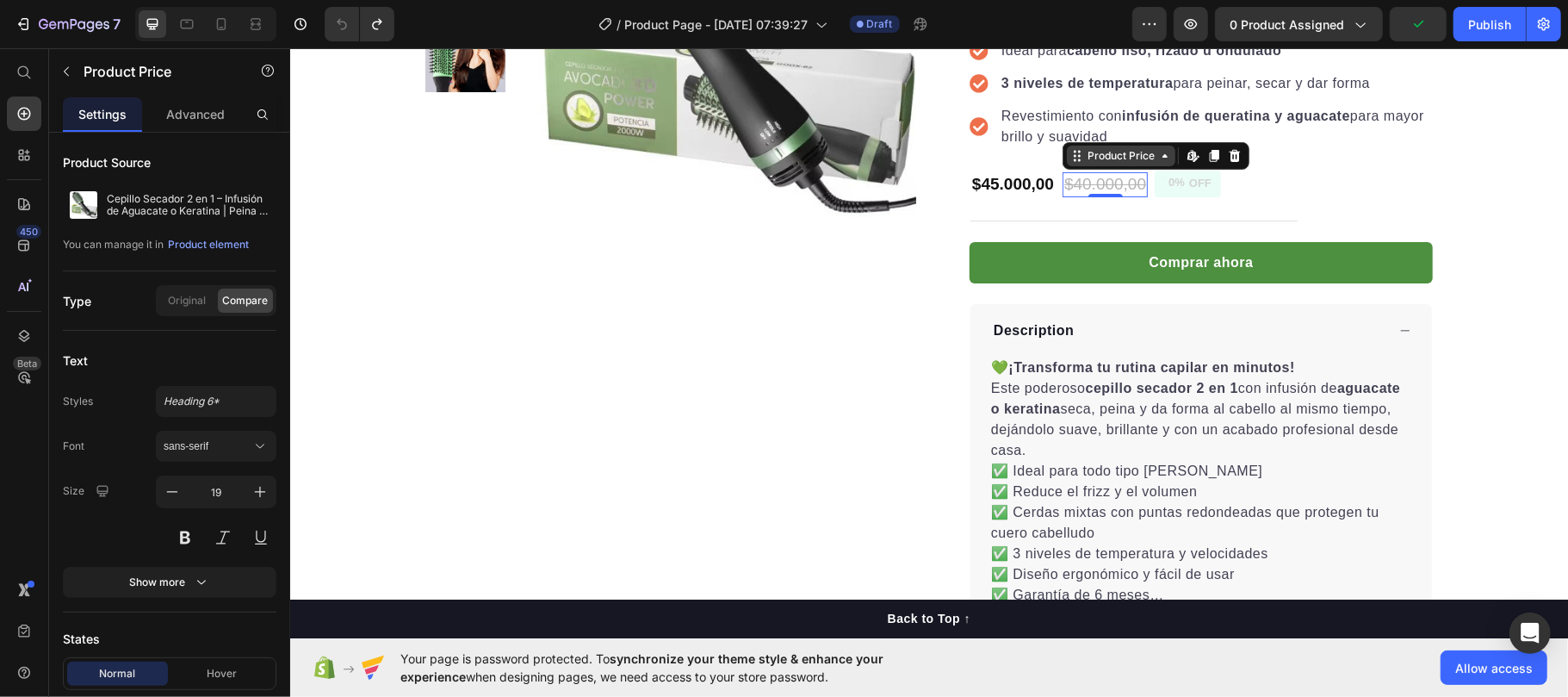 click on "Product Price" at bounding box center (1120, 155) 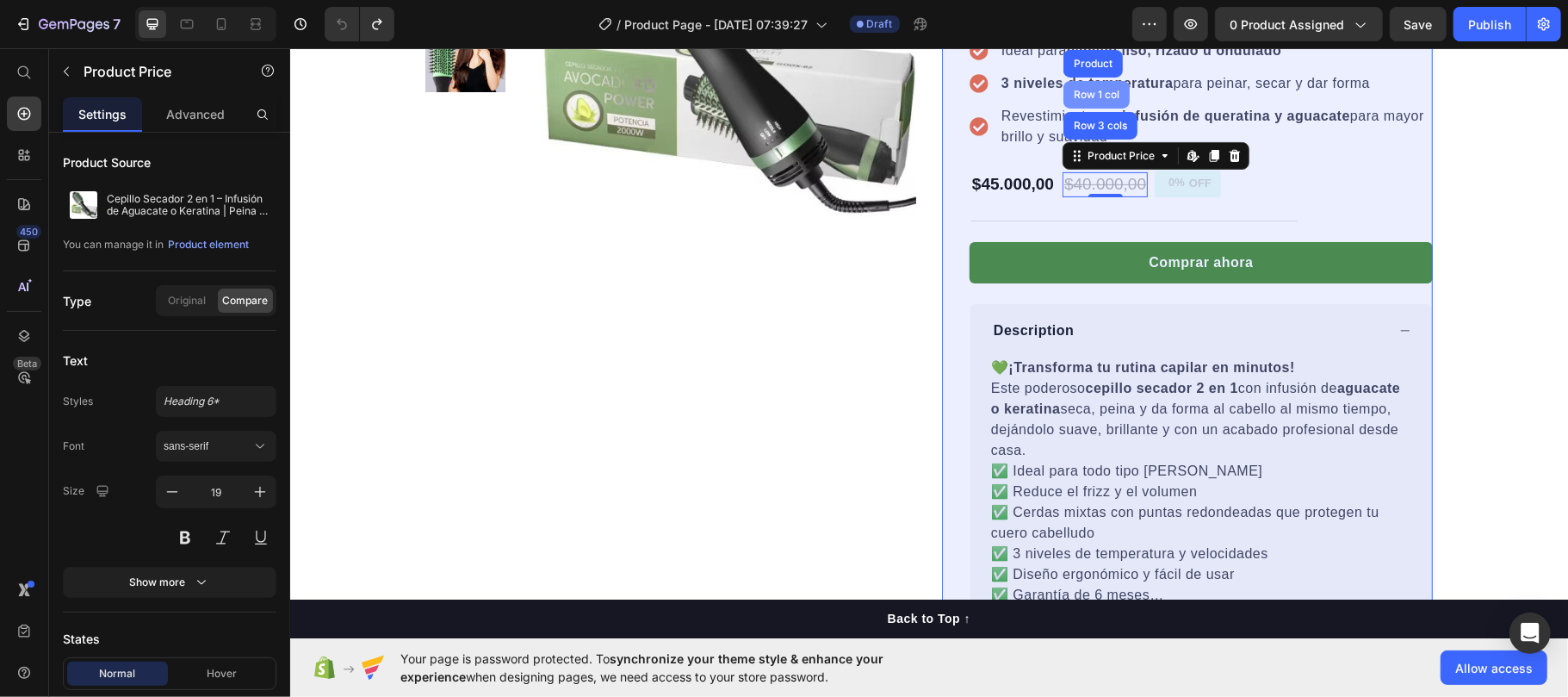 click on "Row 1 col" at bounding box center (1095, 94) 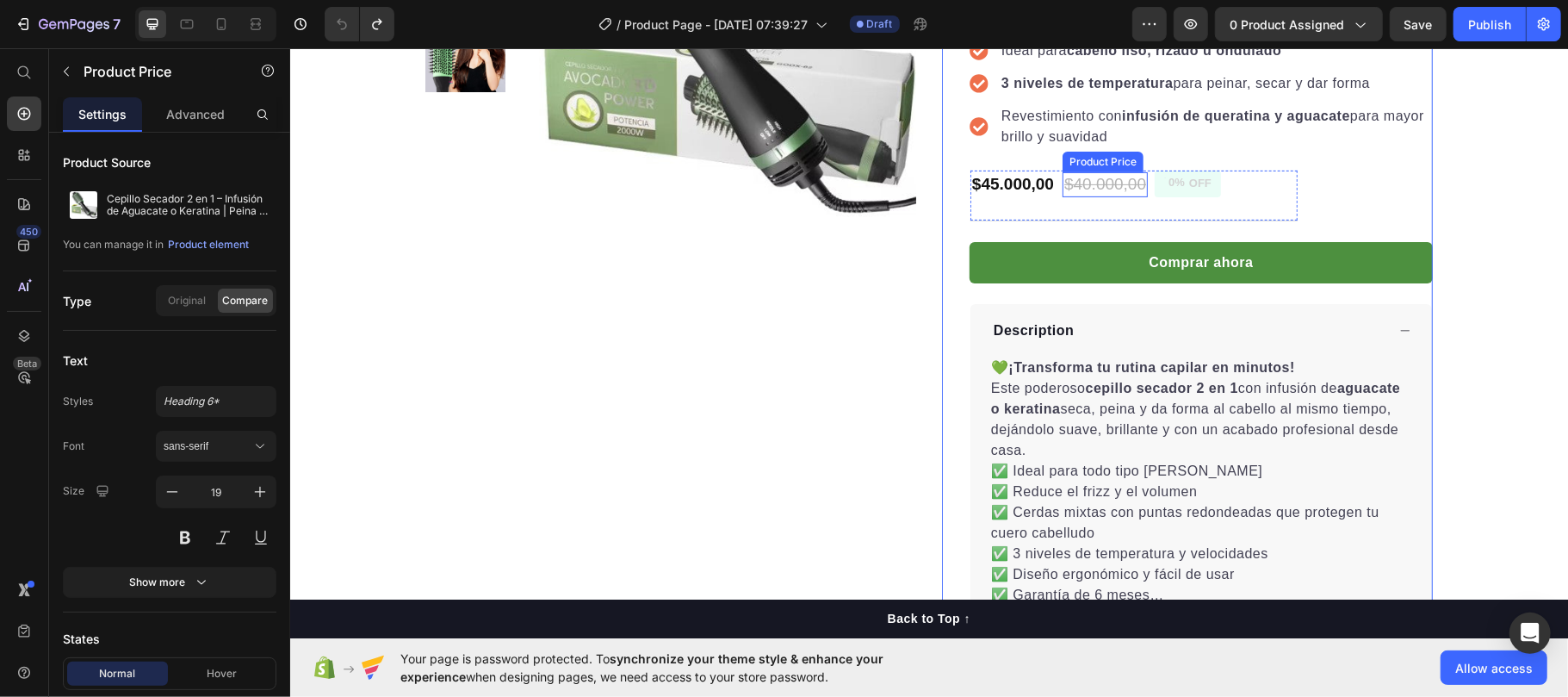 click on "$40.000,00" at bounding box center [1104, 184] 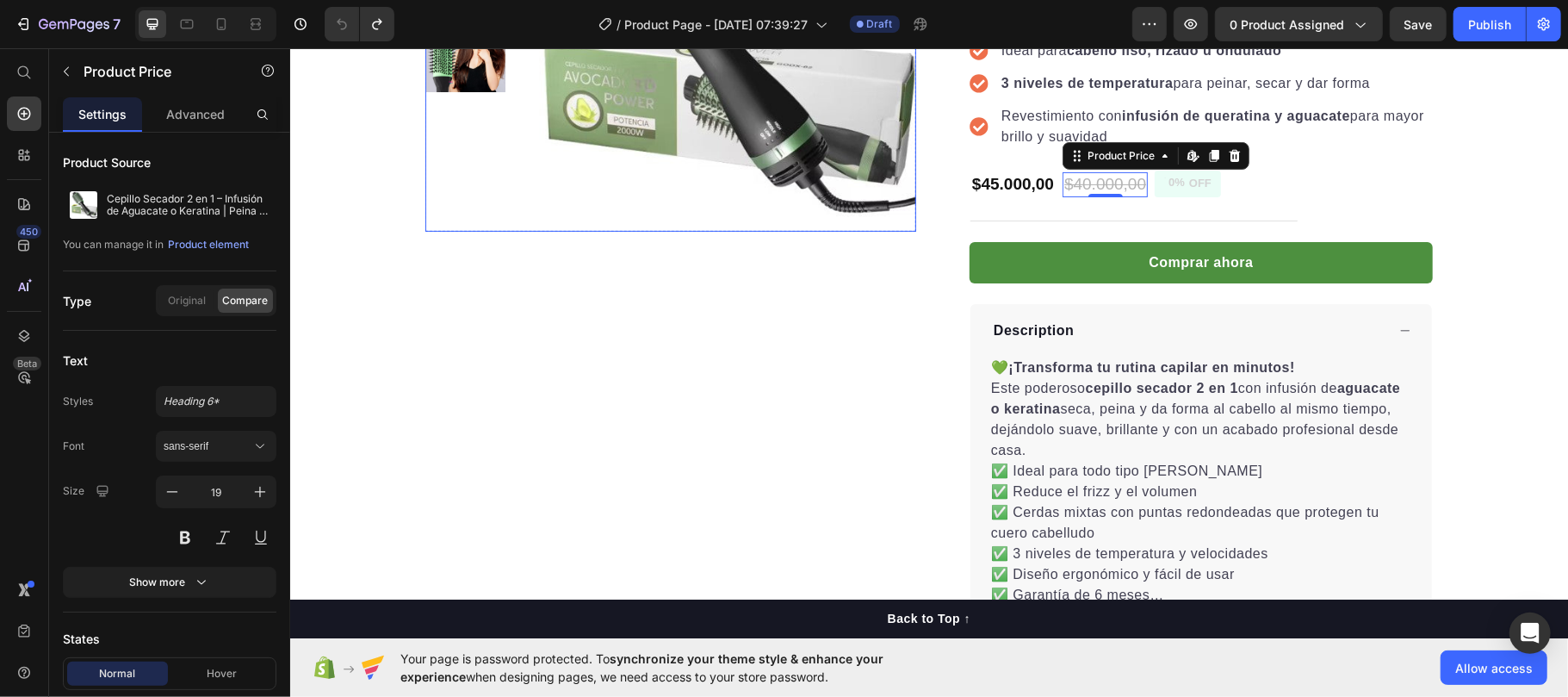 click at bounding box center (715, 30) 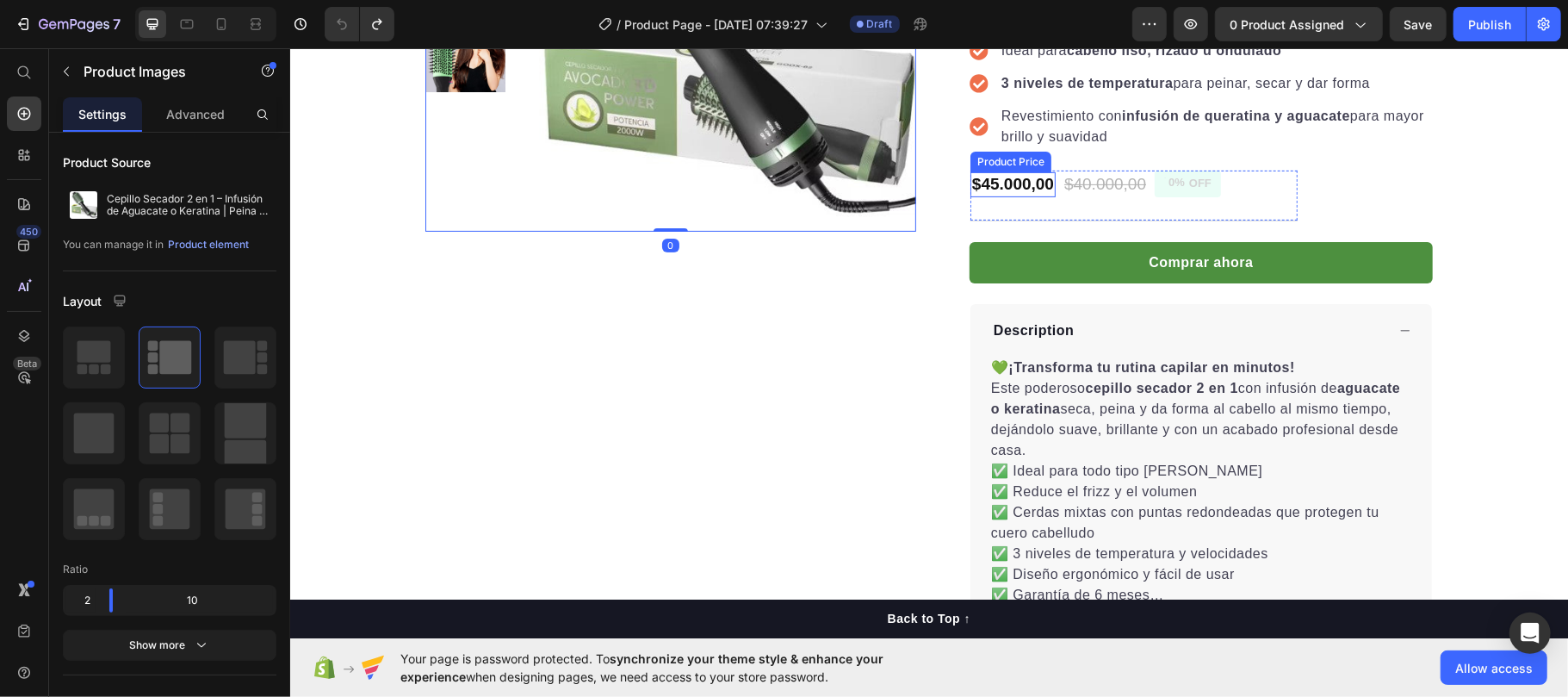 click on "$45.000,00" at bounding box center [1012, 184] 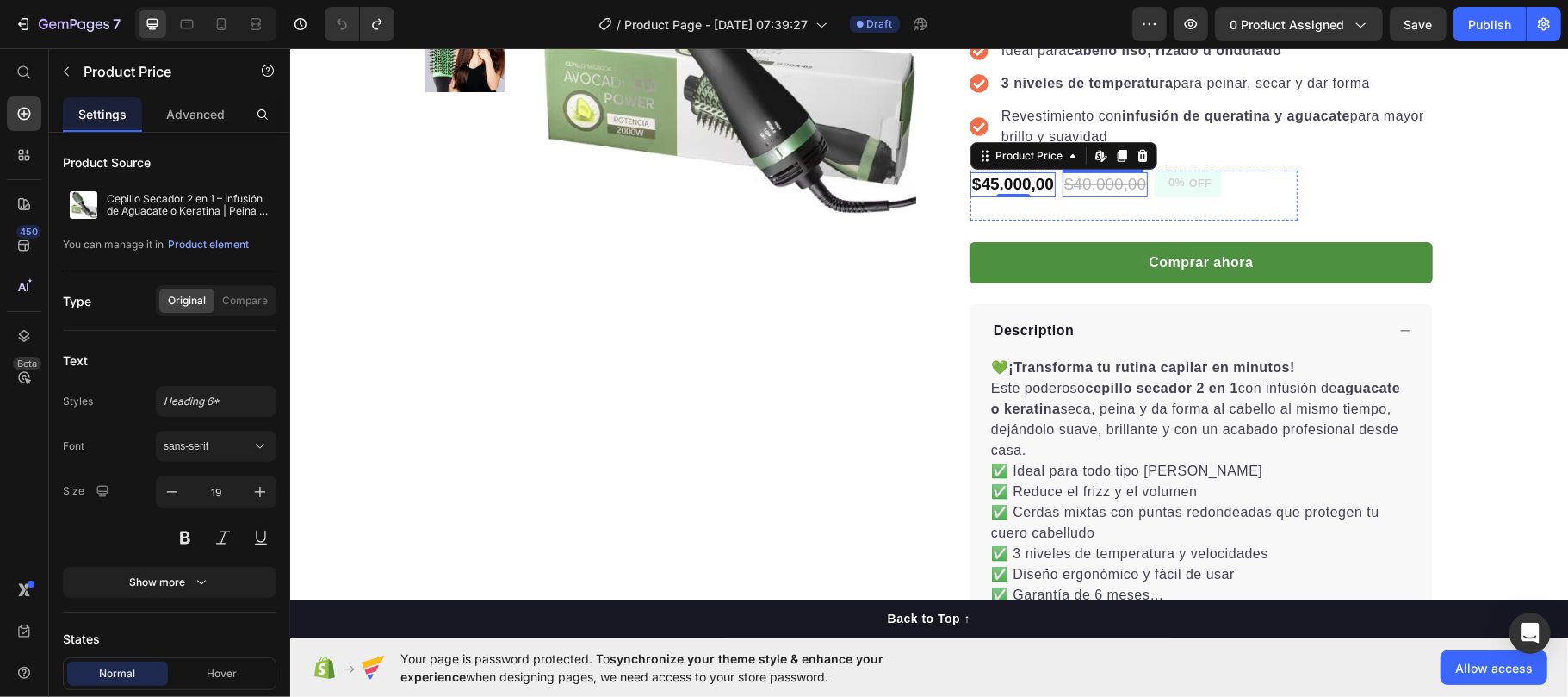 click on "$40.000,00" at bounding box center (1104, 184) 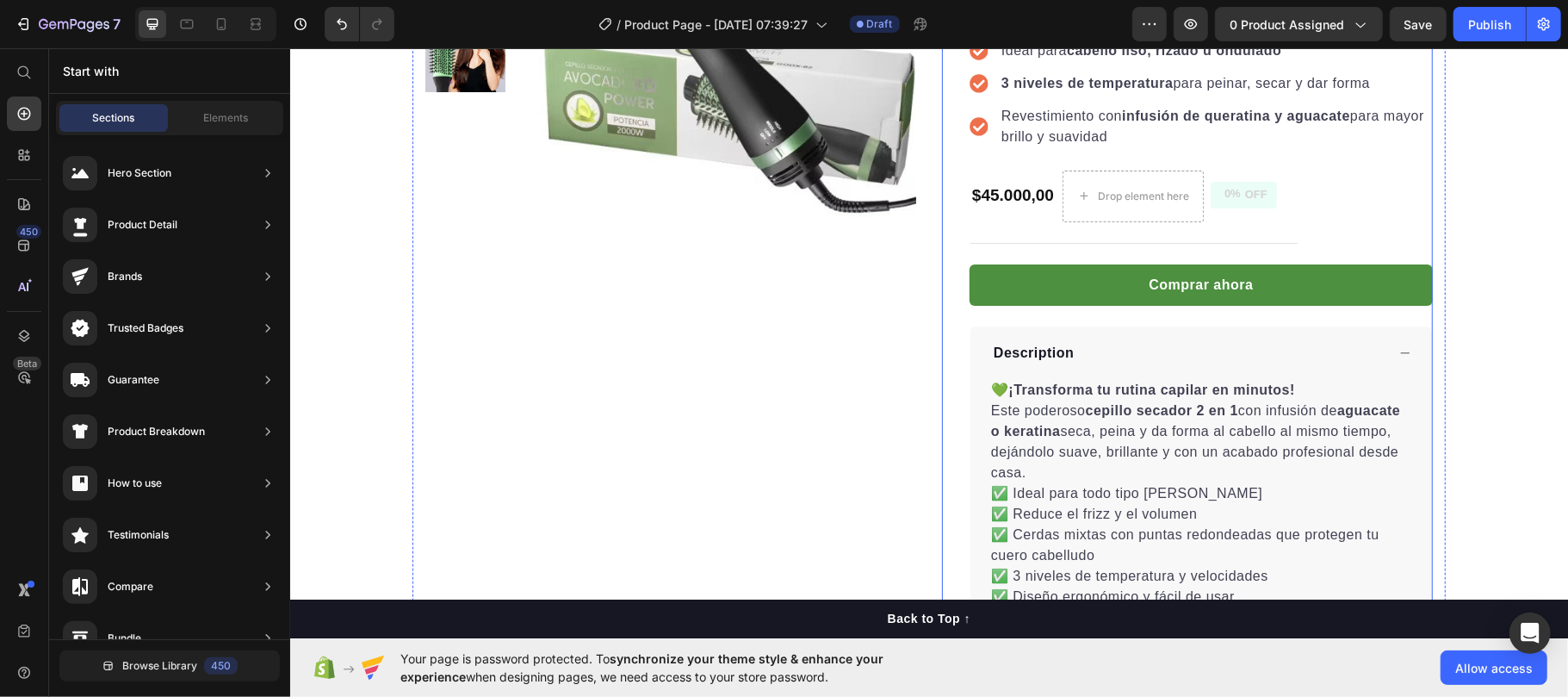 click on "Icon Icon Icon Icon Icon Icon List Hoz 22,500+ Happy Customers Text block Row Cepillo Secador 2 en 1 – Infusión de Aguacate o Keratina | Peina y Seca Rápido Product Title Más de  22.000 clientas felices  en todo el país Ideal para  cabello liso, rizado u ondulado 3 niveles de temperatura  para peinar, secar y dar forma Revestimiento con  infusión de queratina y aguacate  para mayor brillo y suavidad Item list $45.000,00 Product Price
Drop element here 0% OFF Discount Tag Row Comprar ahora Product Cart Button Perfect for sensitive tummies Supercharge immunity System Bursting with protein, vitamins, and minerals Supports strong muscles, increases bone strength Item list
Description 💚  ¡Transforma tu rutina capilar en minutos! Este poderoso  cepillo secador 2 en 1  con infusión de  aguacate o keratina  seca, peina y da forma al cabello al mismo tiempo, dejándolo suave, brillante y con un acabado profesional desde casa.
✅ Ideal para todo tipo de cabello
✨" at bounding box center (1200, 286) 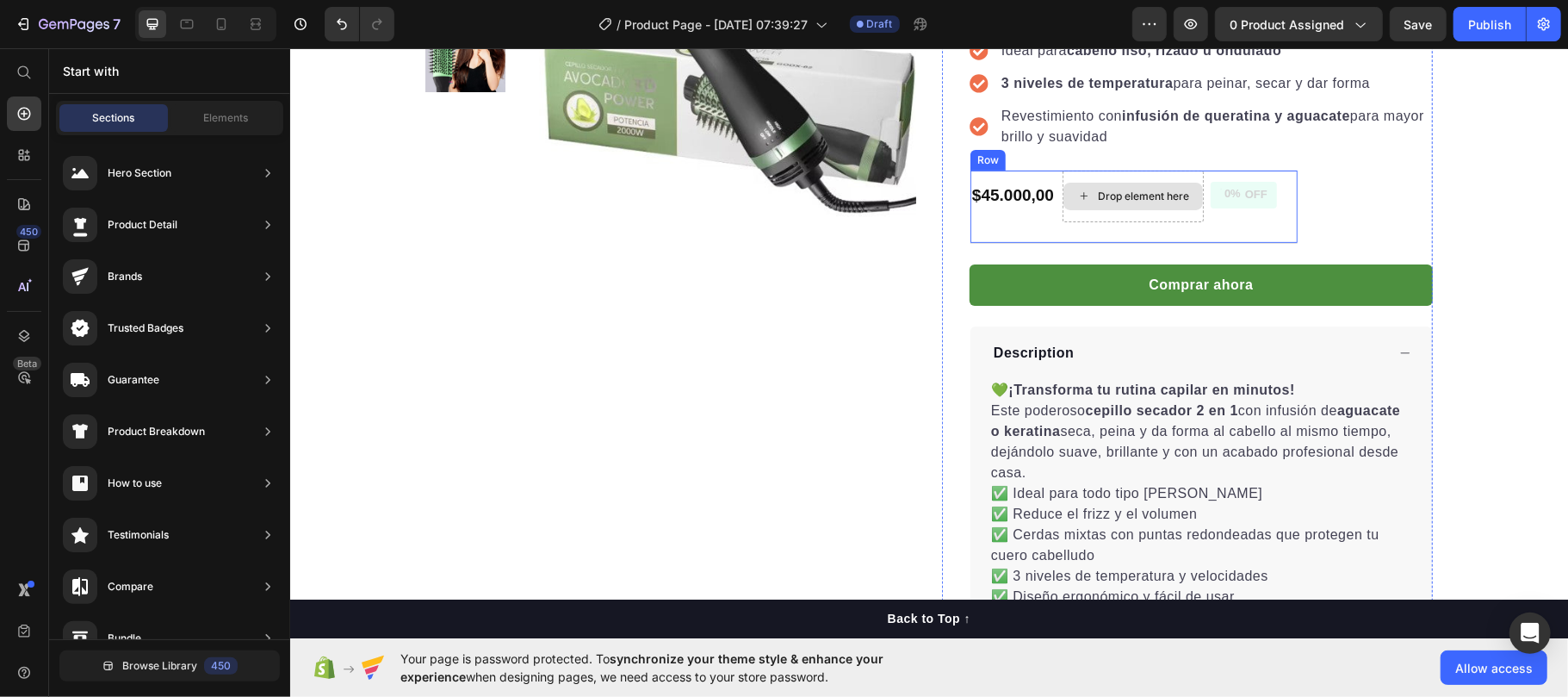 click on "Drop element here" at bounding box center (1132, 196) 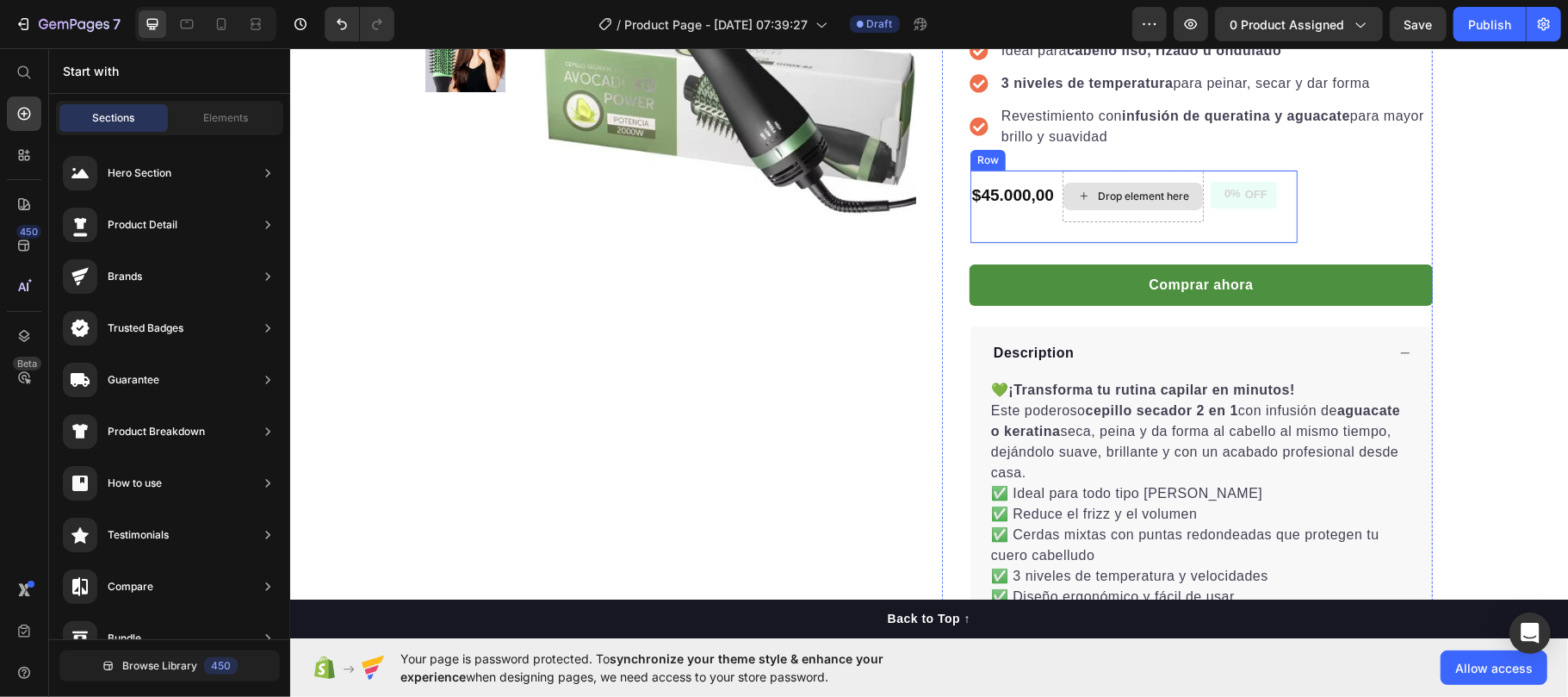 click on "Drop element here" at bounding box center (1132, 196) 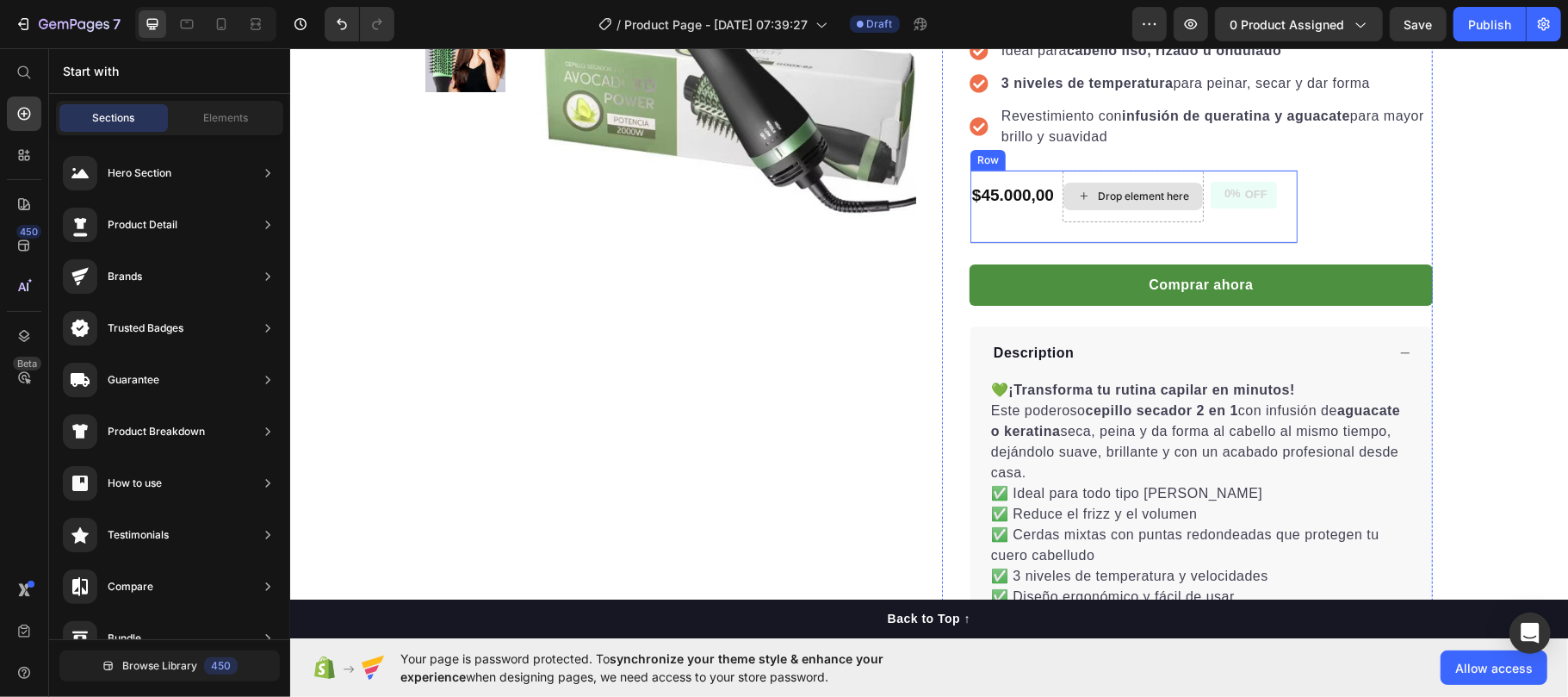 click on "Drop element here" at bounding box center (1143, 196) 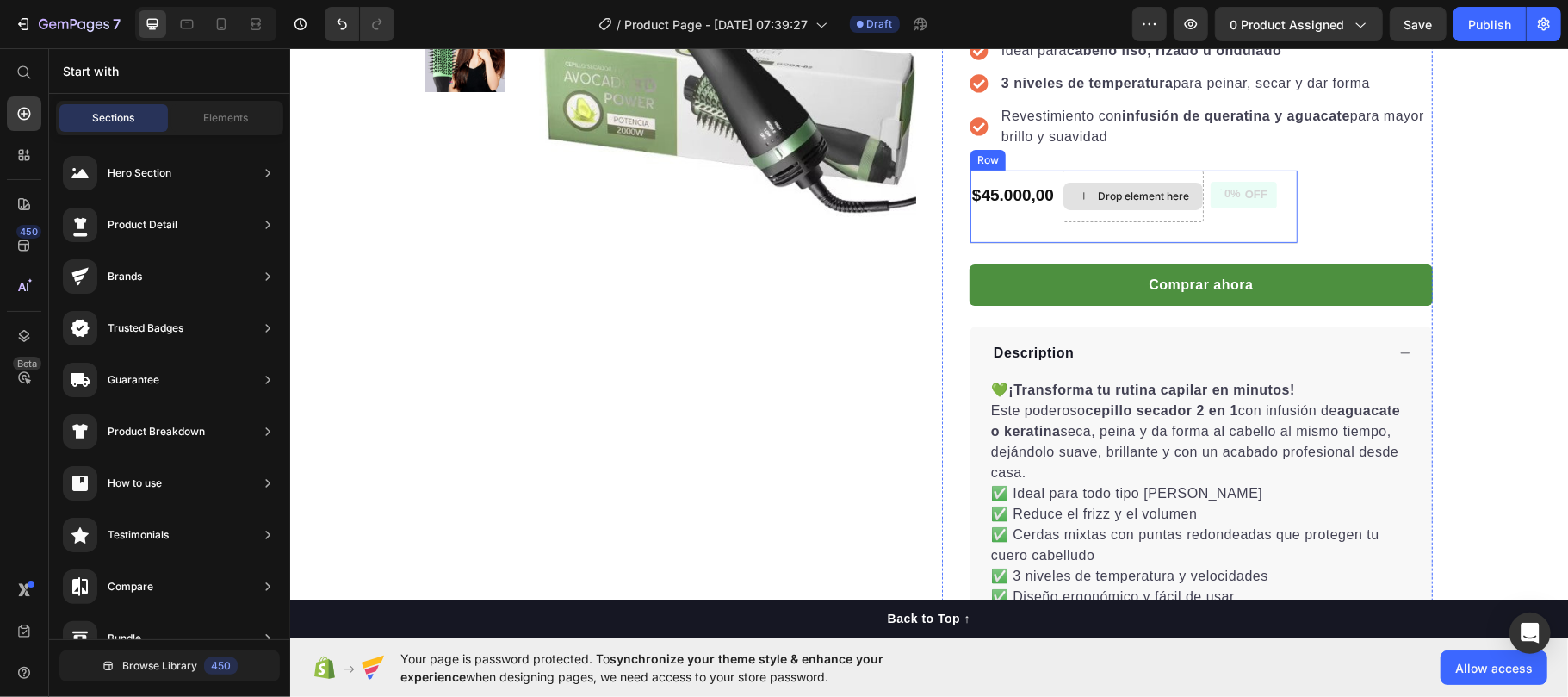 click 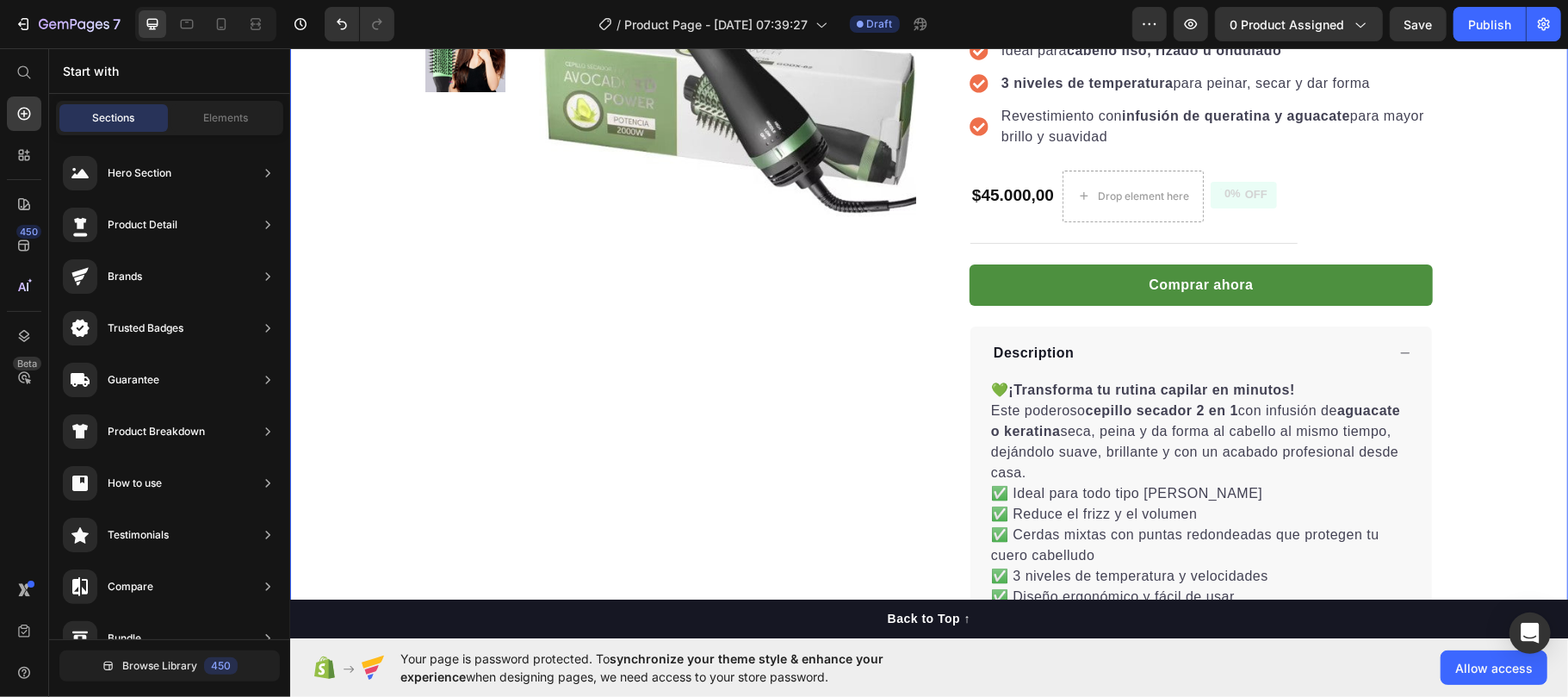 click on "Product Images "My dog absolutely loves this food! It's clear that the taste and quality are top-notch."  -Daisy Text block Row Row Icon Icon Icon Icon Icon Icon List Hoz 22,500+ Happy Customers Text block Row Cepillo Secador 2 en 1 – Infusión de Aguacate o Keratina | Peina y Seca Rápido Product Title Más de  22.000 clientas felices  en todo el país Ideal para  cabello liso, rizado u ondulado 3 niveles de temperatura  para peinar, secar y dar forma Revestimiento con  infusión de queratina y aguacate  para mayor brillo y suavidad Item list $45.000,00 Product Price
Drop element here 0% OFF Discount Tag Row Comprar ahora Product Cart Button Perfect for sensitive tummies Supercharge immunity System Bursting with protein, vitamins, and minerals Supports strong muscles, increases bone strength Item list
Description 💚  ¡Transforma tu rutina capilar en minutos! Este poderoso  cepillo secador 2 en 1  con infusión de  aguacate o keratina
✅ Reduce el frizz y el volumen" at bounding box center [928, 286] 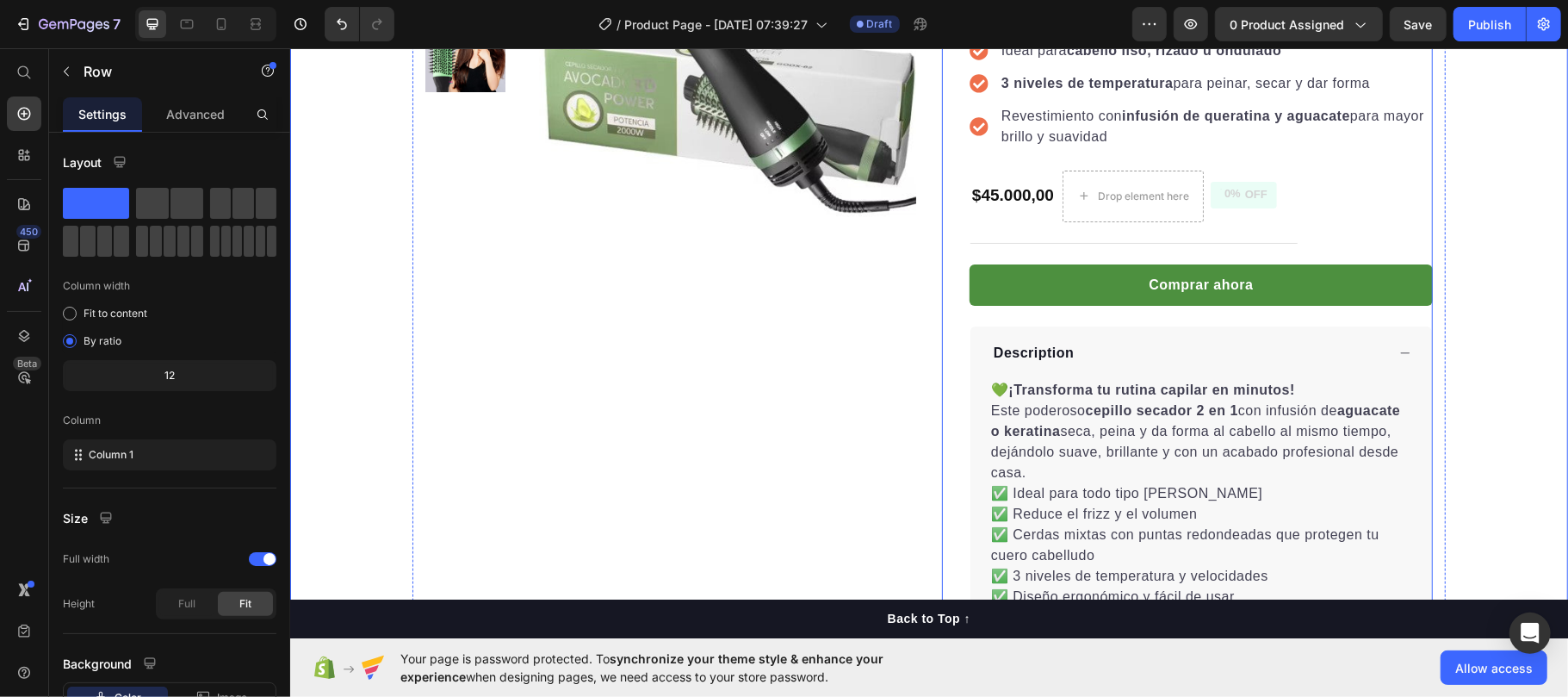 click on "OFF" at bounding box center (1255, 194) 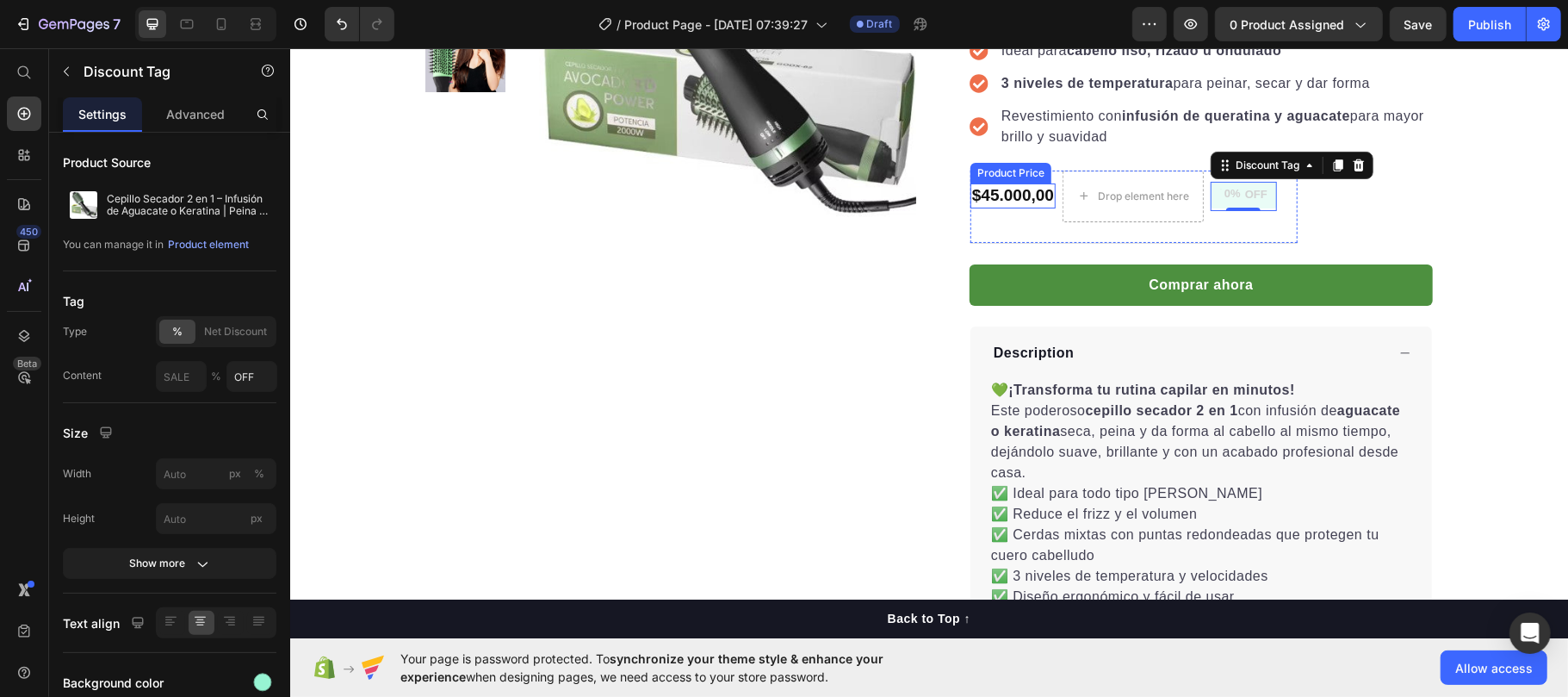 click on "$45.000,00" at bounding box center (1012, 195) 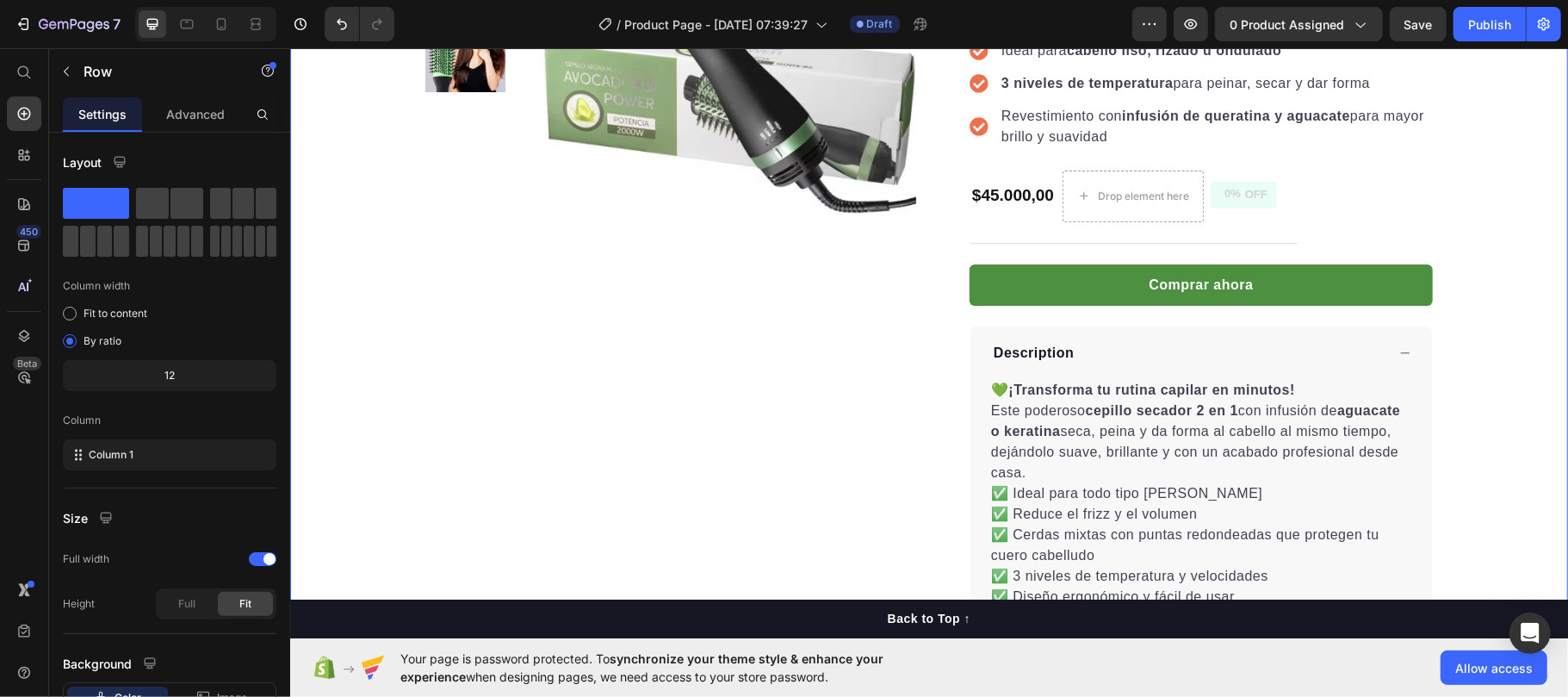 click on "Product Images "My dog absolutely loves this food! It's clear that the taste and quality are top-notch."  -Daisy Text block Row Row Icon Icon Icon Icon Icon Icon List Hoz 22,500+ Happy Customers Text block Row Cepillo Secador 2 en 1 – Infusión de Aguacate o Keratina | Peina y Seca Rápido Product Title Más de  22.000 clientas felices  en todo el país Ideal para  cabello liso, rizado u ondulado 3 niveles de temperatura  para peinar, secar y dar forma Revestimiento con  infusión de queratina y aguacate  para mayor brillo y suavidad Item list $45.000,00 Product Price
Drop element here 0% OFF Discount Tag Row Comprar ahora Product Cart Button Perfect for sensitive tummies Supercharge immunity System Bursting with protein, vitamins, and minerals Supports strong muscles, increases bone strength Item list
Description 💚  ¡Transforma tu rutina capilar en minutos! Este poderoso  cepillo secador 2 en 1  con infusión de  aguacate o keratina
✅ Reduce el frizz y el volumen" at bounding box center (928, 286) 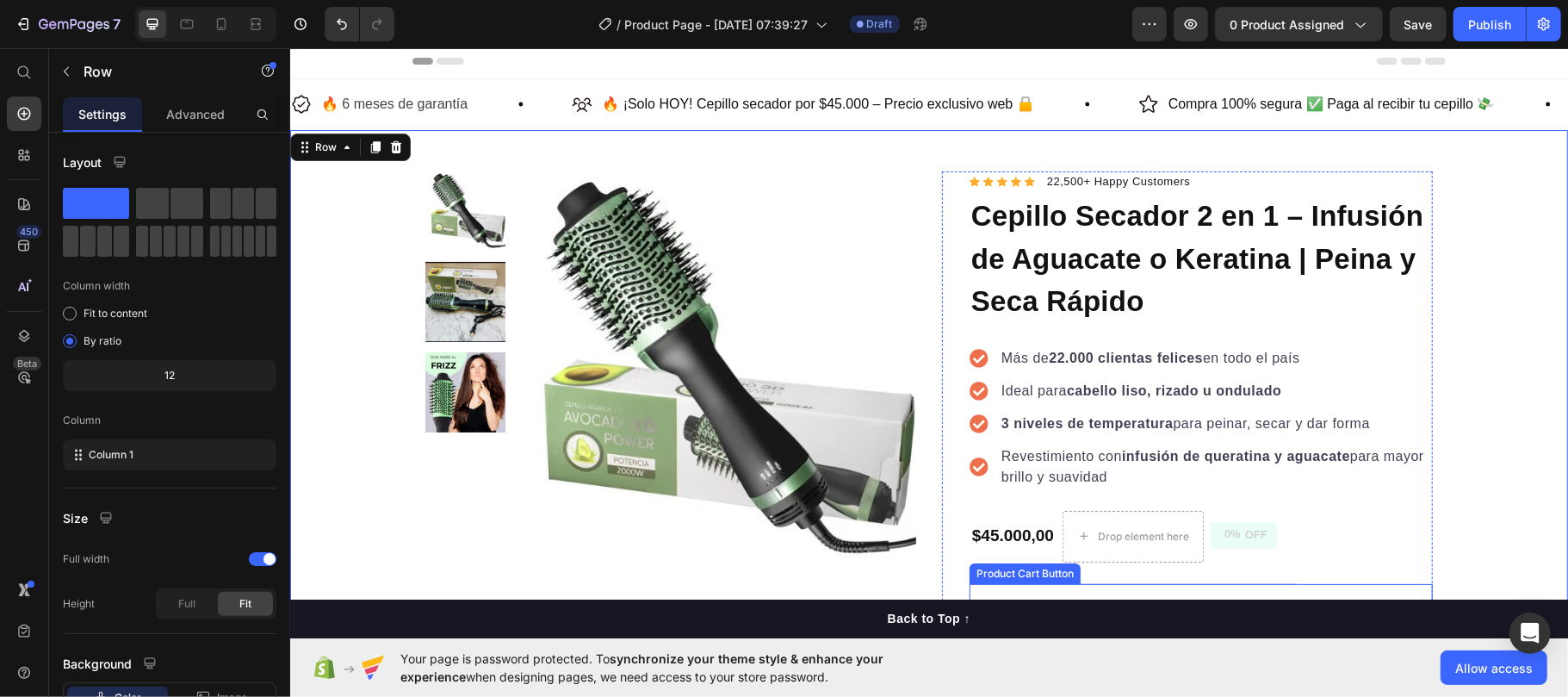 scroll, scrollTop: 0, scrollLeft: 0, axis: both 